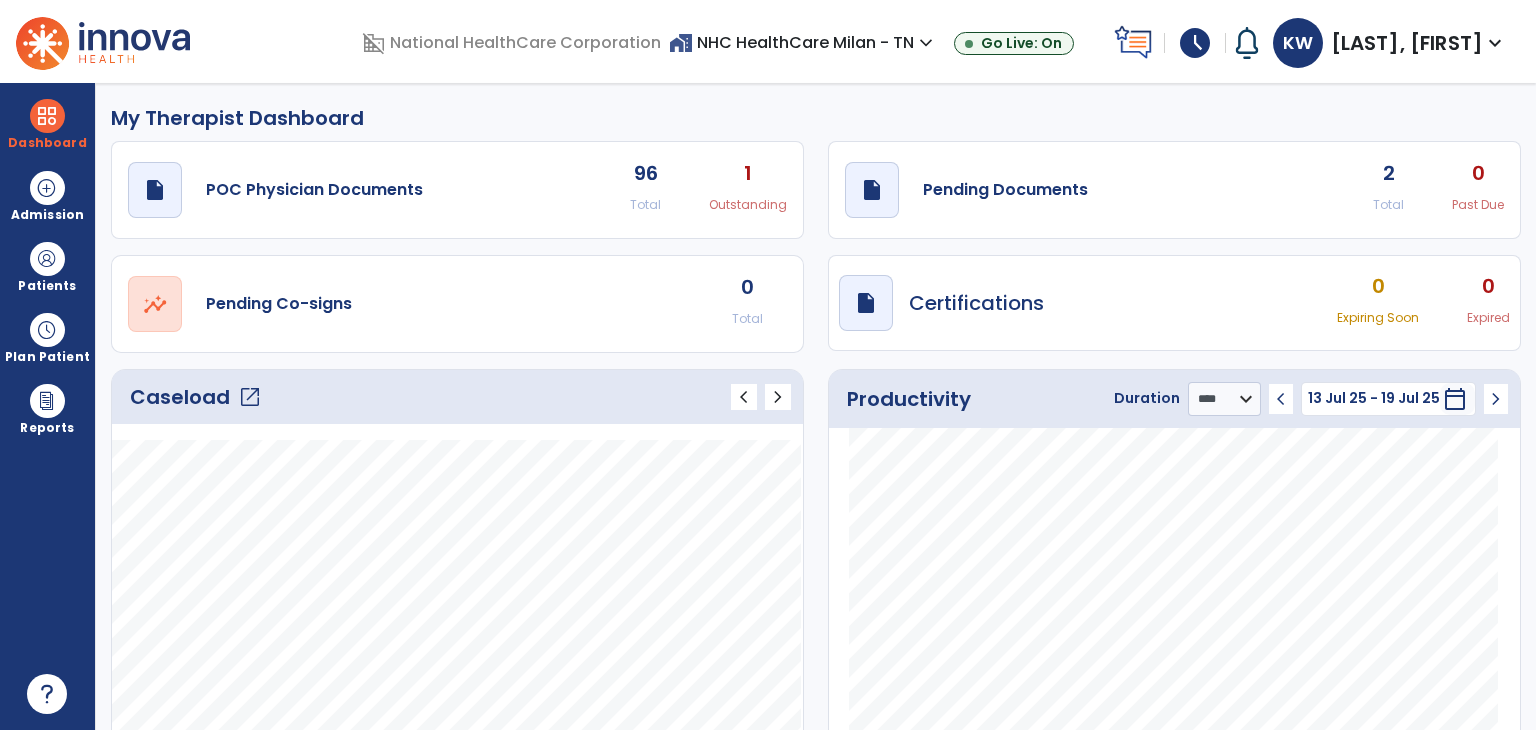 select on "****" 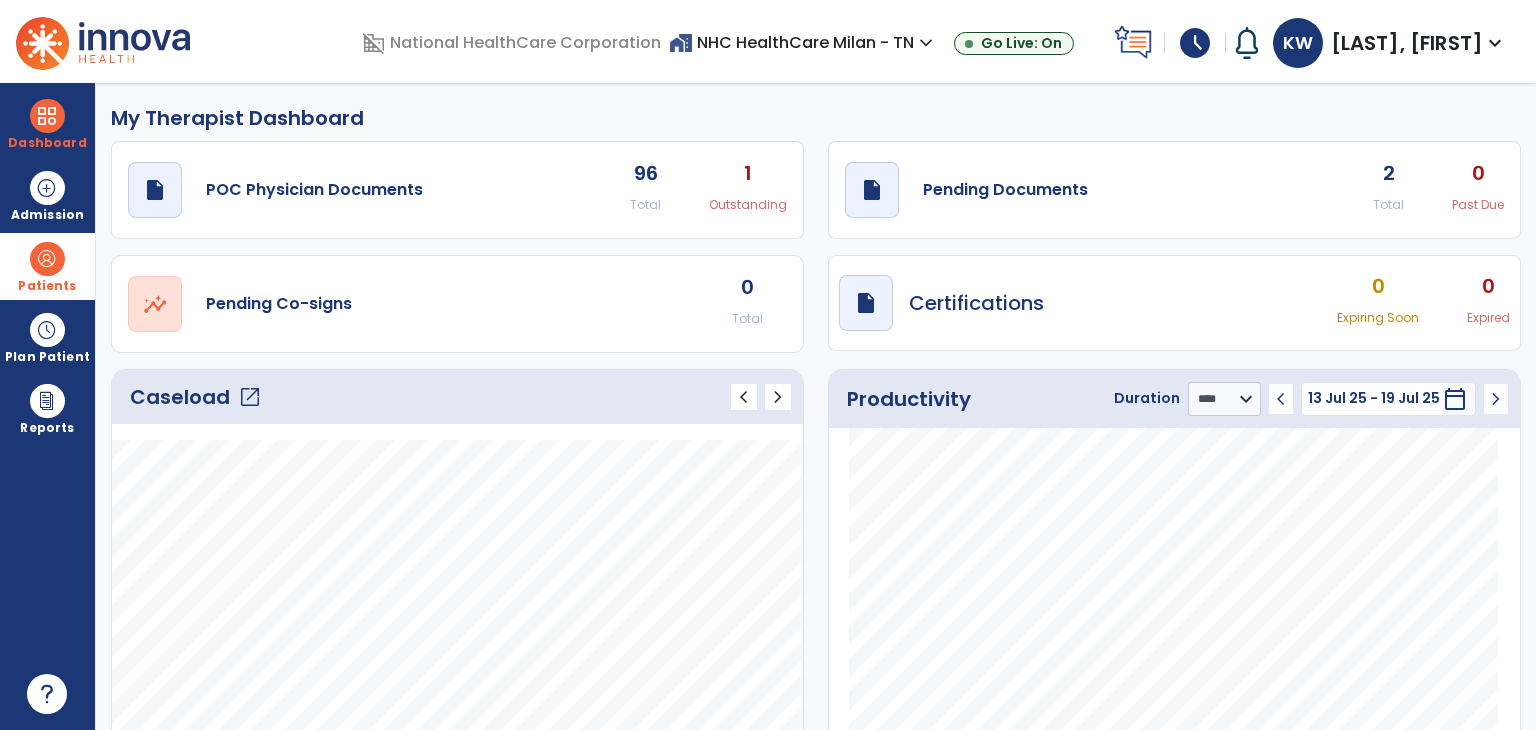 click at bounding box center [47, 259] 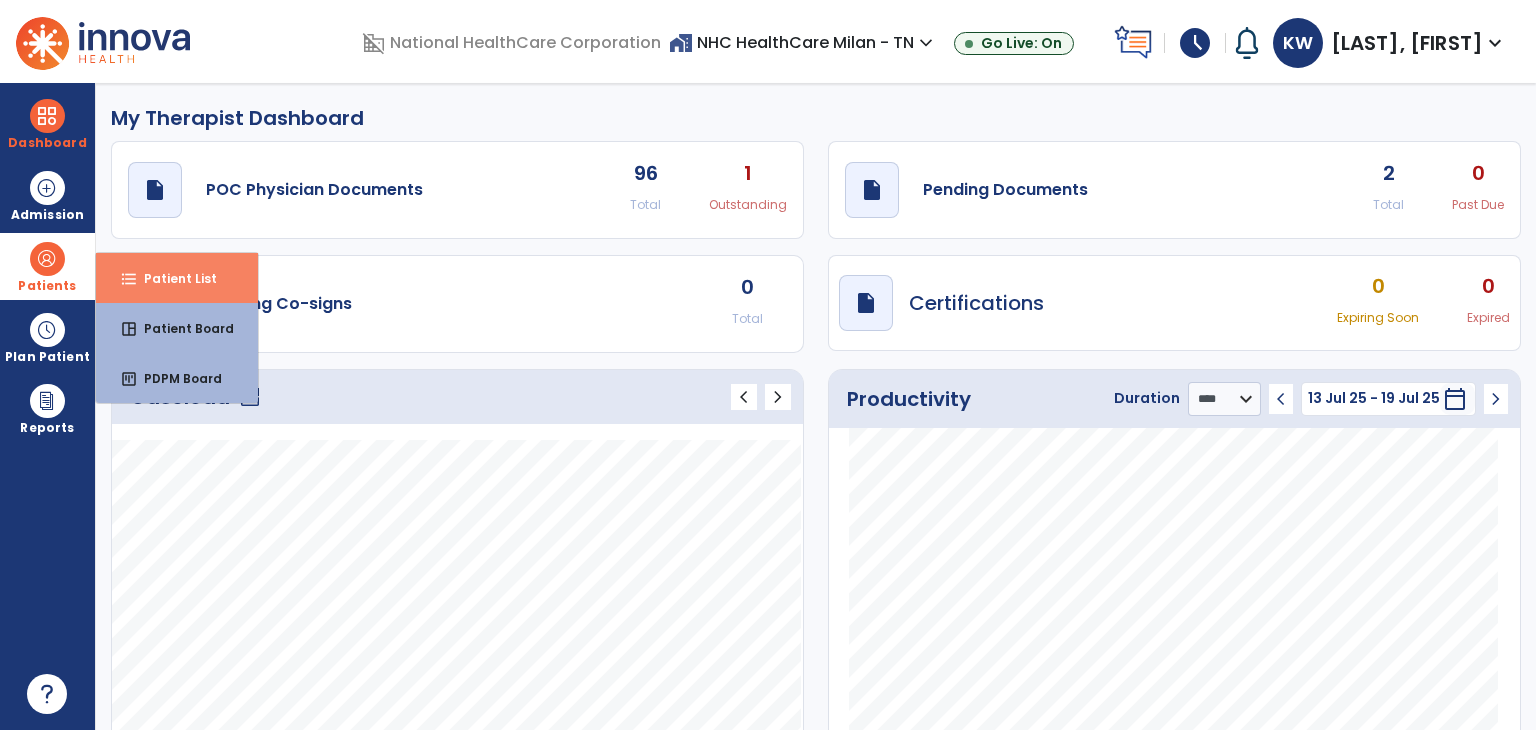 click on "format_list_bulleted  Patient List" at bounding box center (177, 278) 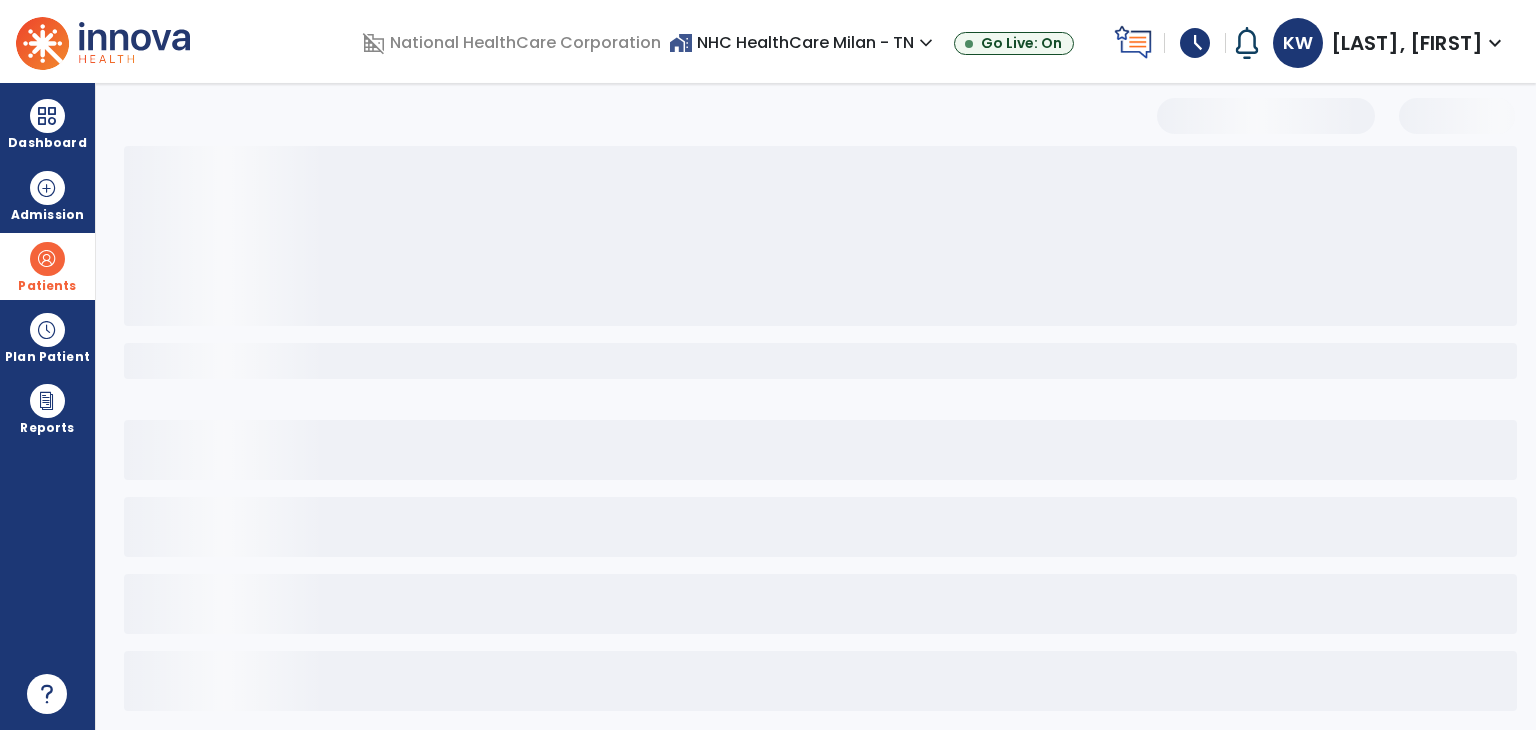 select on "***" 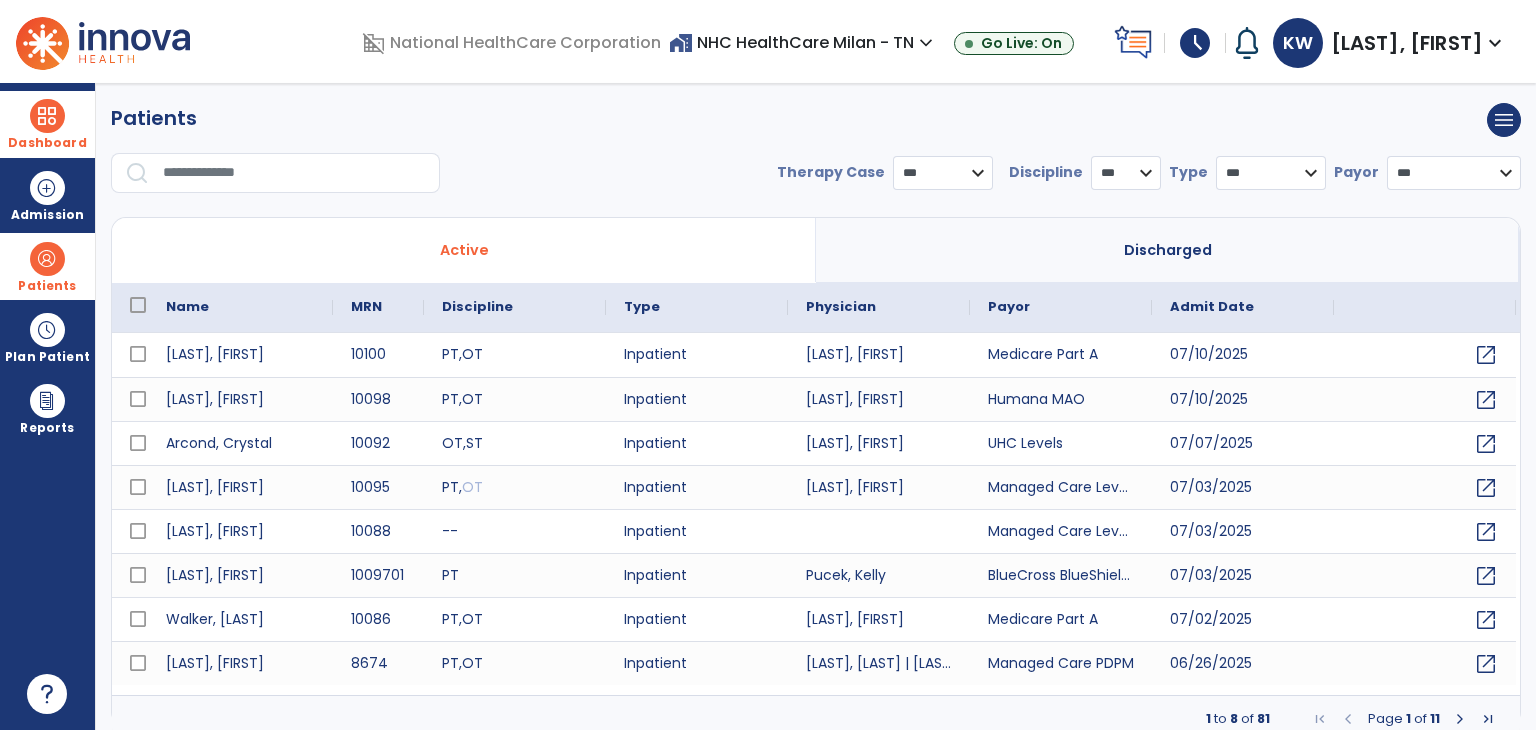 click on "Dashboard" at bounding box center [47, 124] 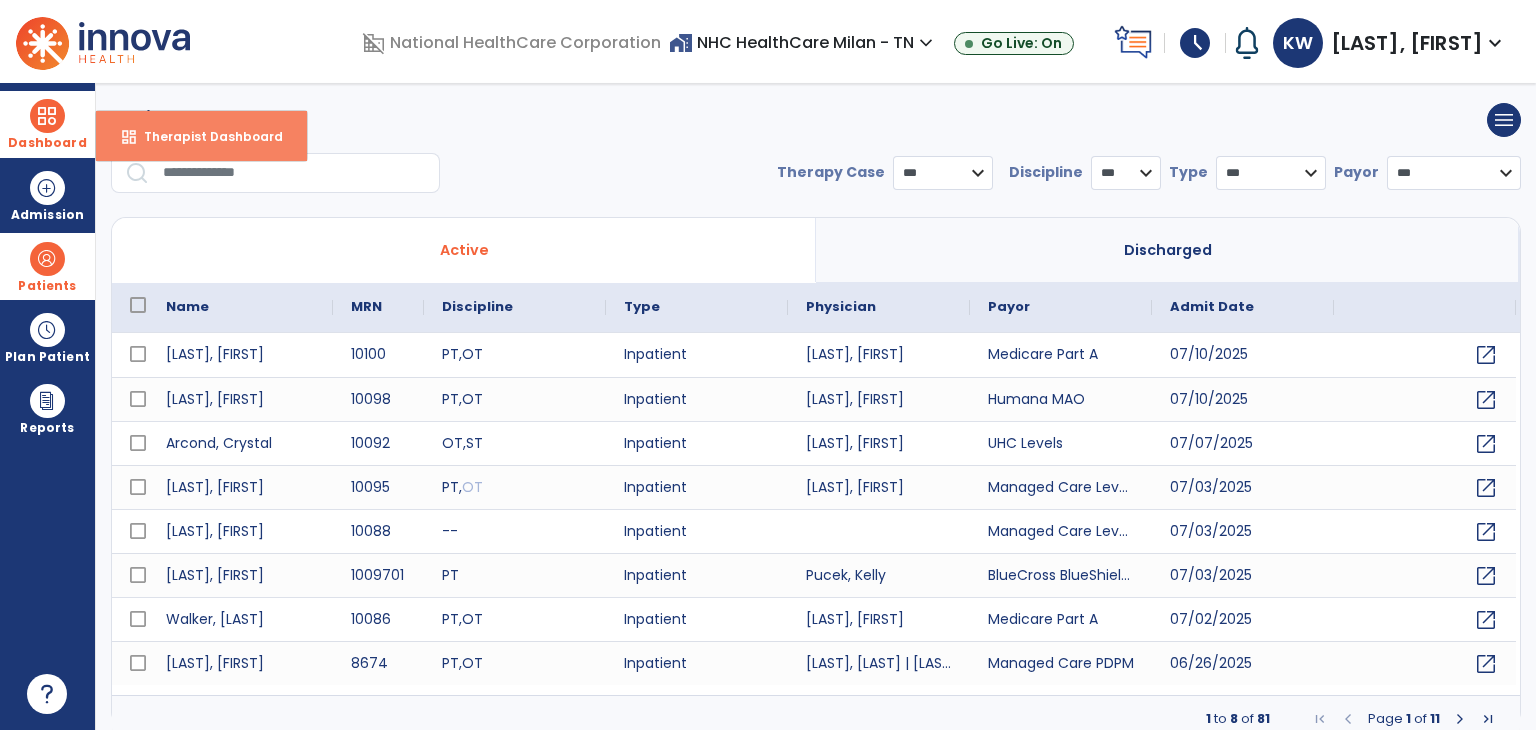 drag, startPoint x: 96, startPoint y: 118, endPoint x: 111, endPoint y: 127, distance: 17.492855 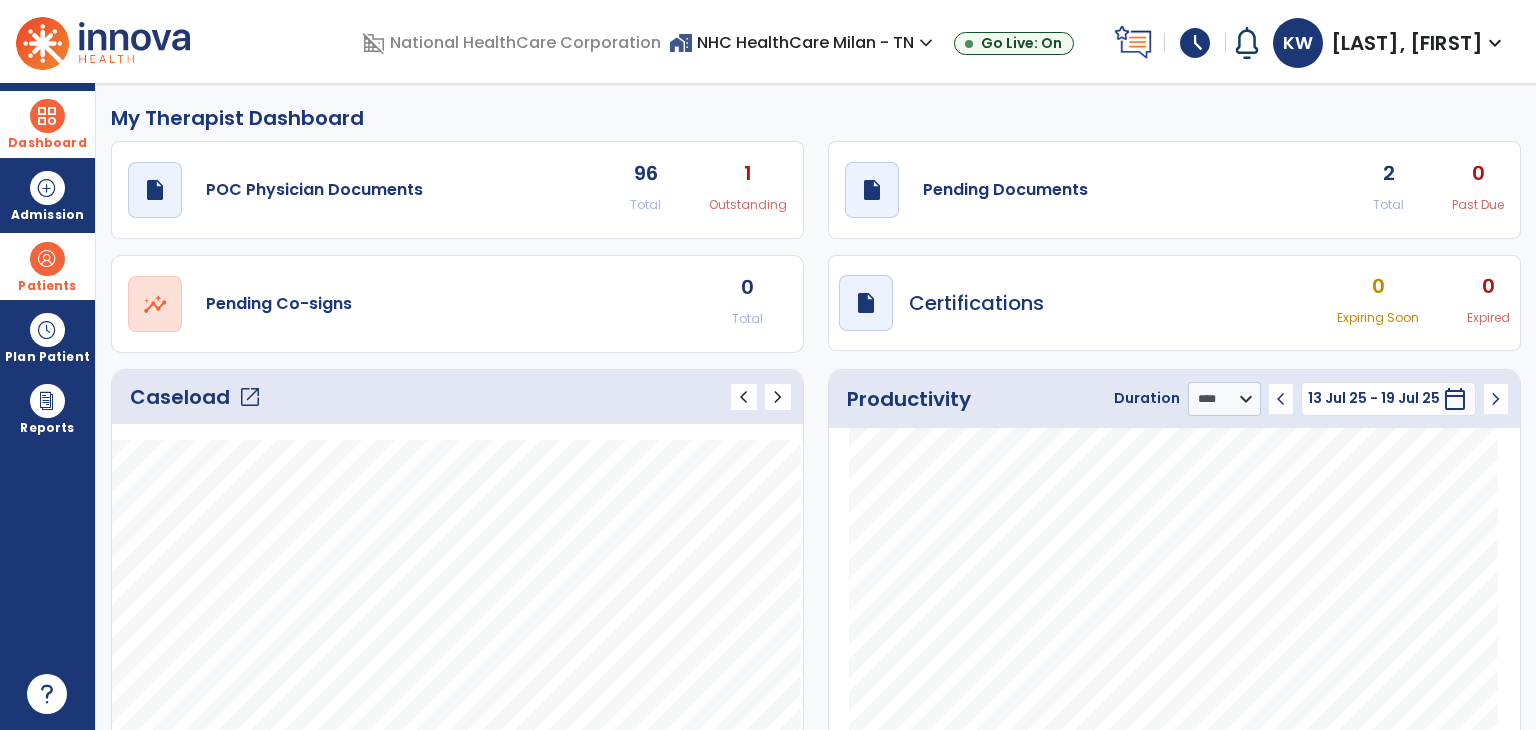 click on "Caseload   open_in_new" 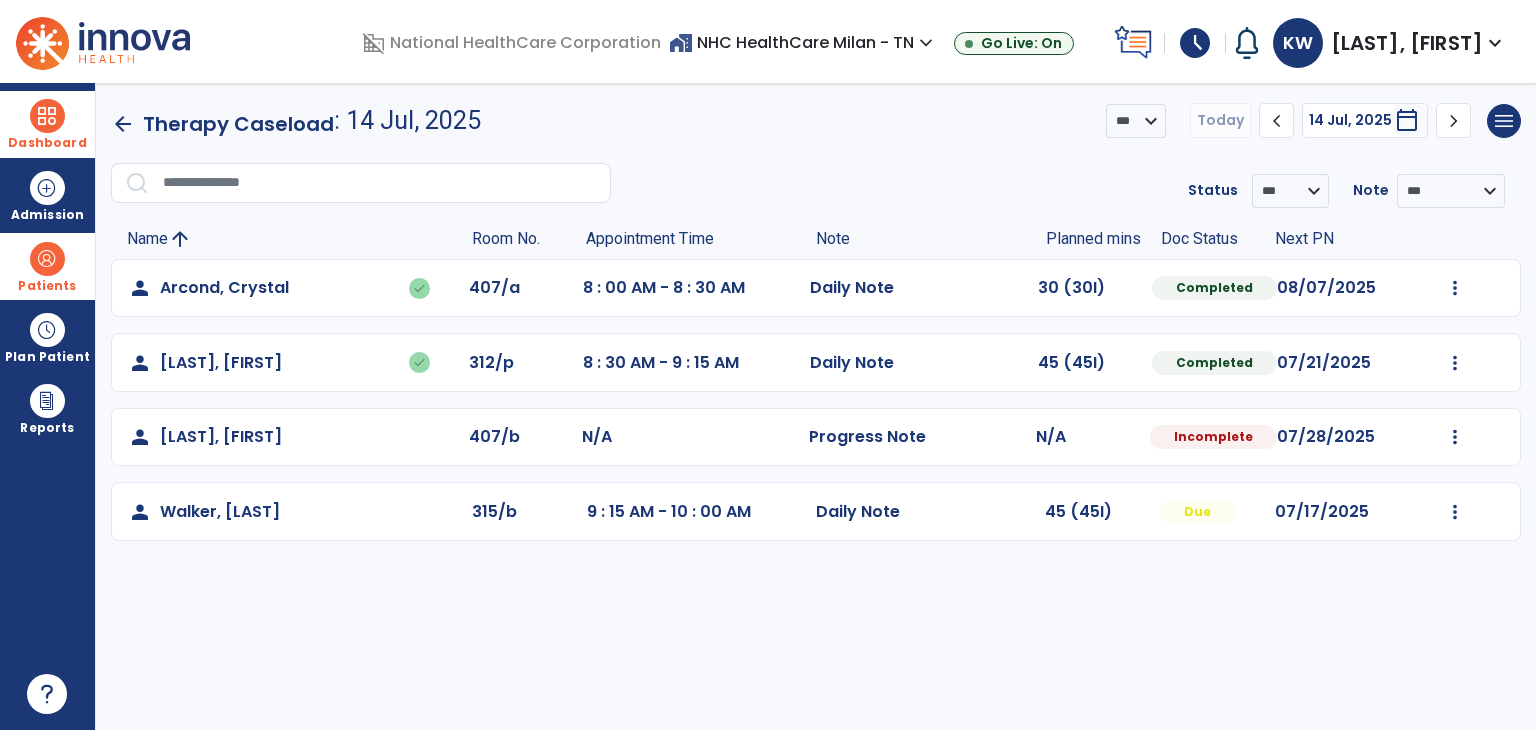 click on "Mark Visit As Complete   Reset Note   Open Document   G + C Mins" 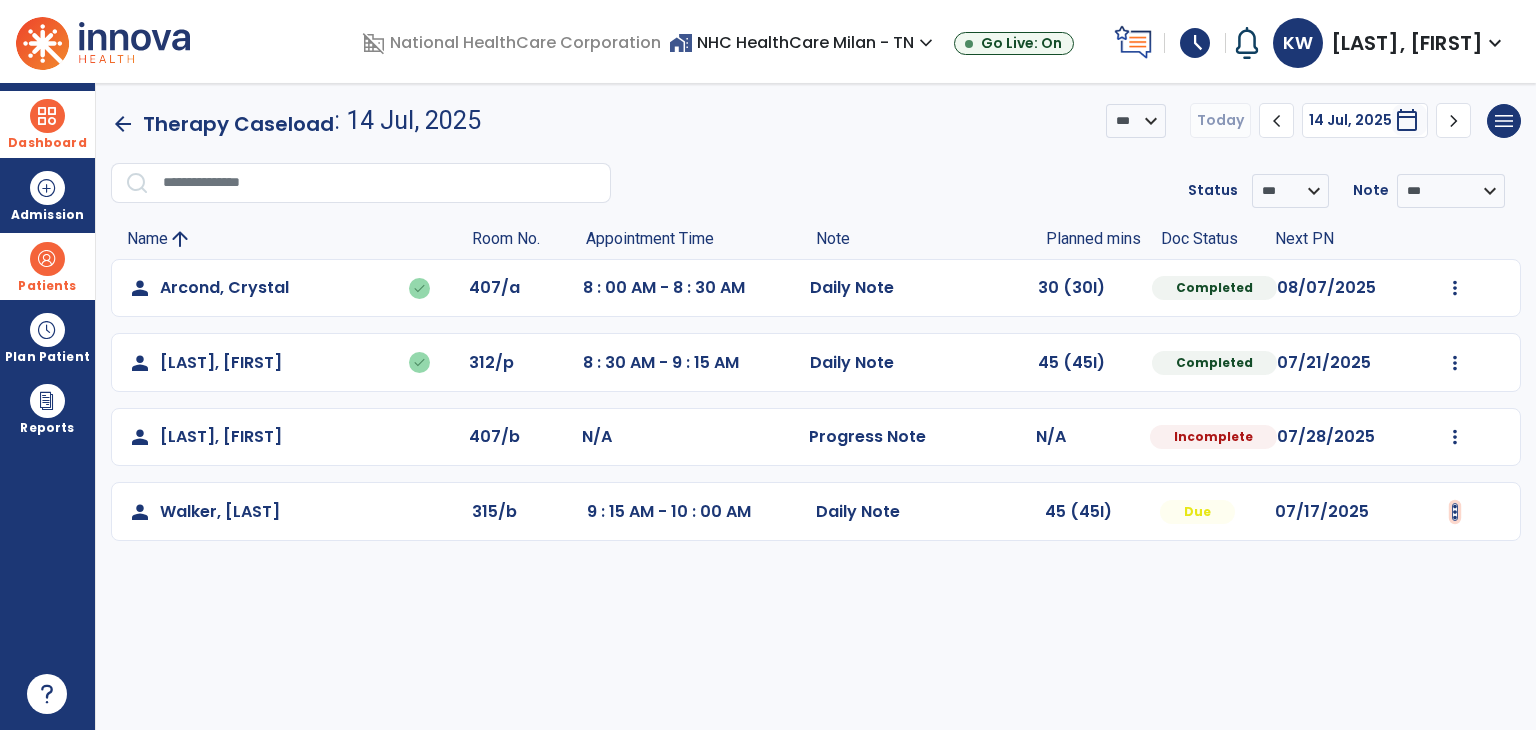 click at bounding box center [1455, 288] 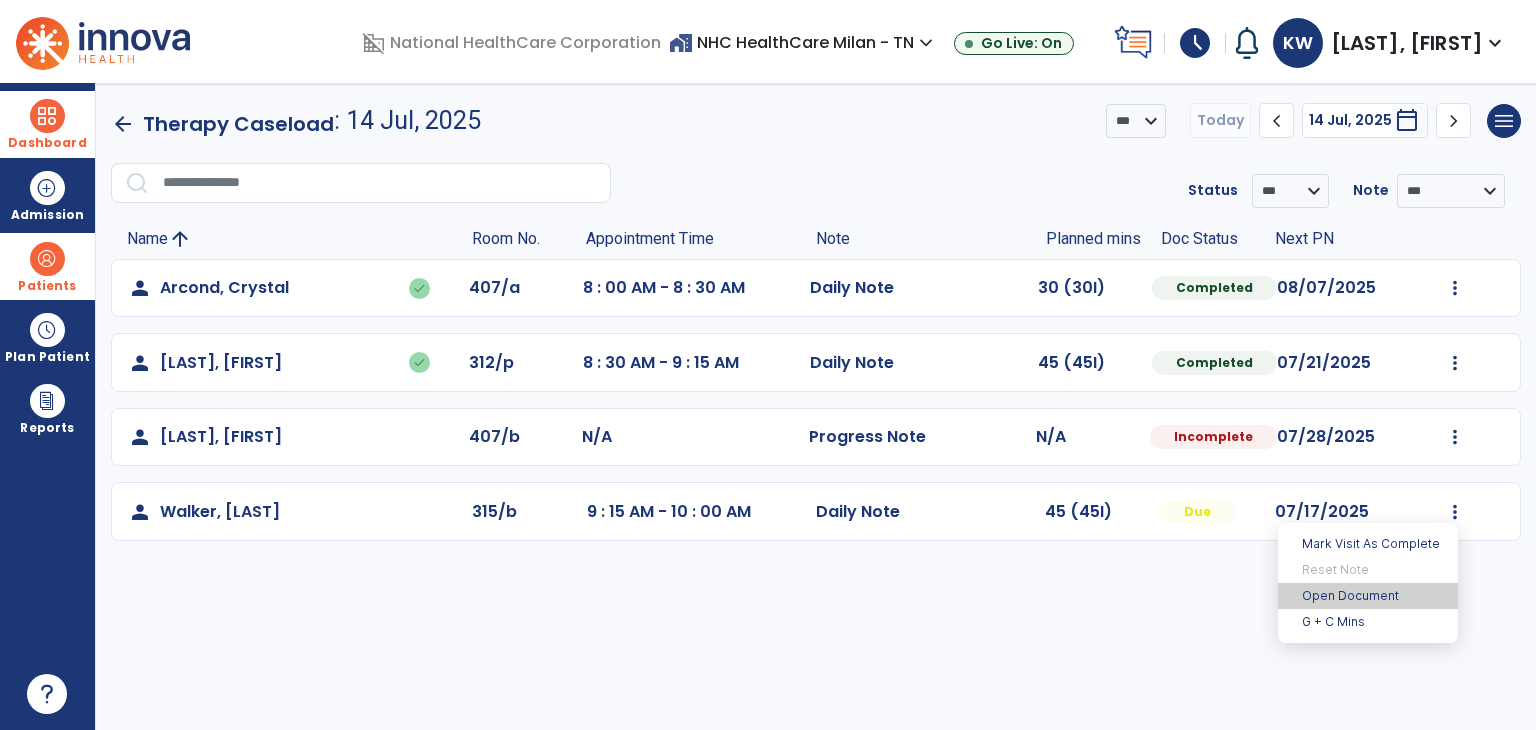 click on "Open Document" at bounding box center [1368, 596] 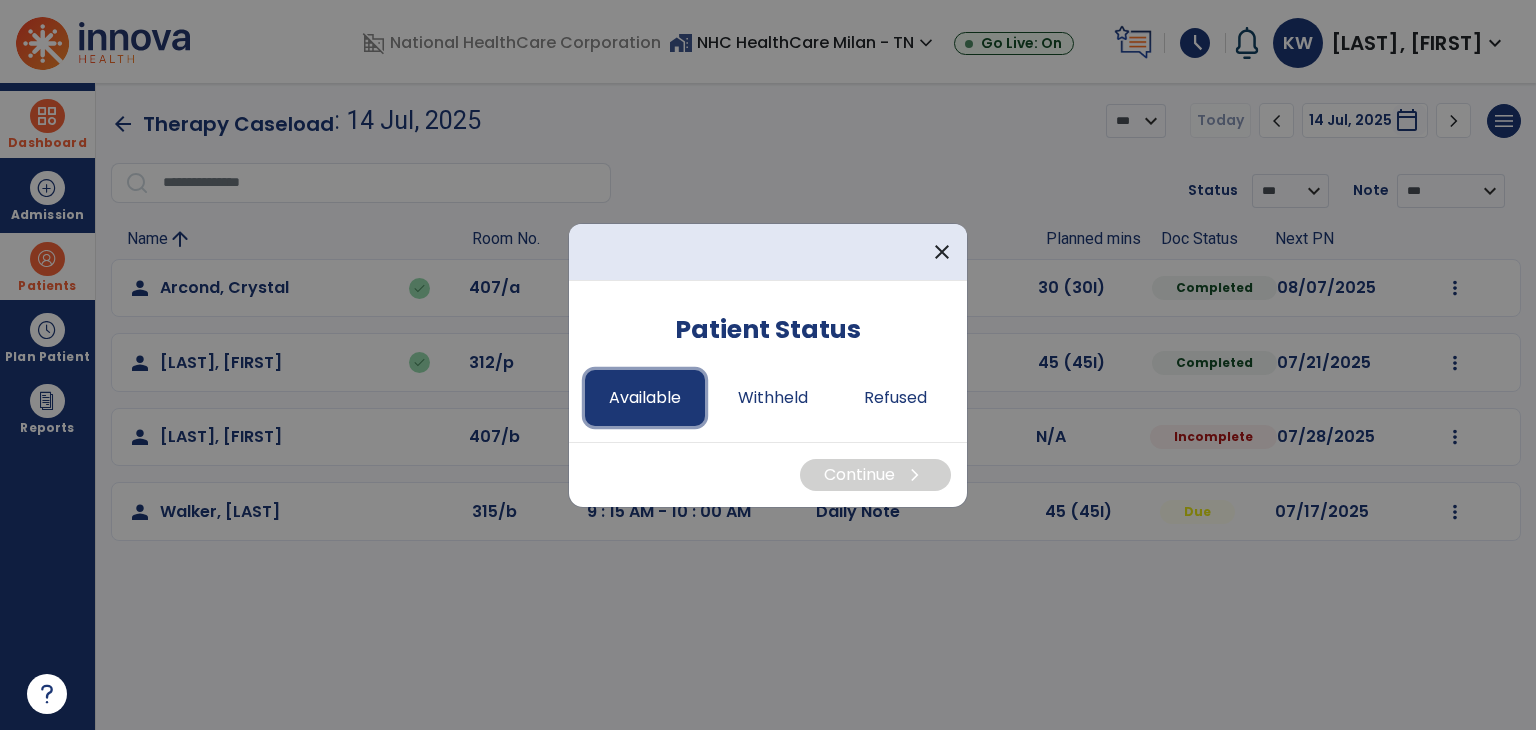 drag, startPoint x: 596, startPoint y: 385, endPoint x: 688, endPoint y: 405, distance: 94.14882 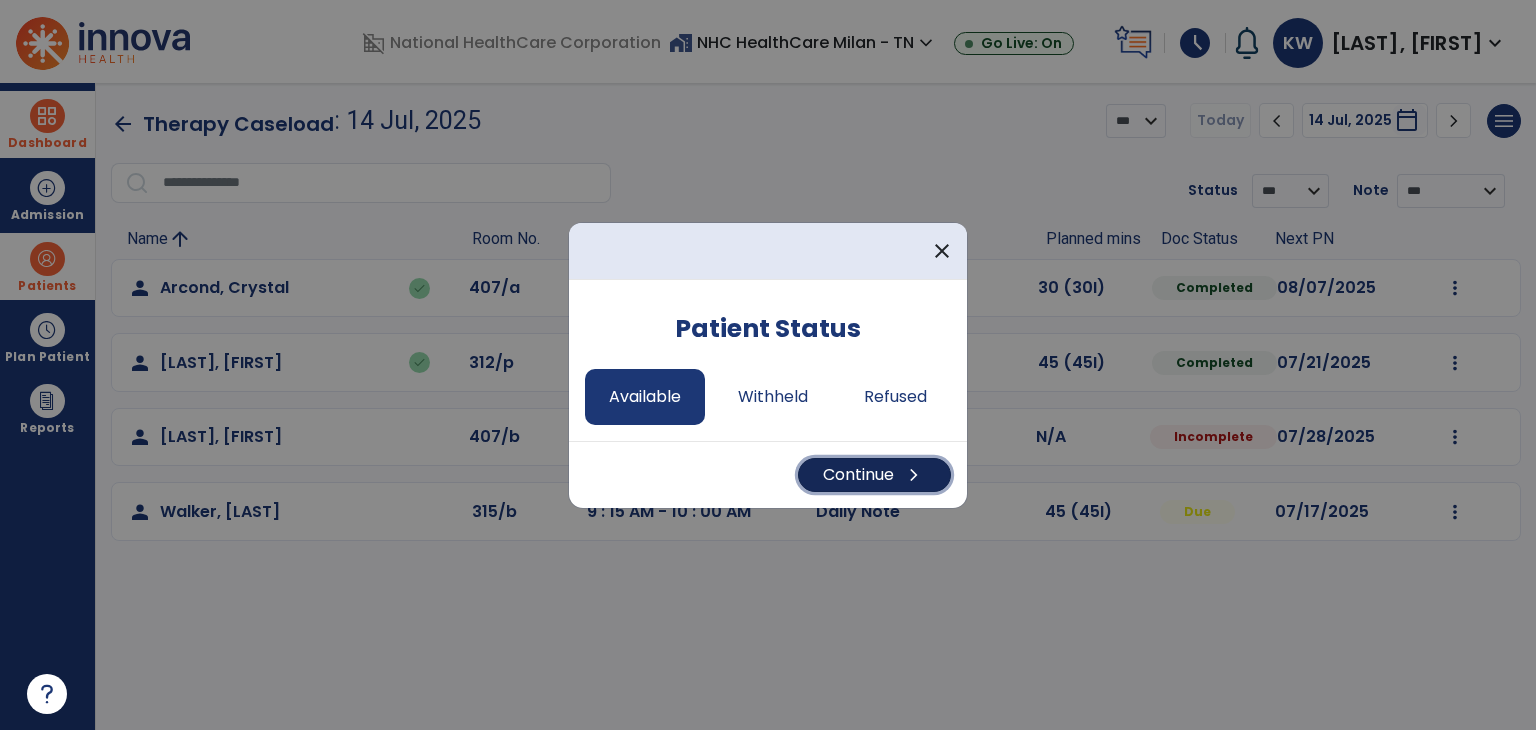 click on "Continue   chevron_right" at bounding box center (874, 475) 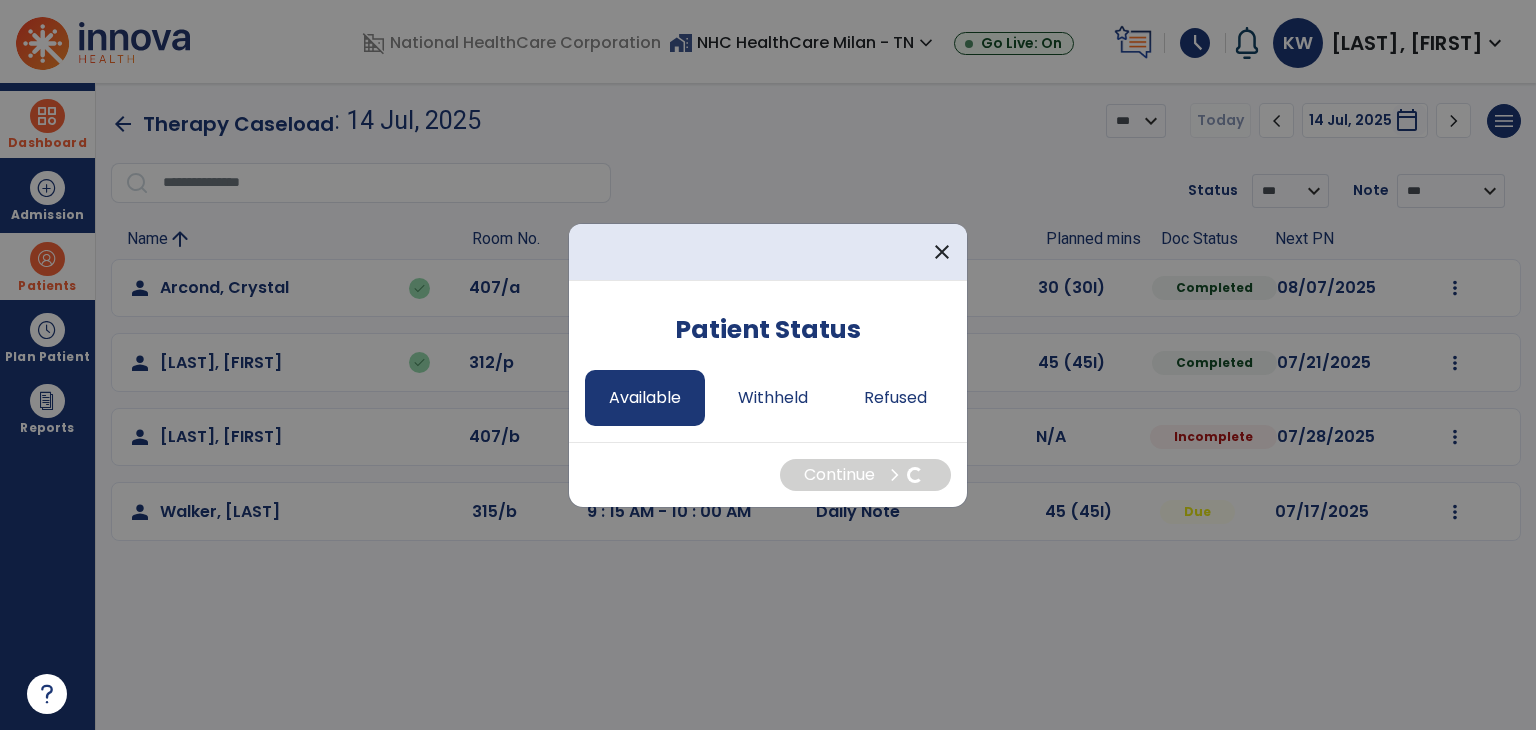 select on "*" 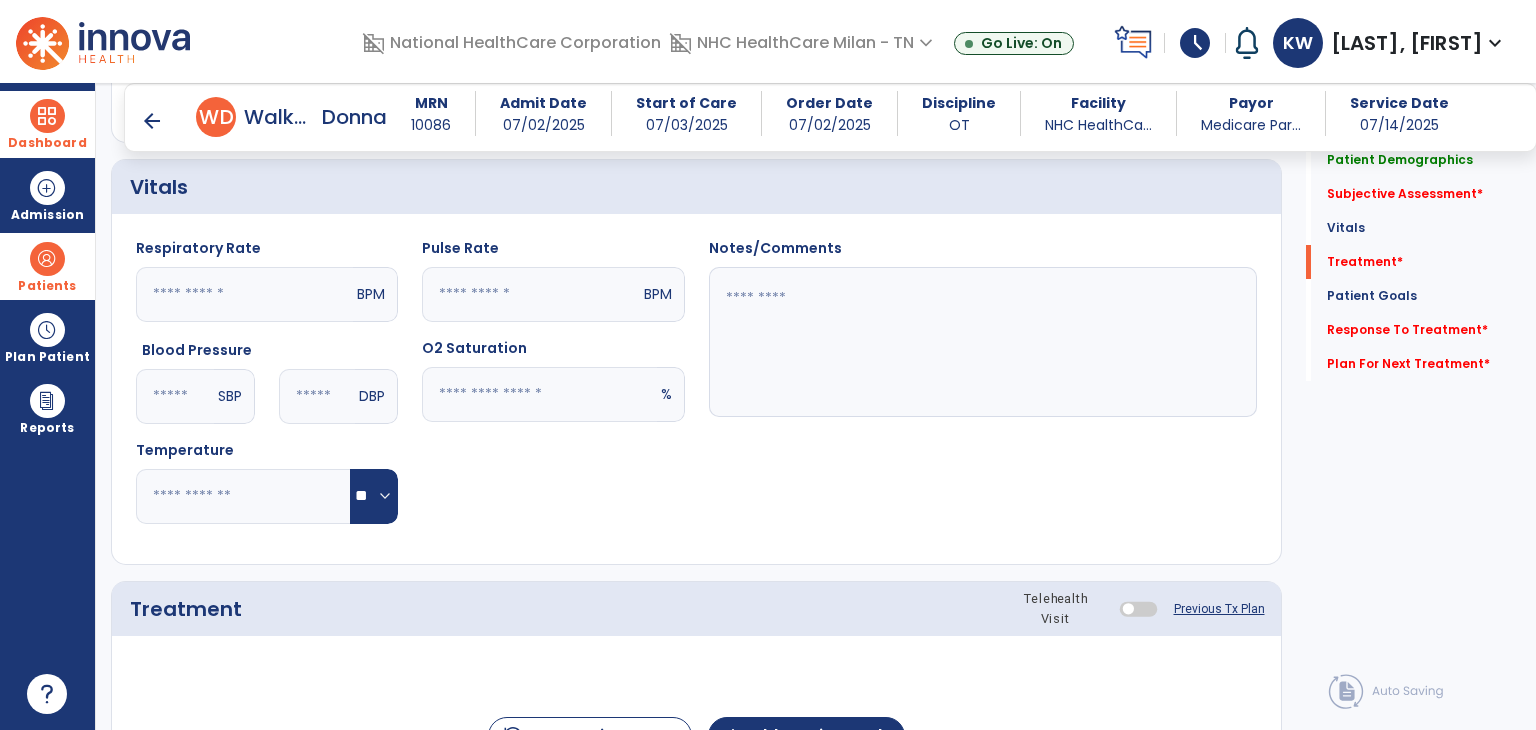 scroll, scrollTop: 300, scrollLeft: 0, axis: vertical 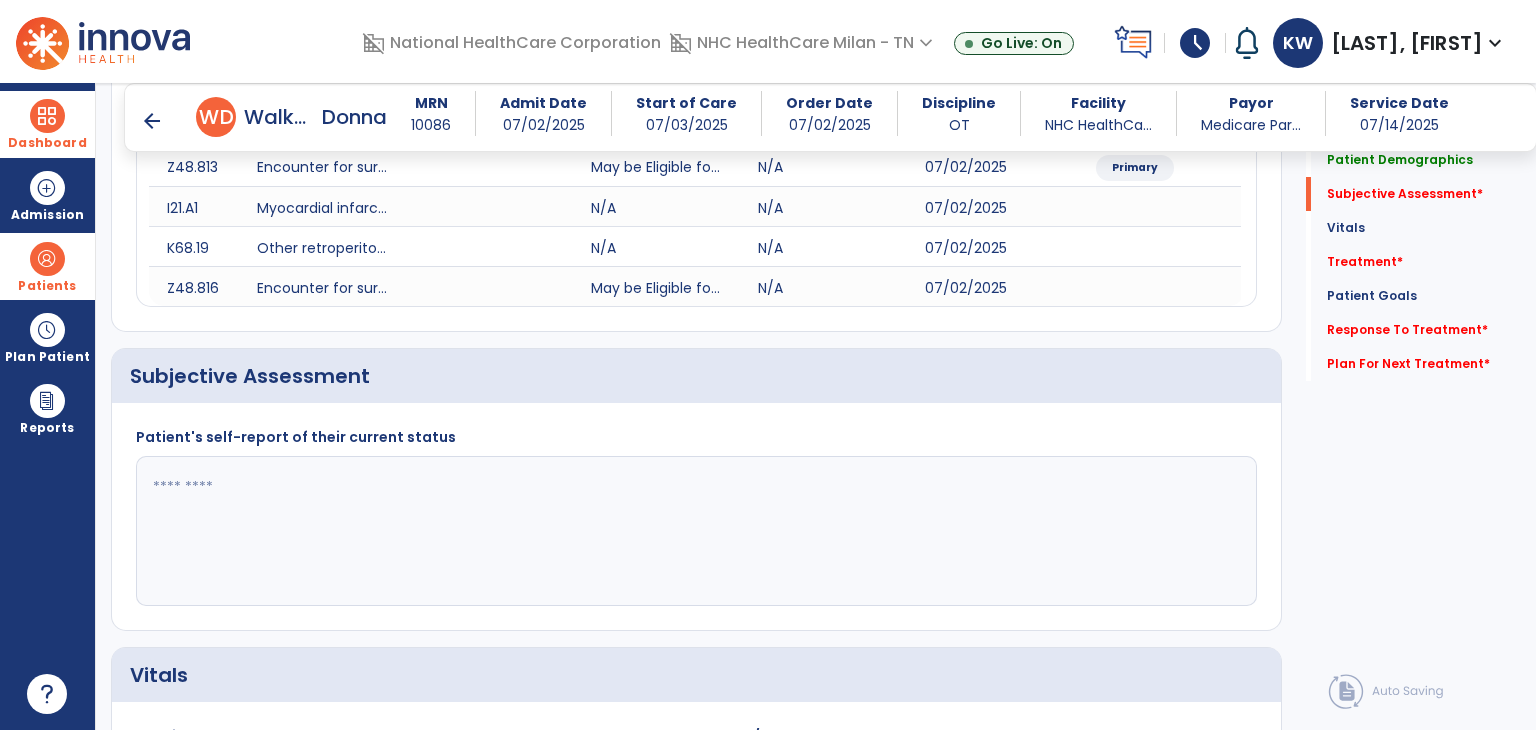 click 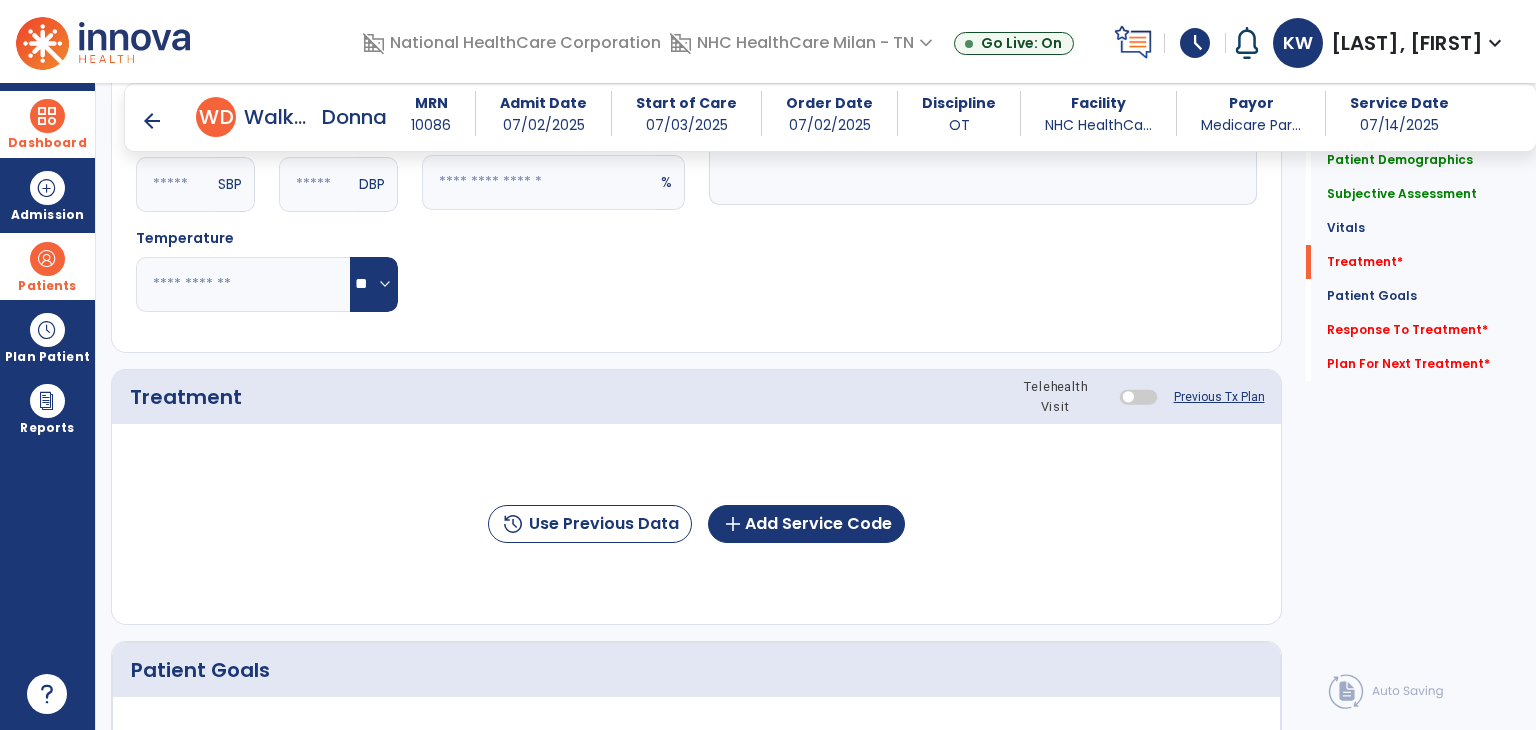 scroll, scrollTop: 1200, scrollLeft: 0, axis: vertical 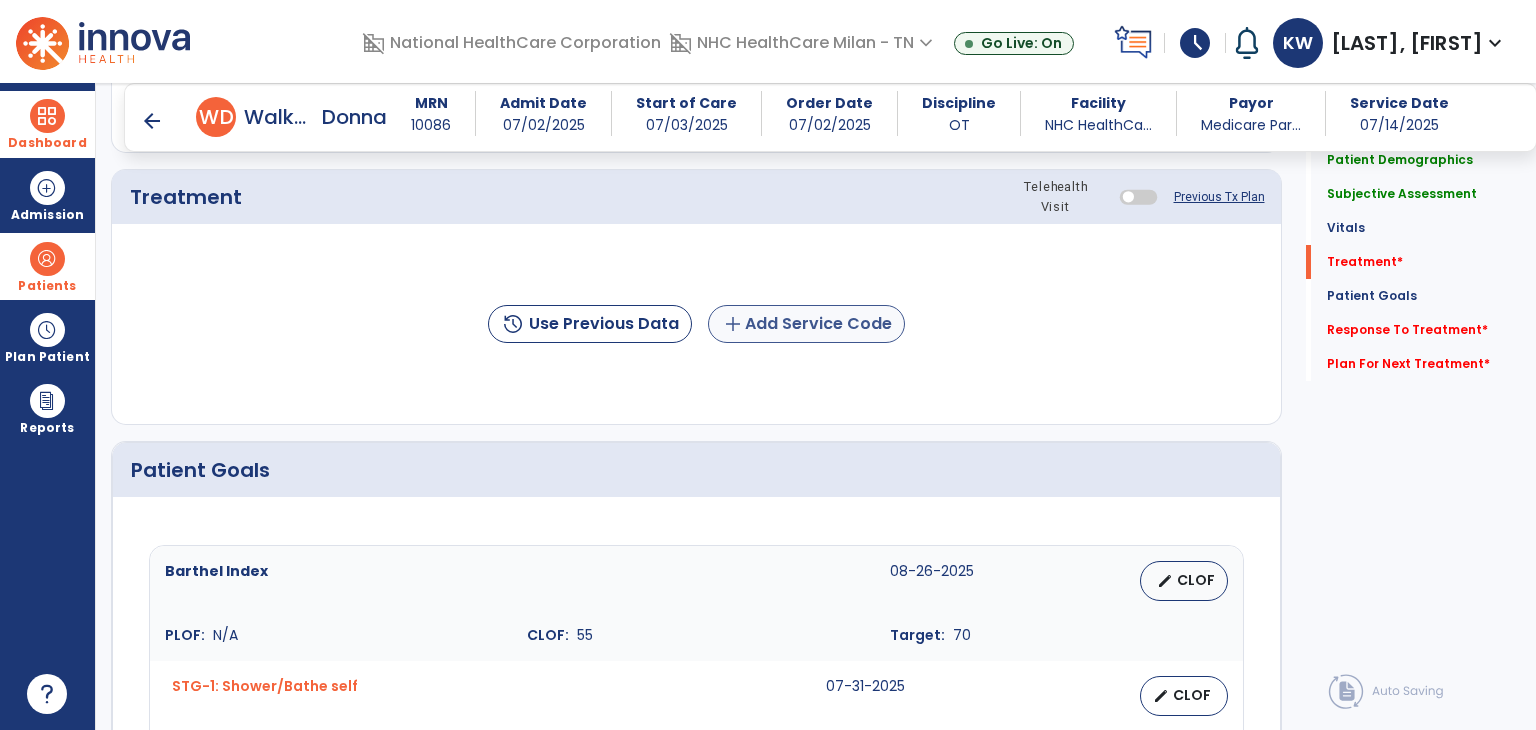 type on "**********" 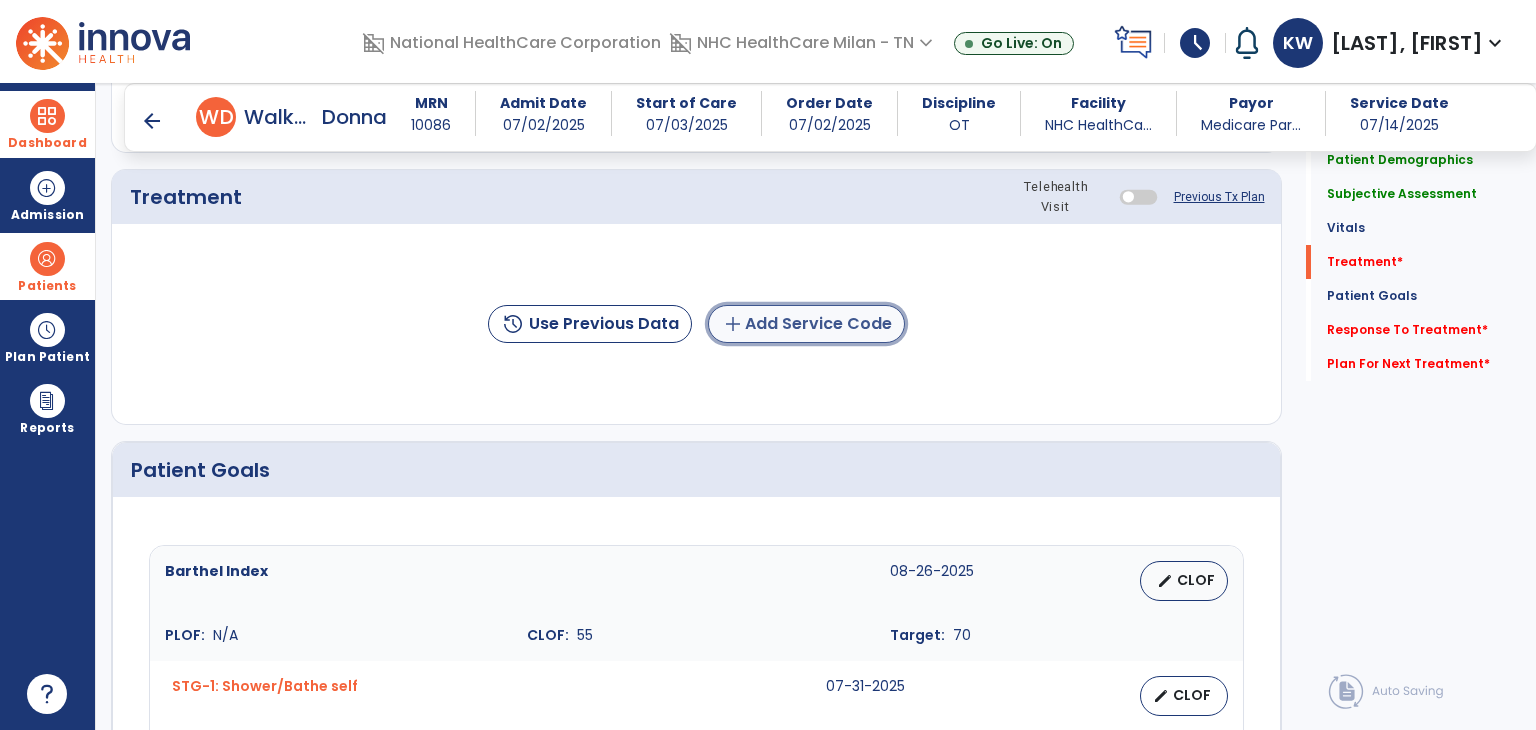 click on "add" 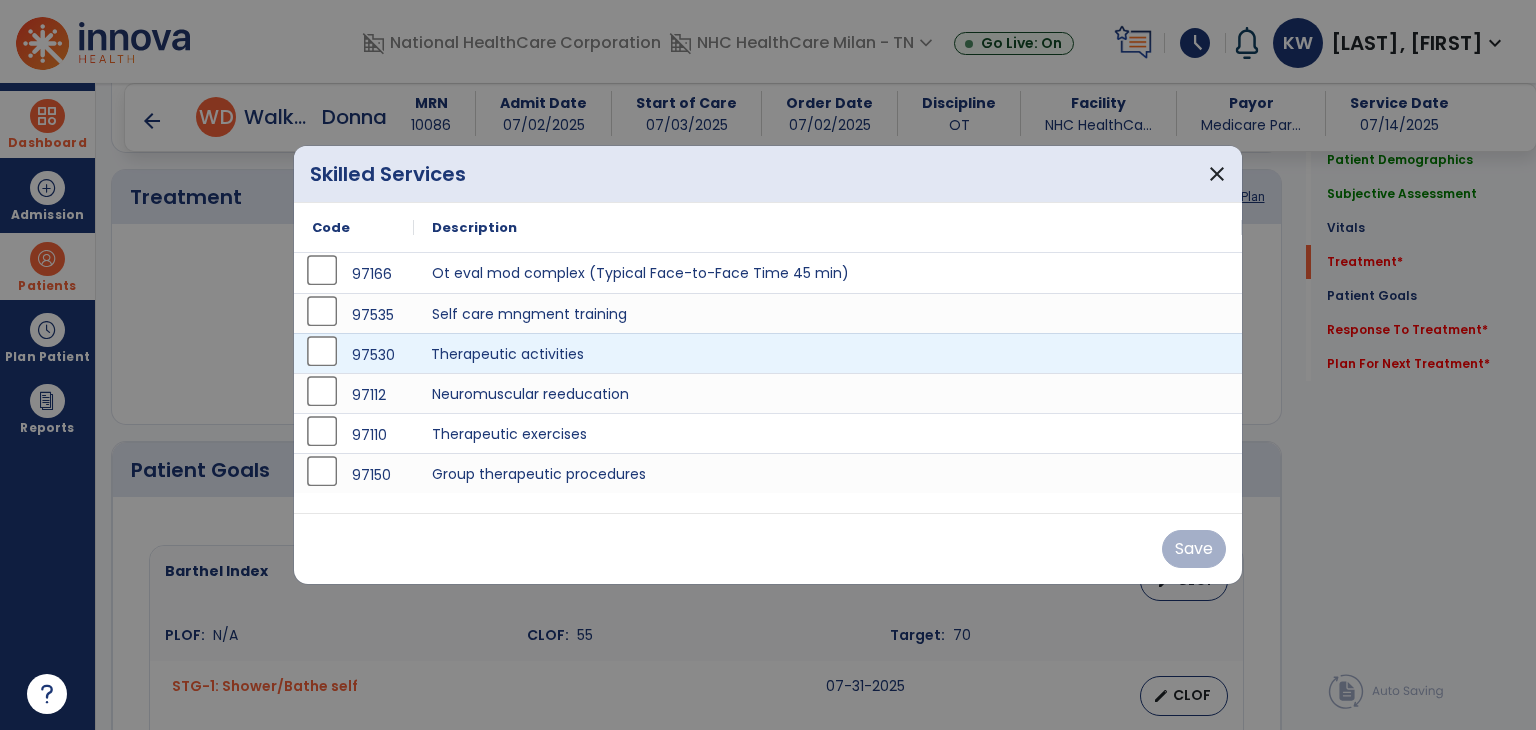 click on "Therapeutic activities" at bounding box center [828, 353] 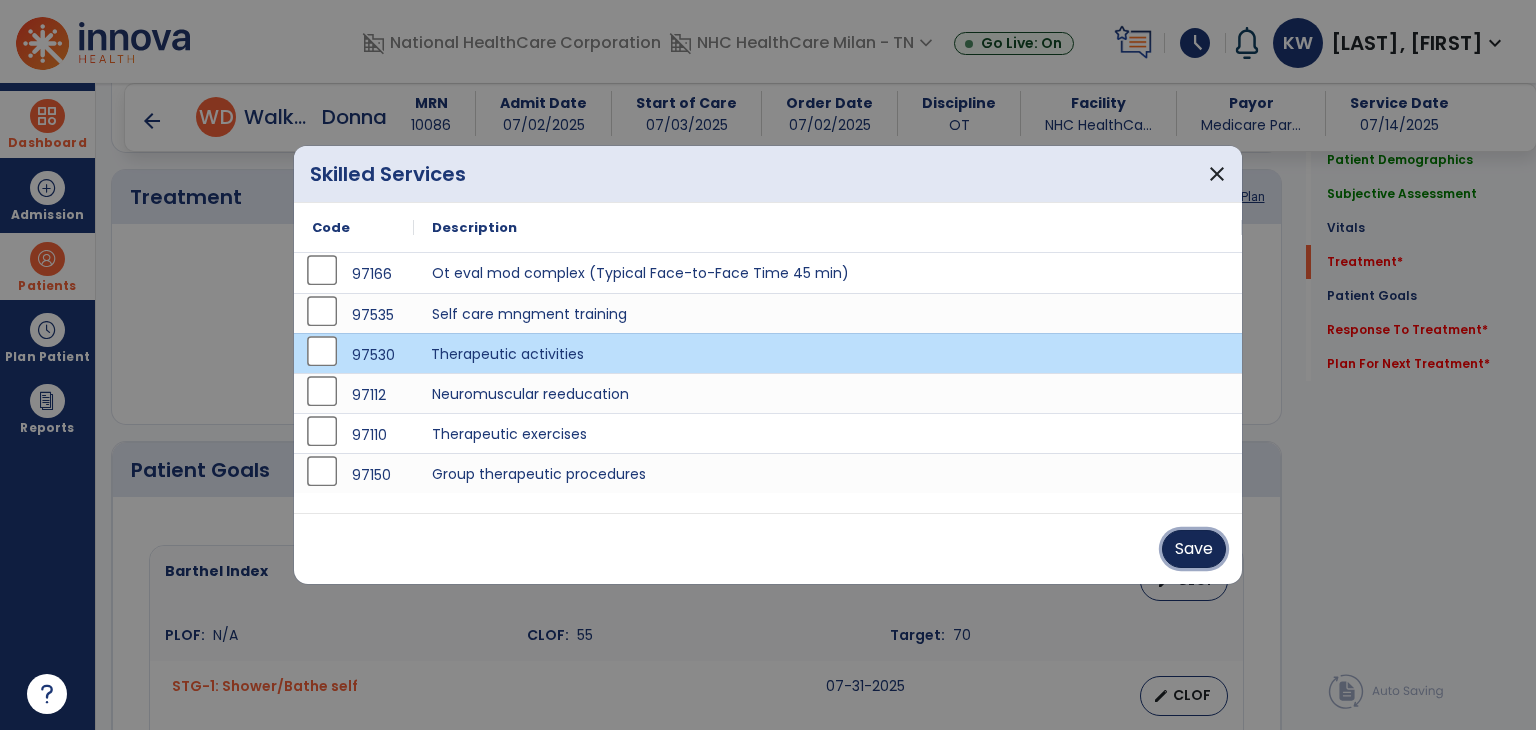 click on "Save" at bounding box center [1194, 549] 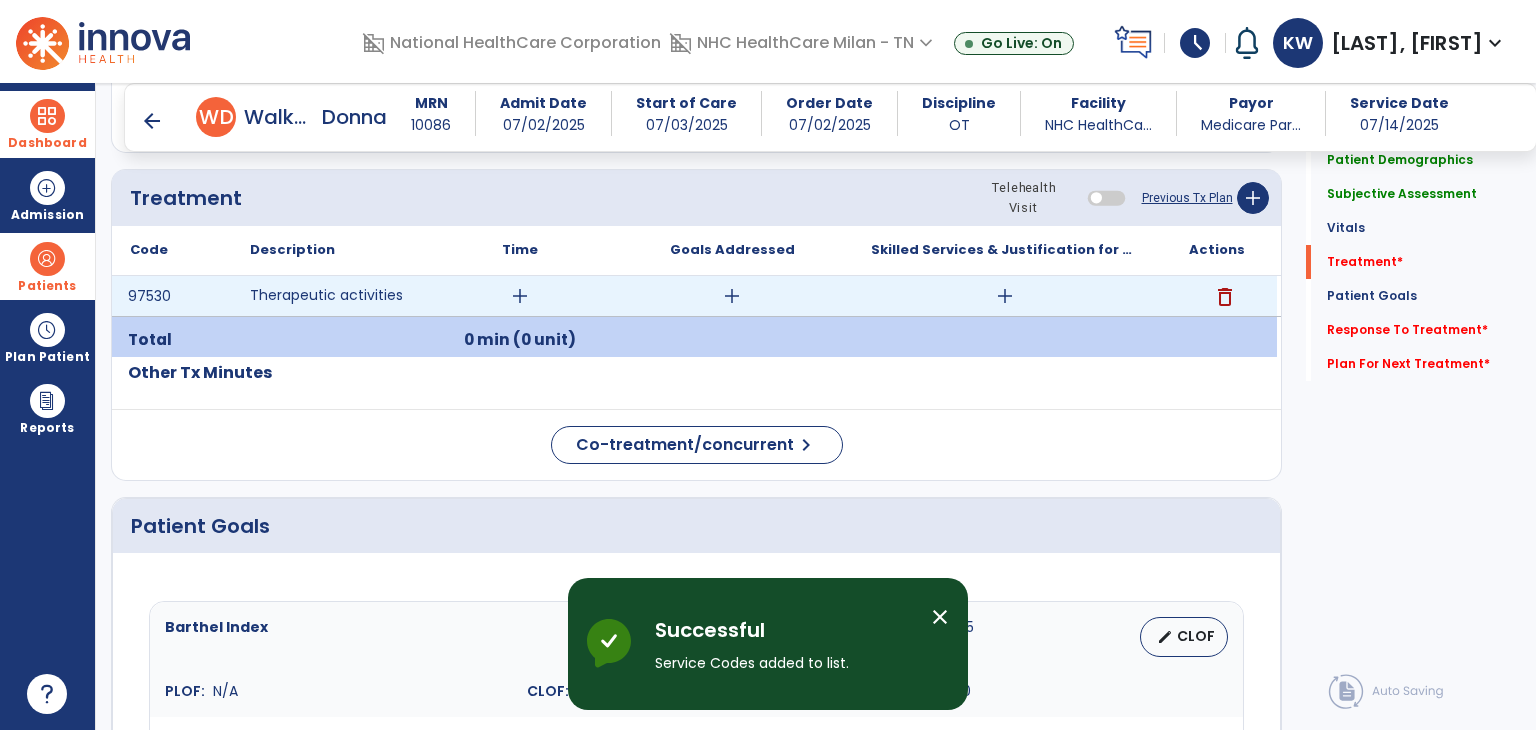click on "add" at bounding box center [520, 296] 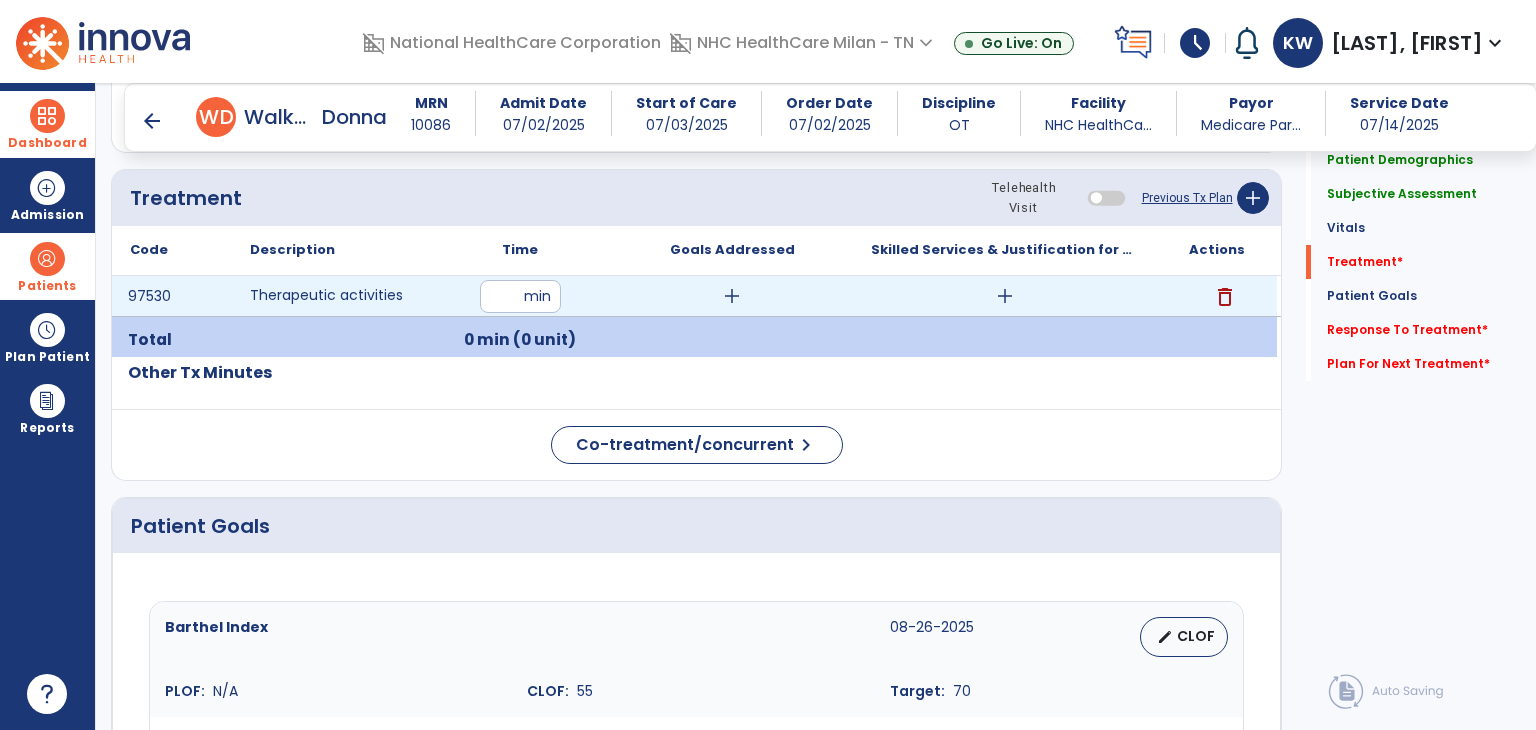 type on "**" 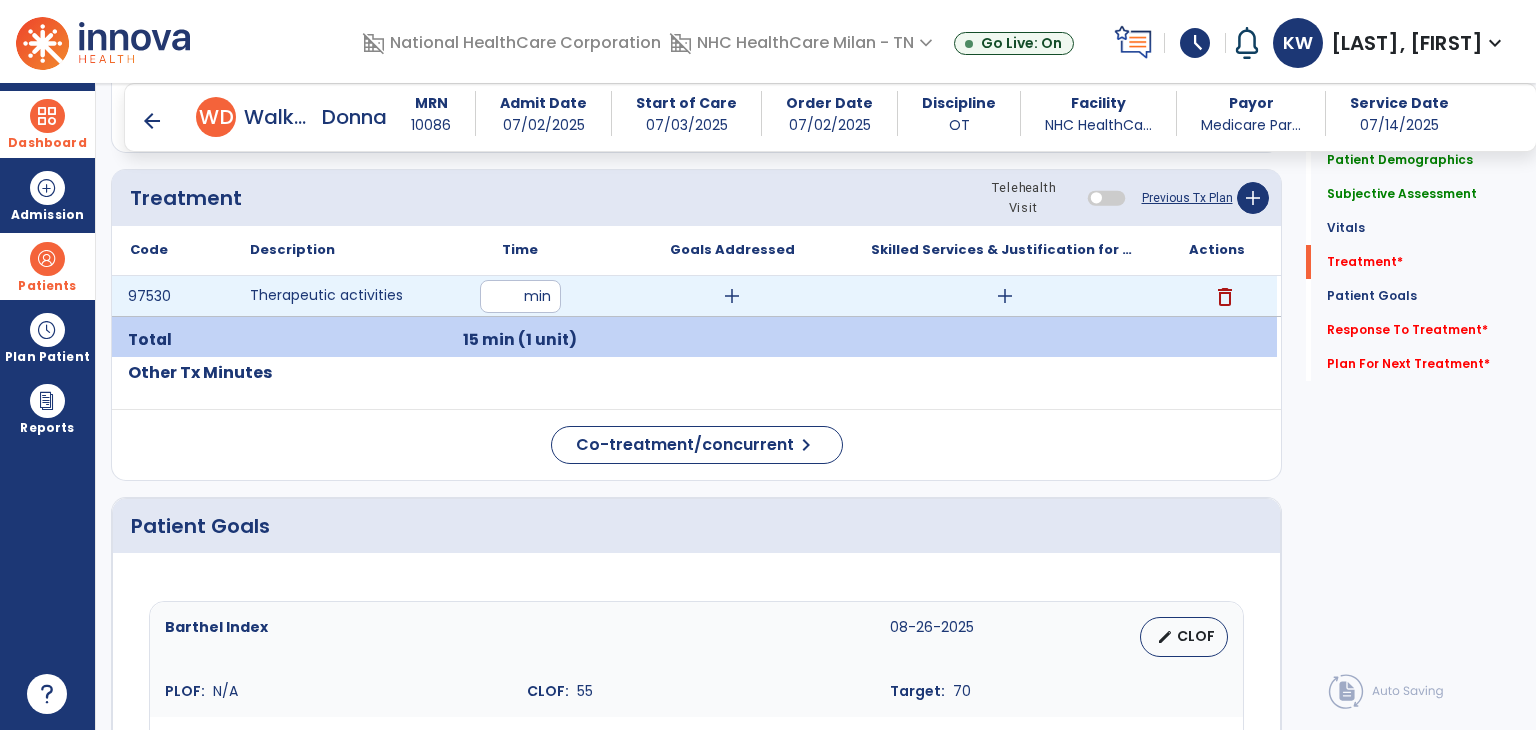 click on "add" at bounding box center [1004, 296] 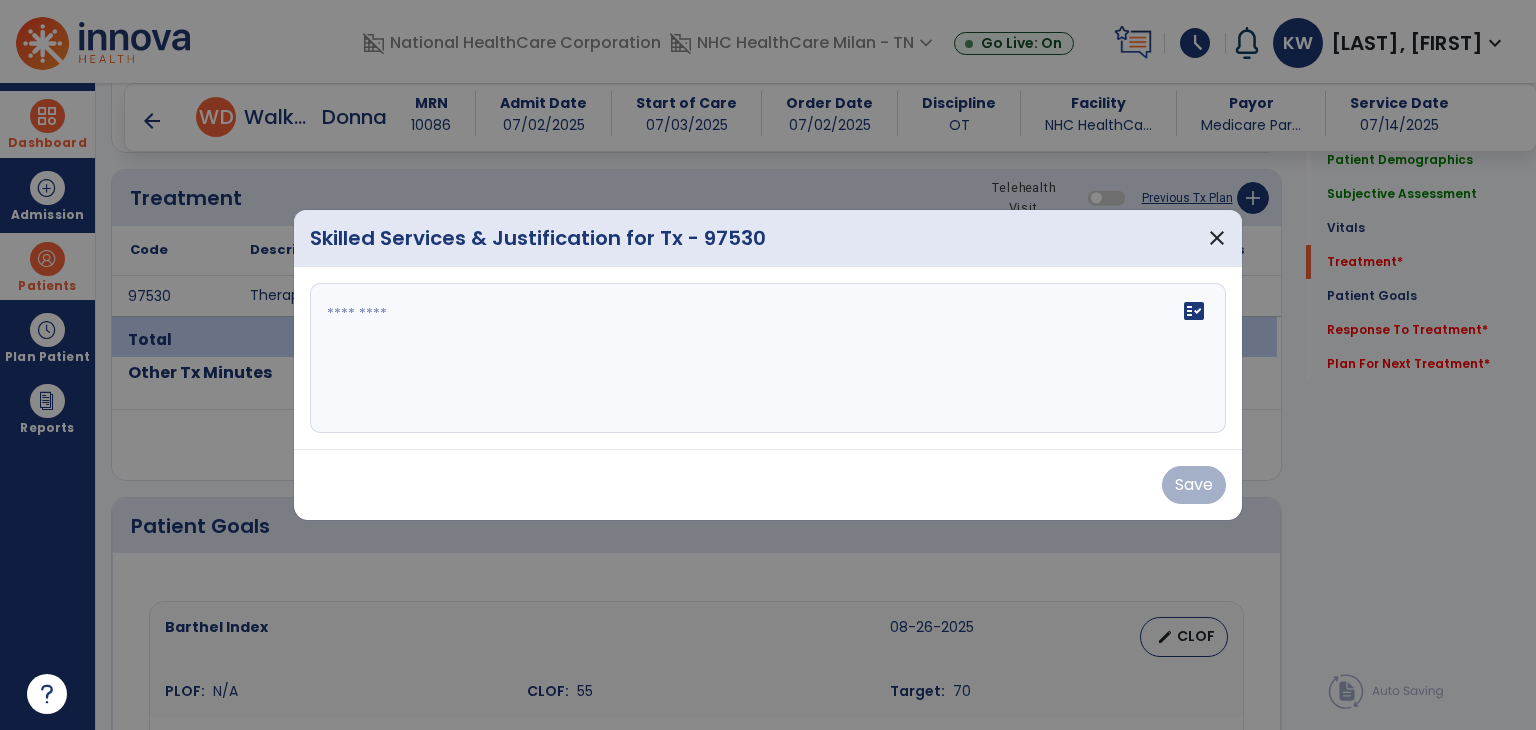 click at bounding box center [768, 358] 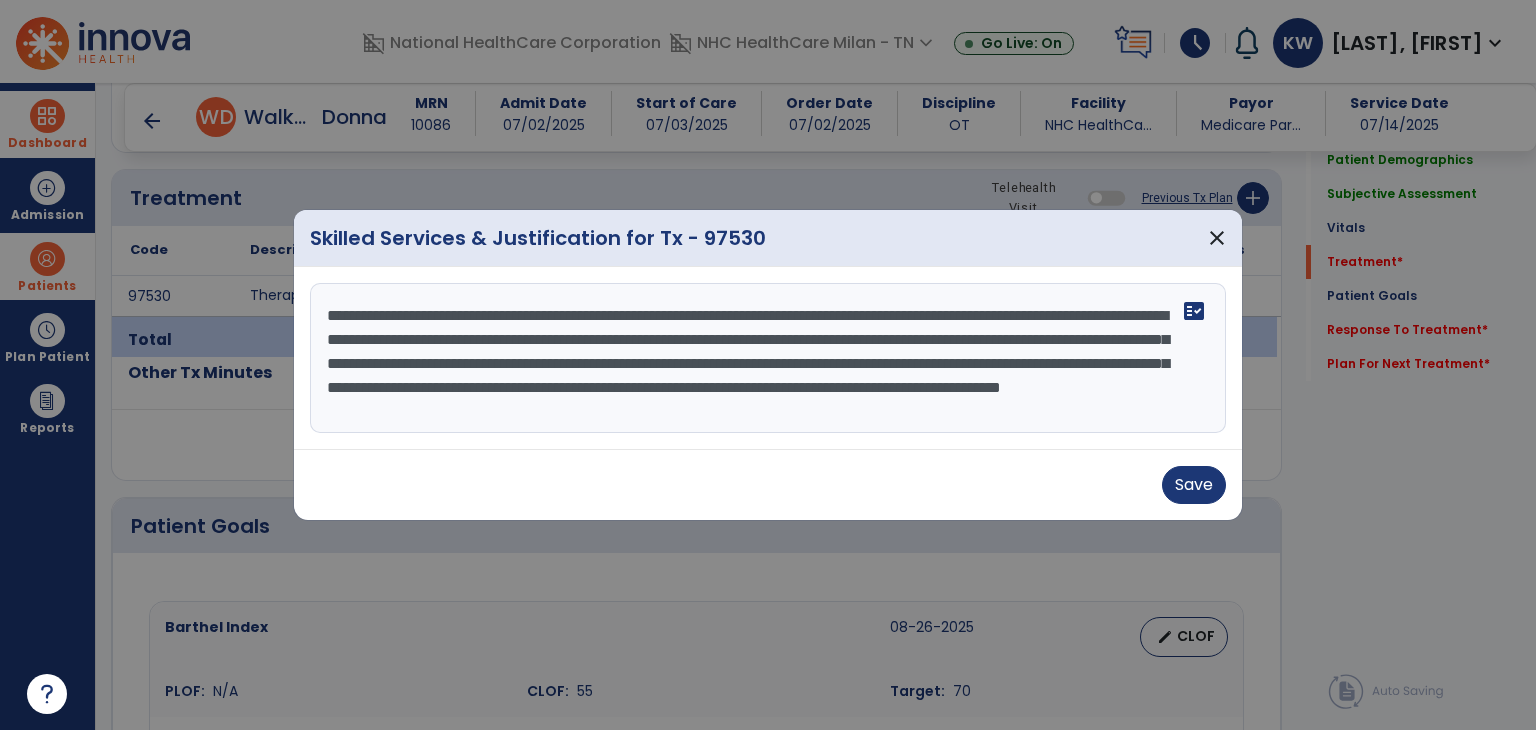 scroll, scrollTop: 16, scrollLeft: 0, axis: vertical 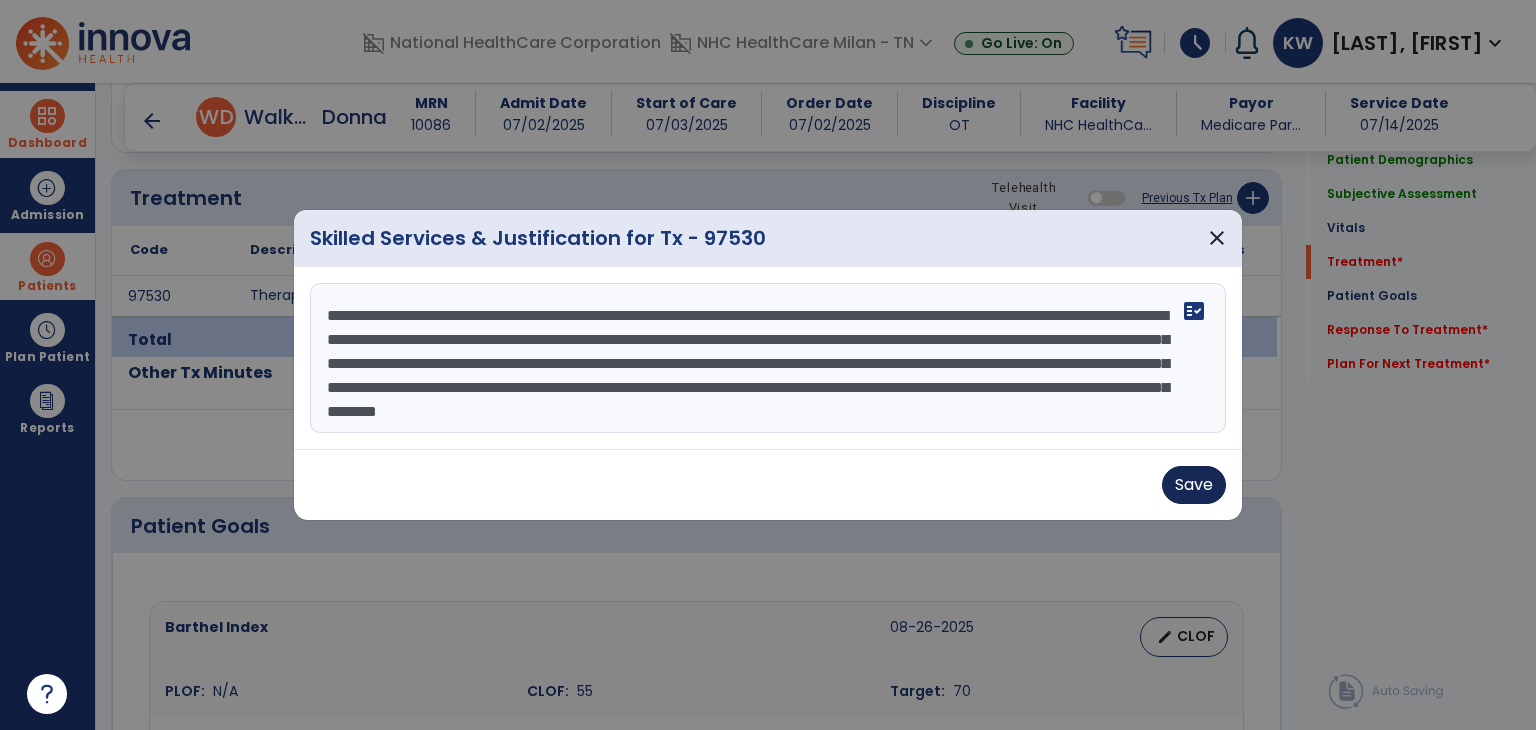 type on "**********" 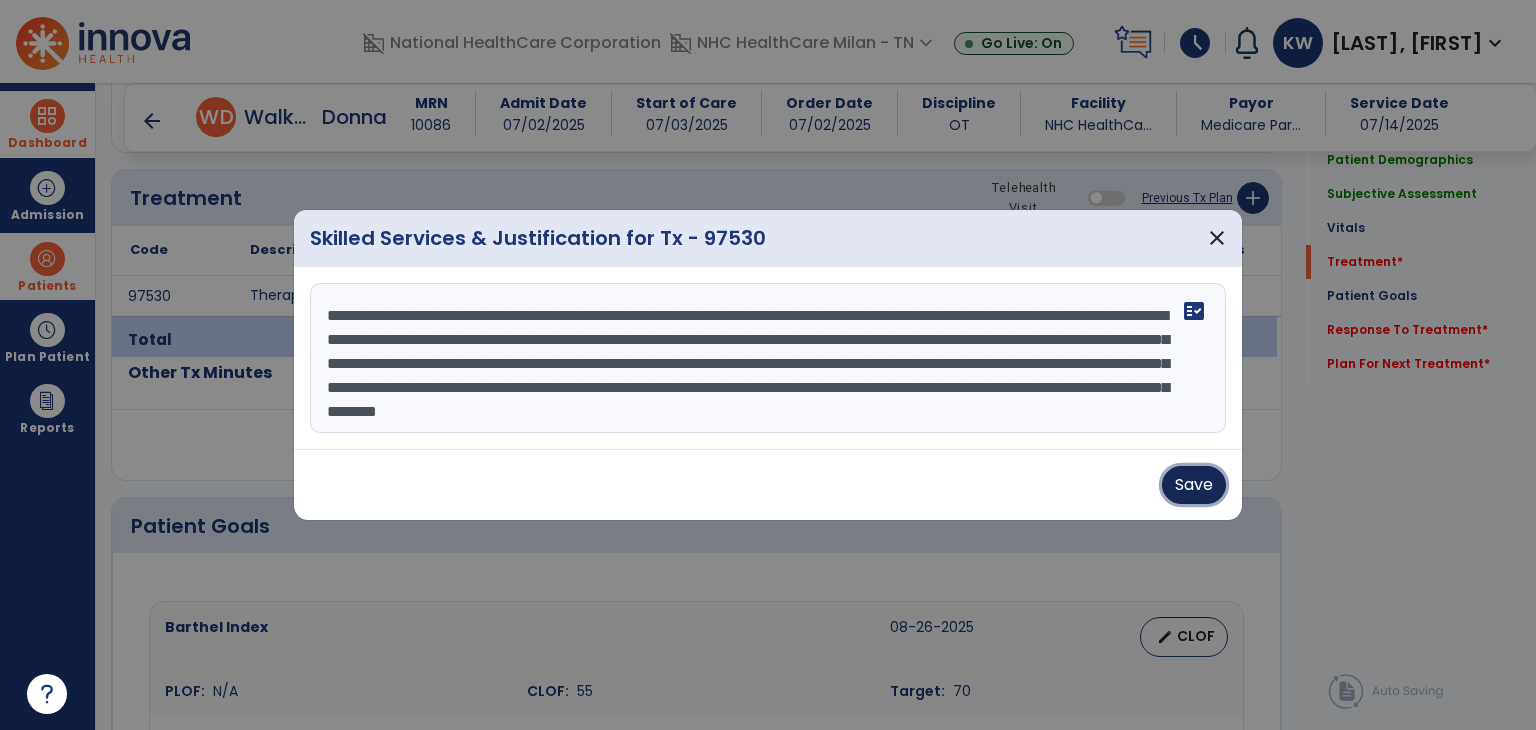 click on "Save" at bounding box center (1194, 485) 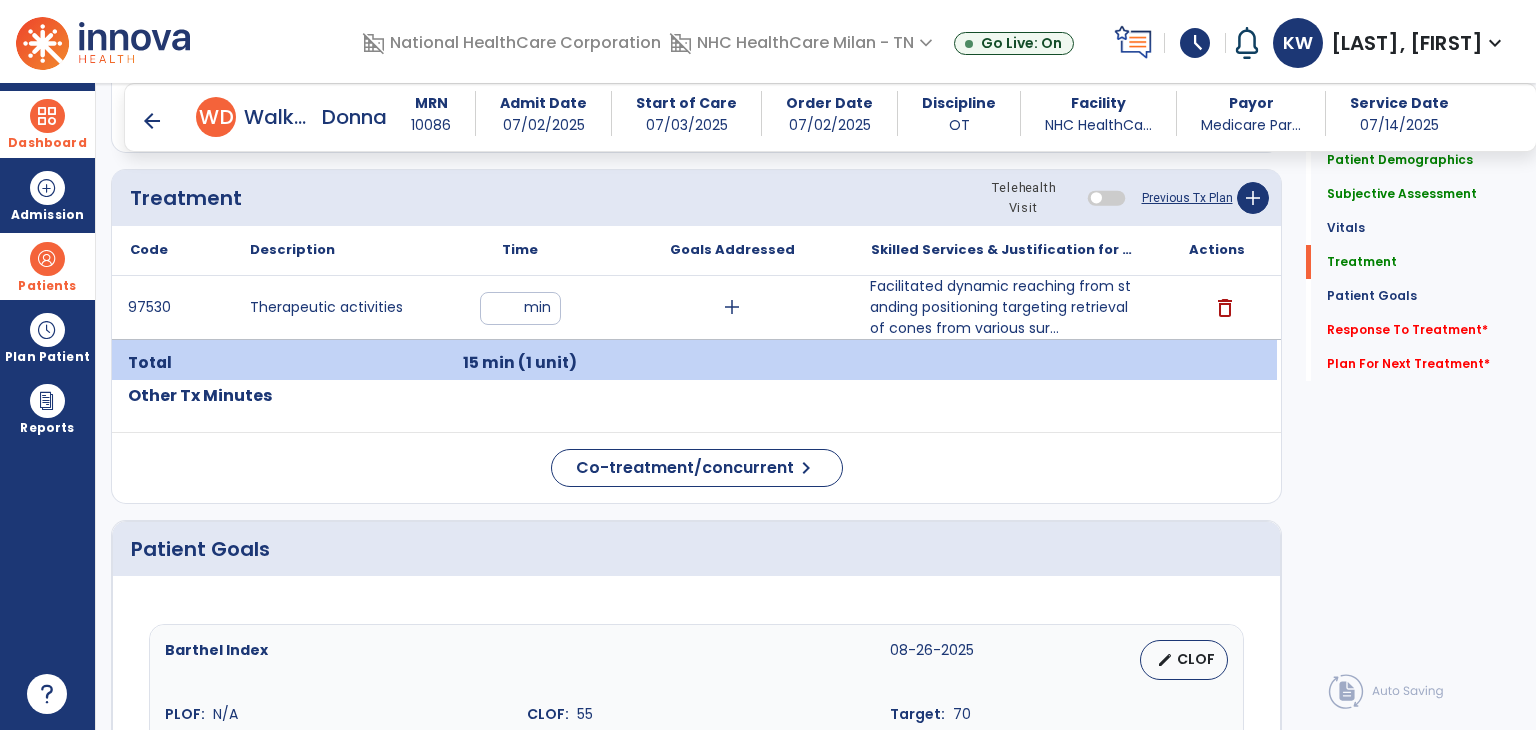scroll, scrollTop: 1100, scrollLeft: 0, axis: vertical 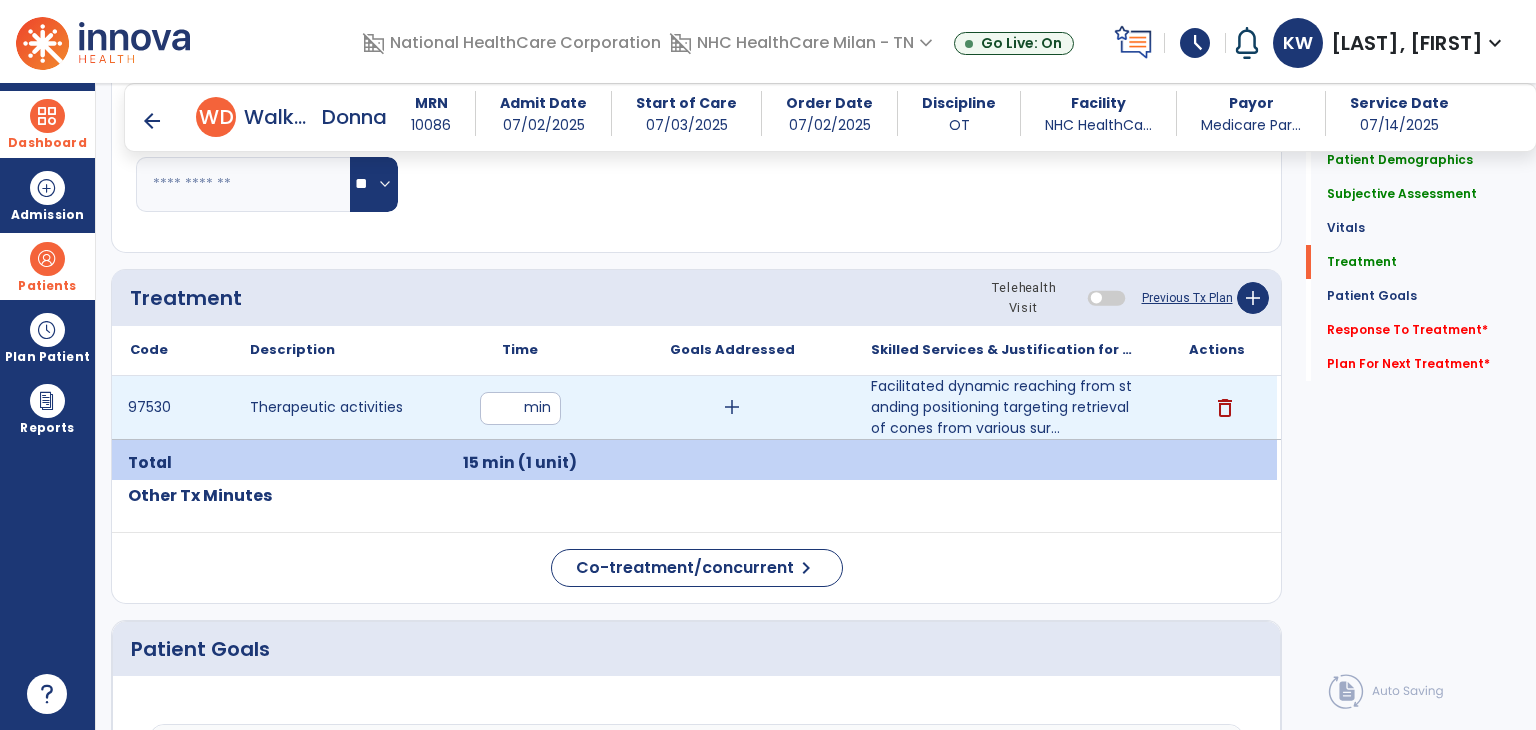 click on "**" at bounding box center [520, 408] 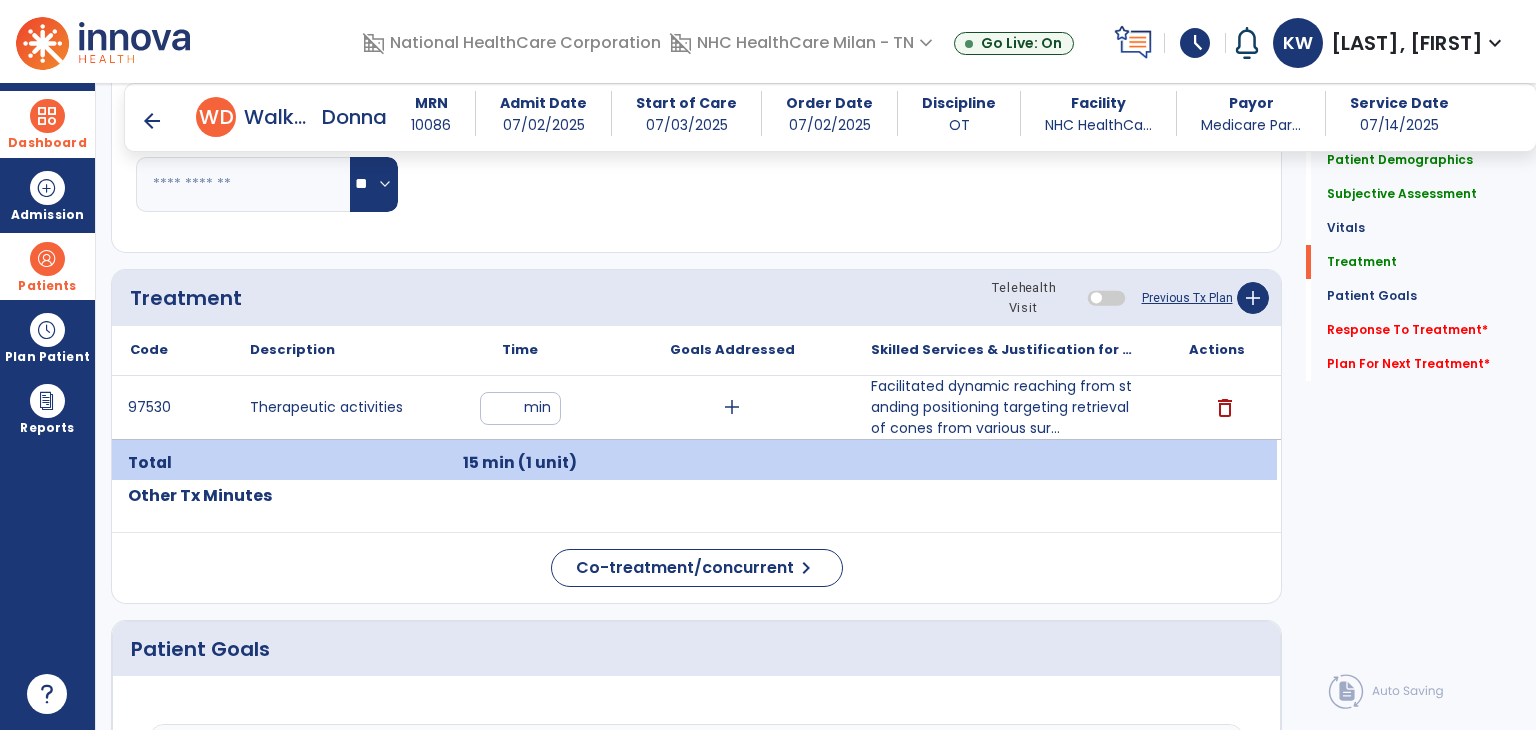 click on "Treatment Telehealth Visit  Previous Tx Plan   add" 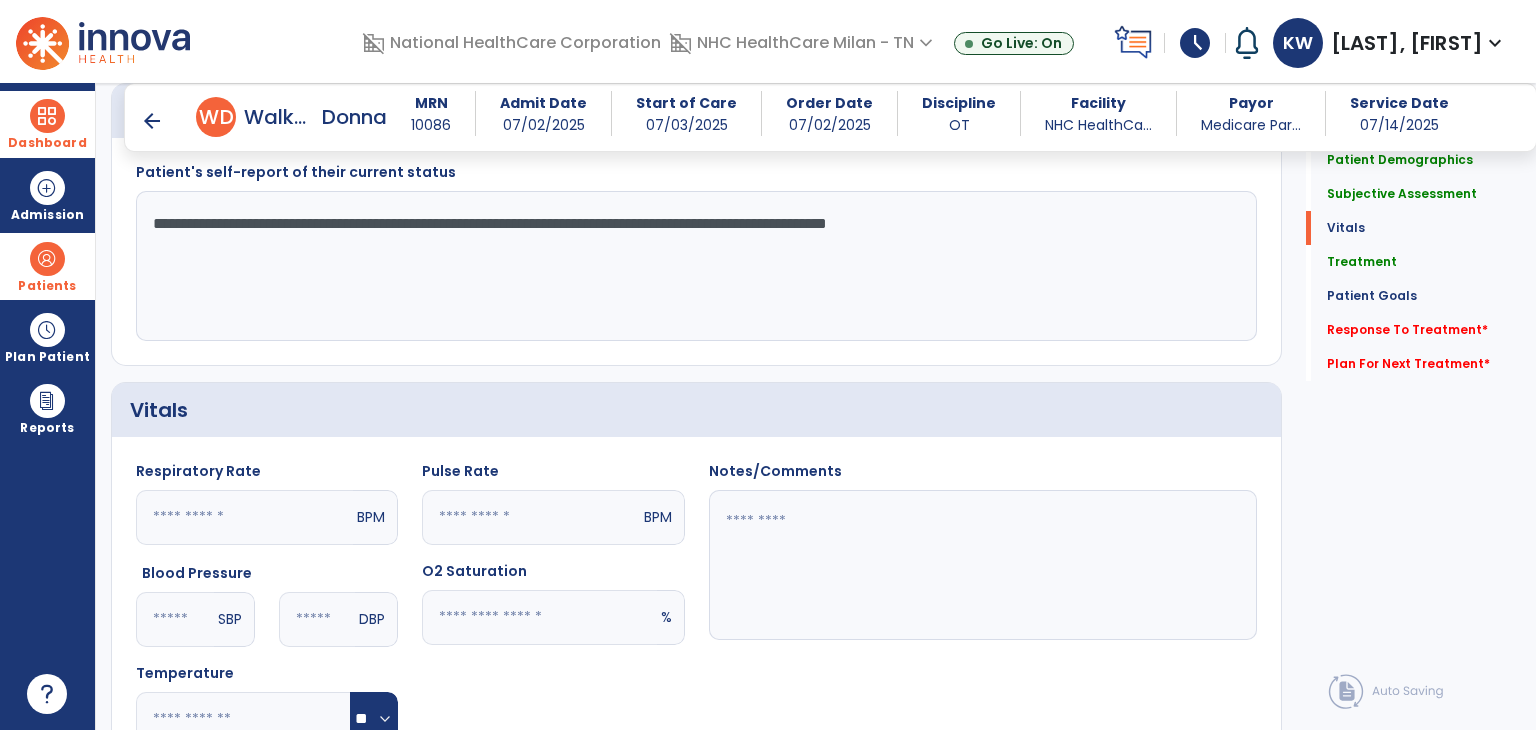 scroll, scrollTop: 1165, scrollLeft: 0, axis: vertical 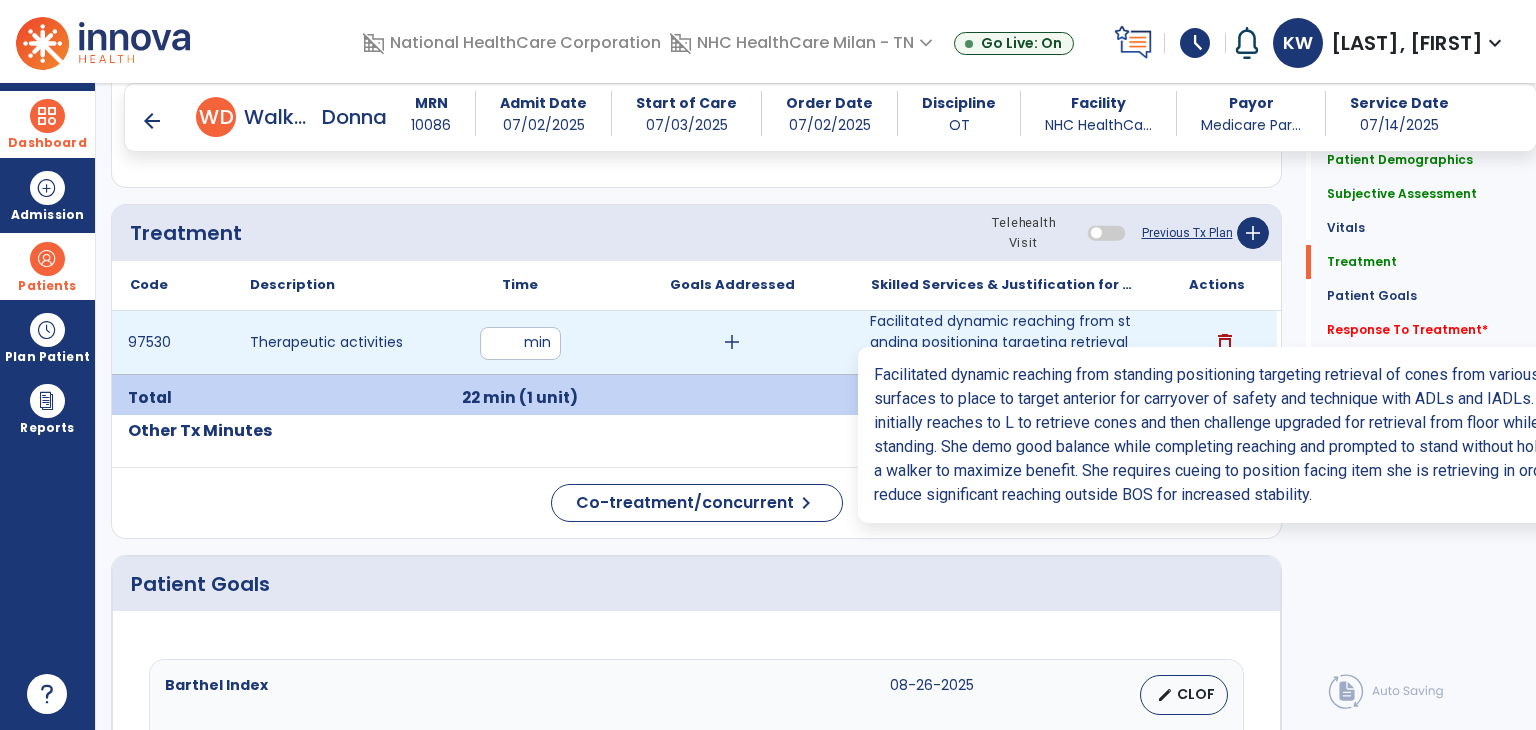 click on "Facilitated dynamic reaching from standing positioning targeting retrieval of cones from various sur..." at bounding box center (1004, 342) 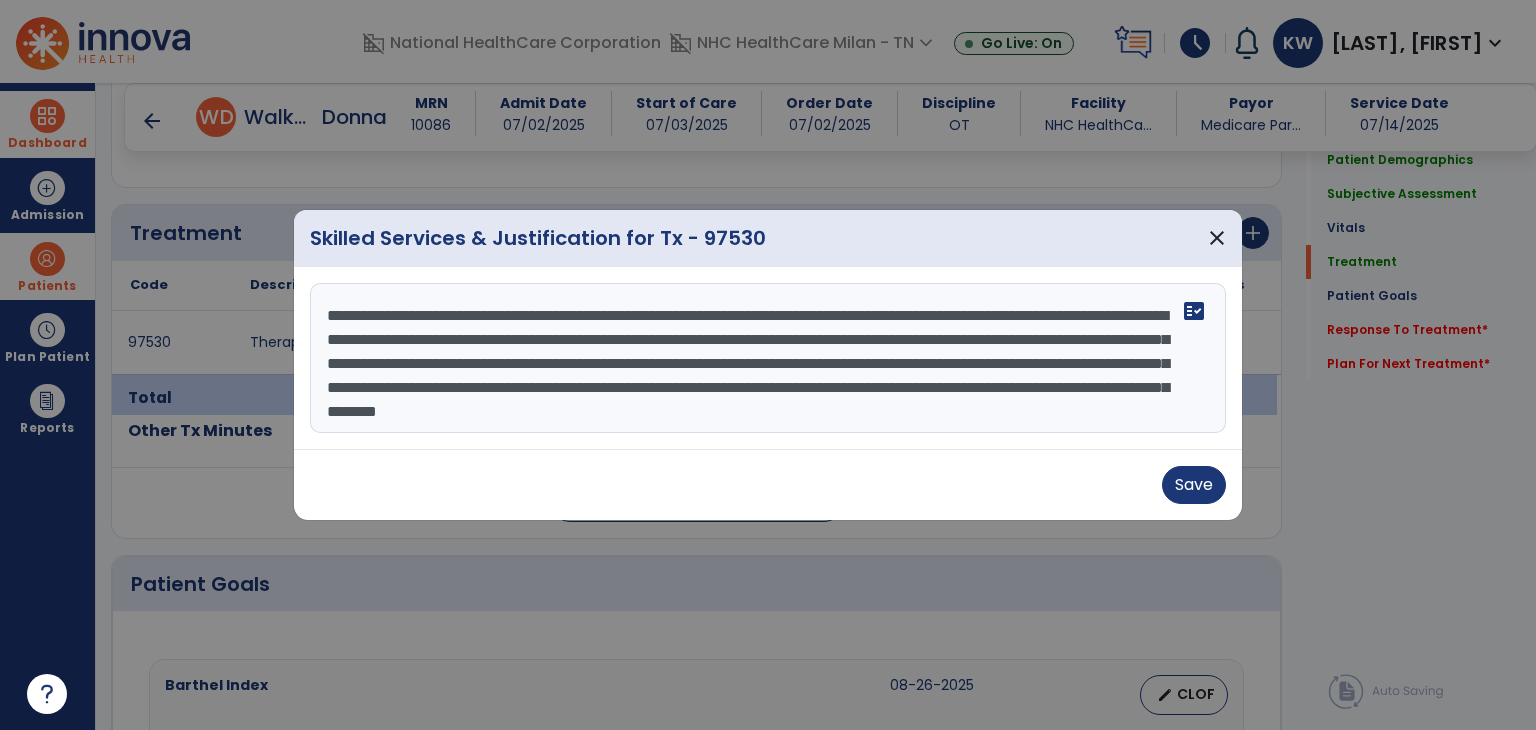 scroll, scrollTop: 24, scrollLeft: 0, axis: vertical 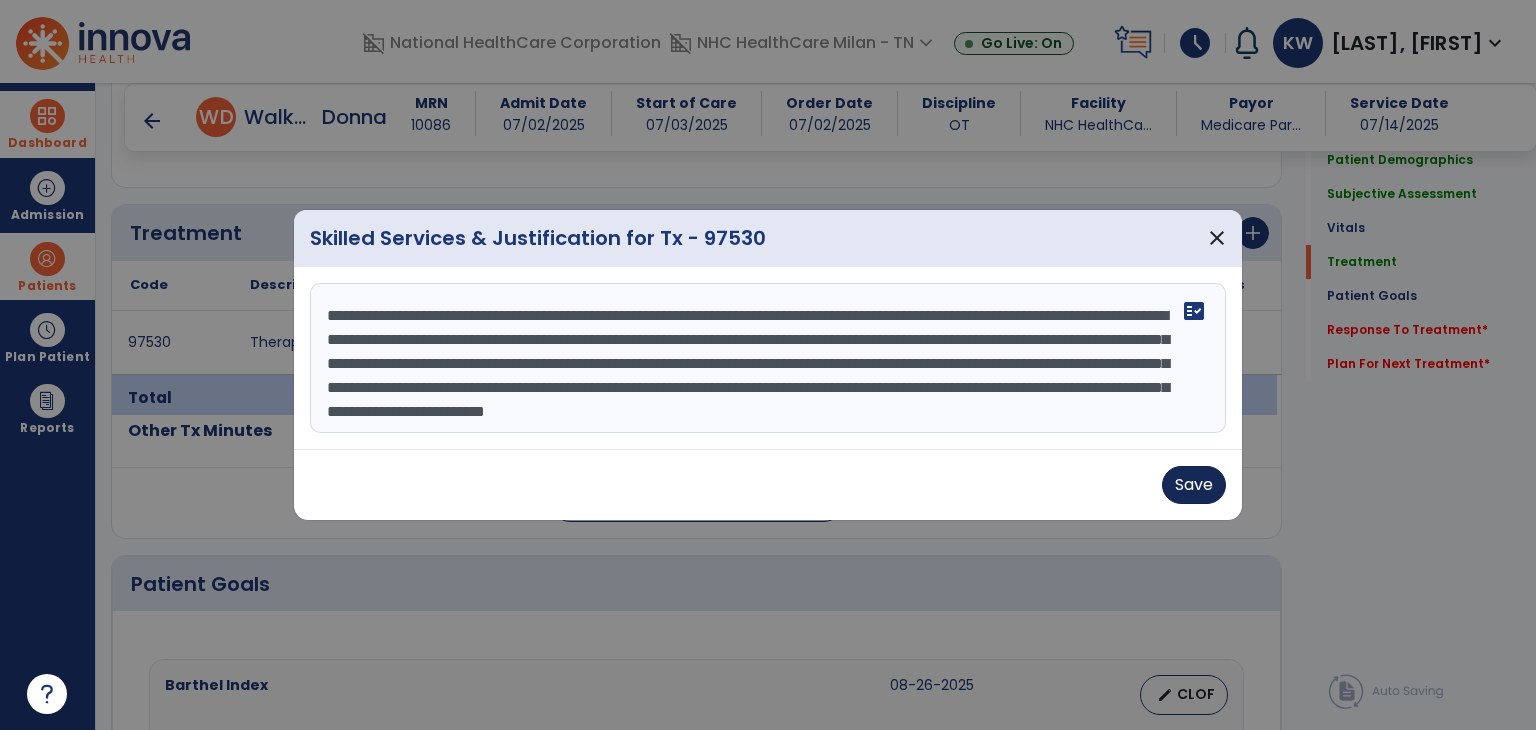 type on "**********" 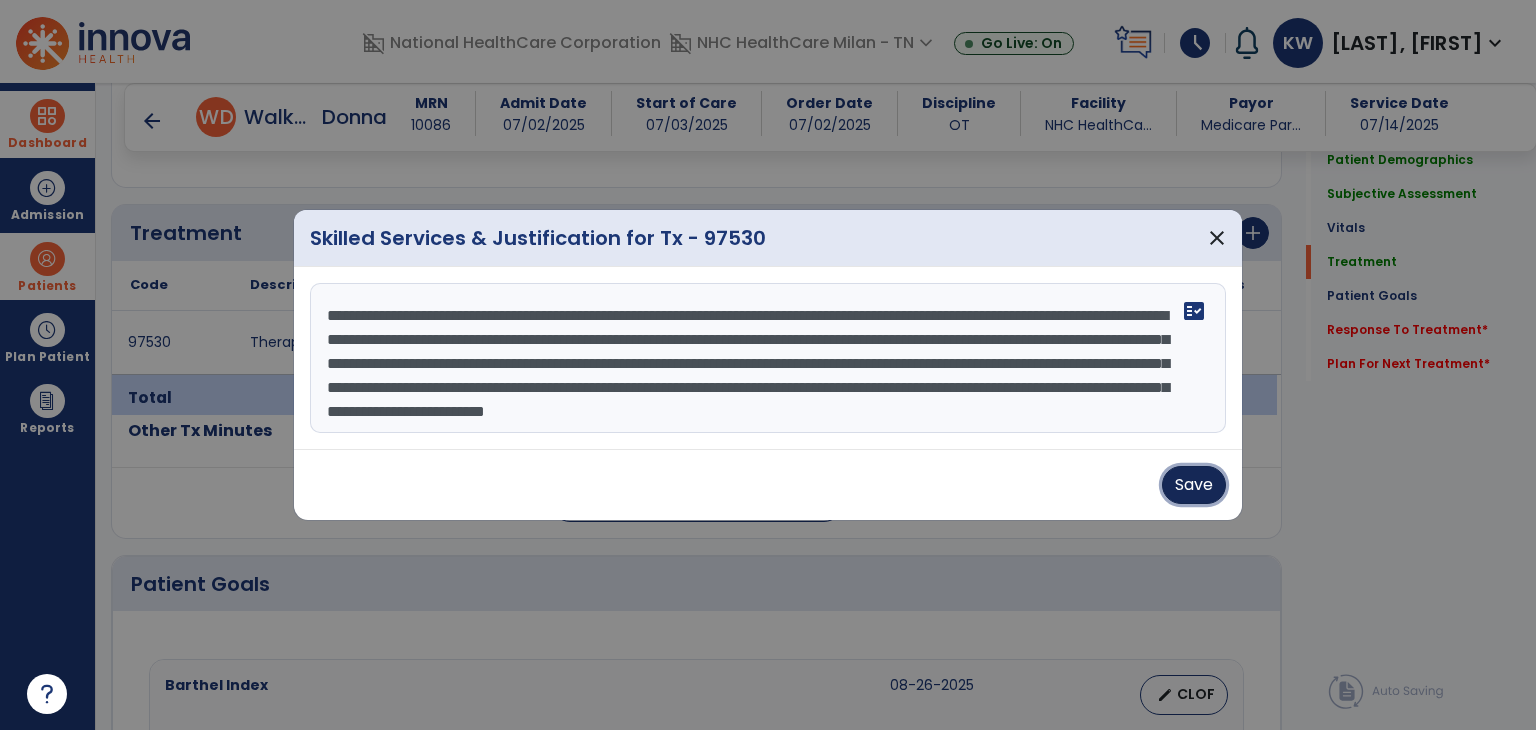 drag, startPoint x: 1170, startPoint y: 486, endPoint x: 1143, endPoint y: 473, distance: 29.966648 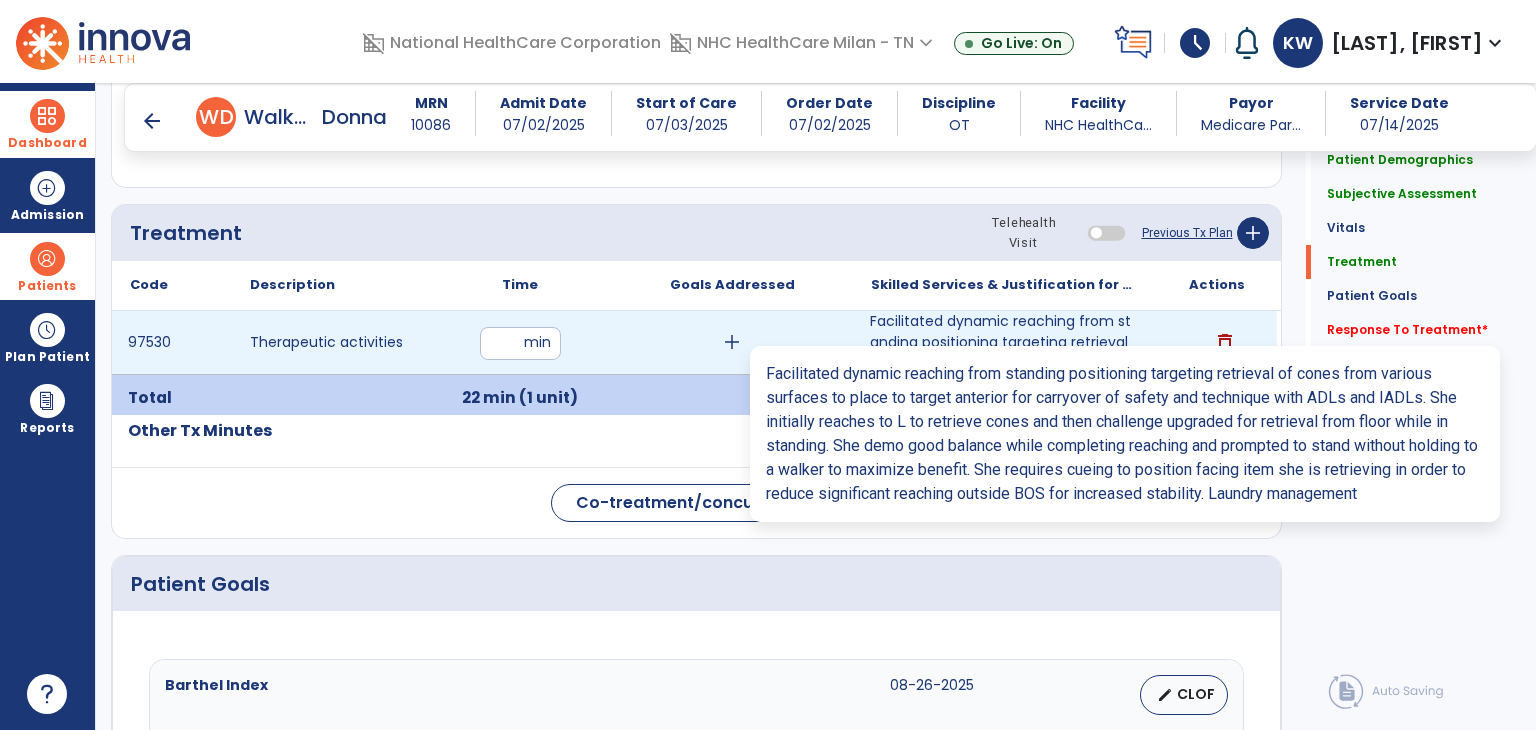 click on "Facilitated dynamic reaching from standing positioning targeting retrieval of cones from various sur..." at bounding box center (1004, 342) 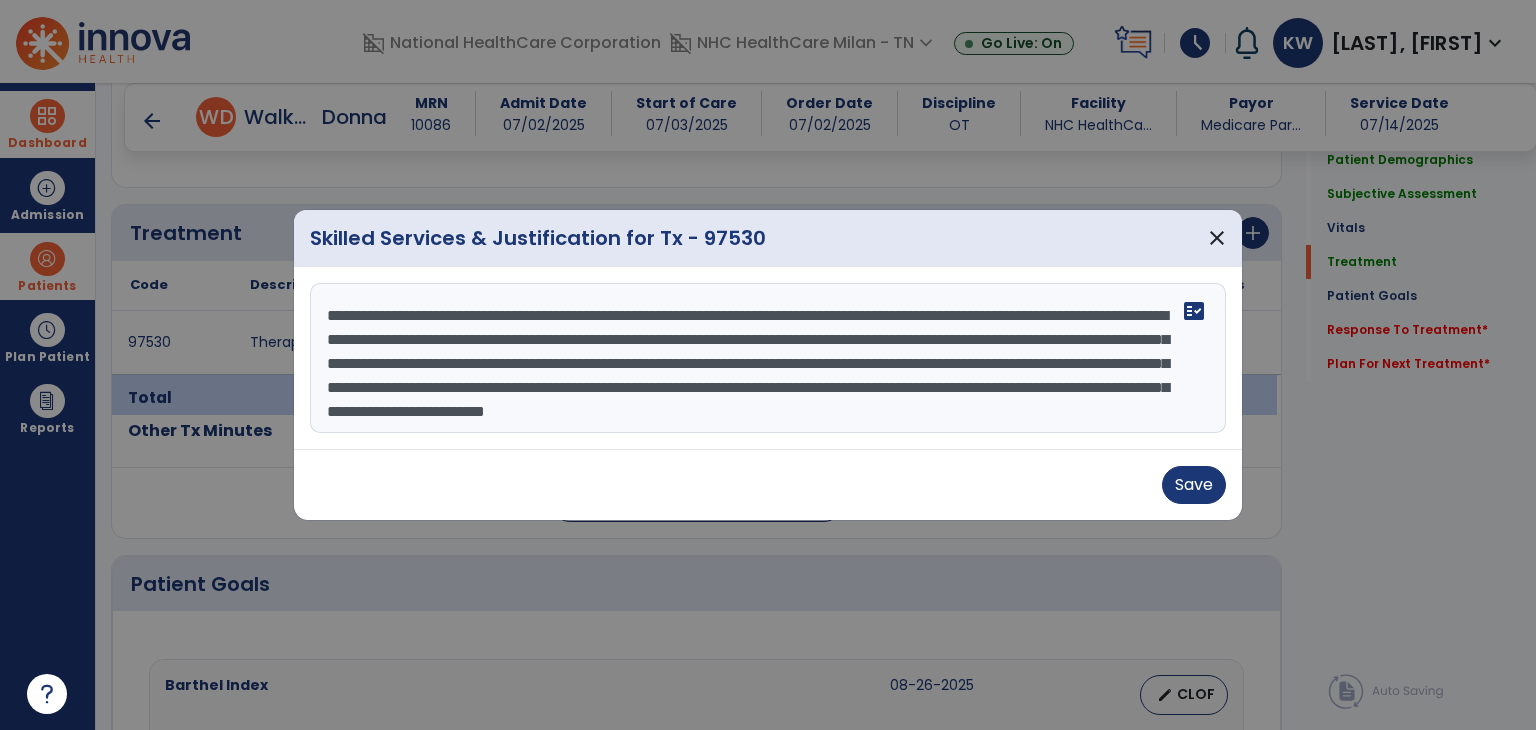 scroll, scrollTop: 23, scrollLeft: 0, axis: vertical 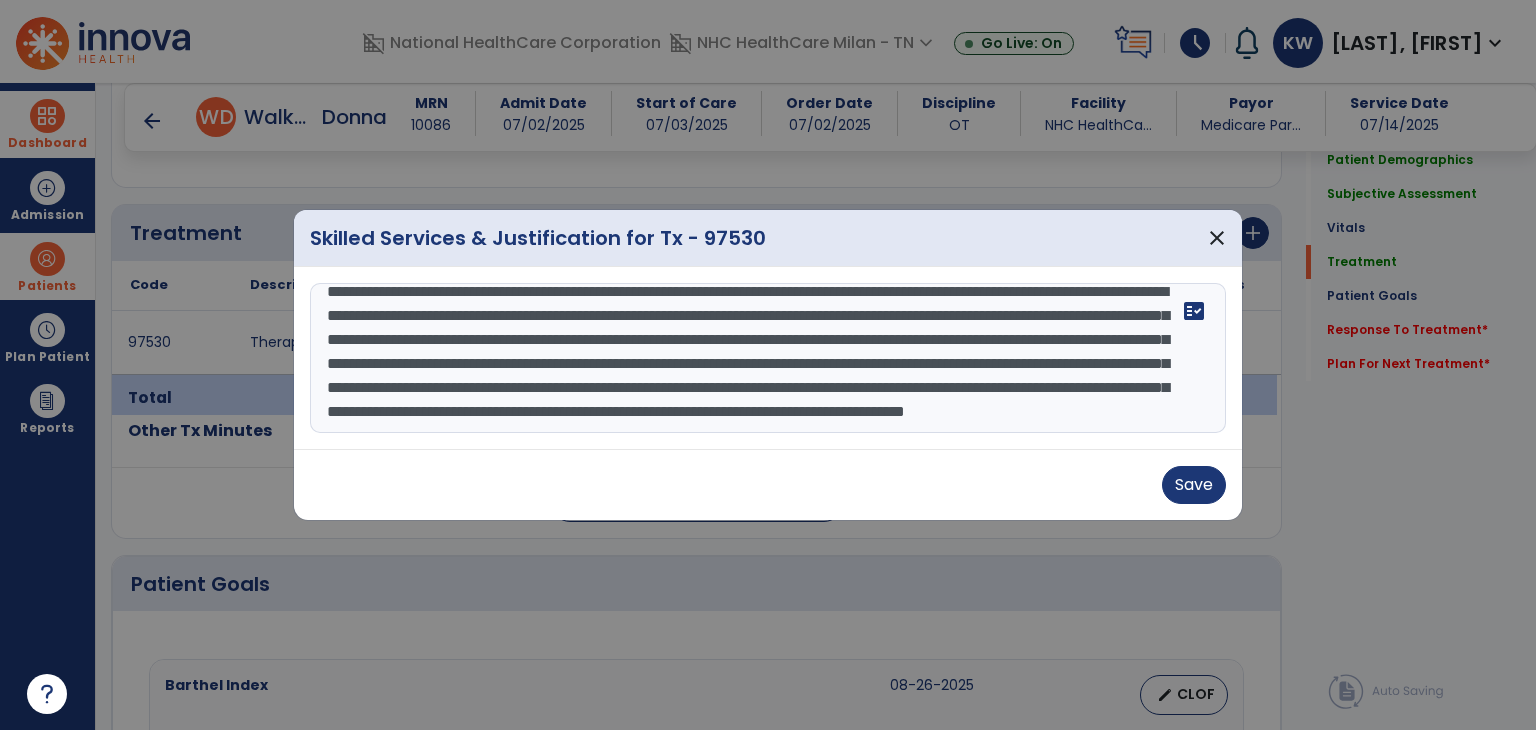 type on "**********" 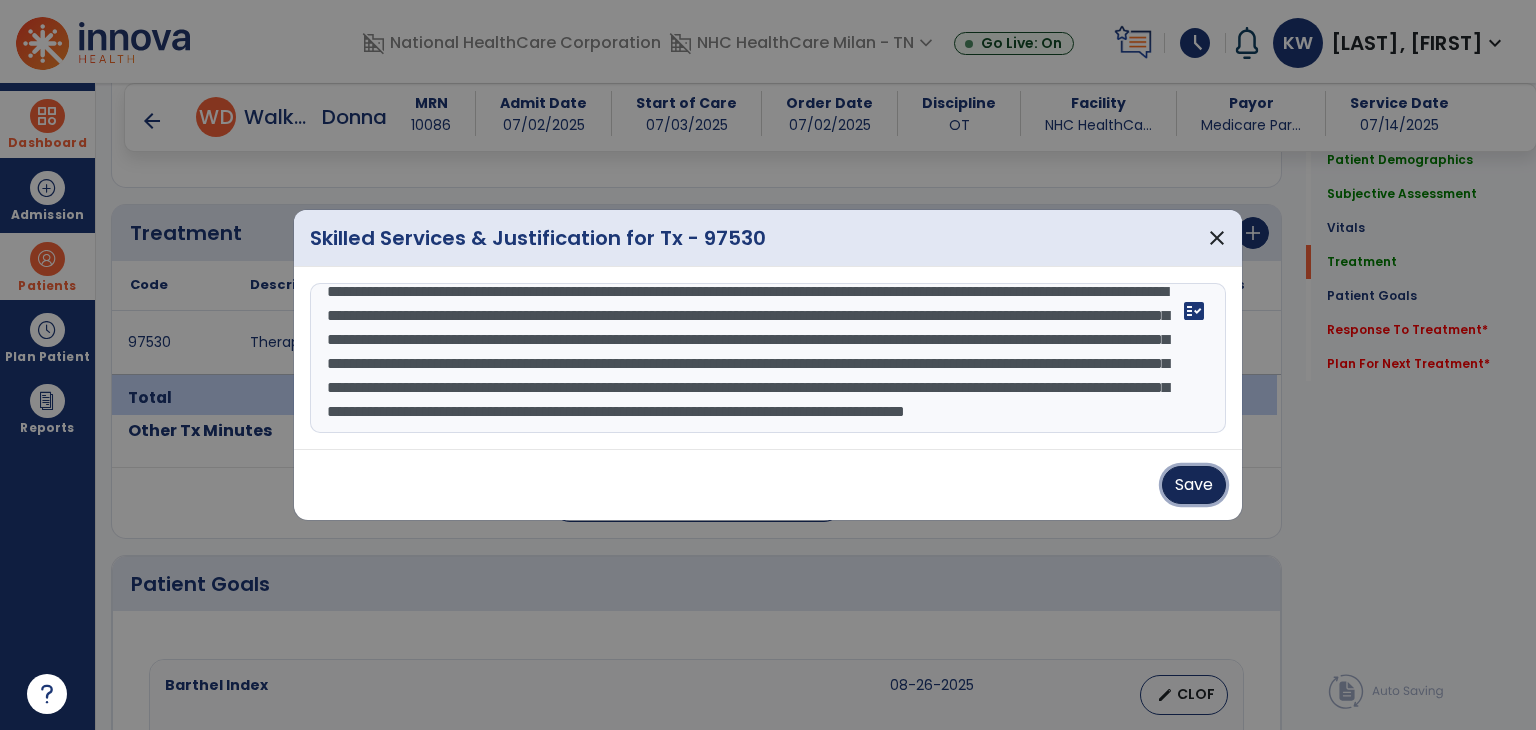 click on "Save" at bounding box center (1194, 485) 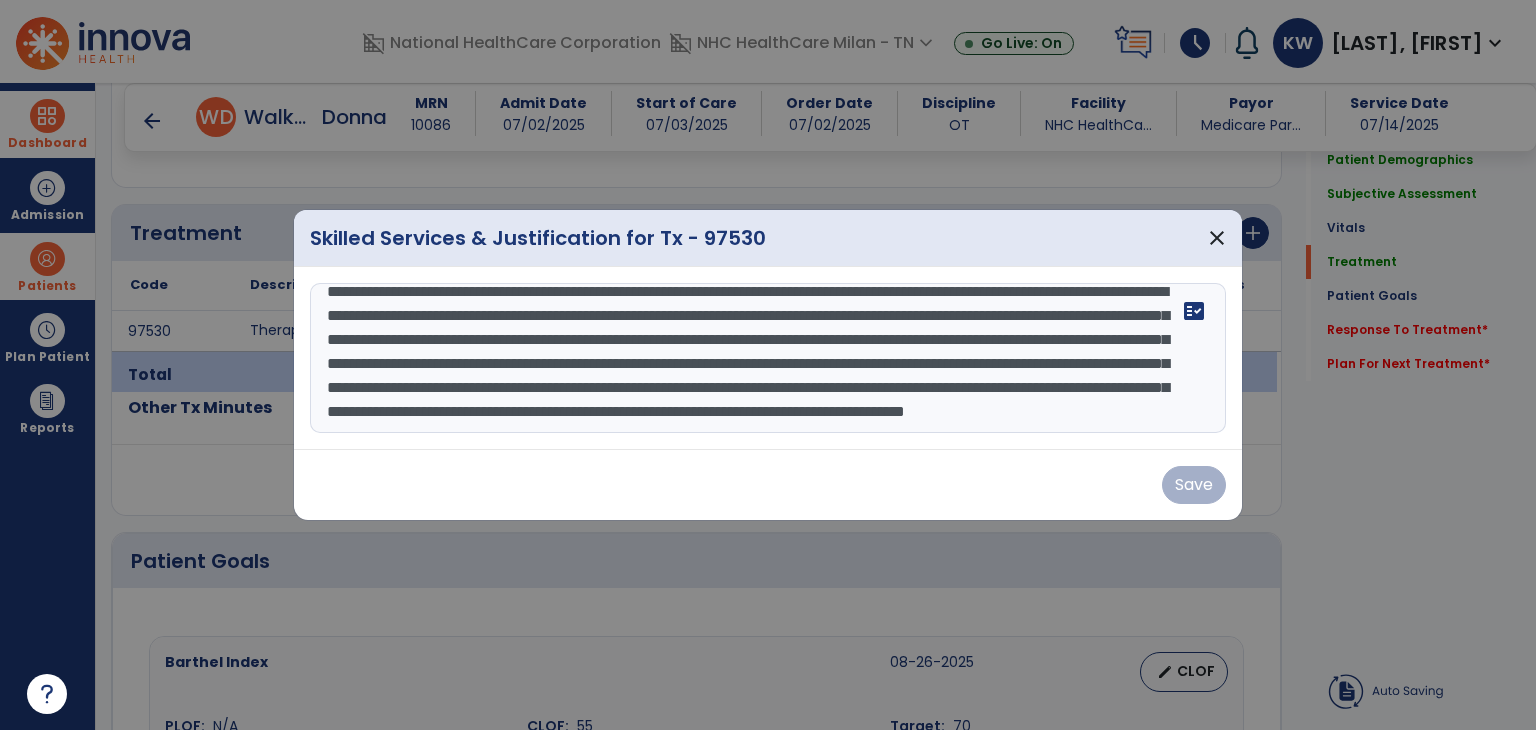 click on "Save" at bounding box center [768, 485] 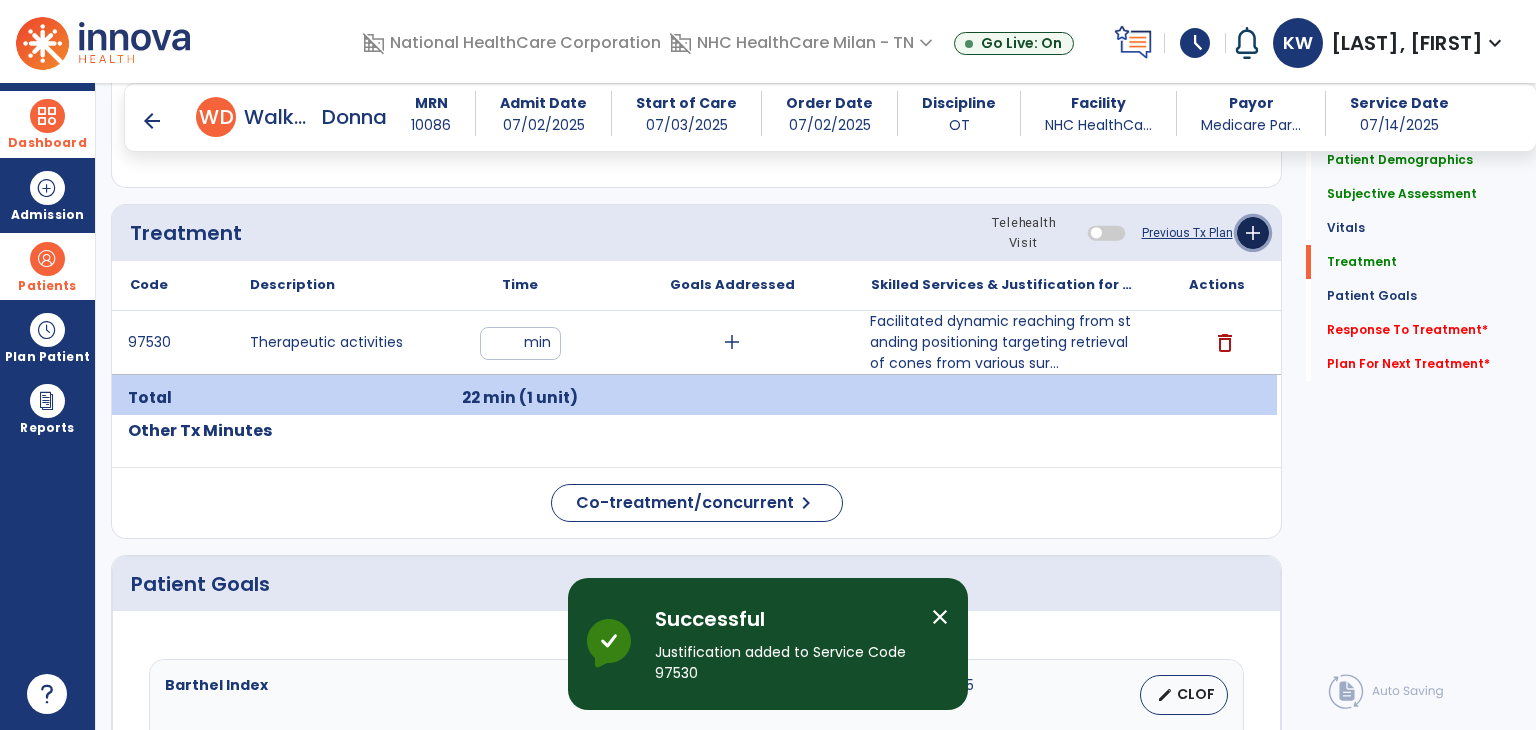 click on "add" 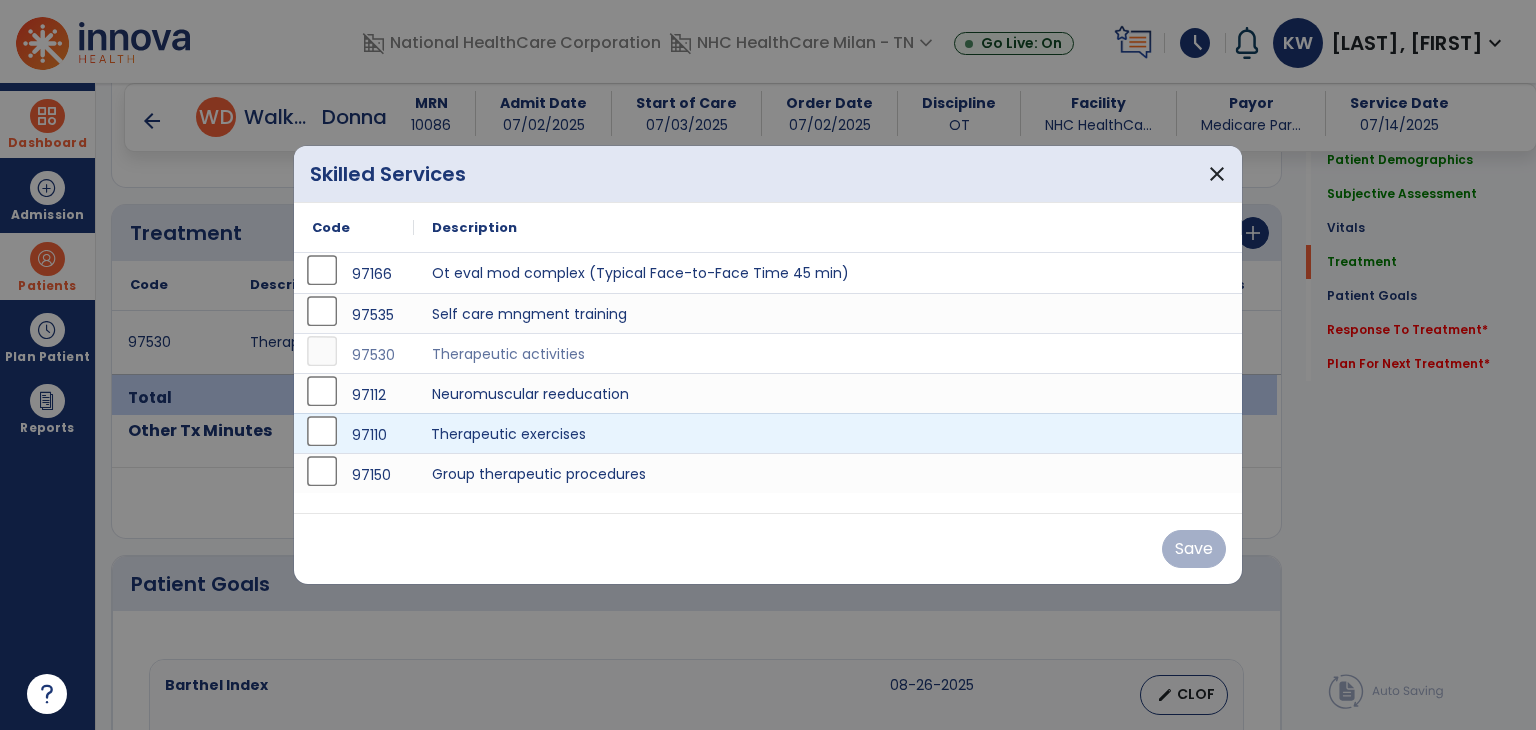 drag, startPoint x: 543, startPoint y: 445, endPoint x: 623, endPoint y: 471, distance: 84.118965 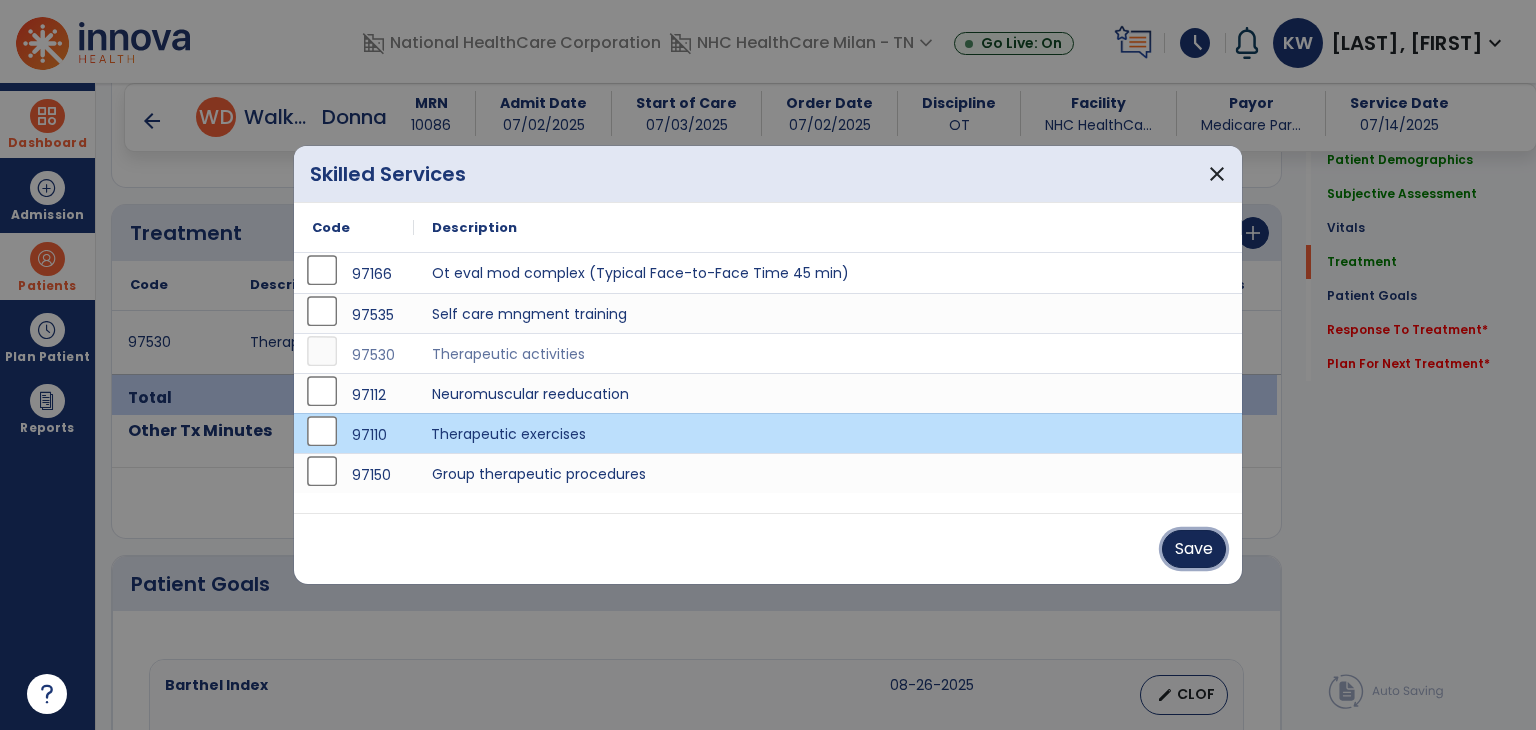 drag, startPoint x: 1200, startPoint y: 559, endPoint x: 1140, endPoint y: 565, distance: 60.299255 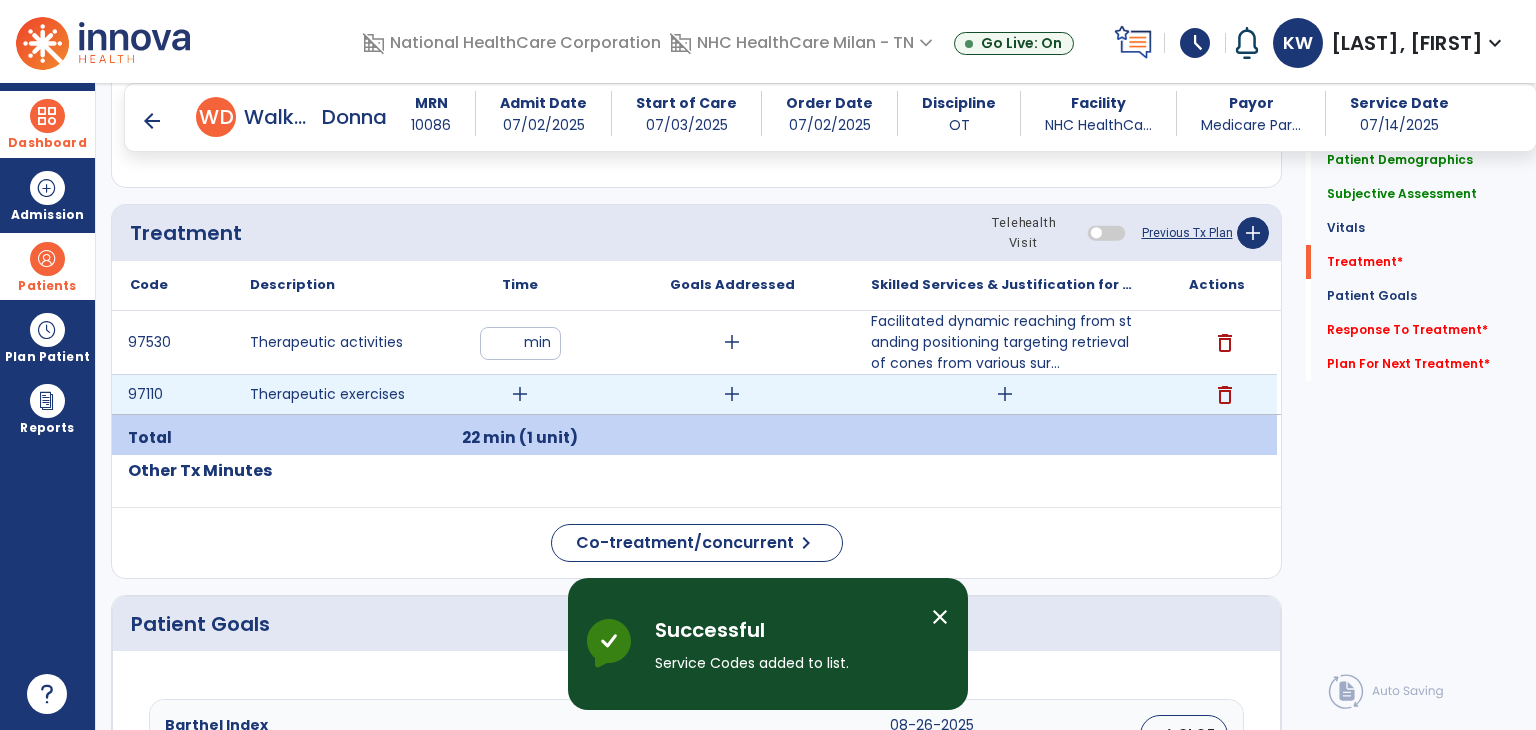 click on "add" at bounding box center [520, 394] 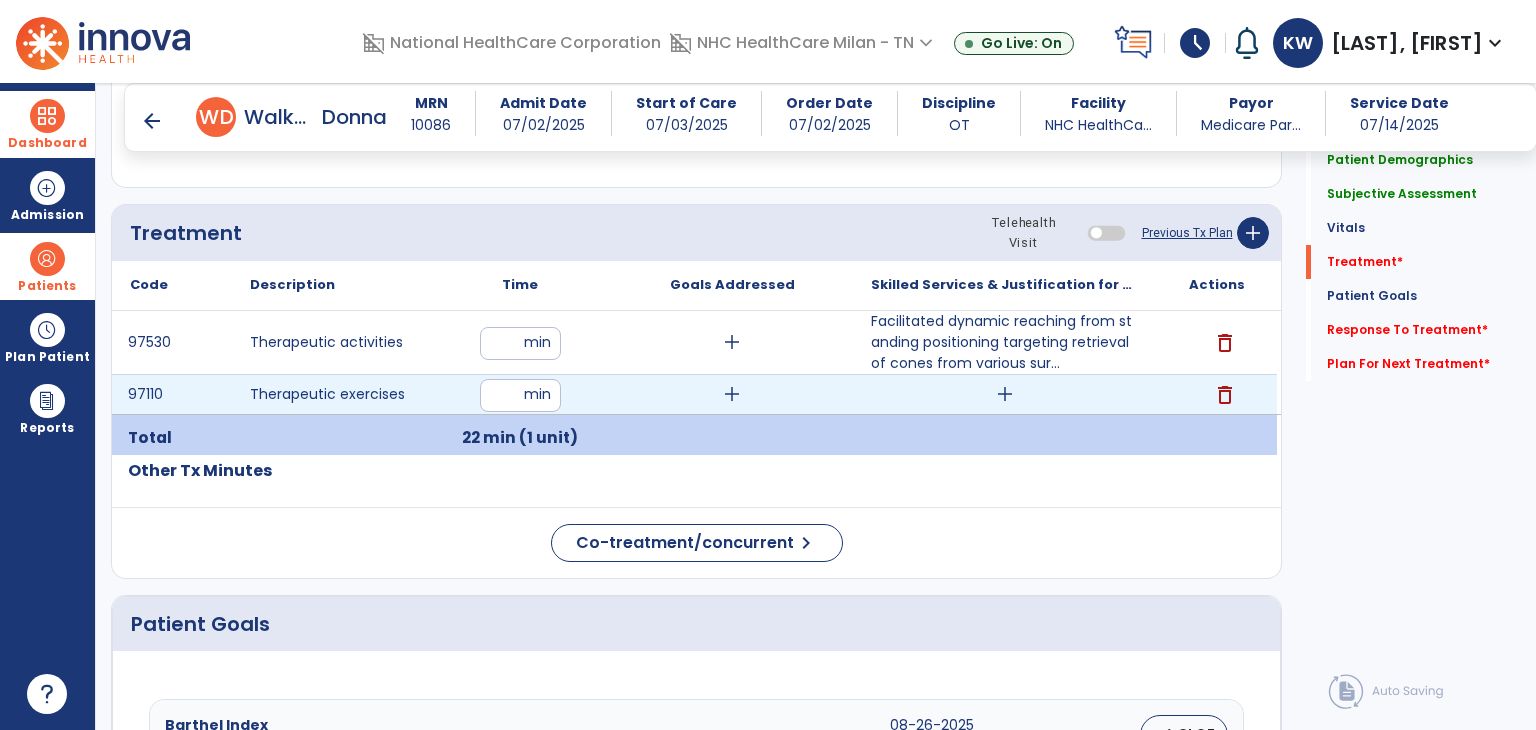 type on "**" 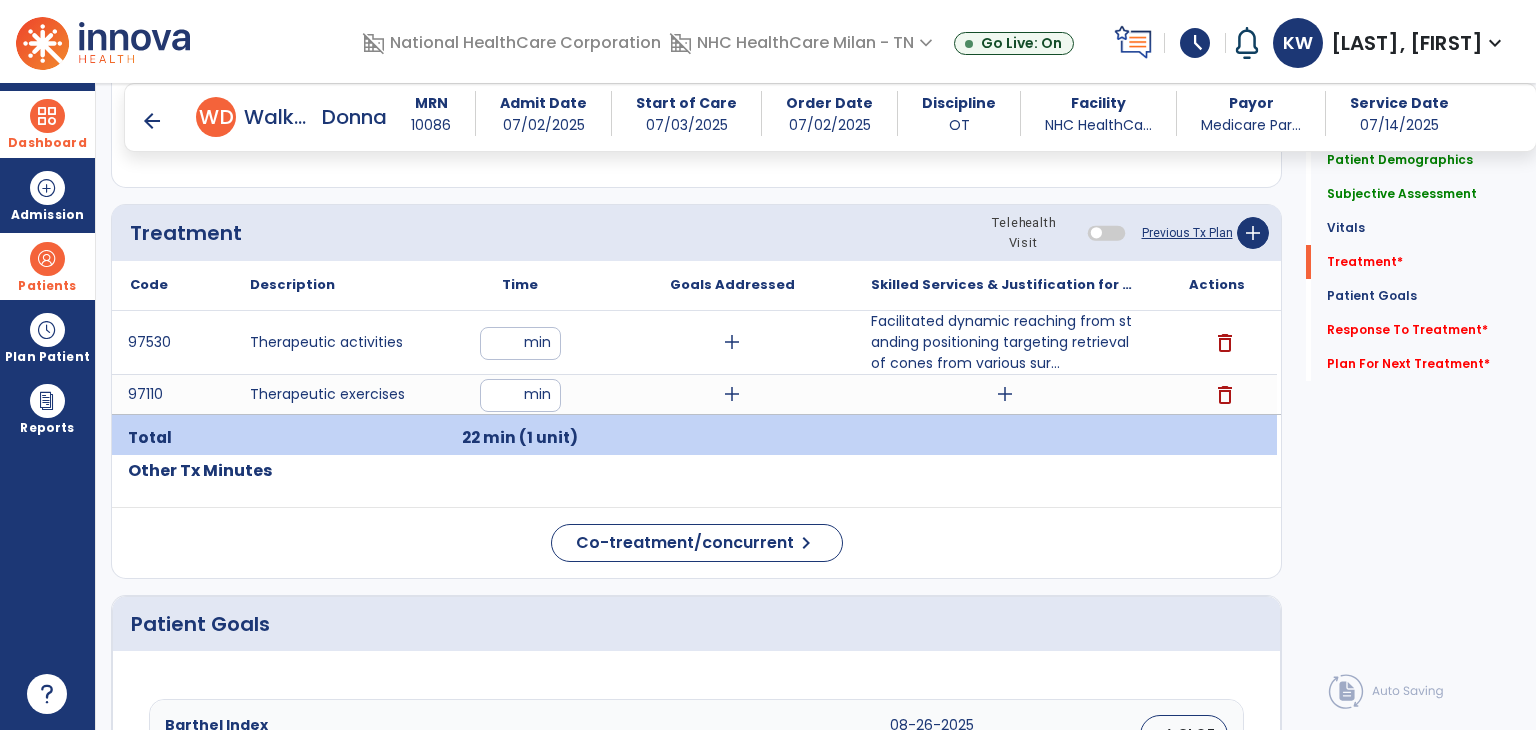 click on "Treatment Telehealth Visit  Previous Tx Plan   add" 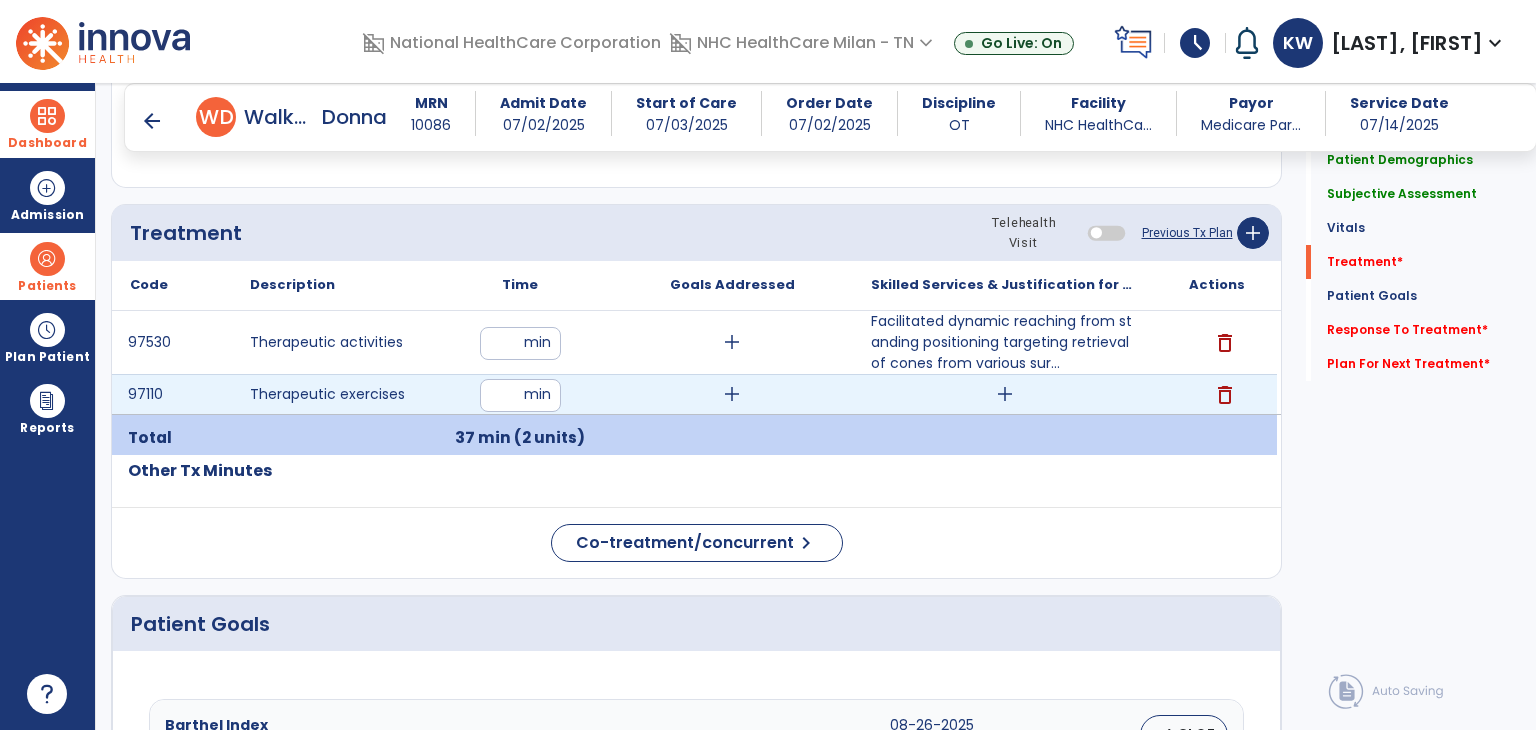 click on "add" at bounding box center [1005, 394] 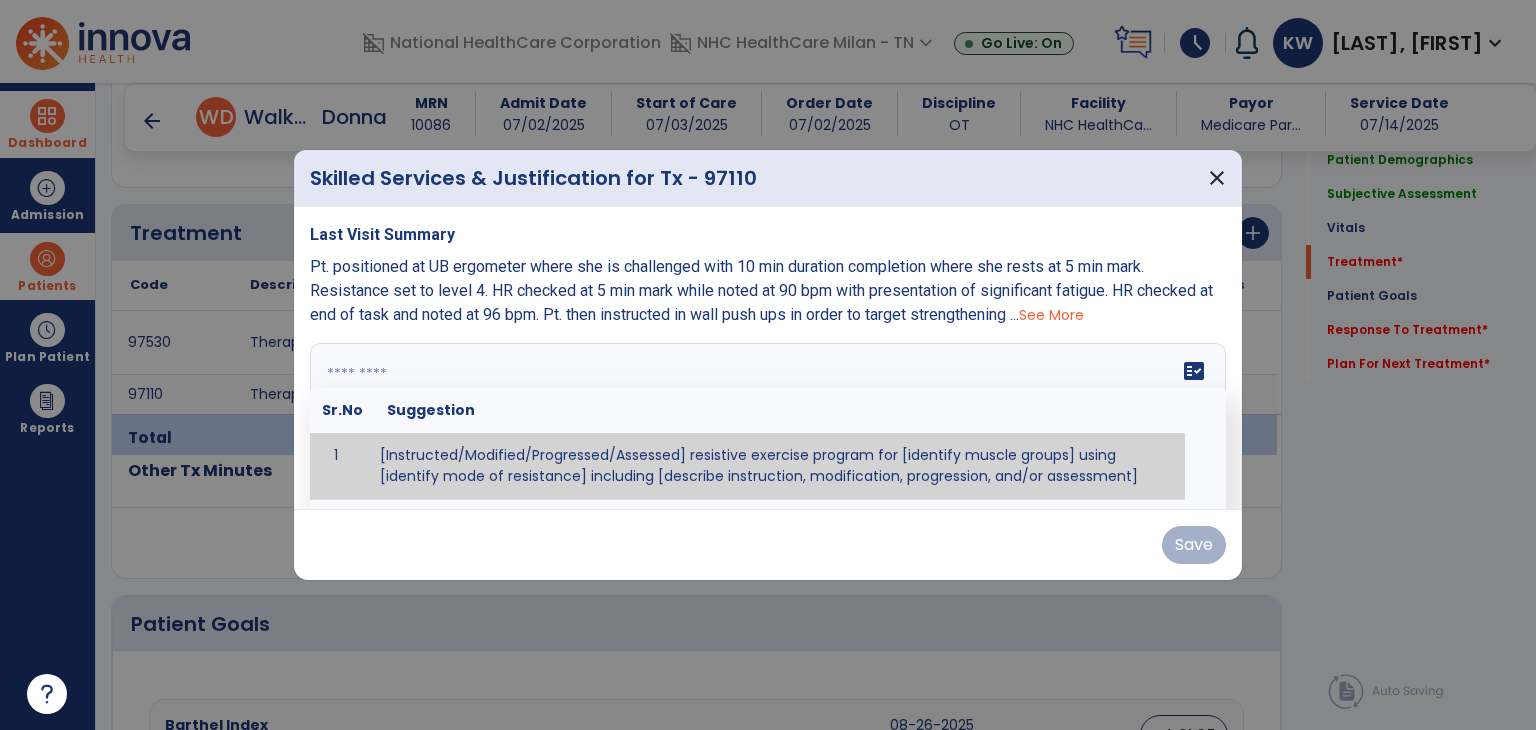 click at bounding box center (766, 418) 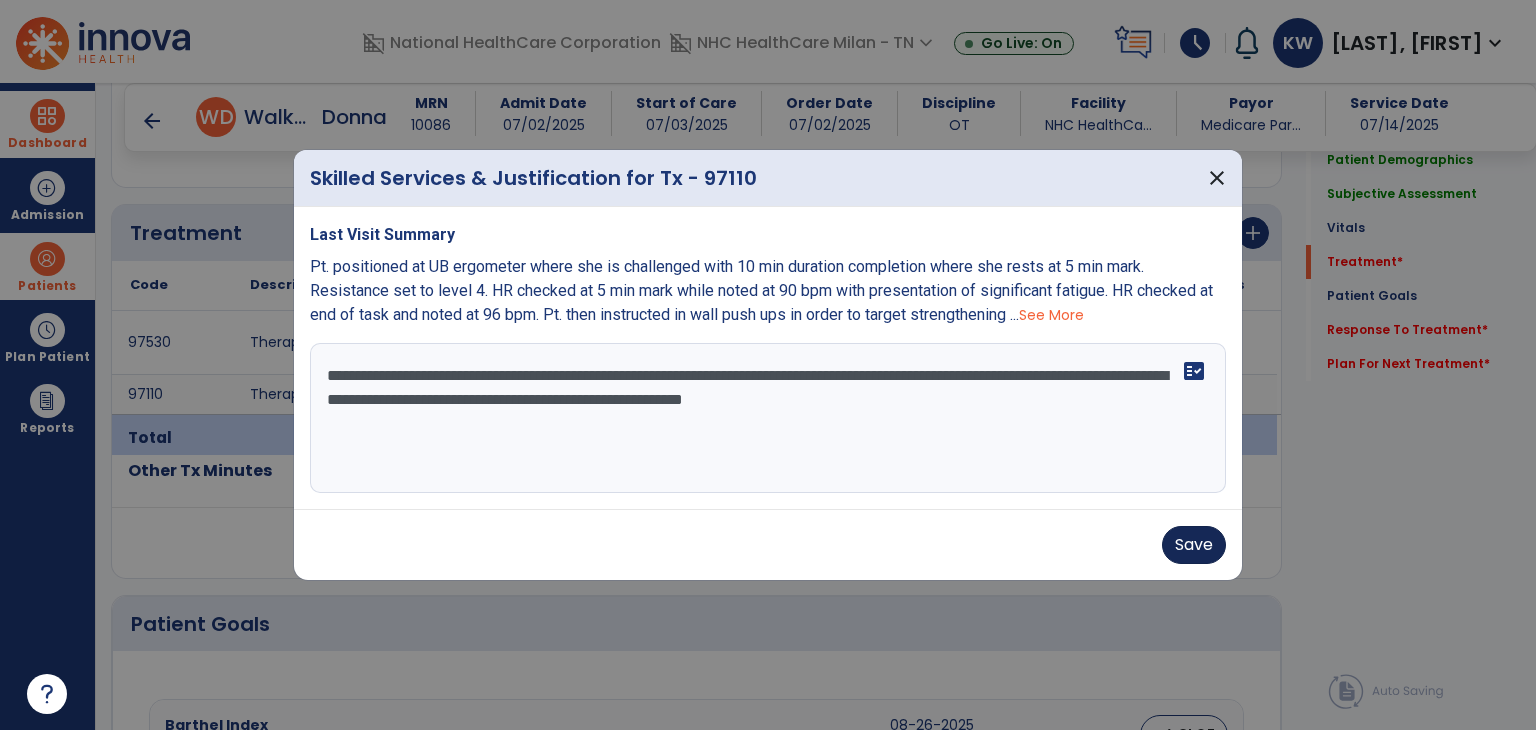 type on "**********" 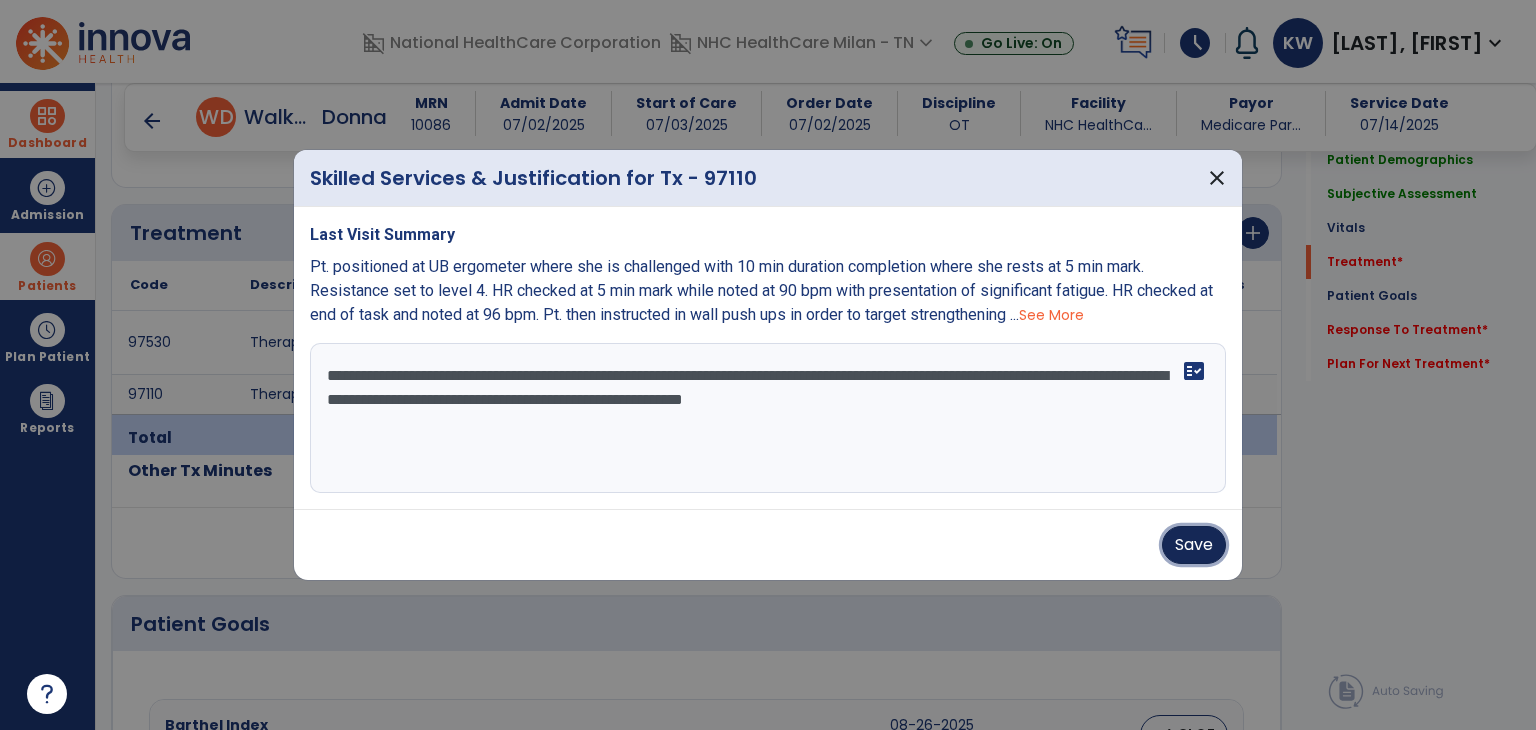 click on "Save" at bounding box center [1194, 545] 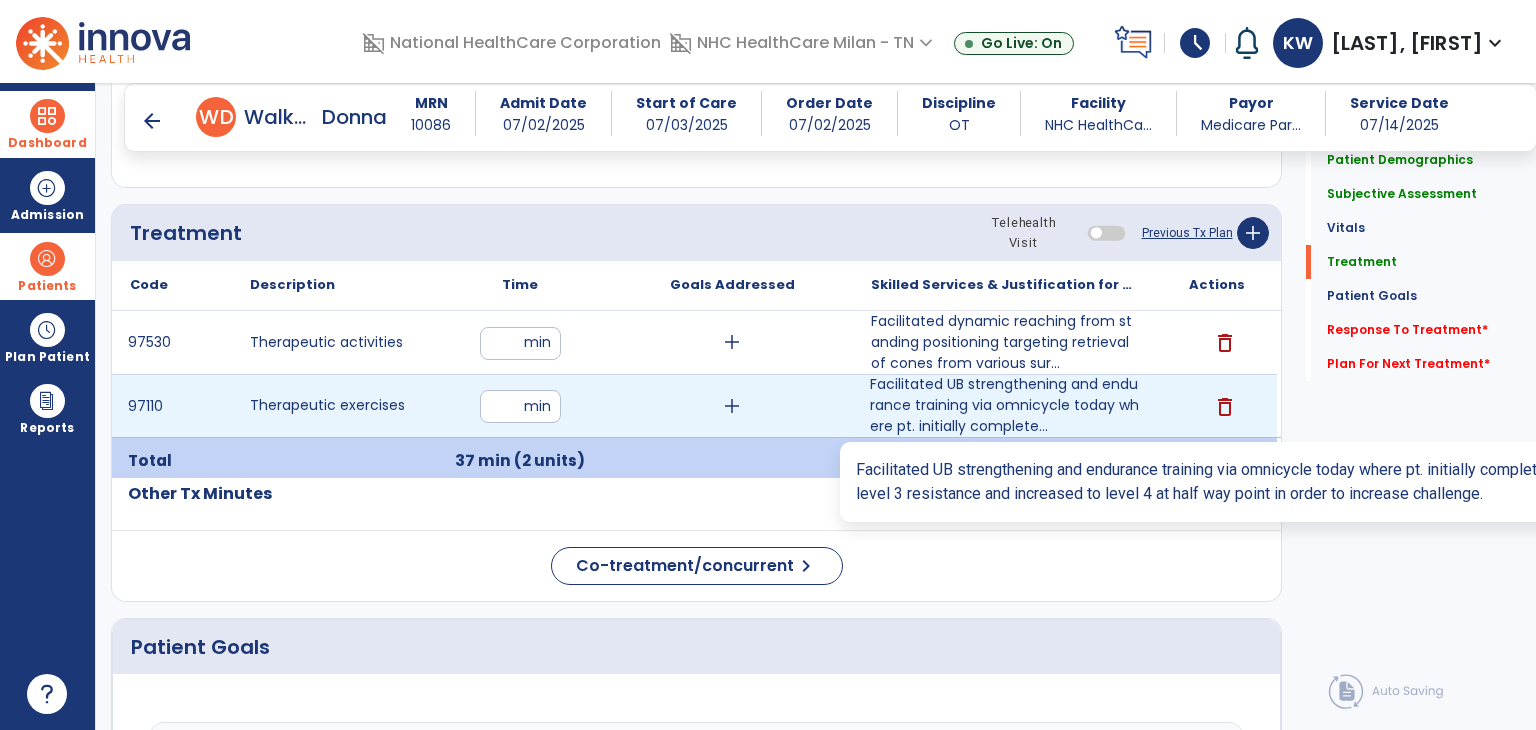 click on "Facilitated UB strengthening and endurance training via omnicycle today where pt. initially complete..." at bounding box center (1004, 405) 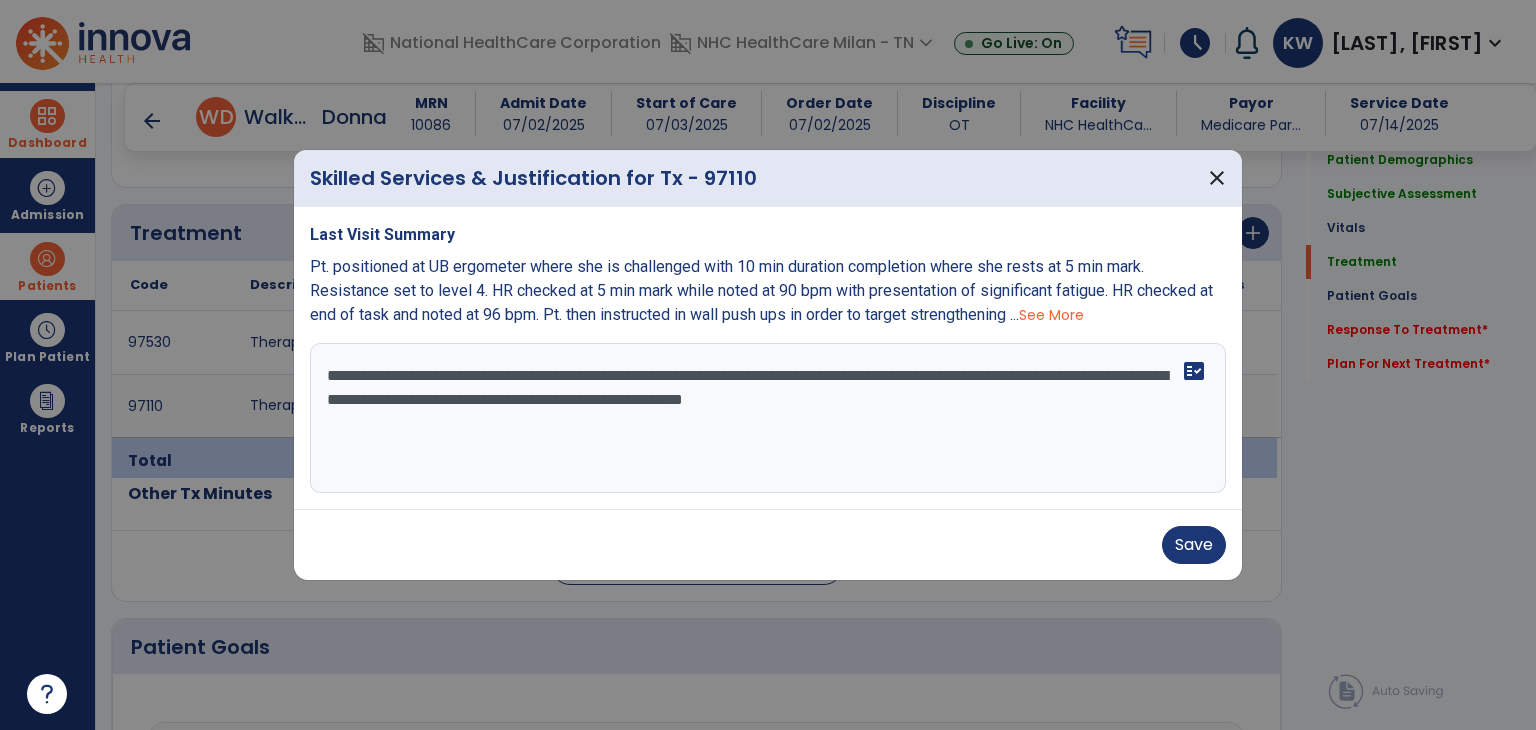 click on "**********" at bounding box center [768, 418] 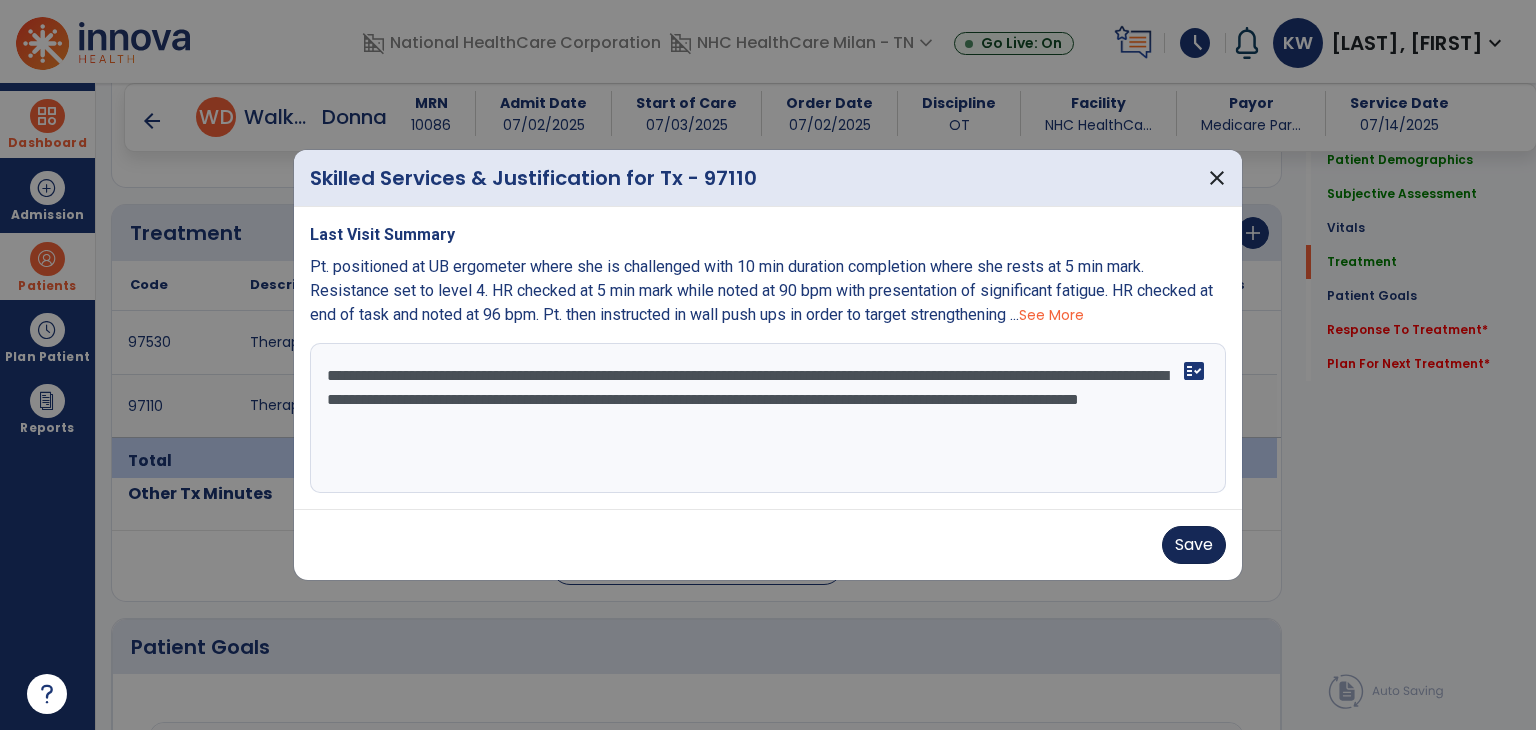 type on "**********" 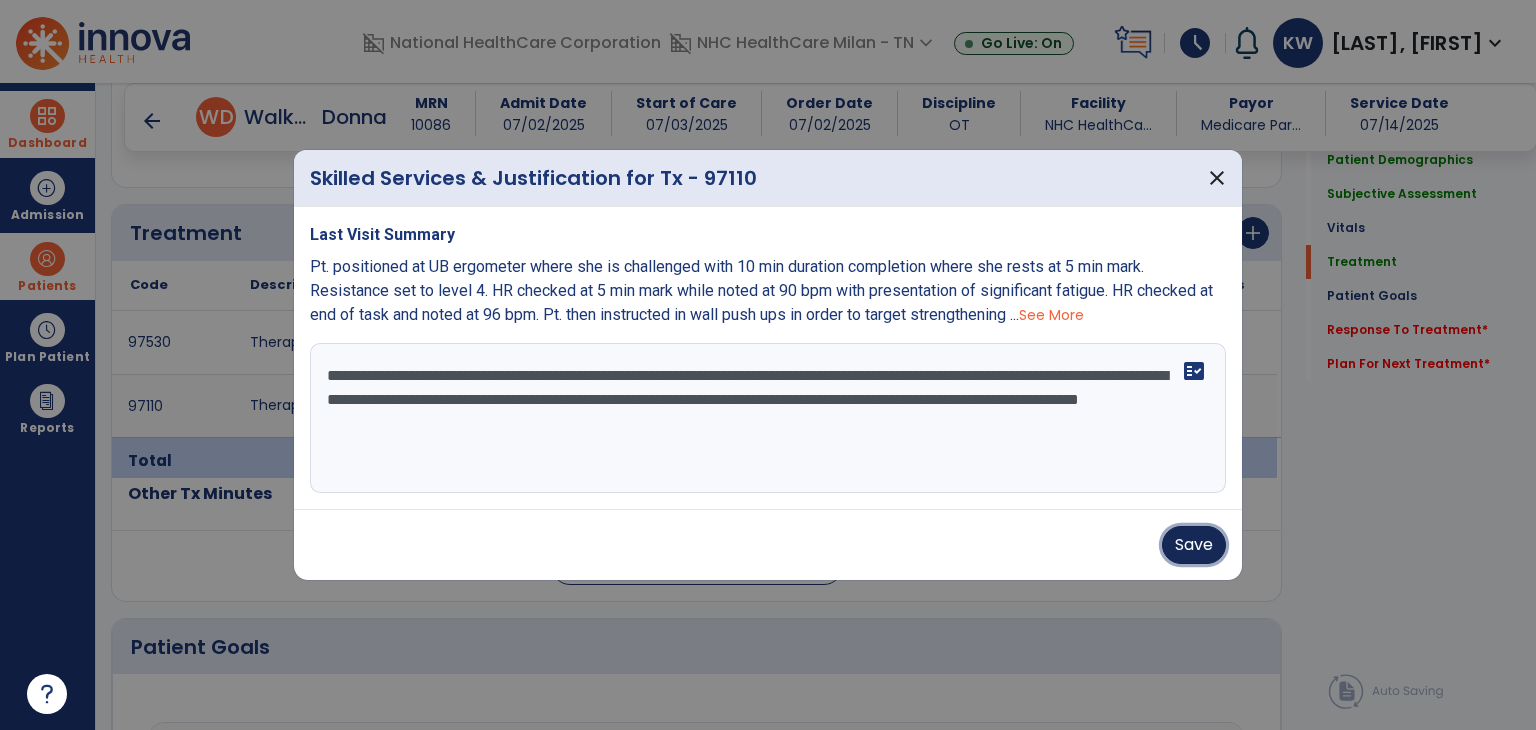 click on "Save" at bounding box center [1194, 545] 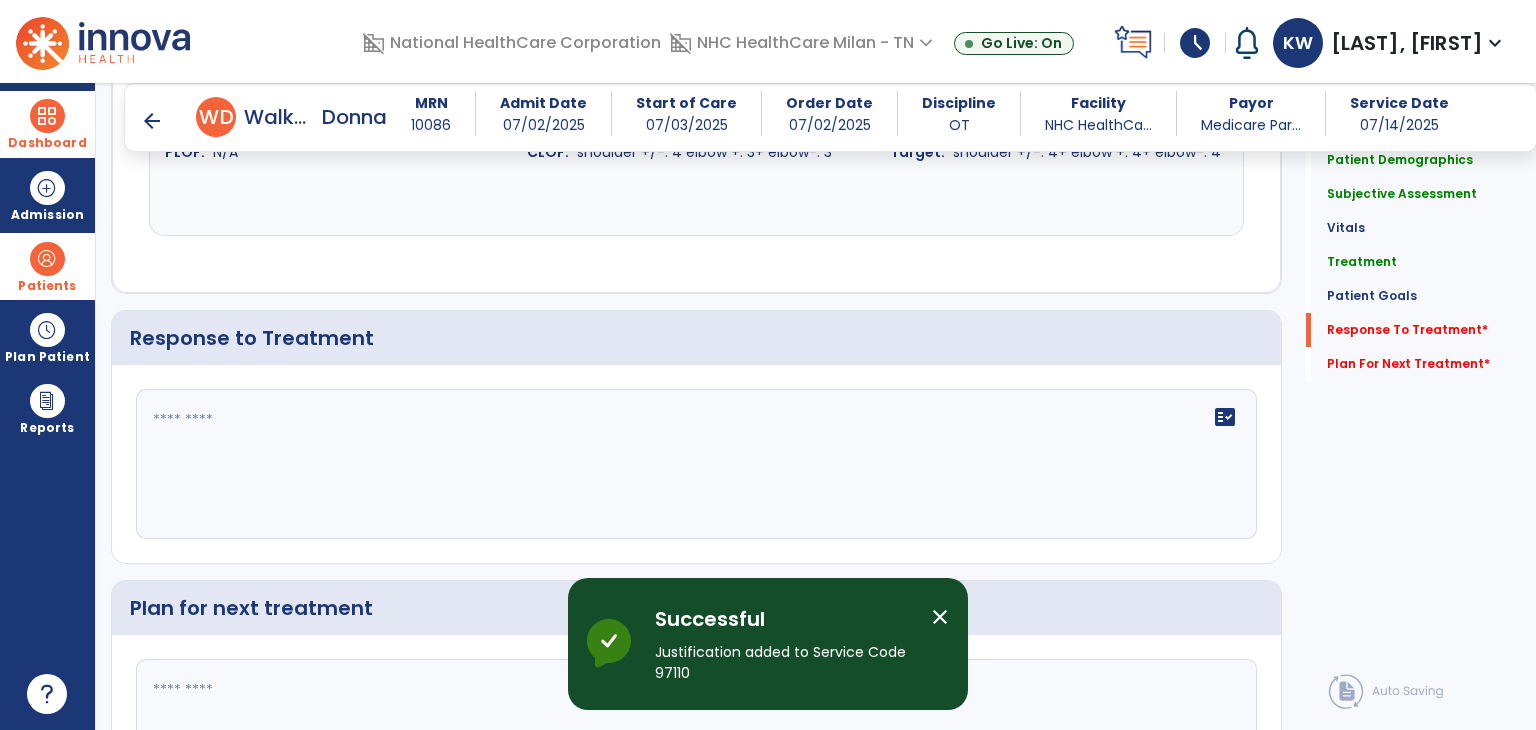 scroll, scrollTop: 3028, scrollLeft: 0, axis: vertical 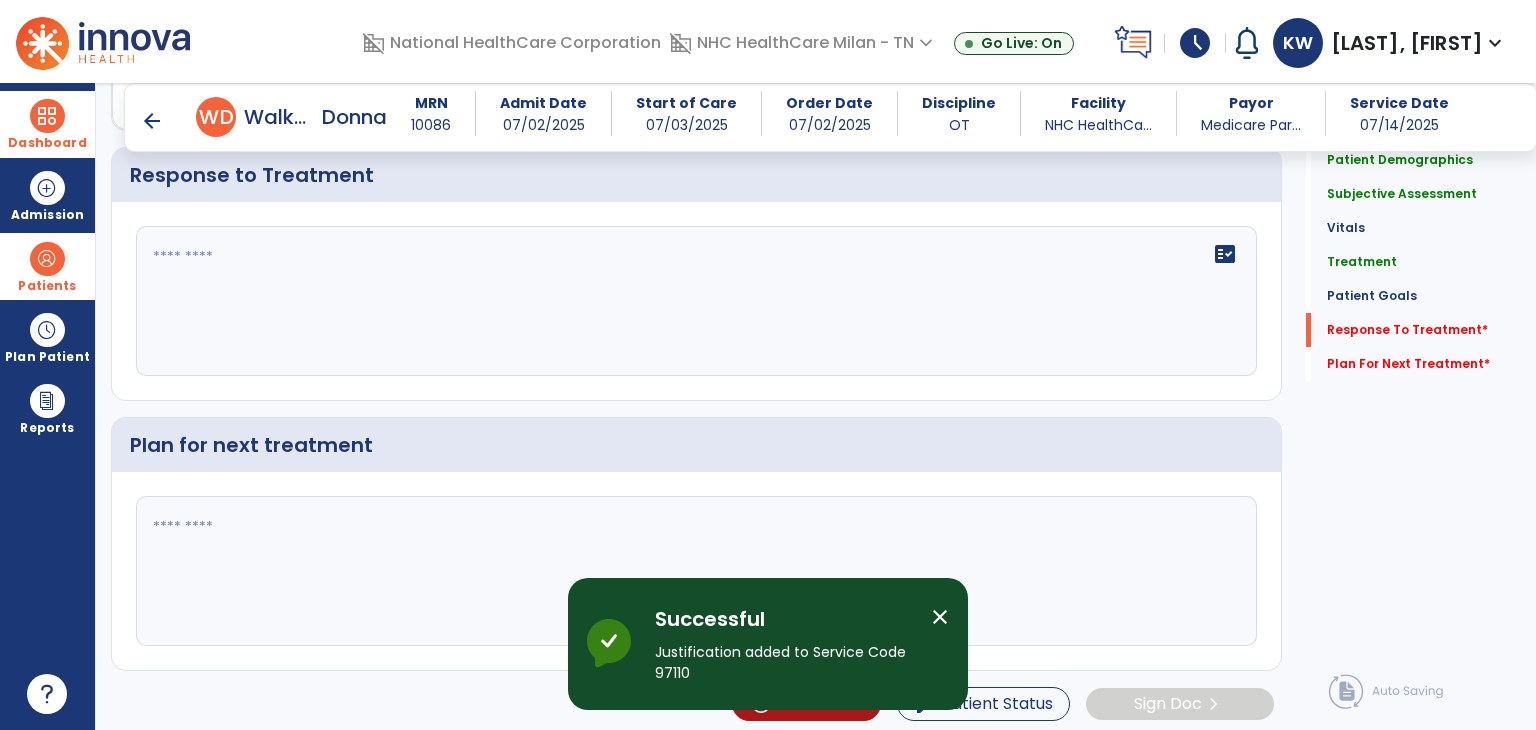 click on "fact_check" 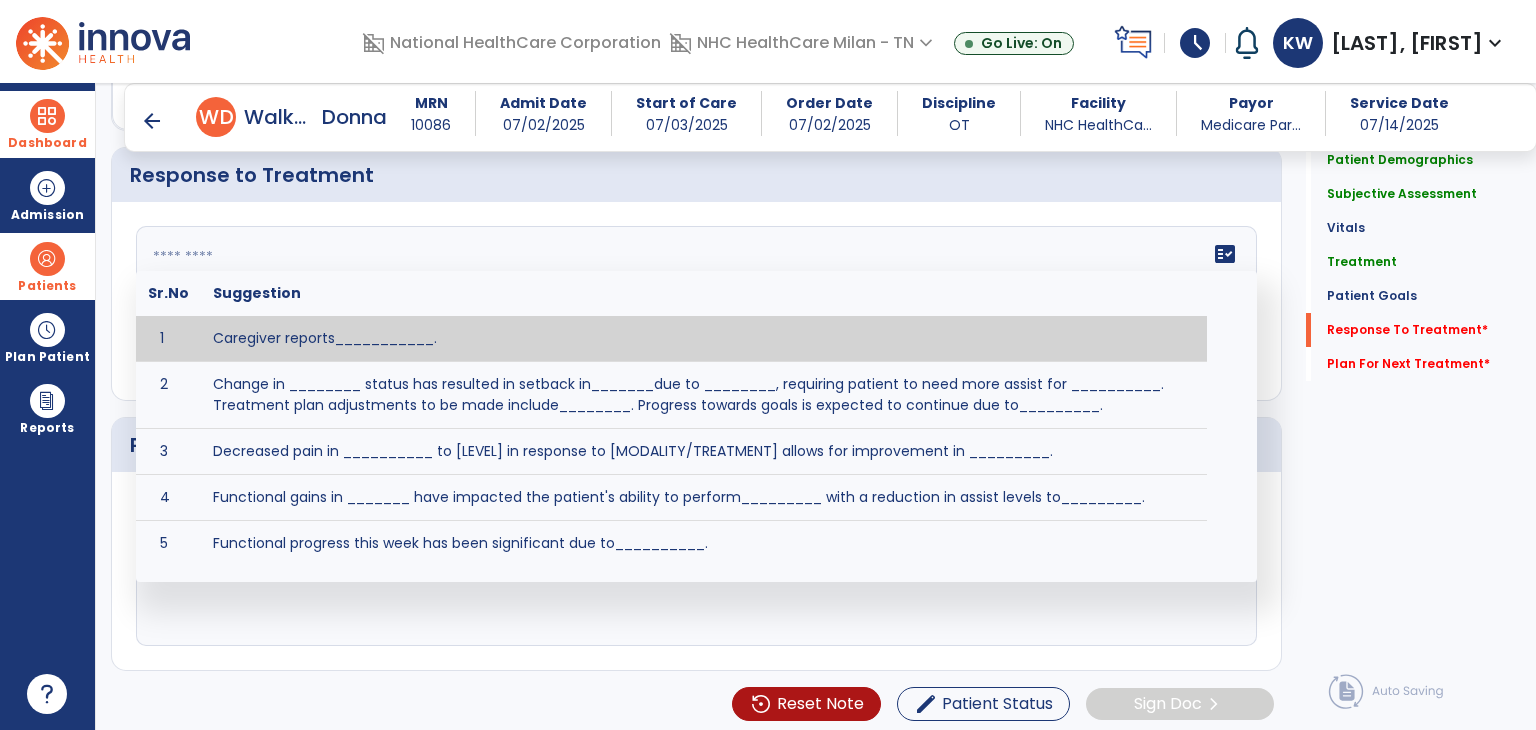 click 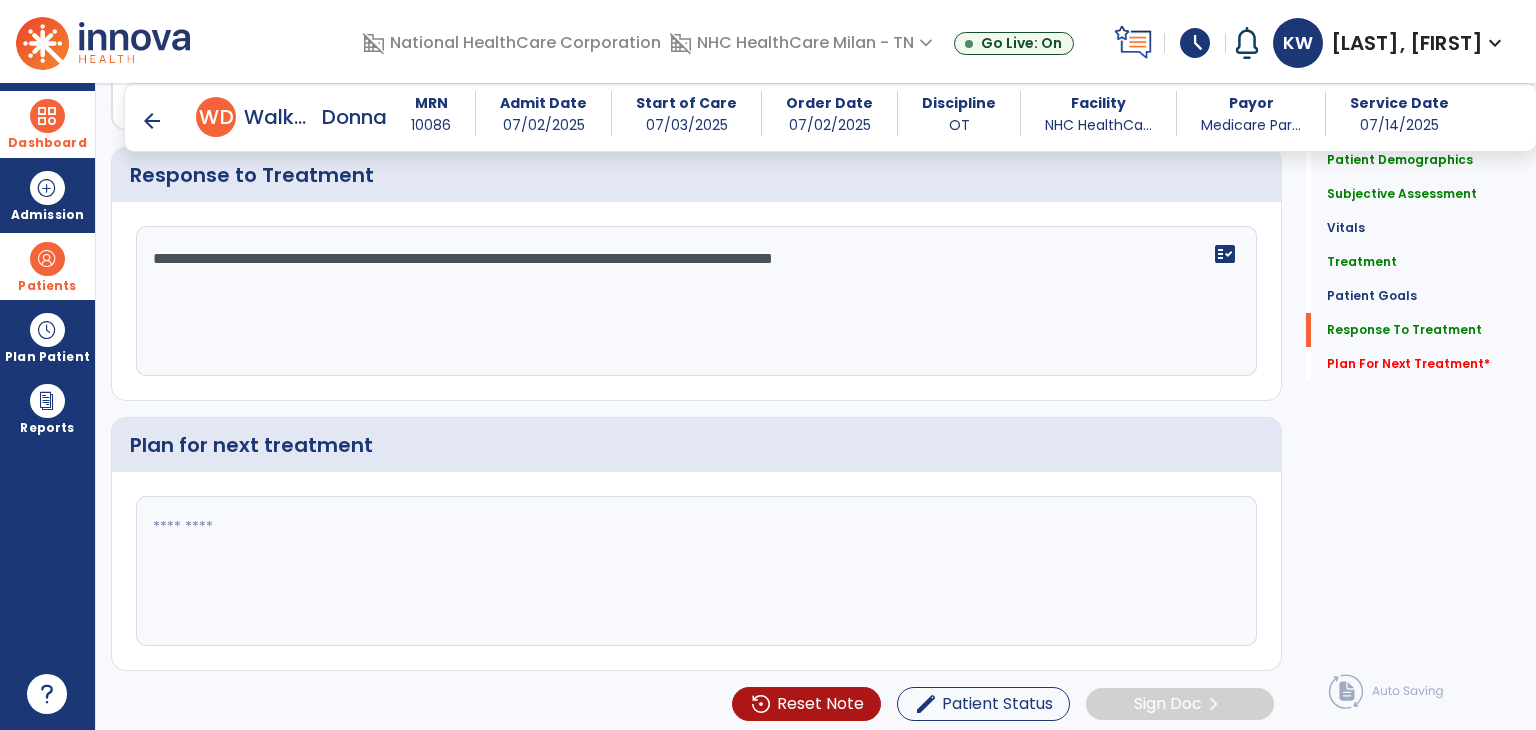 scroll, scrollTop: 3028, scrollLeft: 0, axis: vertical 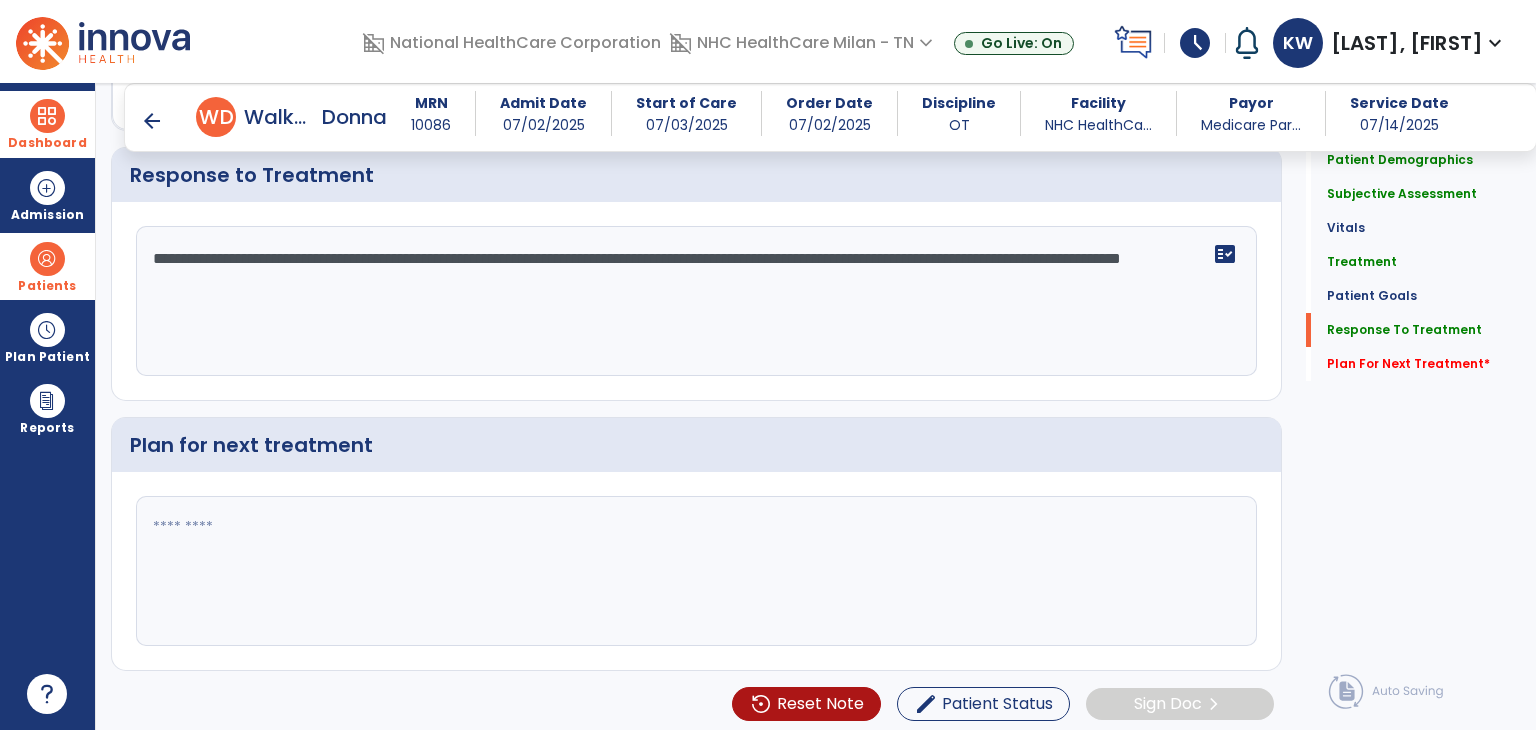 type on "**********" 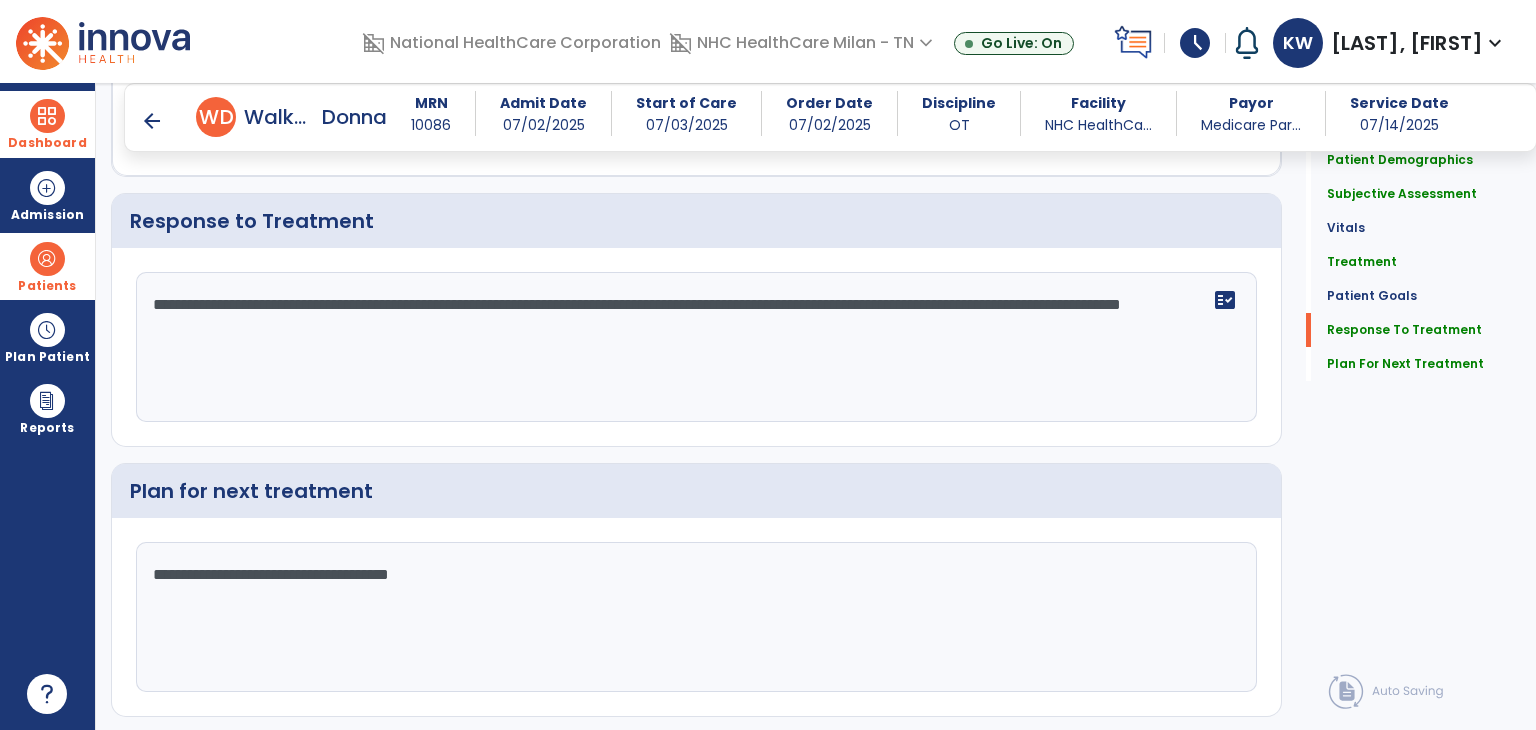 scroll, scrollTop: 3028, scrollLeft: 0, axis: vertical 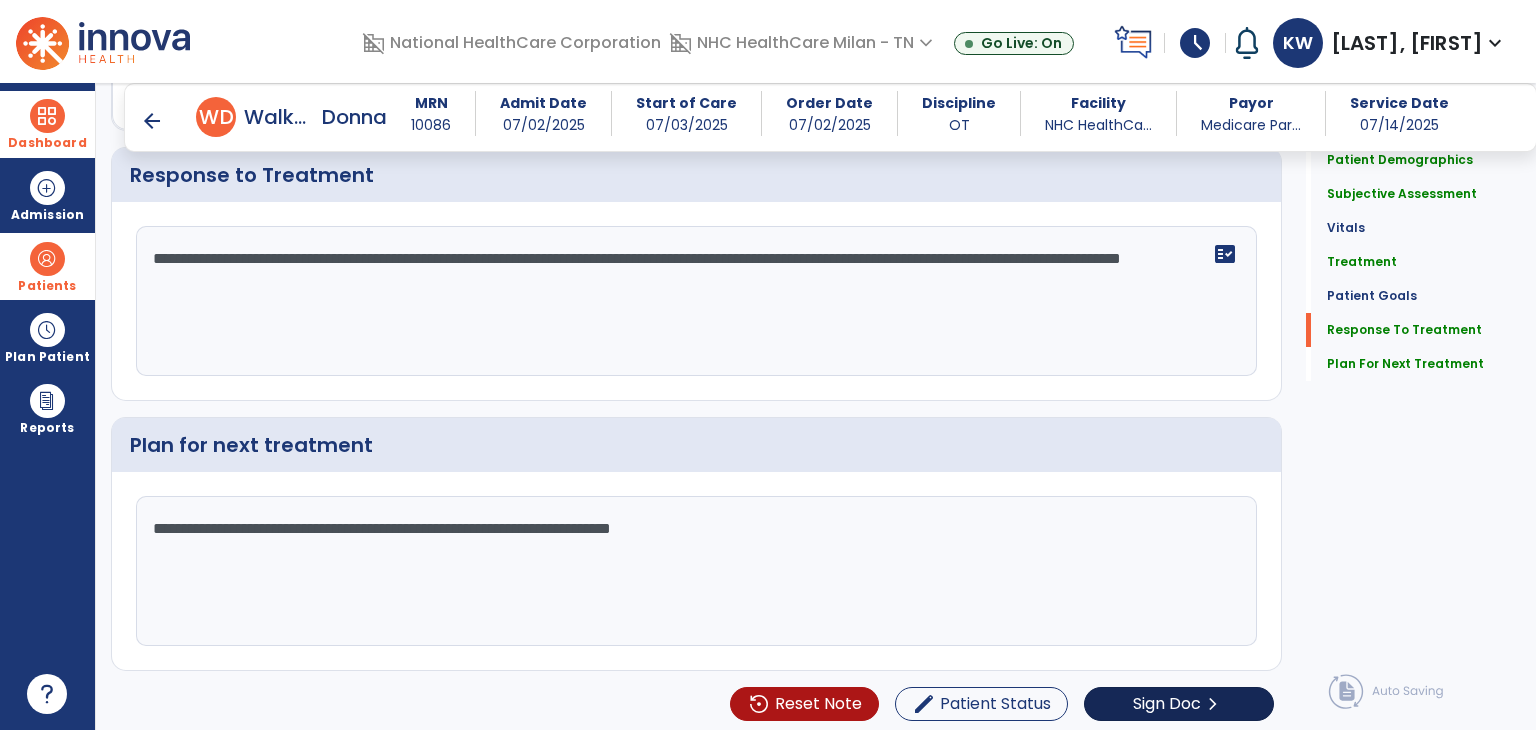 type on "**********" 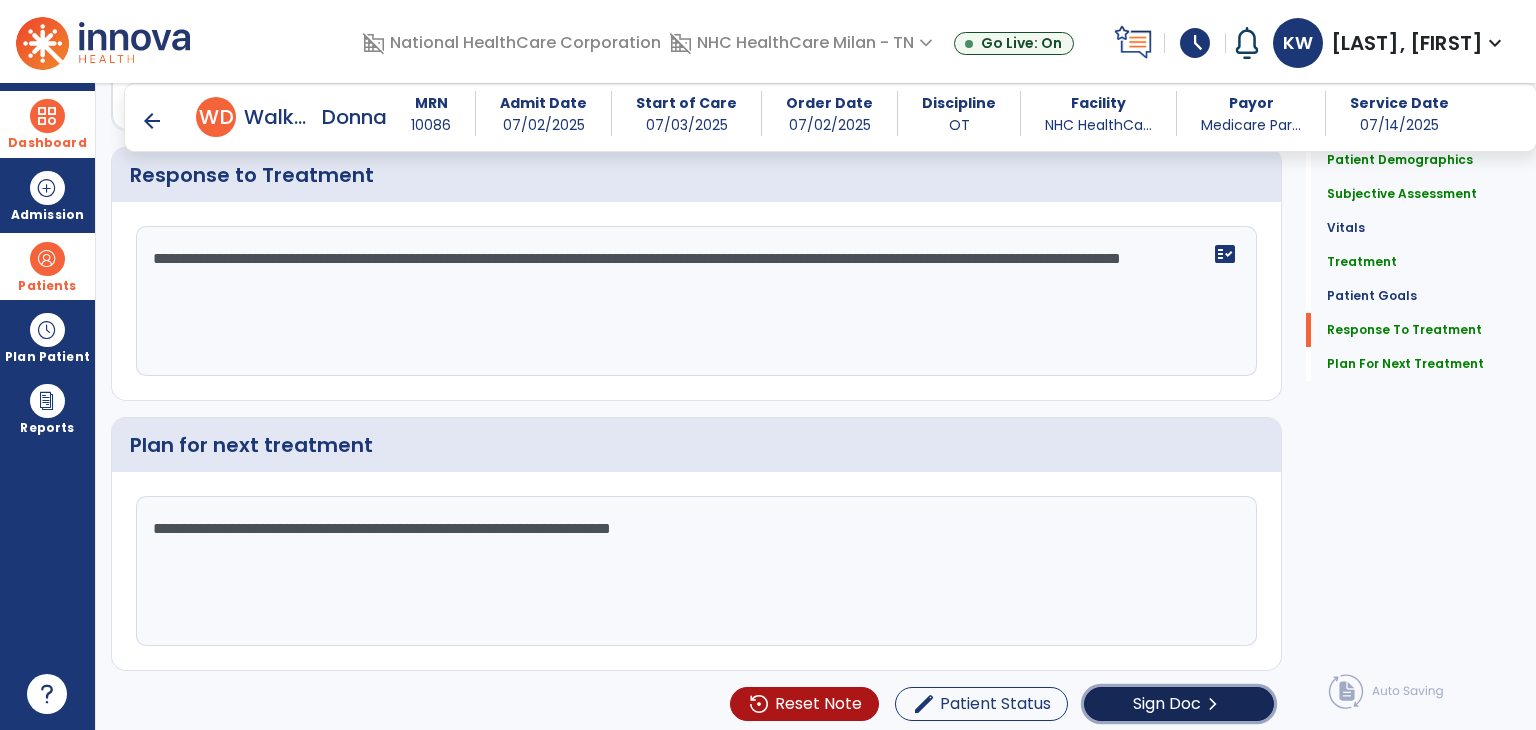 click on "Sign Doc  chevron_right" 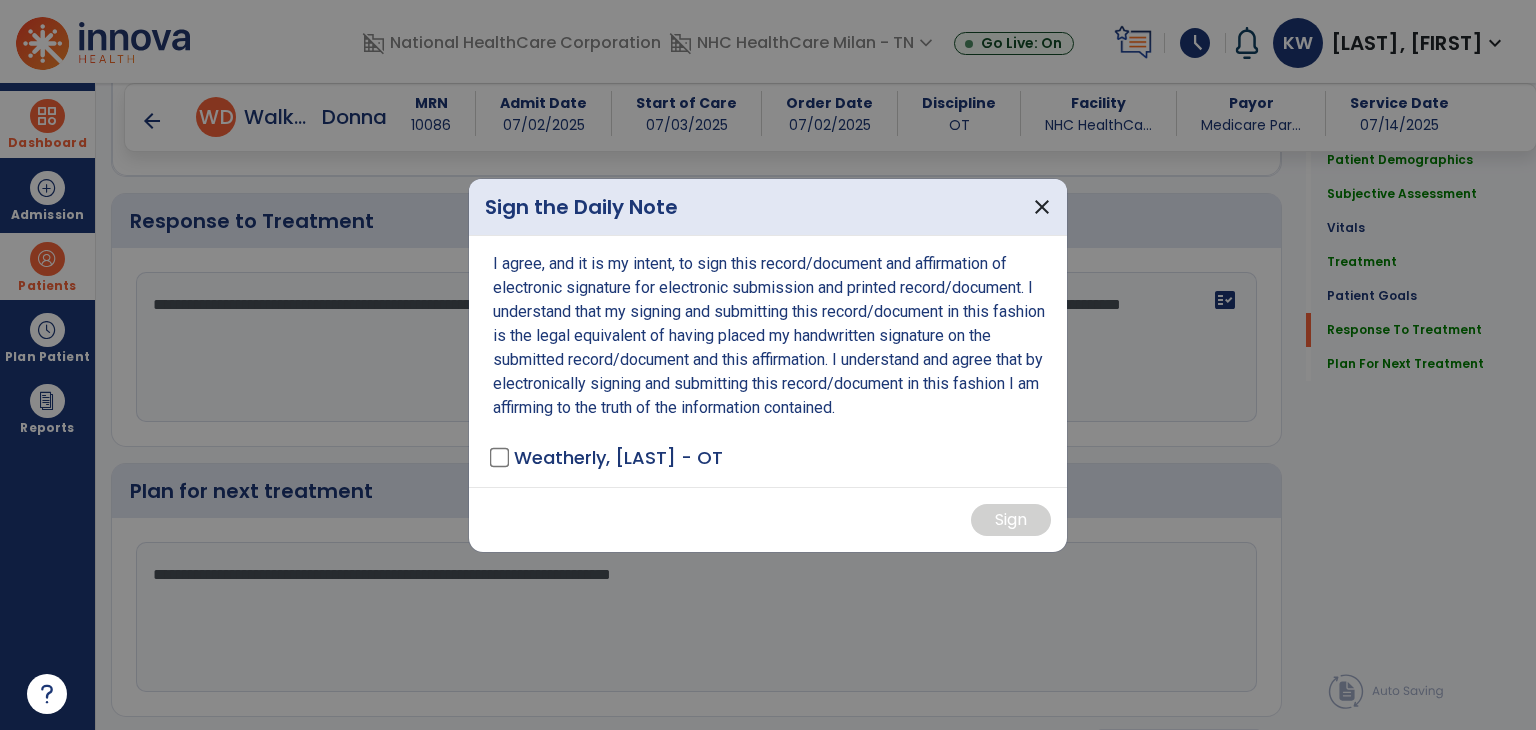 scroll, scrollTop: 3028, scrollLeft: 0, axis: vertical 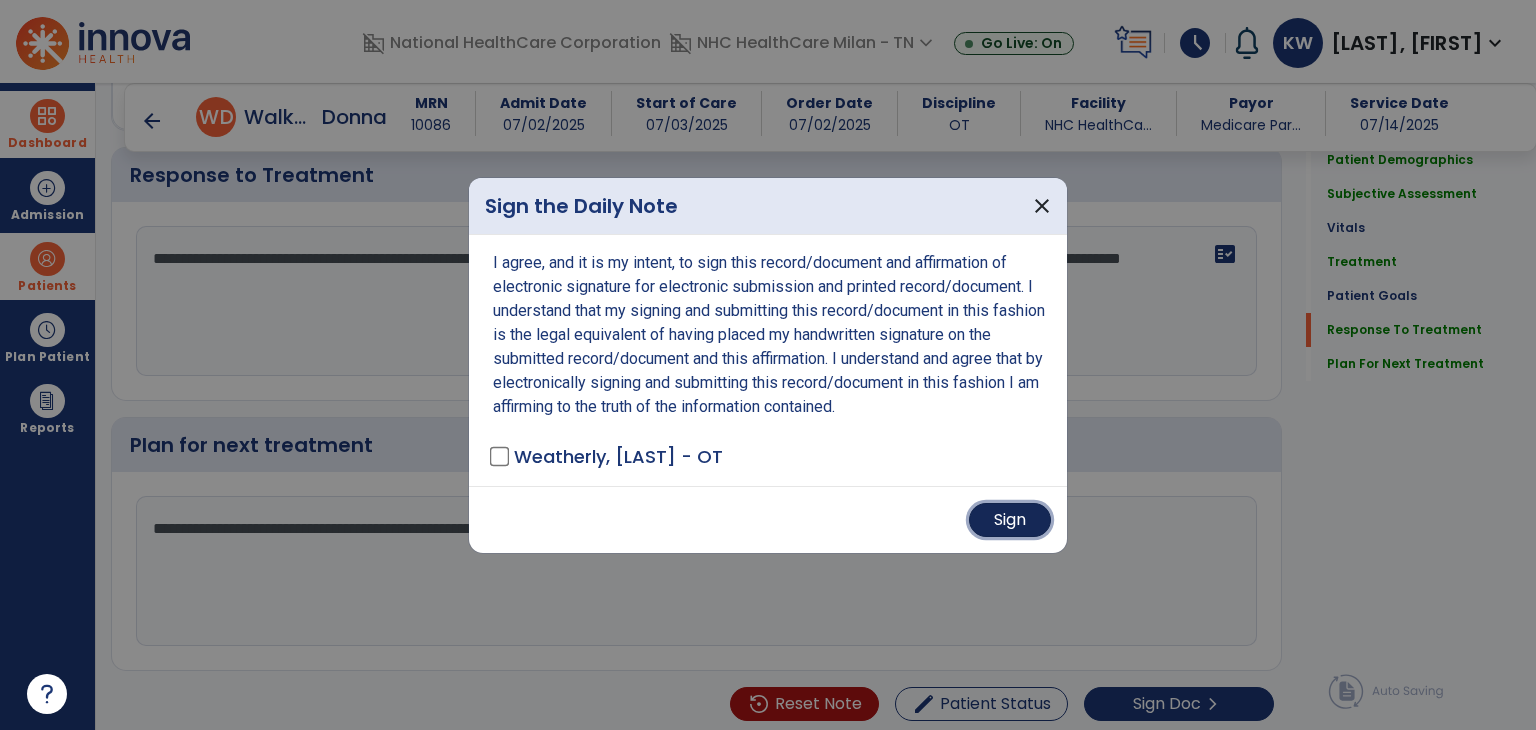 click on "Sign" at bounding box center [1010, 520] 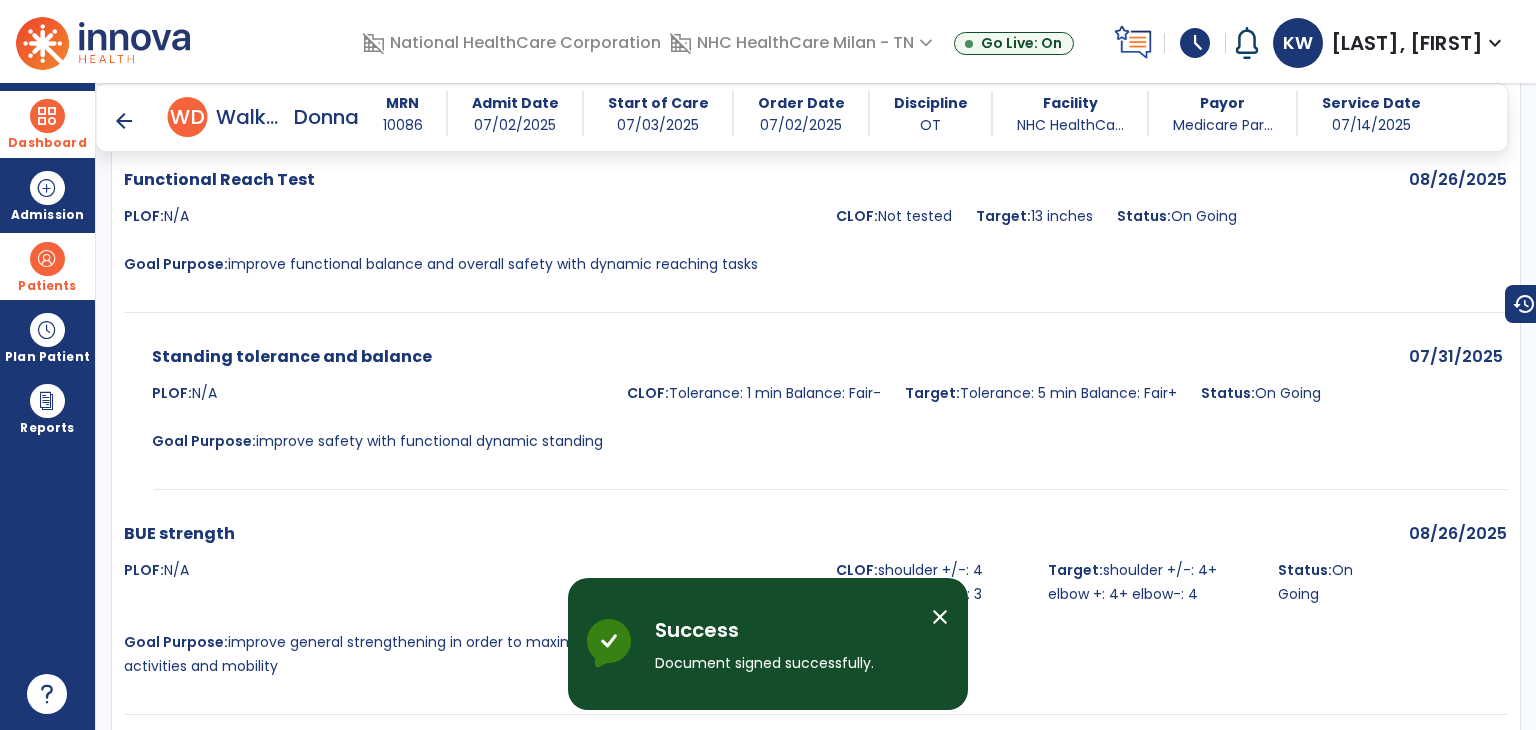 scroll, scrollTop: 4719, scrollLeft: 0, axis: vertical 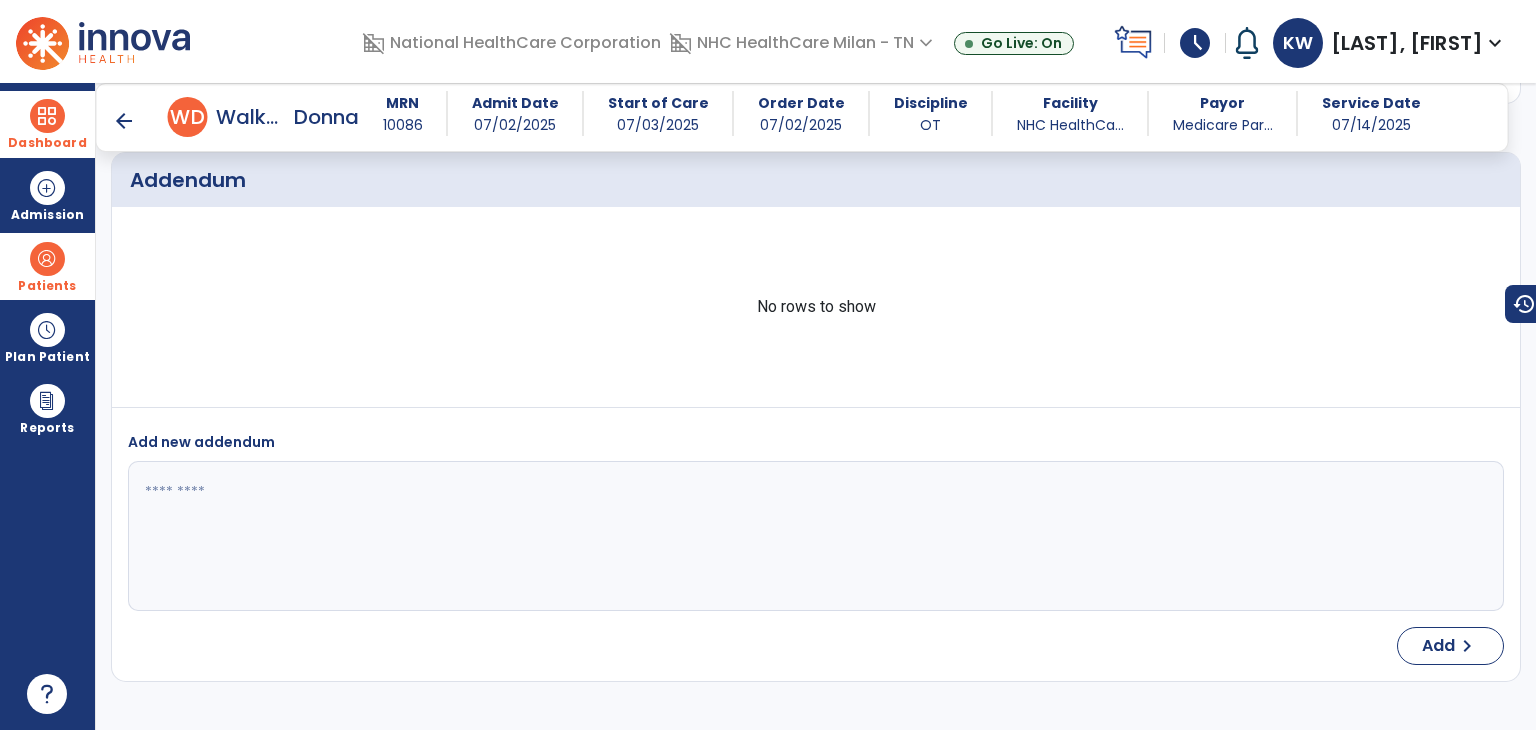 click on "arrow_back" at bounding box center [124, 121] 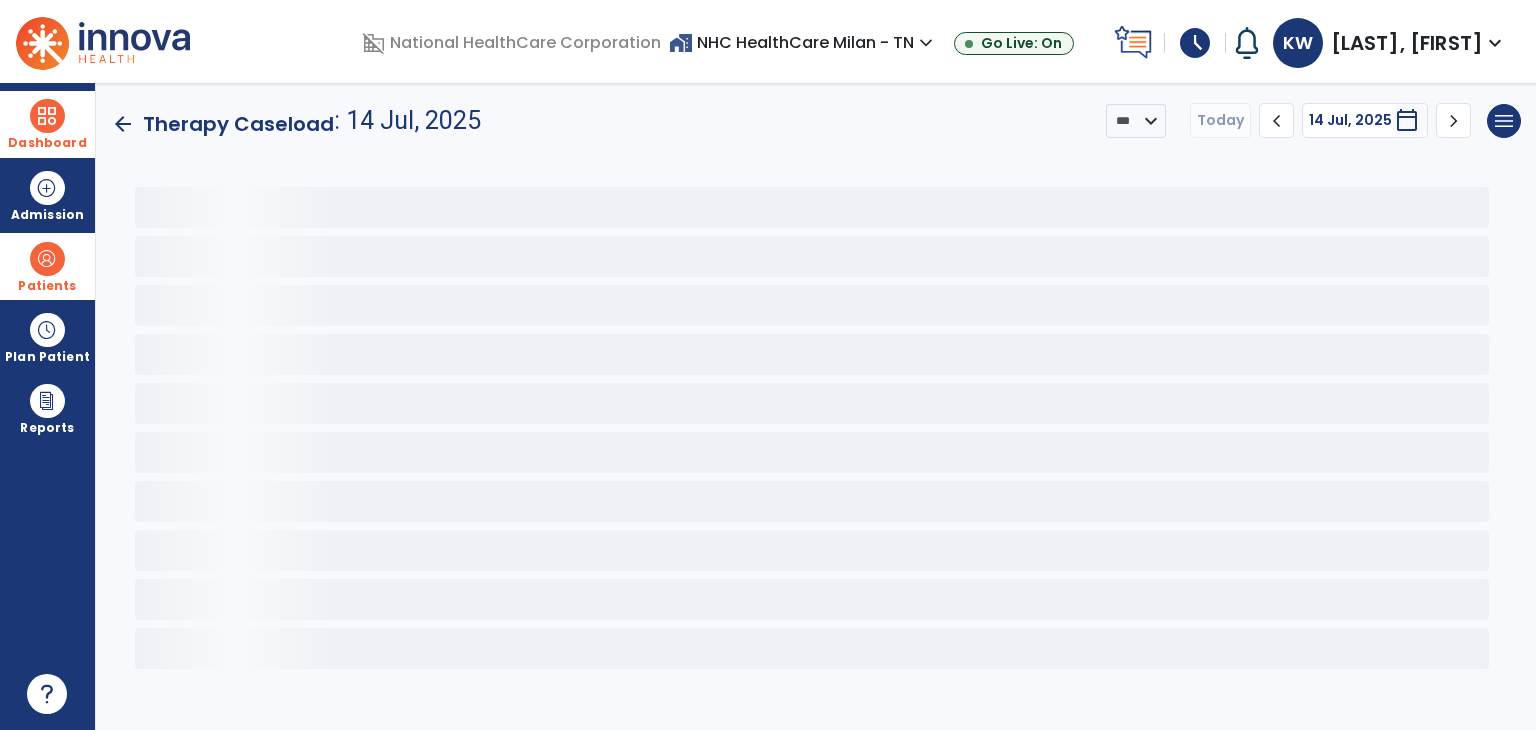 scroll, scrollTop: 0, scrollLeft: 0, axis: both 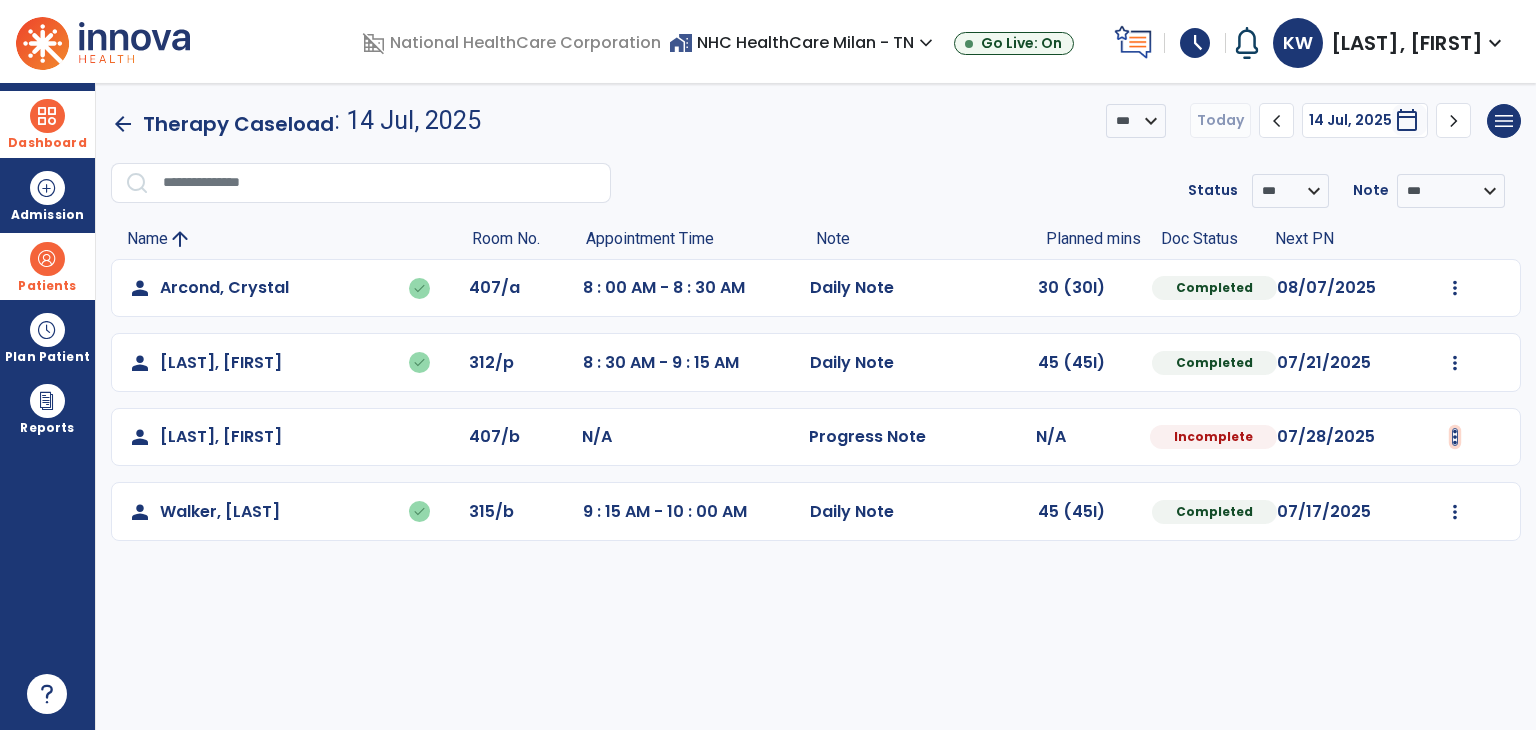 click at bounding box center [1455, 288] 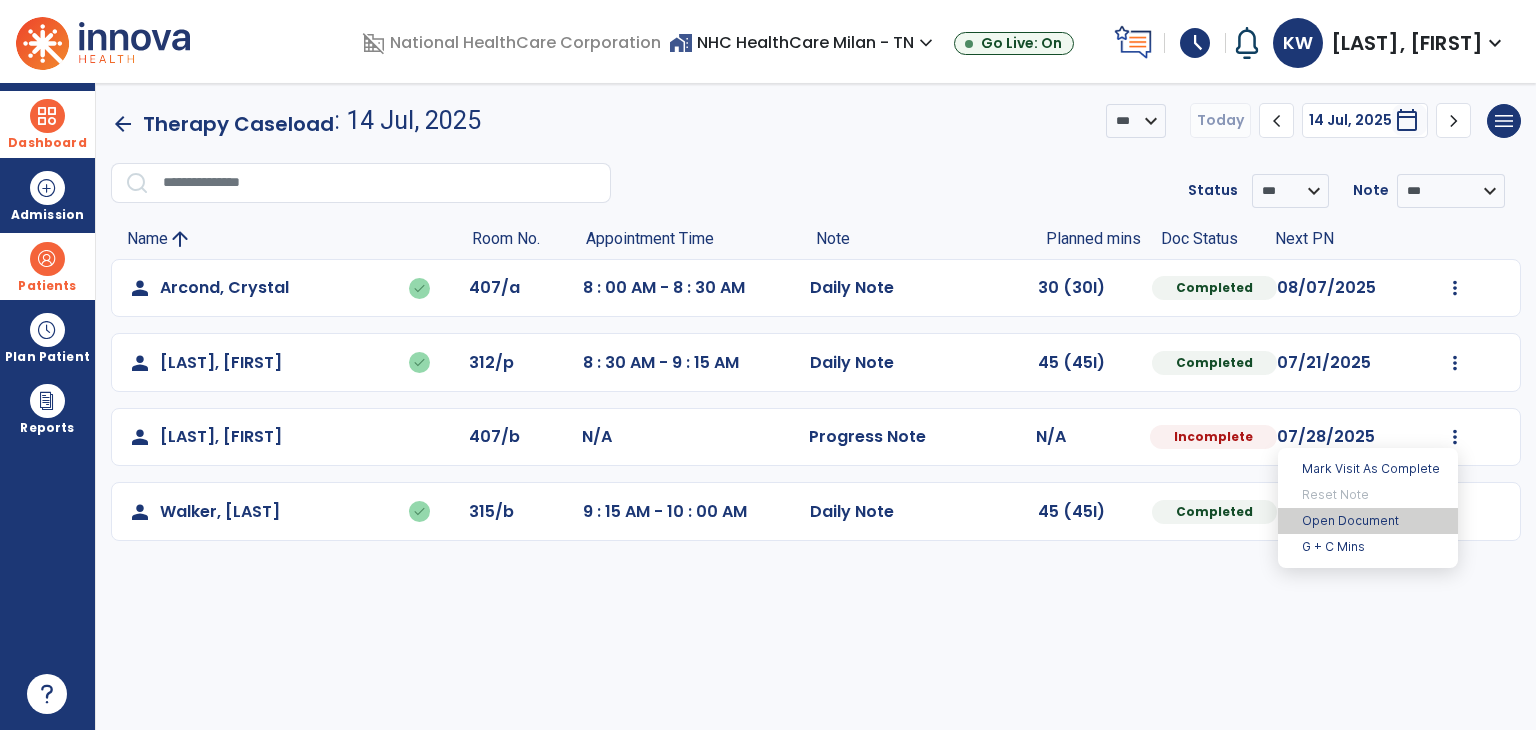 click on "Open Document" at bounding box center [1368, 521] 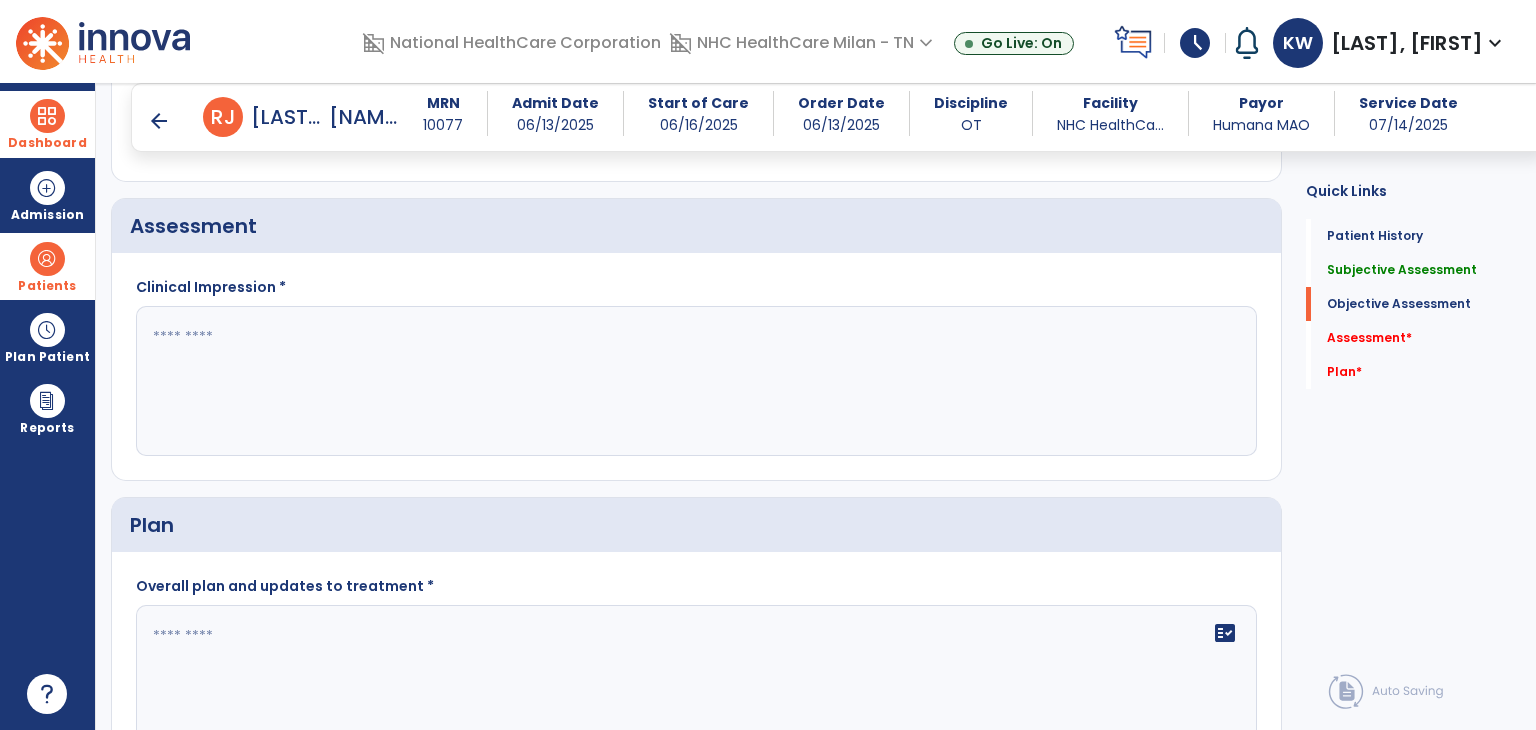 scroll, scrollTop: 2200, scrollLeft: 0, axis: vertical 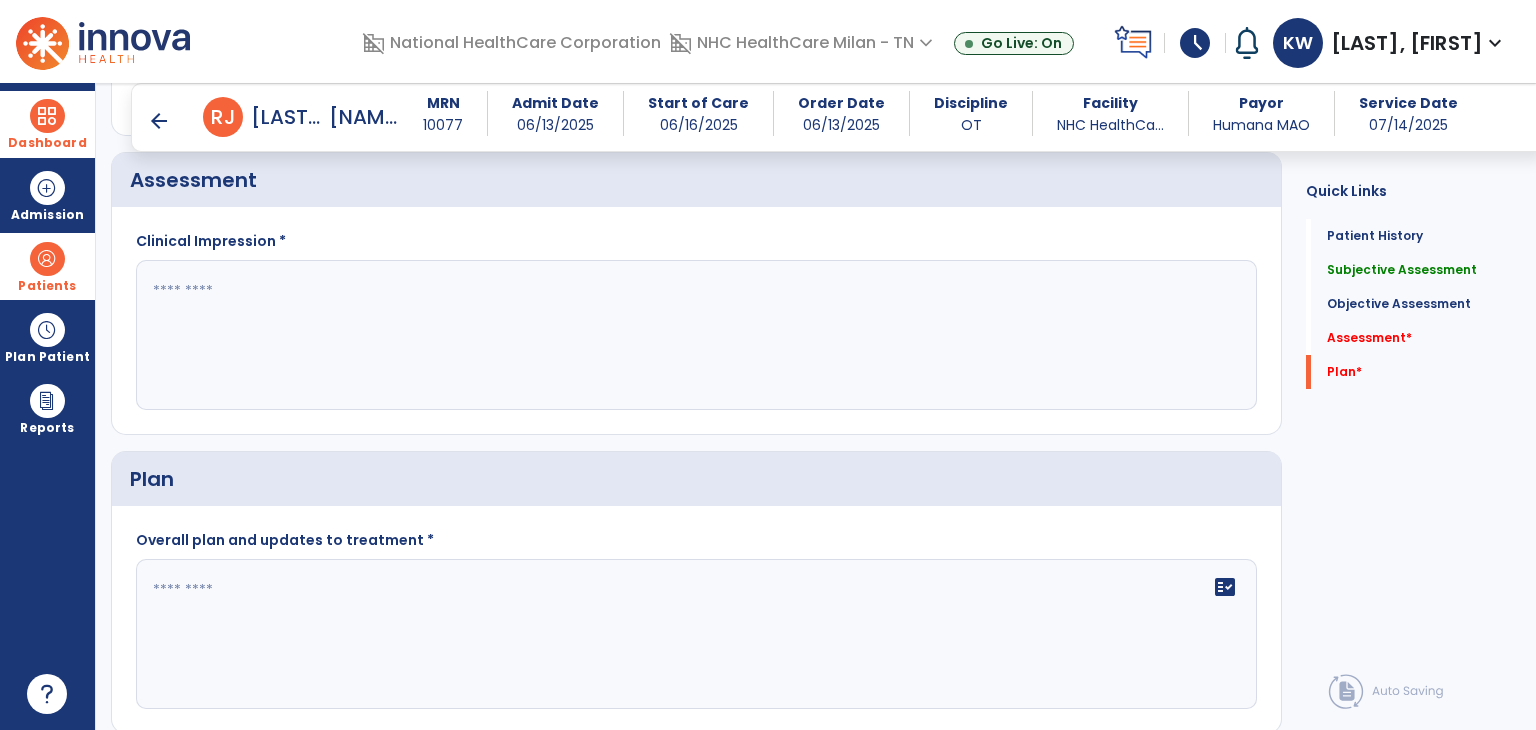 click 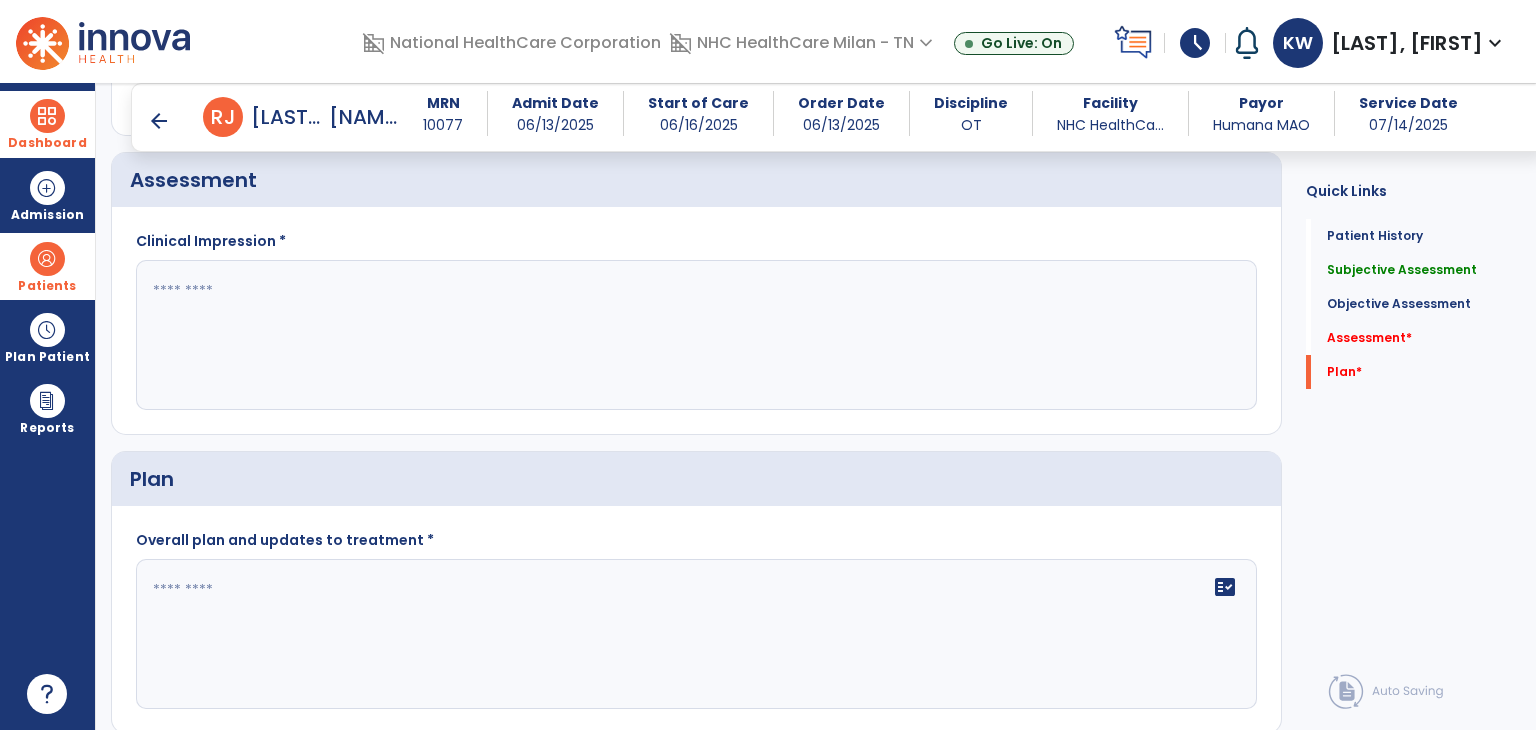 scroll, scrollTop: 2268, scrollLeft: 0, axis: vertical 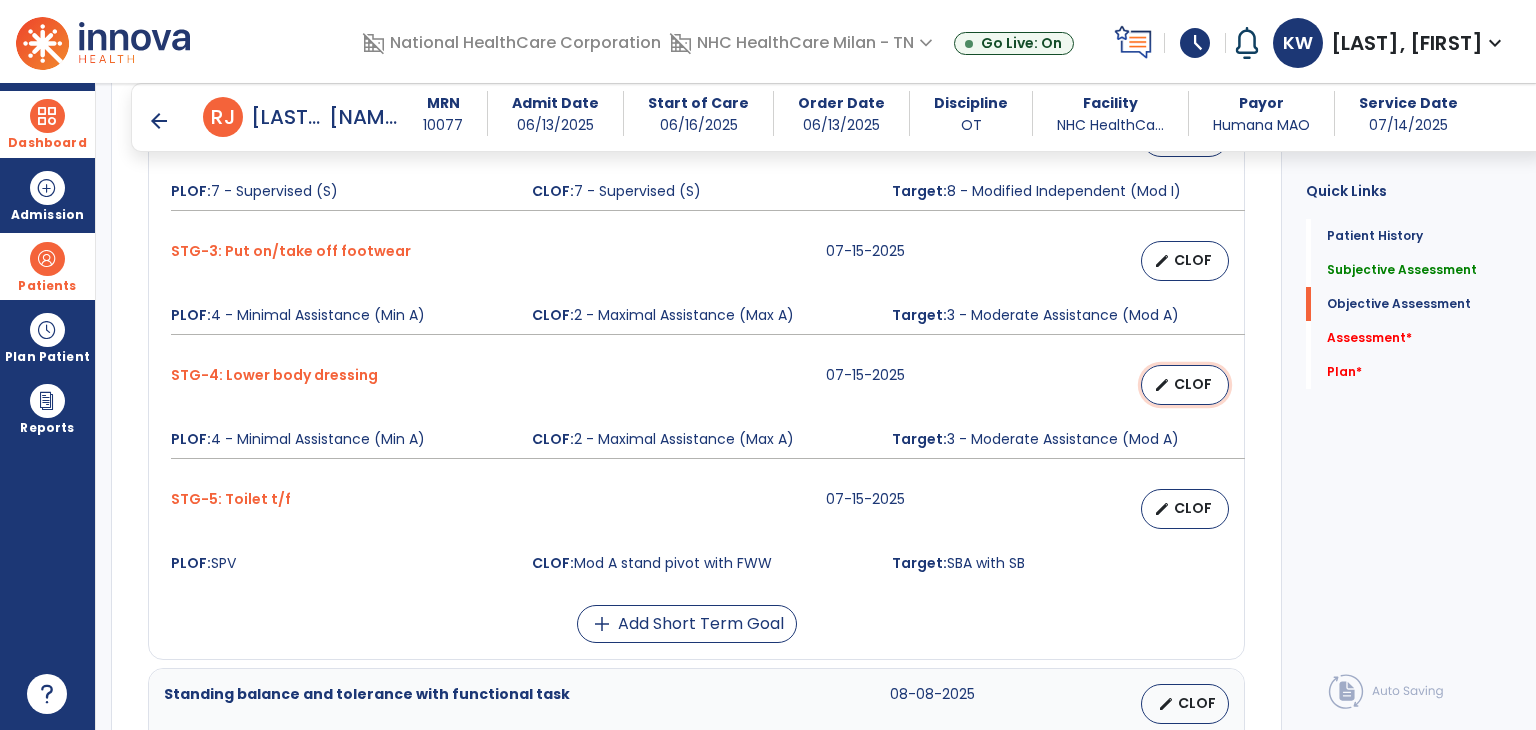 click on "CLOF" at bounding box center (1193, 384) 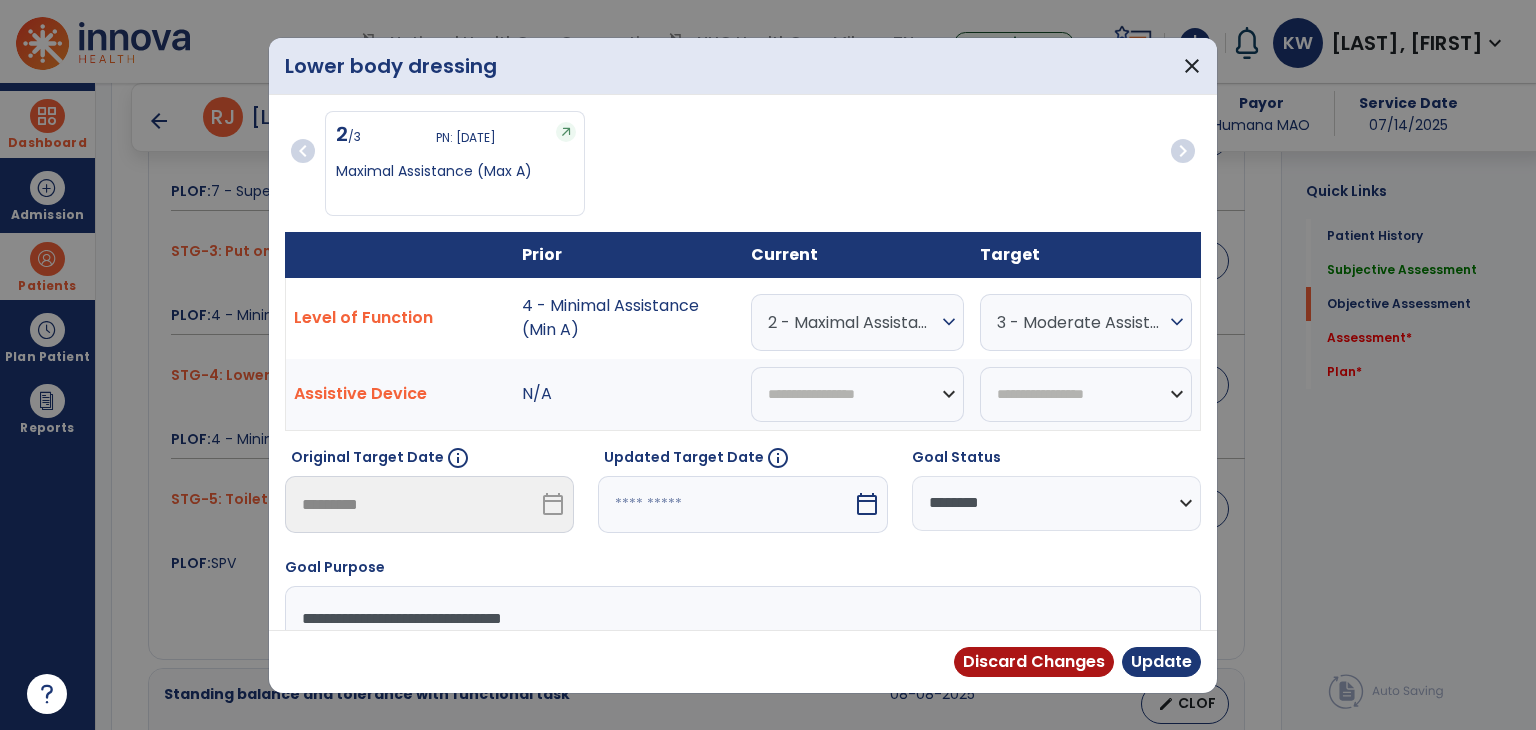 click on "Lower body dressing   close   chevron_left   2 /3  PN: 06/27/2025   Maximal Assistance (Max A)      chevron_right  Prior Current Target Level of Function  4 - Minimal Assistance (Min A)     2 - Maximal Assistance (Max A)   expand_more   0 - Unknown   0 - Patient Refused   0 - Not Applicable   0 - Not attempted due to environmental limitation   0 - Not attempted due to medical condition or safety concerns   1 - Dependent/Total Assistance (D)   2 - Maximal Assistance (Max A)   3 - Moderate Assistance (Mod A)   4 - Minimal Assistance (Min A)   5 - Contact Guard Assistance (CGA)   6 - Standby Assist (SBA)   7 - Set-up or clean-up assistance   8 - Supervised (S)   9 - Modified Independent (Mod I)   10 - Independent (I)     3 - Moderate Assistance (Mod A)   expand_more   0 - Unknown   0 - Patient Refused   0 - Not Applicable   0 - Not attempted due to environmental limitation   0 - Not attempted due to medical condition or safety concerns   1 - Dependent/Total Assistance (D)   2 - Maximal Assistance (Max A)   N/A" at bounding box center (768, 365) 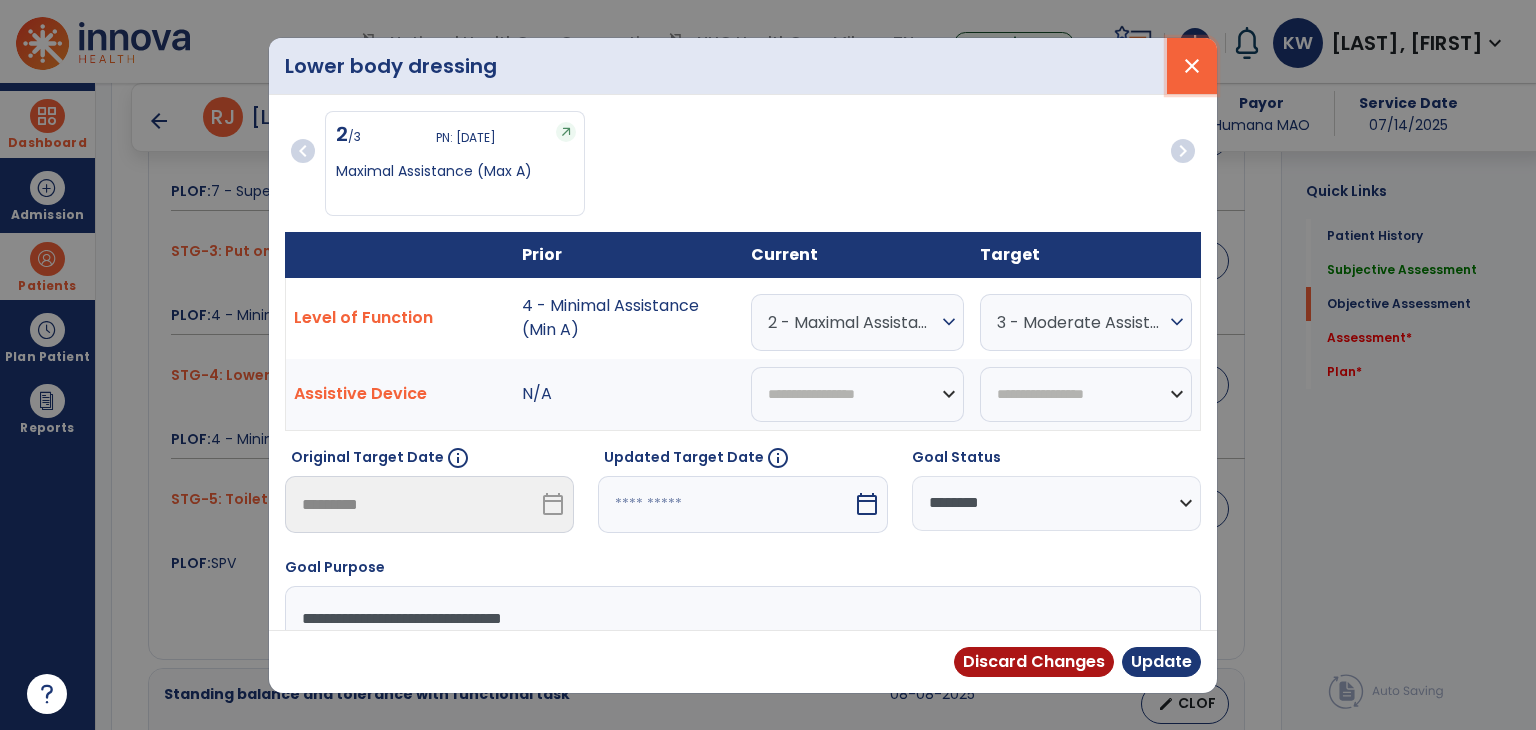 click on "close" at bounding box center [1192, 66] 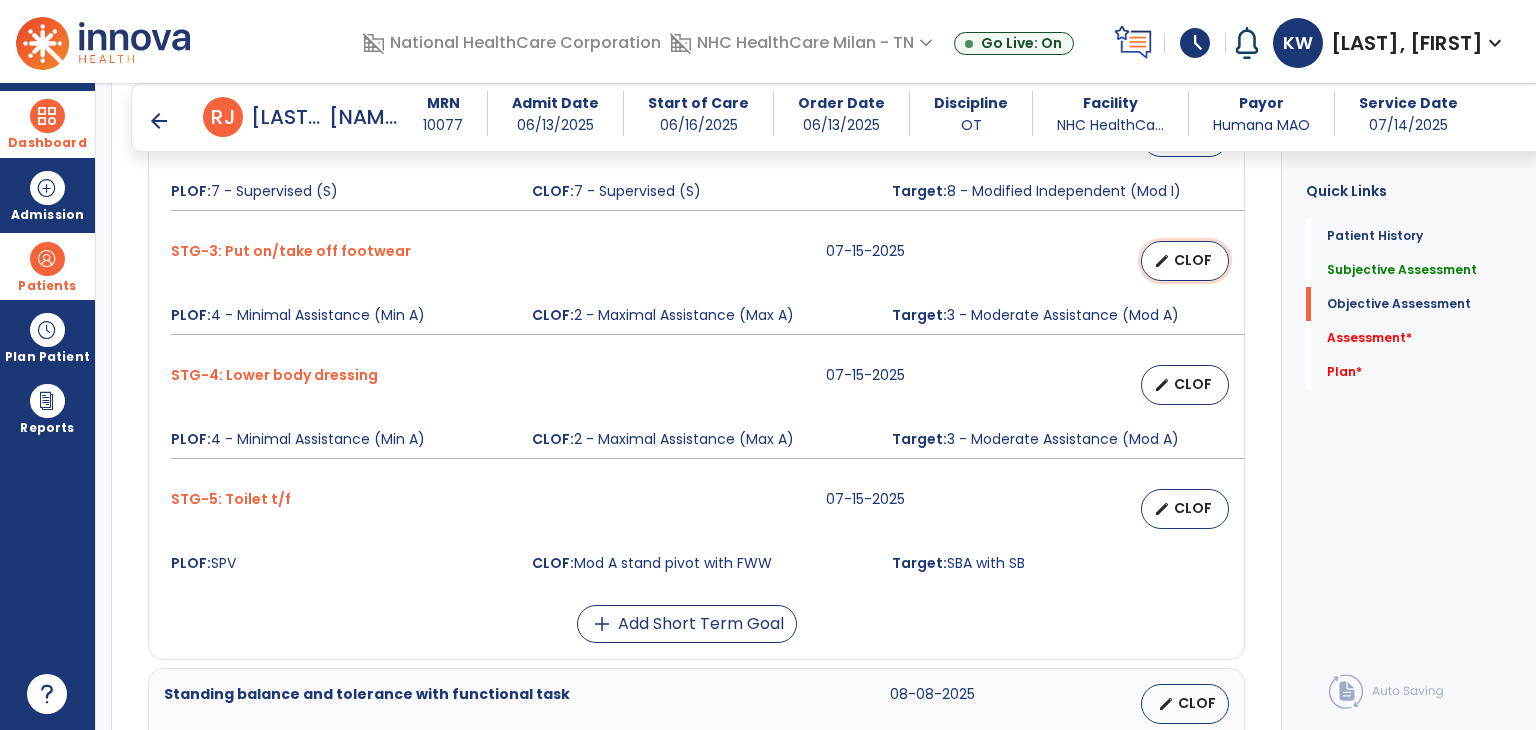 click on "edit   CLOF" at bounding box center (1185, 261) 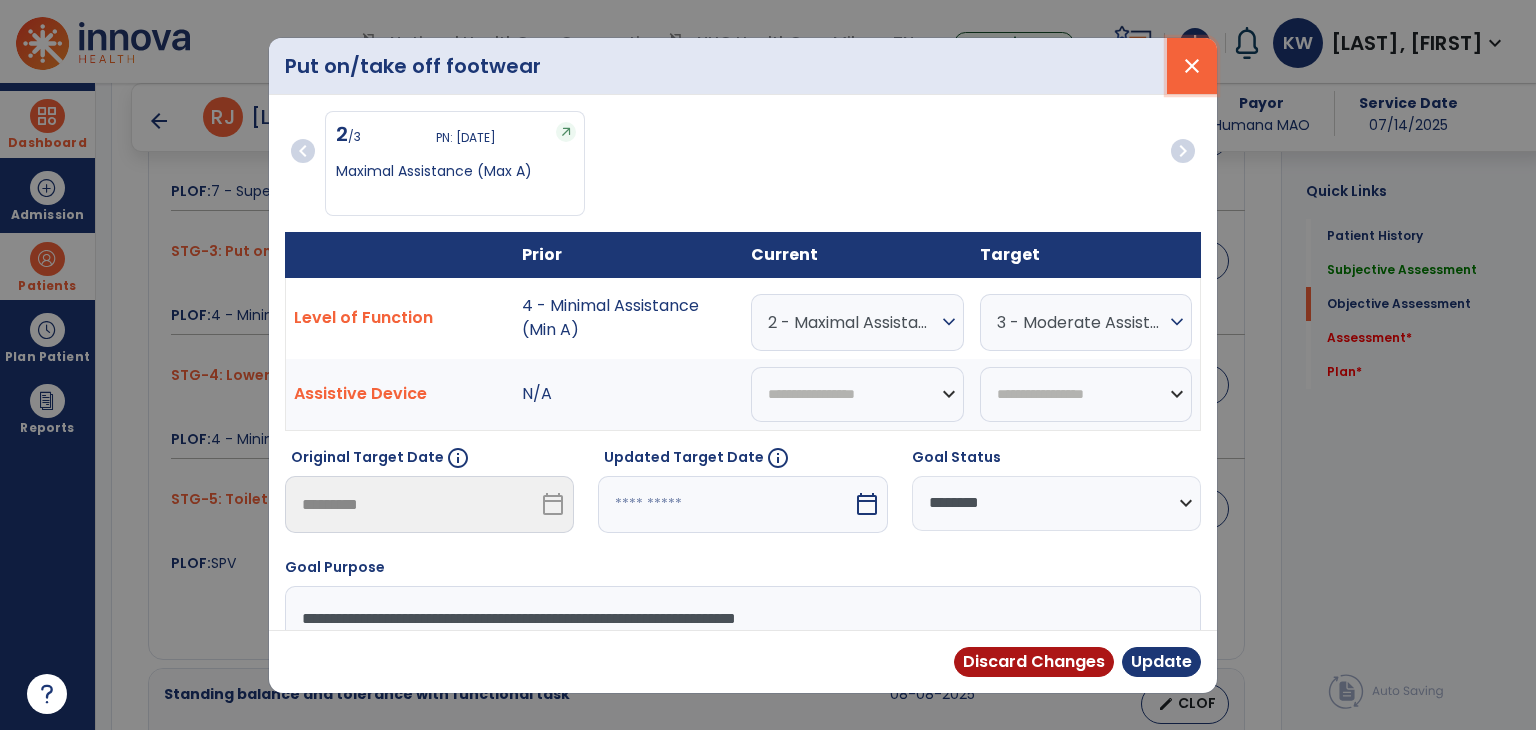 click on "close" at bounding box center [1192, 66] 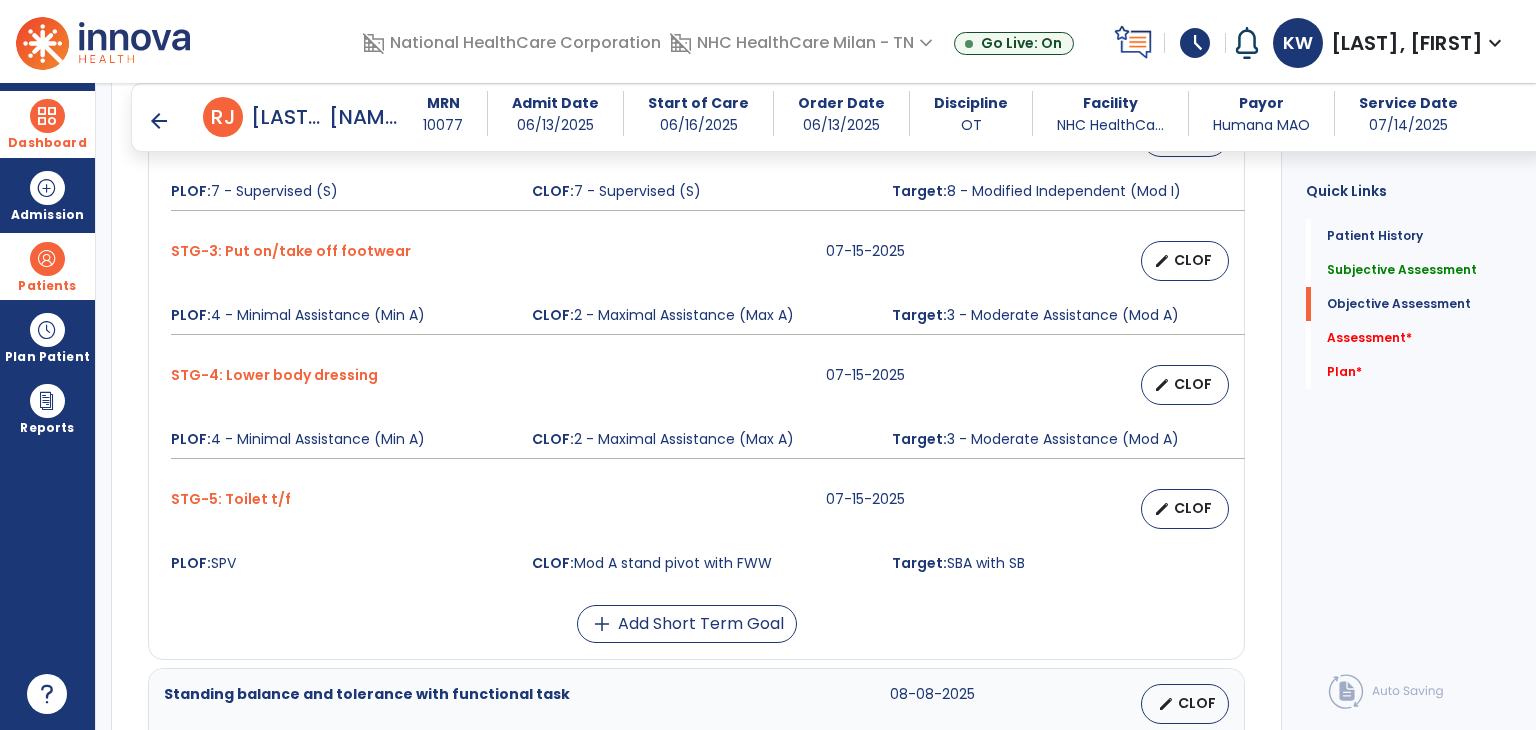 scroll, scrollTop: 868, scrollLeft: 0, axis: vertical 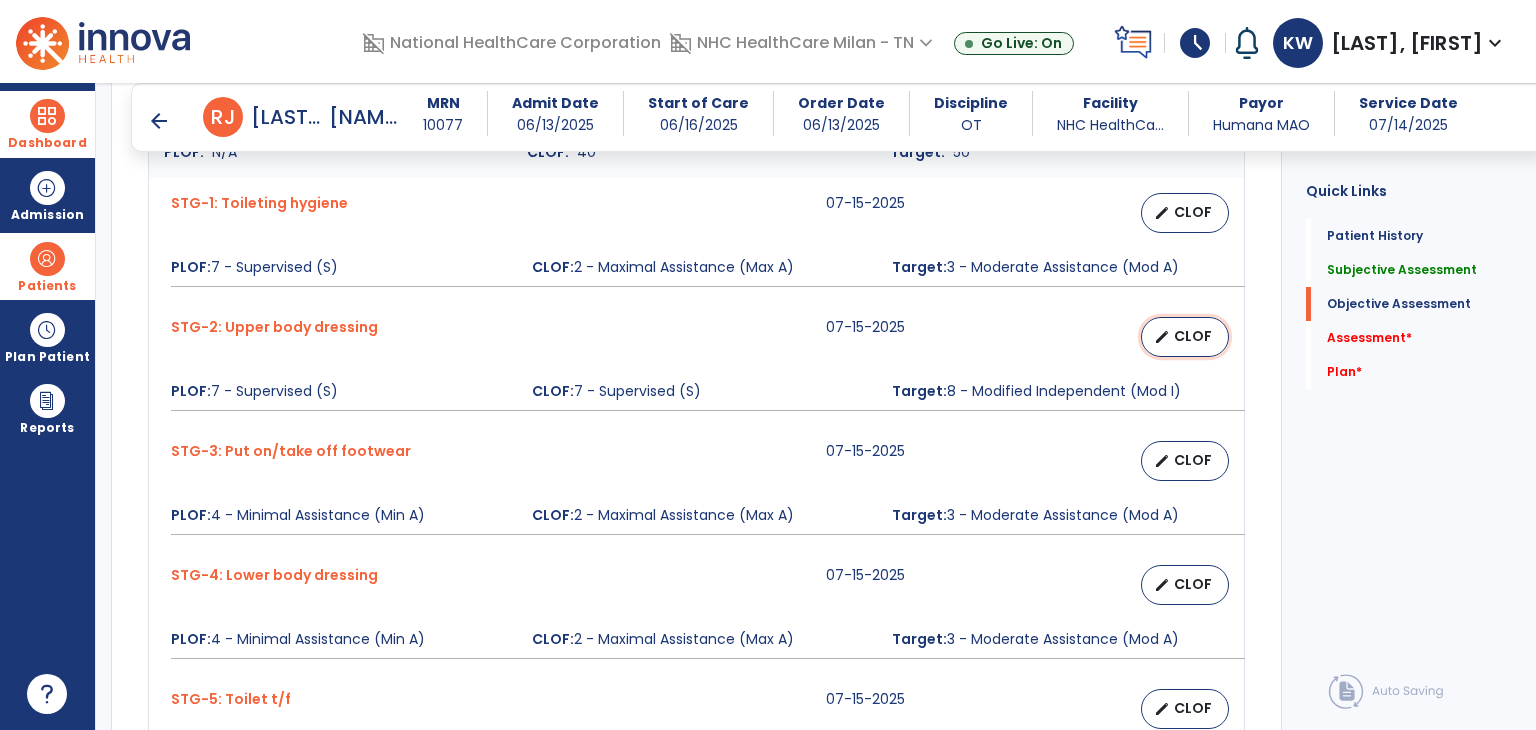 click on "edit   CLOF" at bounding box center [1185, 337] 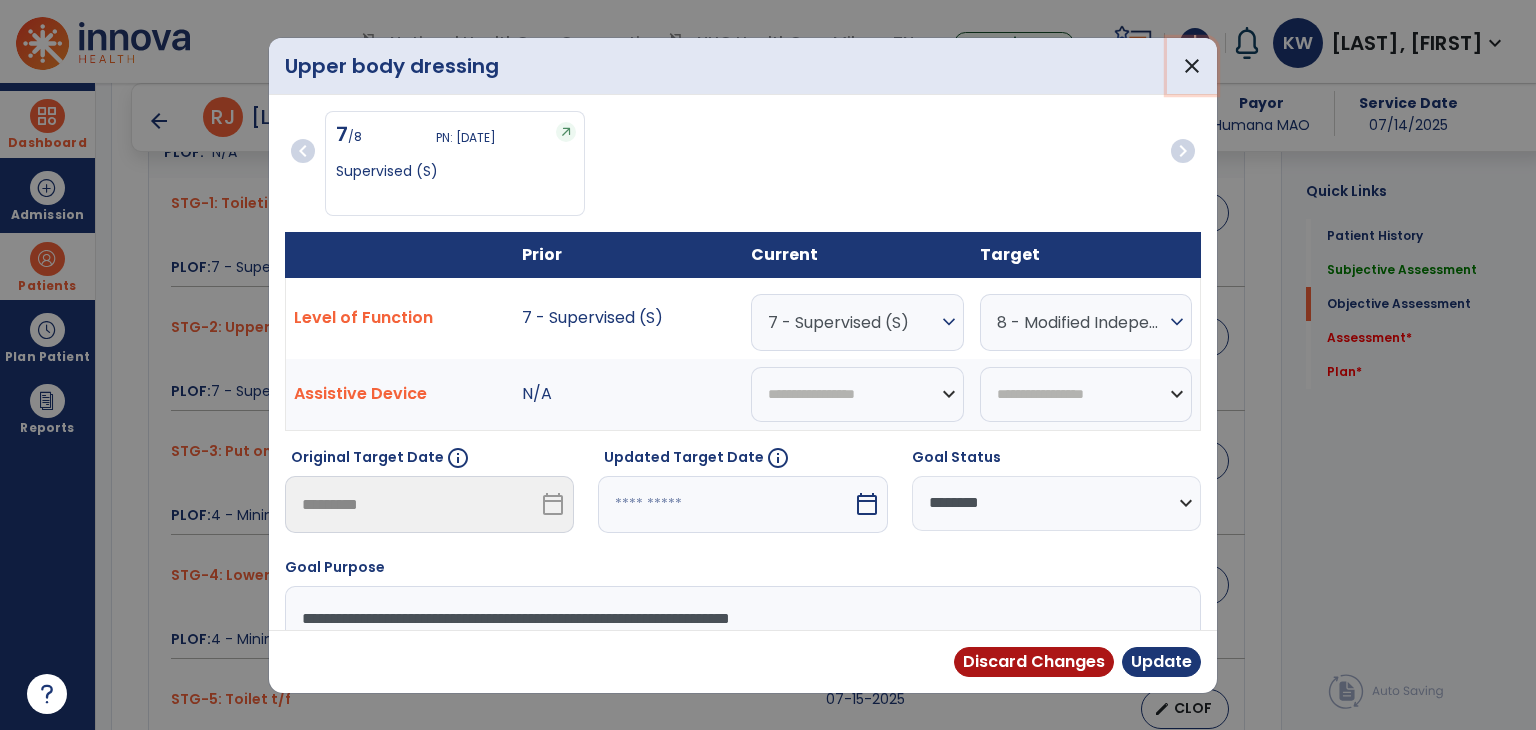 click on "close" at bounding box center (1192, 66) 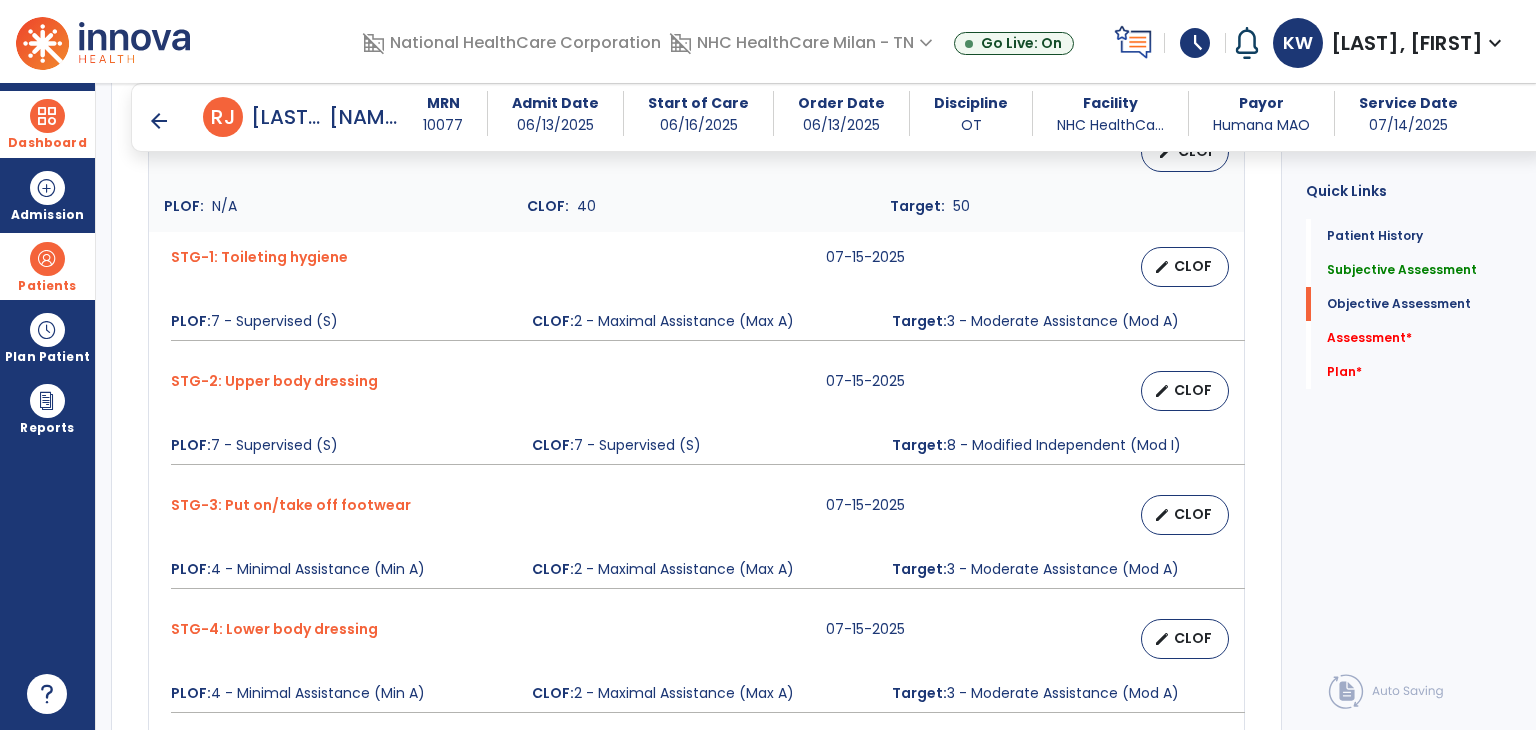 scroll, scrollTop: 768, scrollLeft: 0, axis: vertical 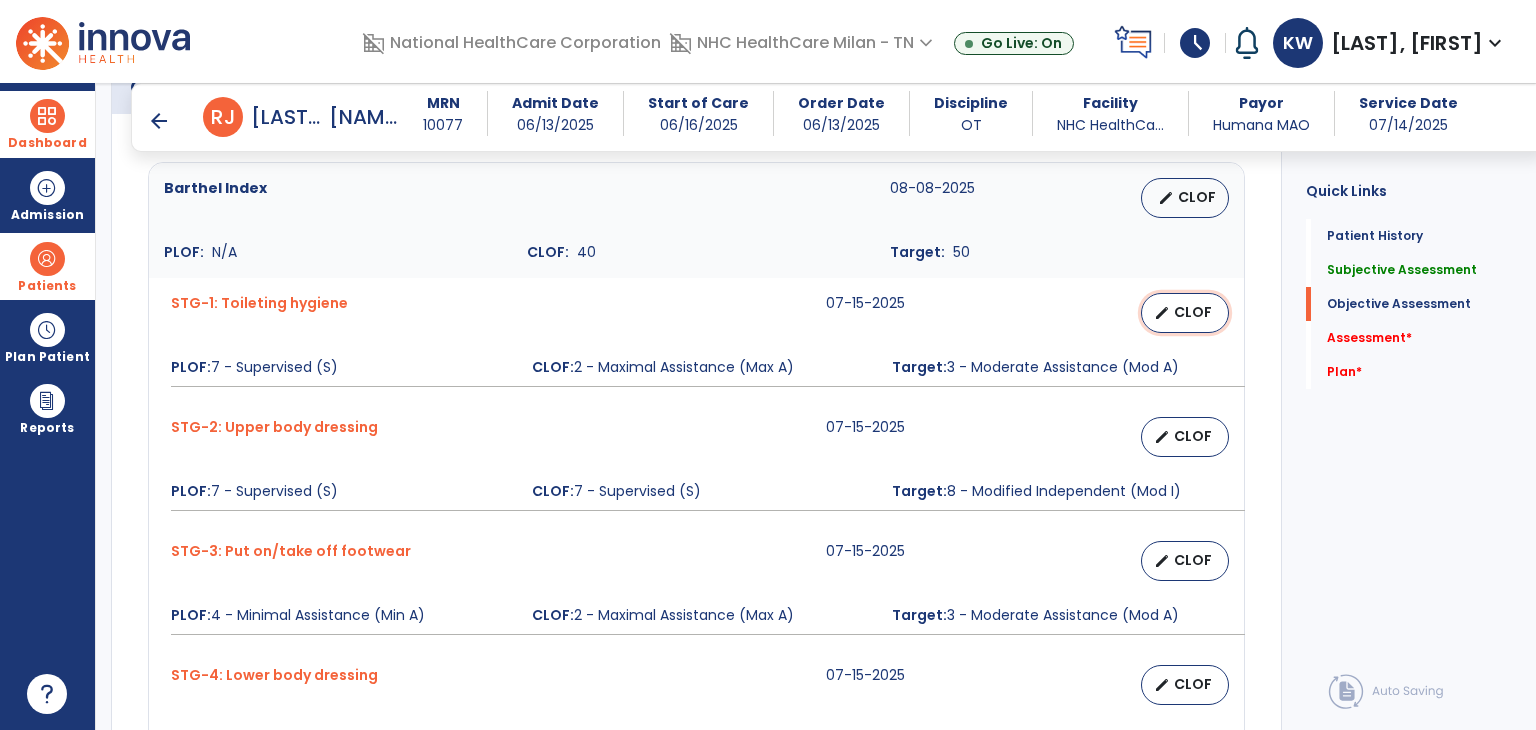 click on "edit" at bounding box center [1162, 313] 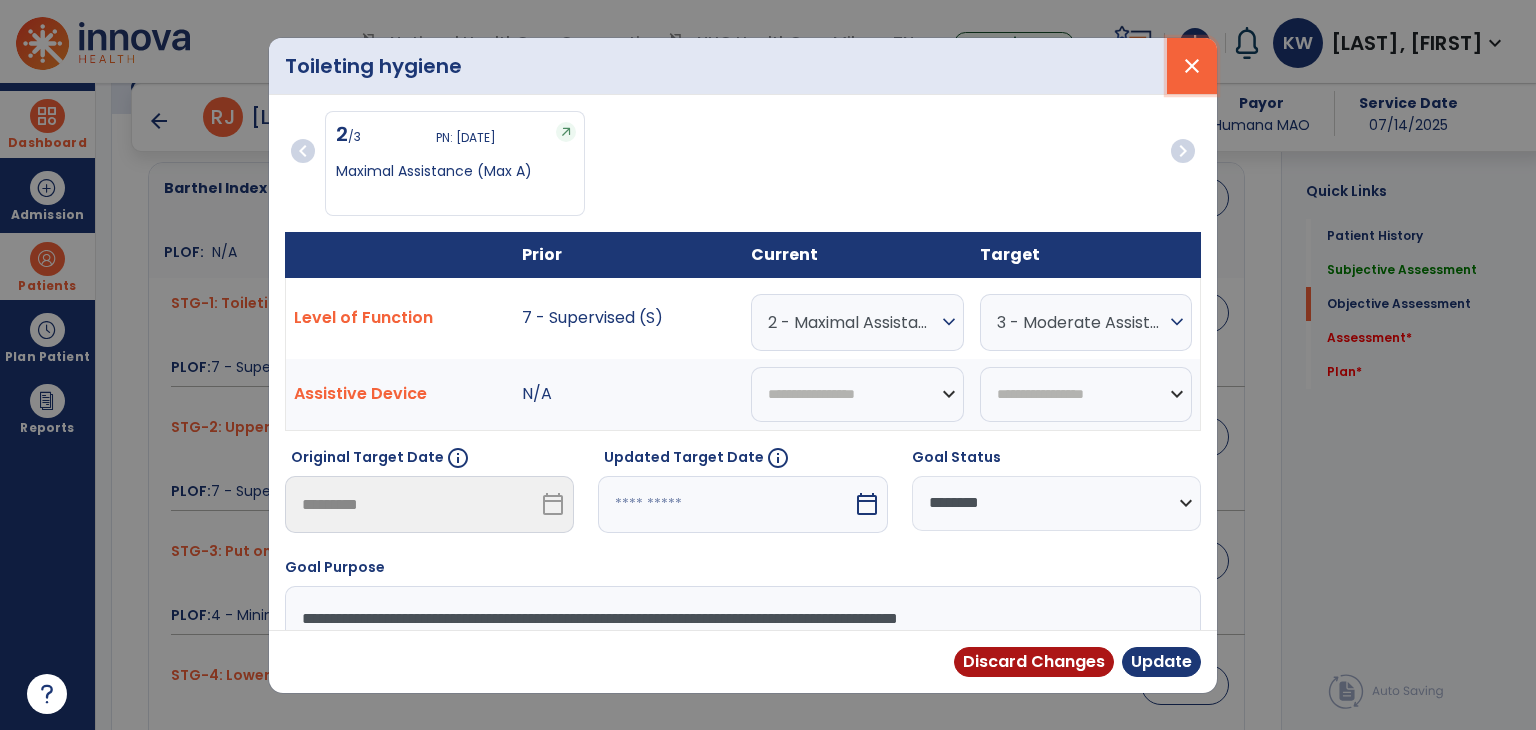 click on "close" at bounding box center (1192, 66) 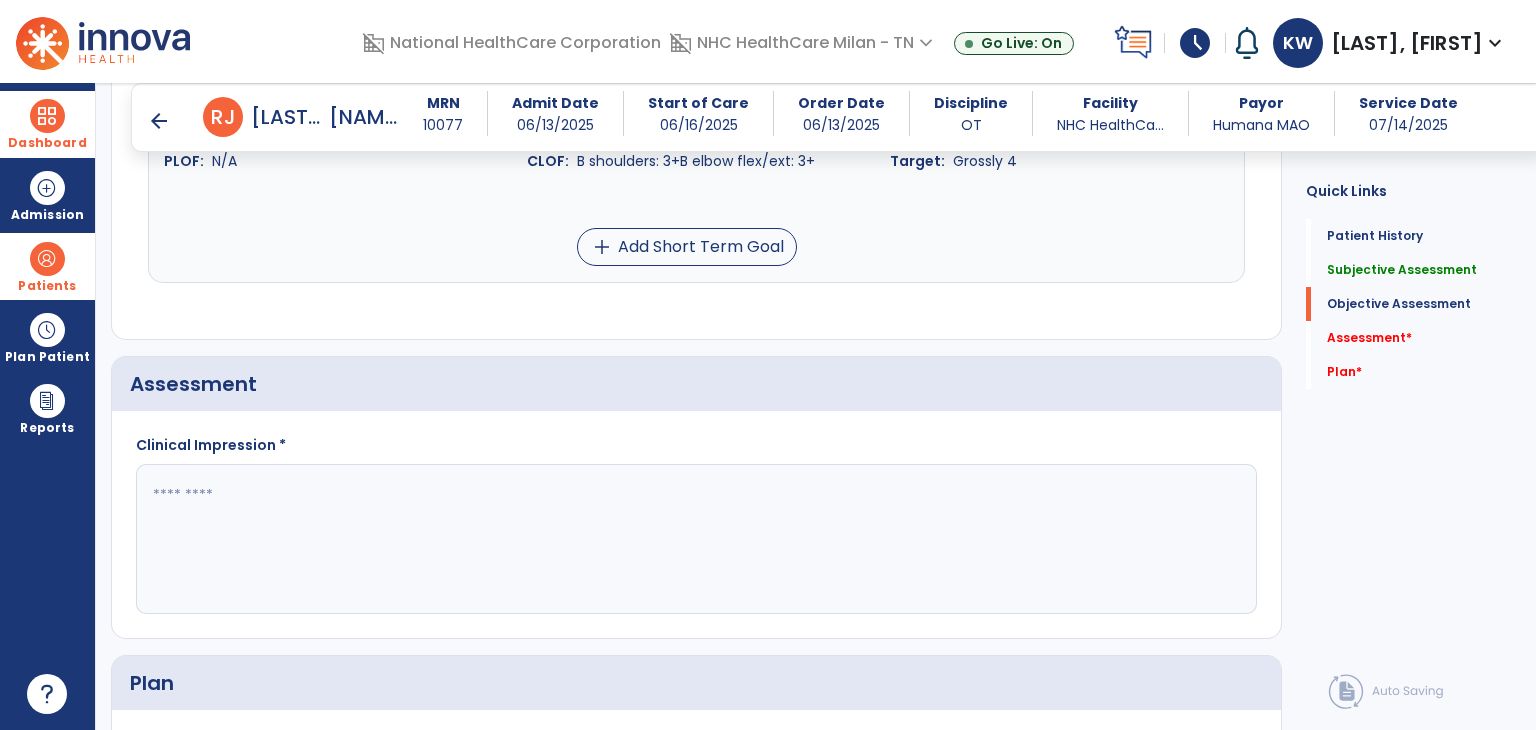 scroll, scrollTop: 2168, scrollLeft: 0, axis: vertical 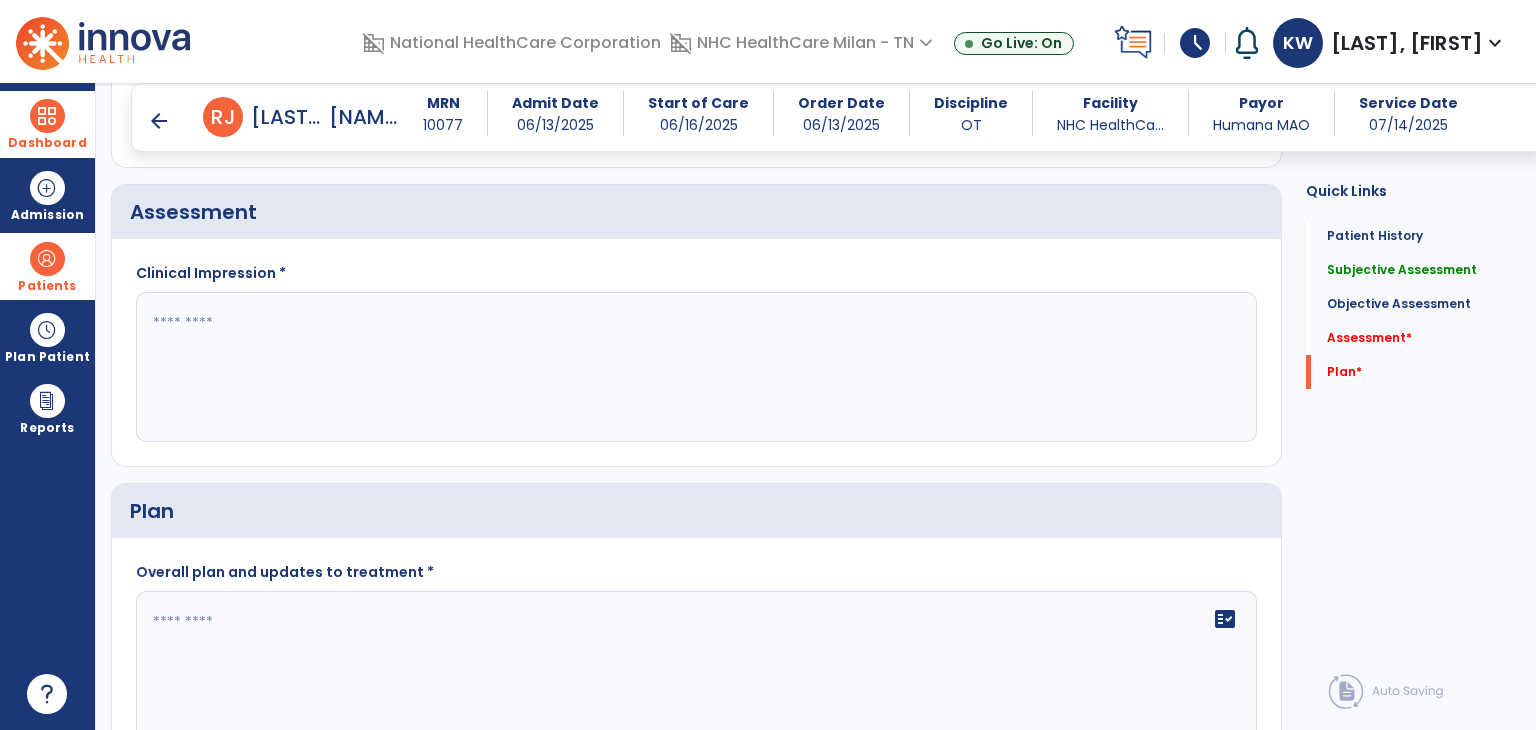 click 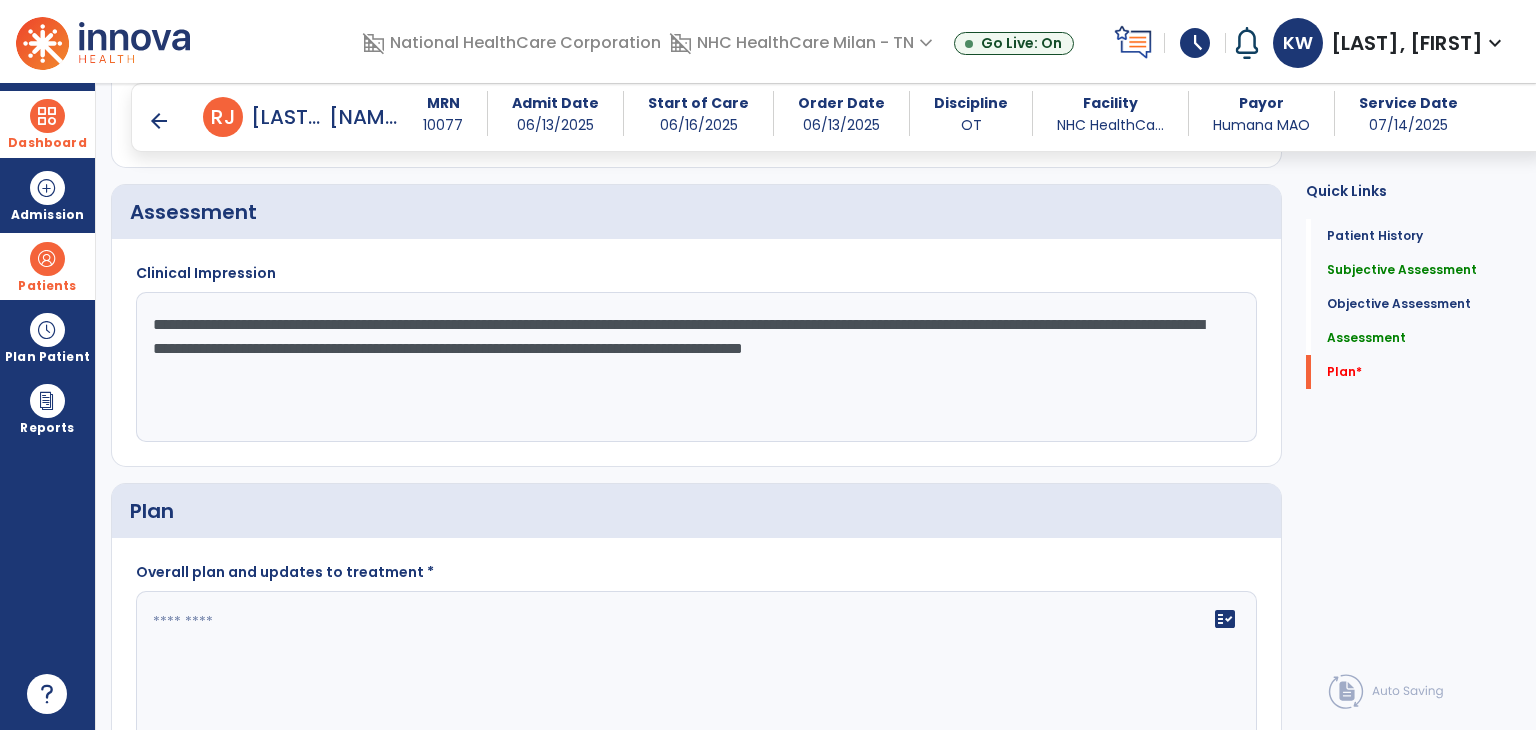 click on "**********" 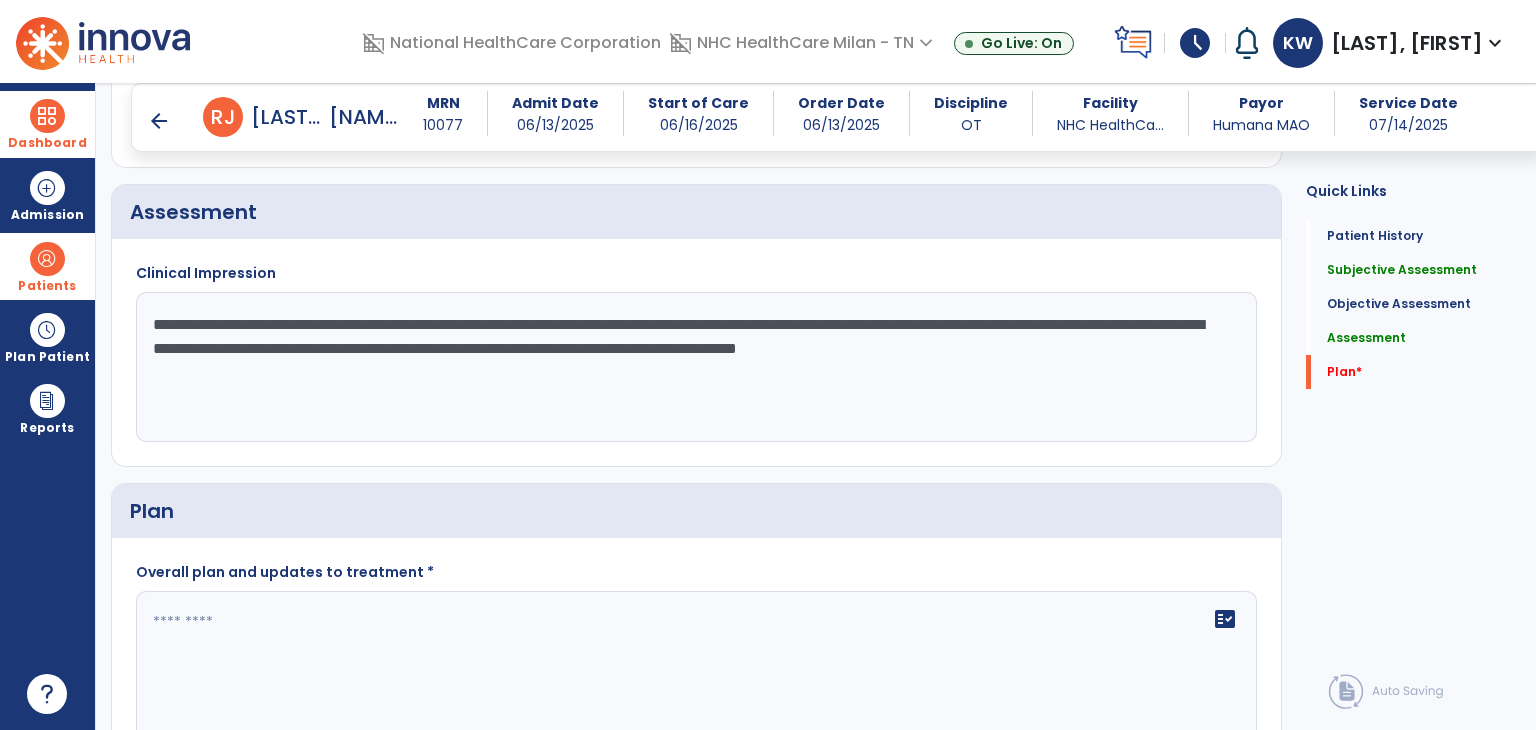 click on "**********" 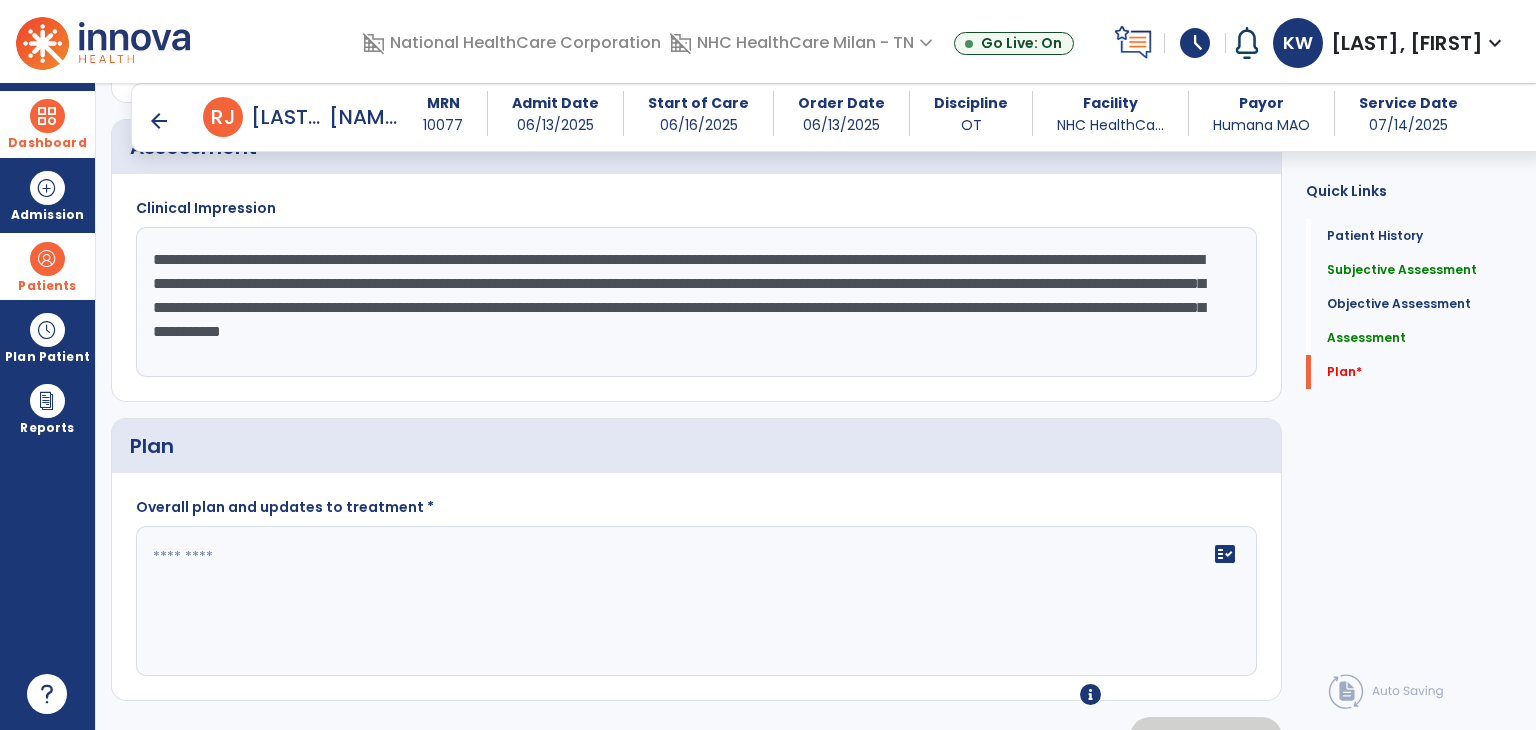 scroll, scrollTop: 2268, scrollLeft: 0, axis: vertical 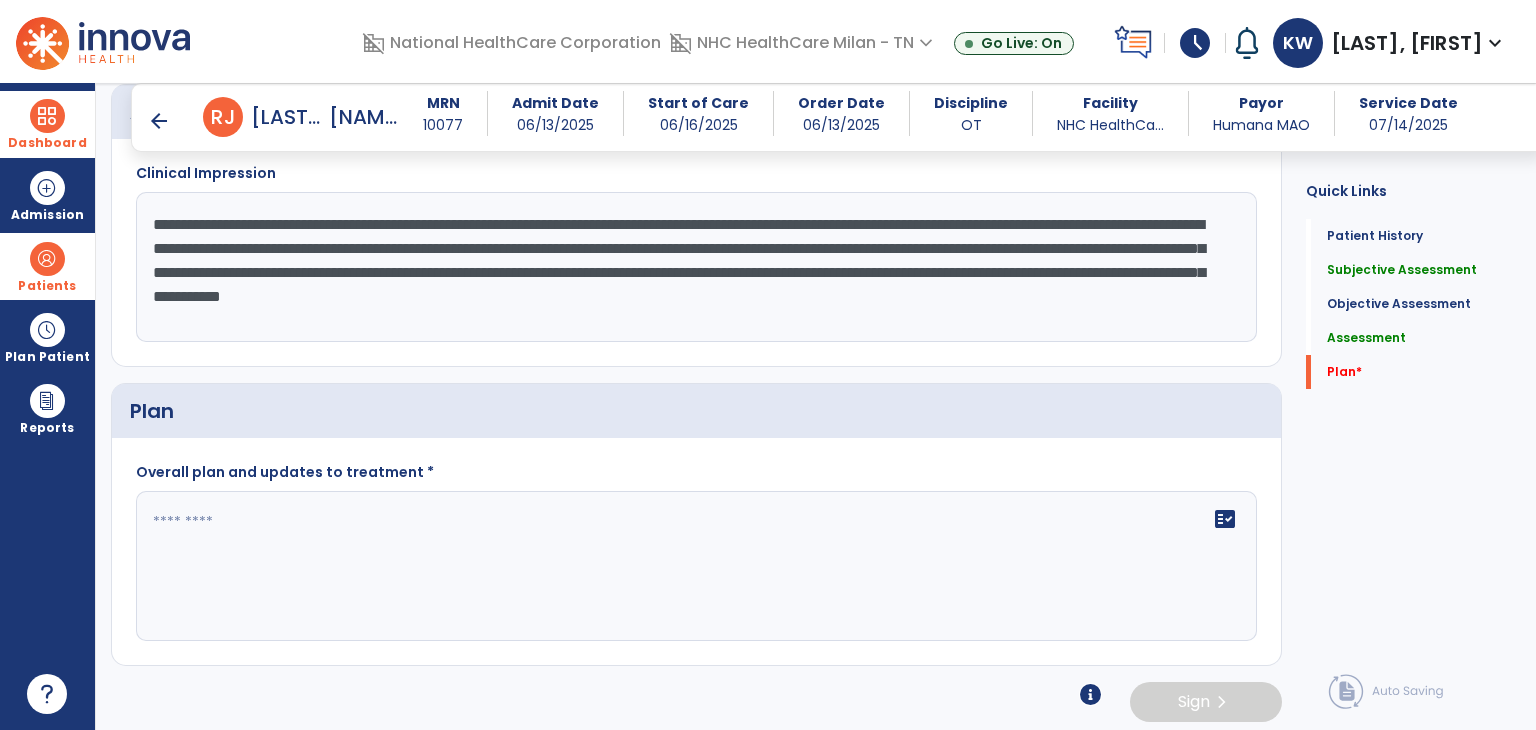 type on "**********" 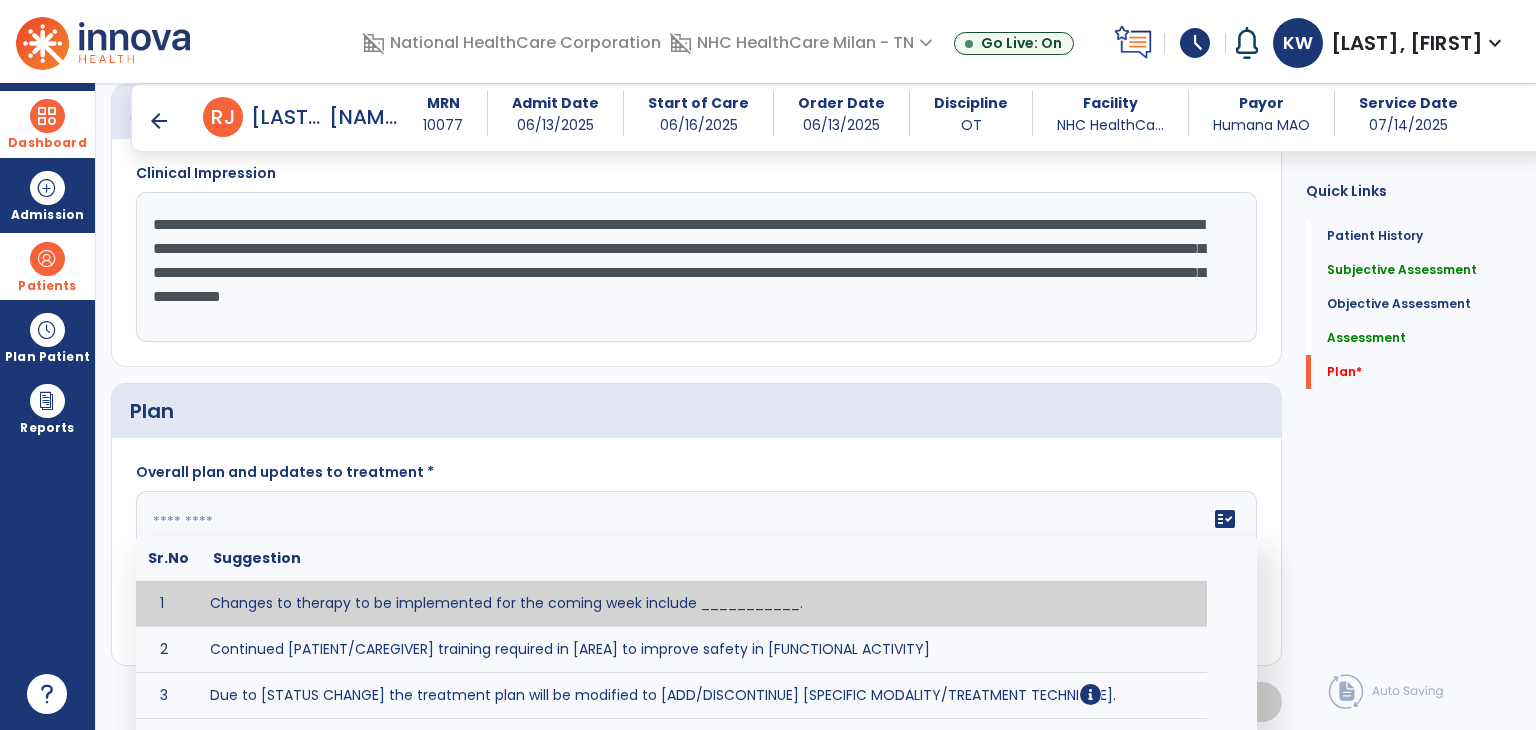 click 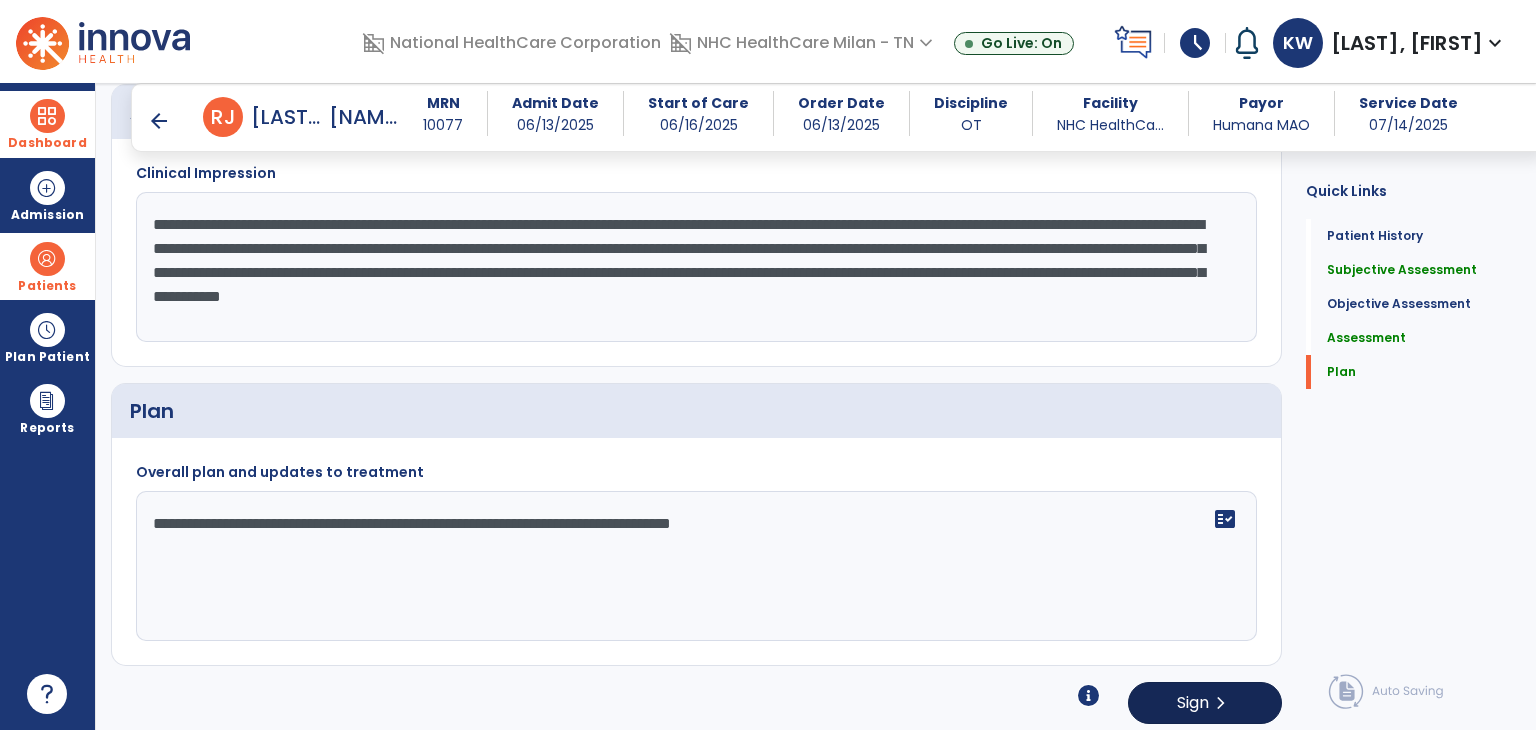 type on "**********" 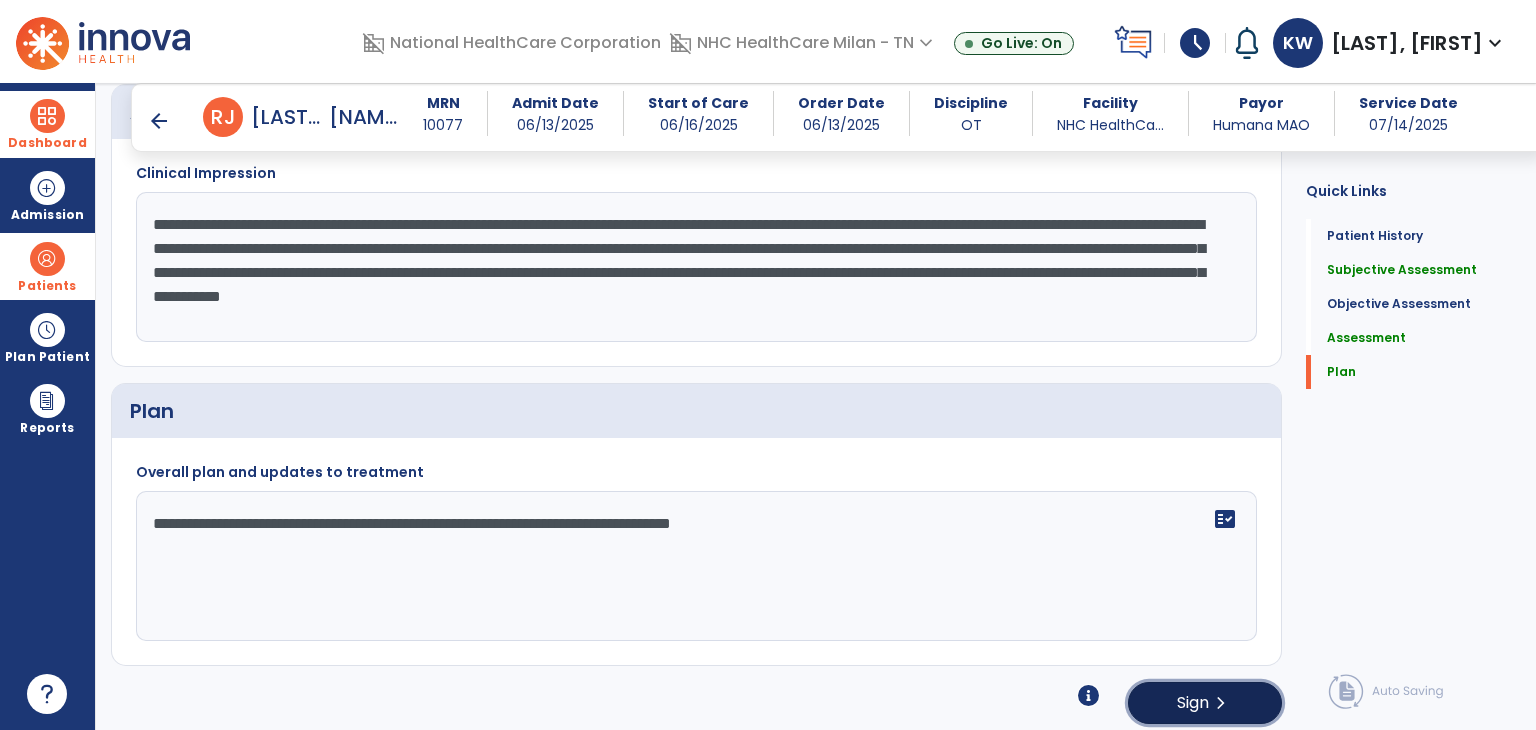 click on "Sign  chevron_right" 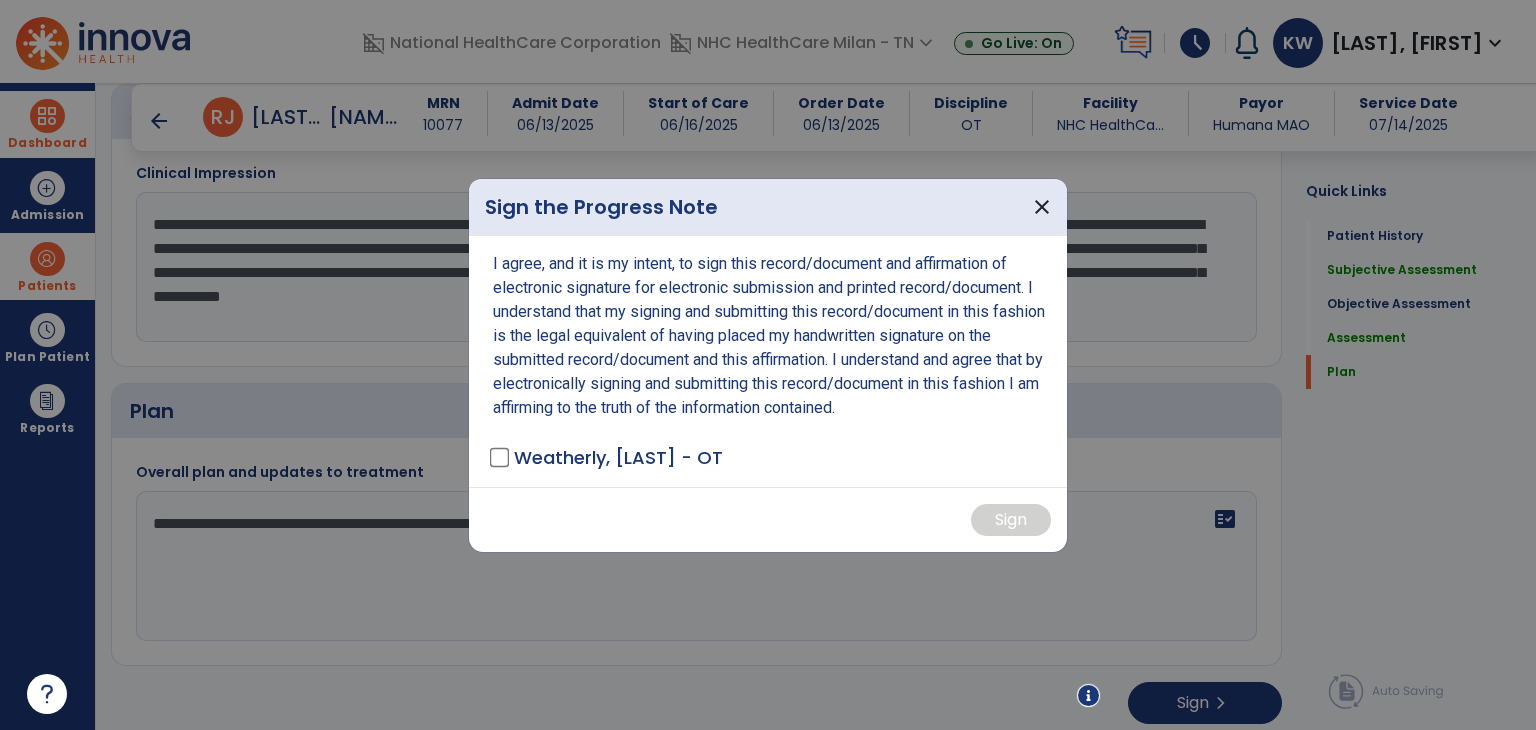 click on "I agree, and it is my intent, to sign this record/document and affirmation of electronic signature for electronic submission and printed record/document. I understand that my signing and submitting this record/document in this fashion is the legal equivalent of having placed my handwritten signature on the submitted record/document and this affirmation. I understand and agree that by electronically signing and submitting this record/document in this fashion I am affirming to the truth of the information contained. [LAST], [FIRST]  - OT" at bounding box center [768, 361] 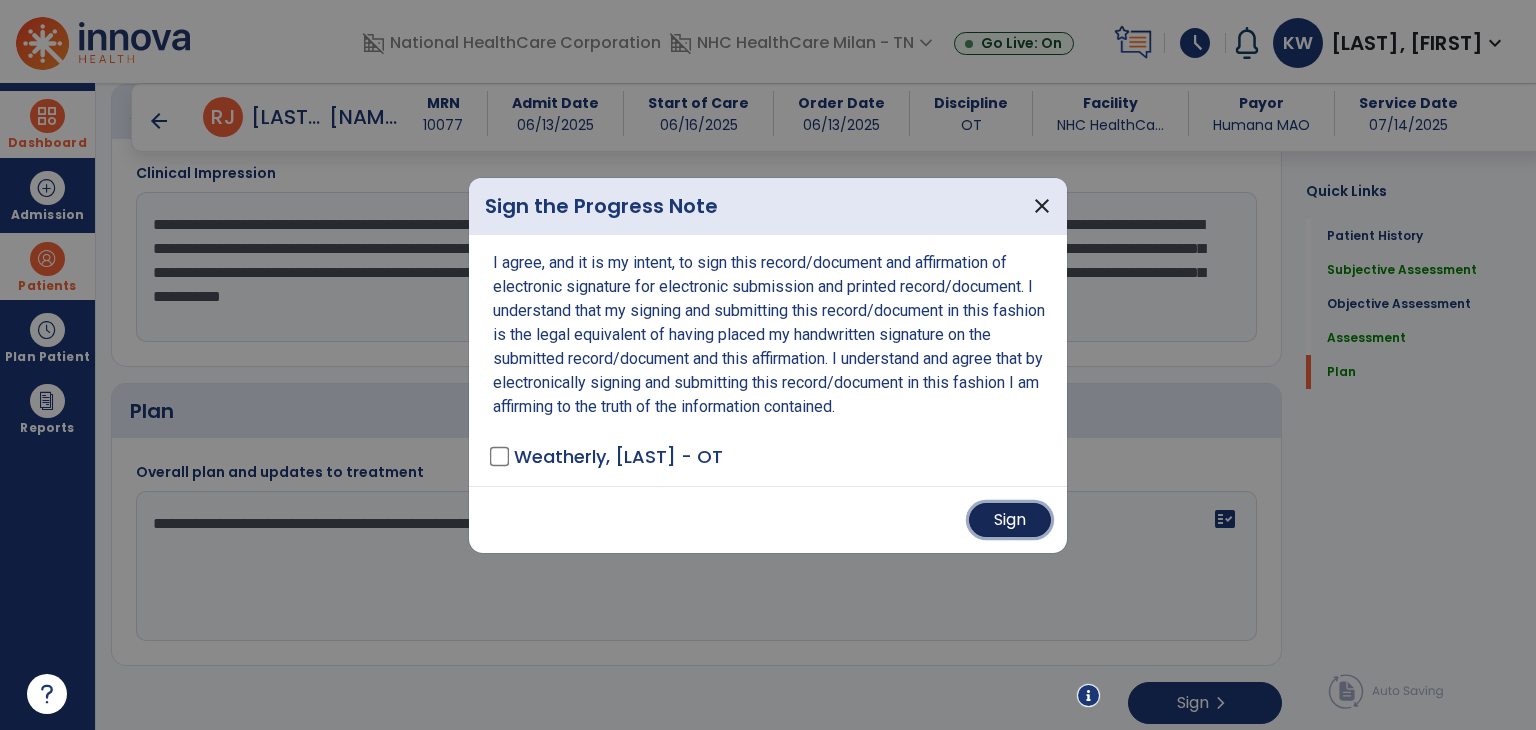 click on "Sign" at bounding box center [1010, 520] 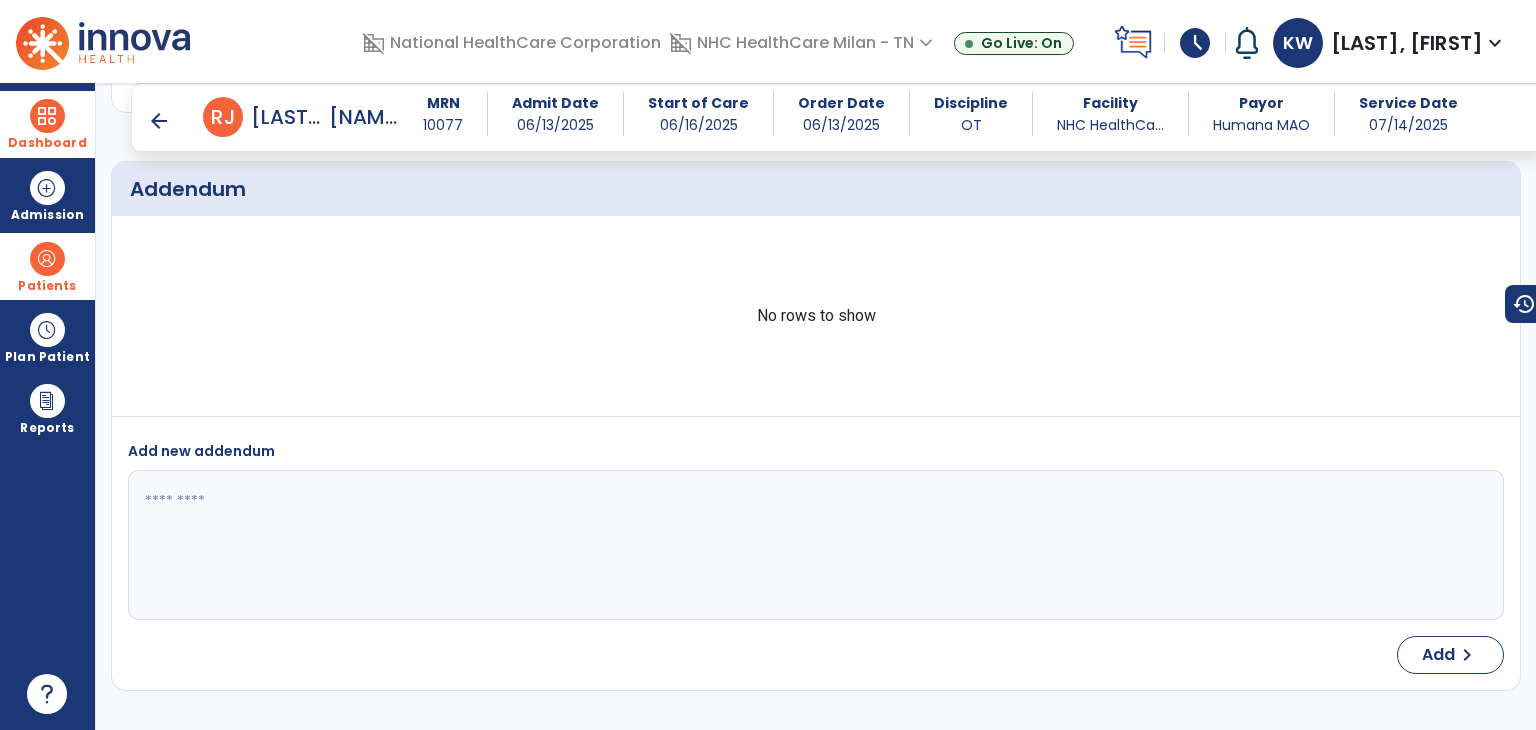 scroll, scrollTop: 3255, scrollLeft: 0, axis: vertical 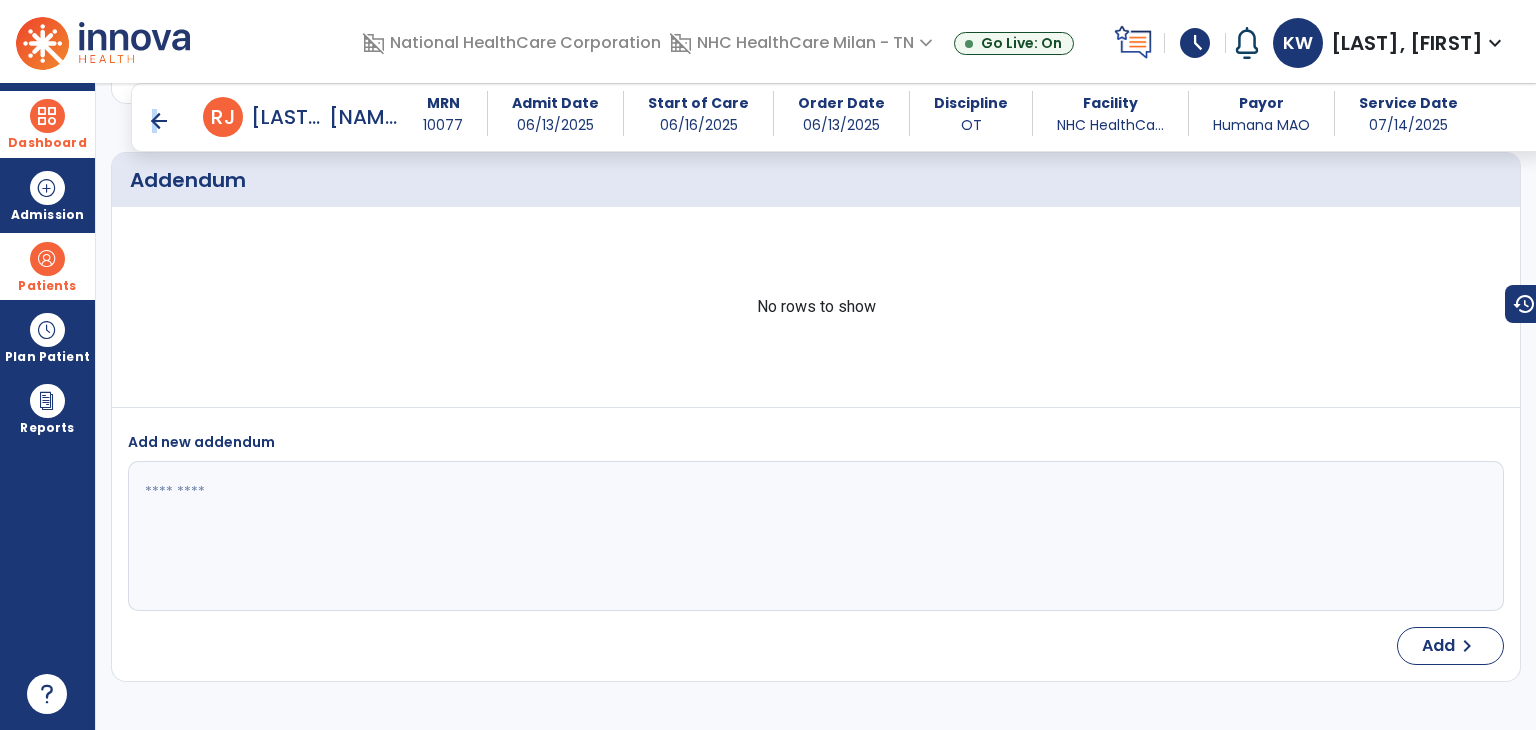 click on "arrow_back" at bounding box center [159, 121] 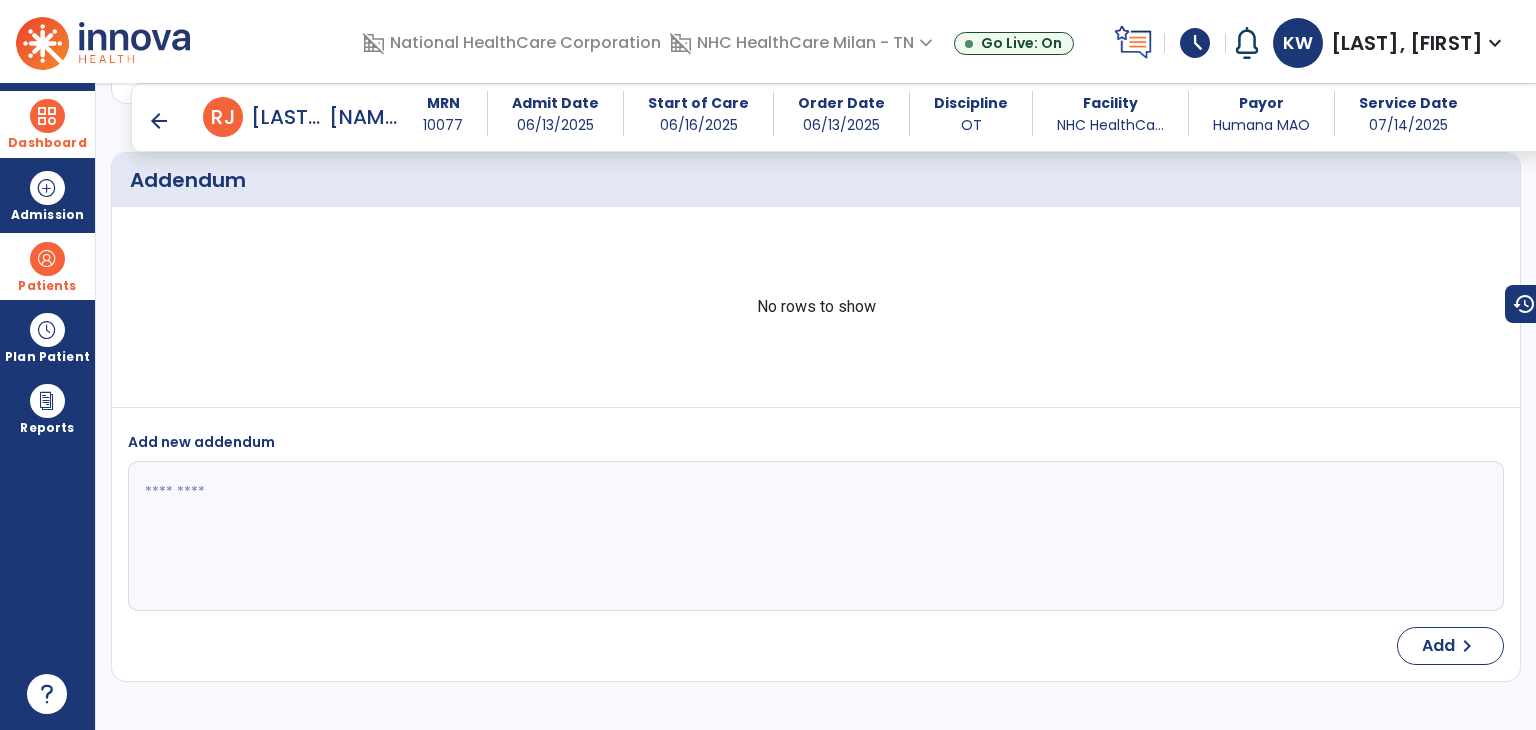 scroll, scrollTop: 0, scrollLeft: 0, axis: both 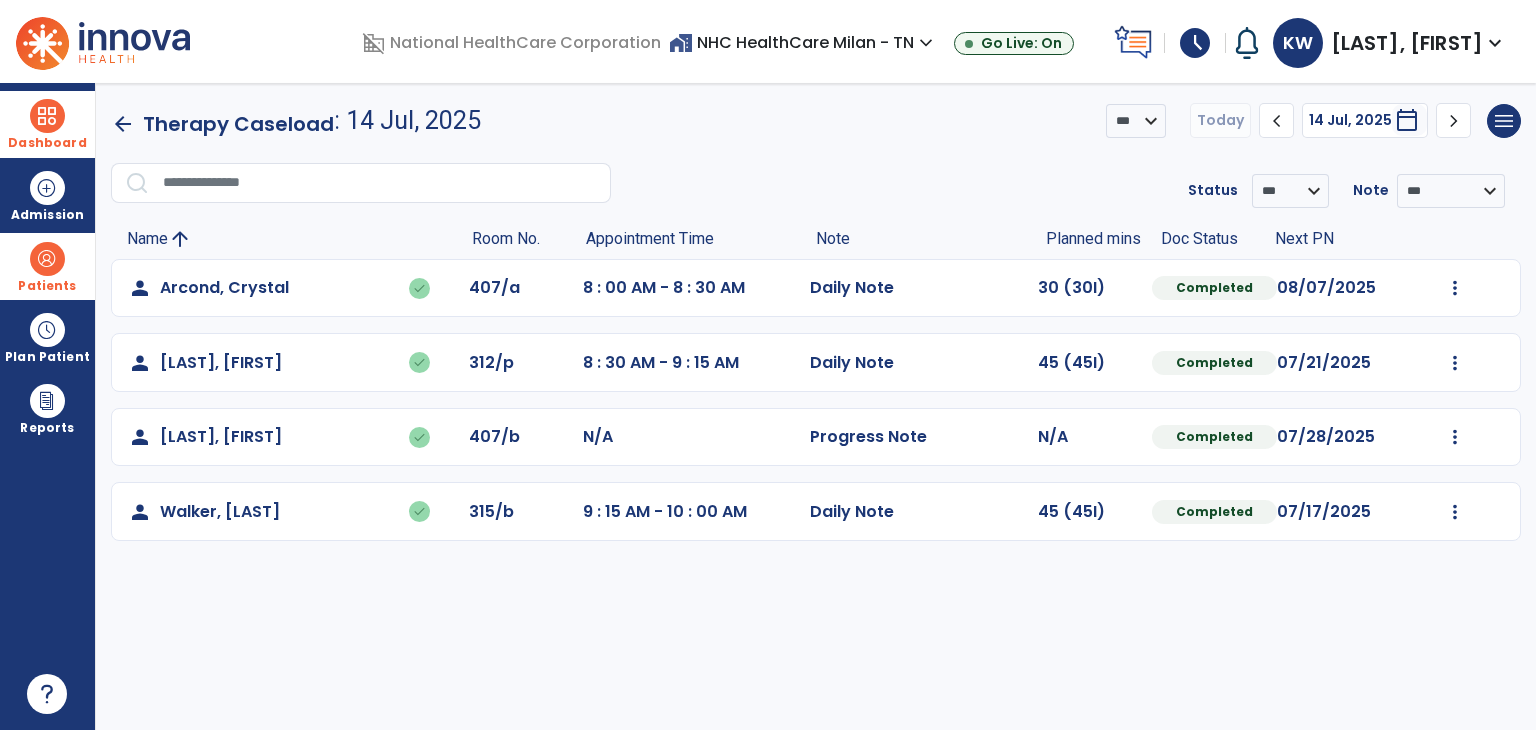 click at bounding box center (47, 259) 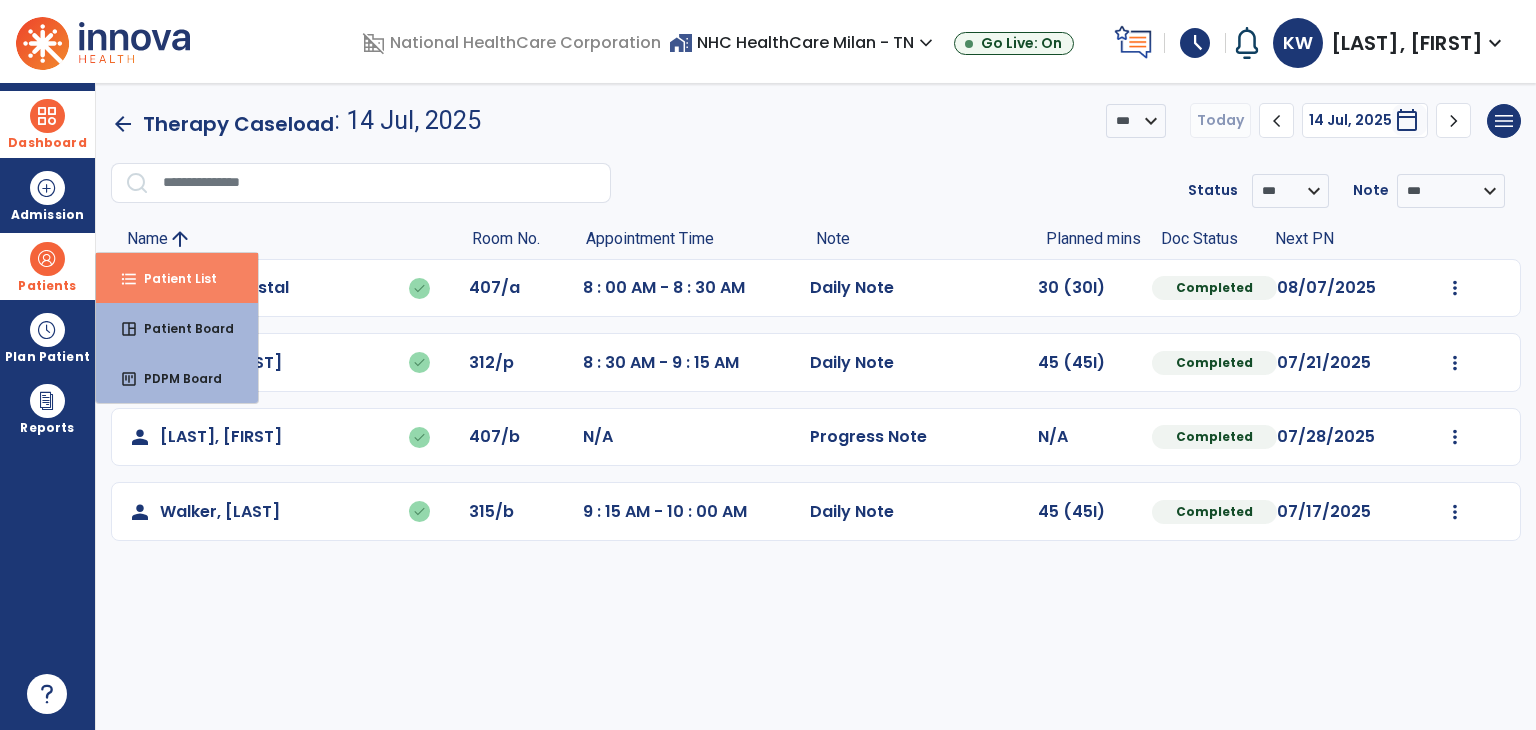 click on "format_list_bulleted  Patient List" at bounding box center [177, 278] 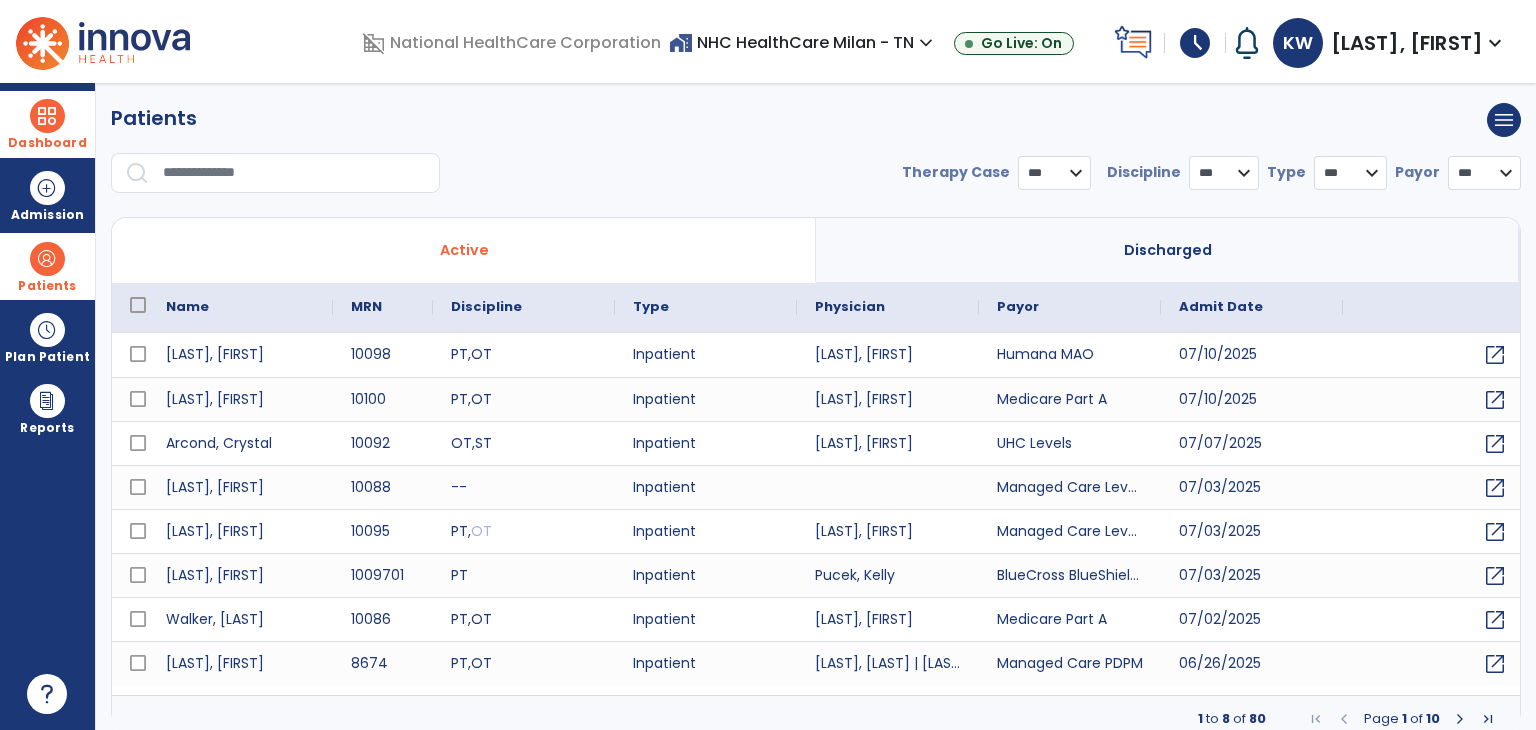 click at bounding box center (294, 173) 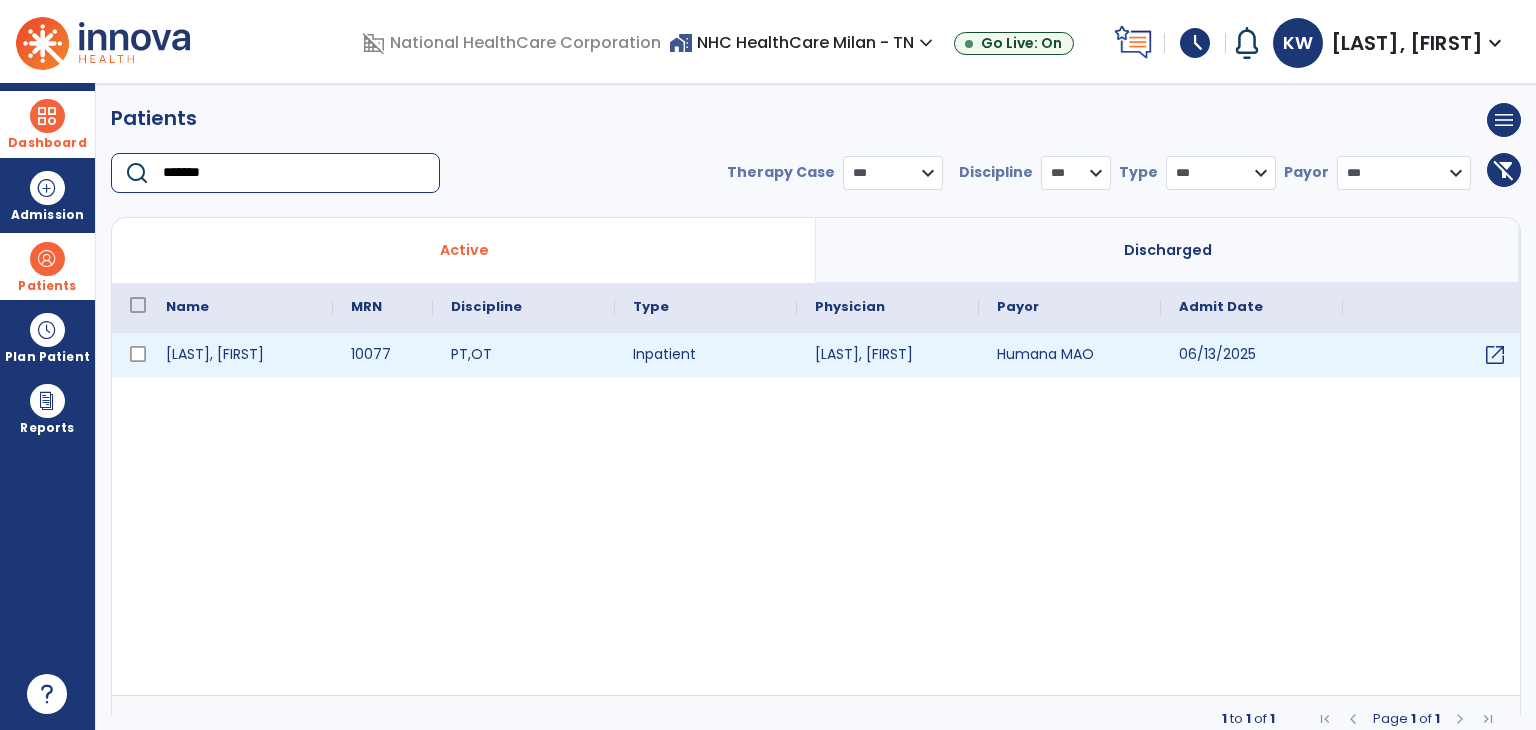 type on "*******" 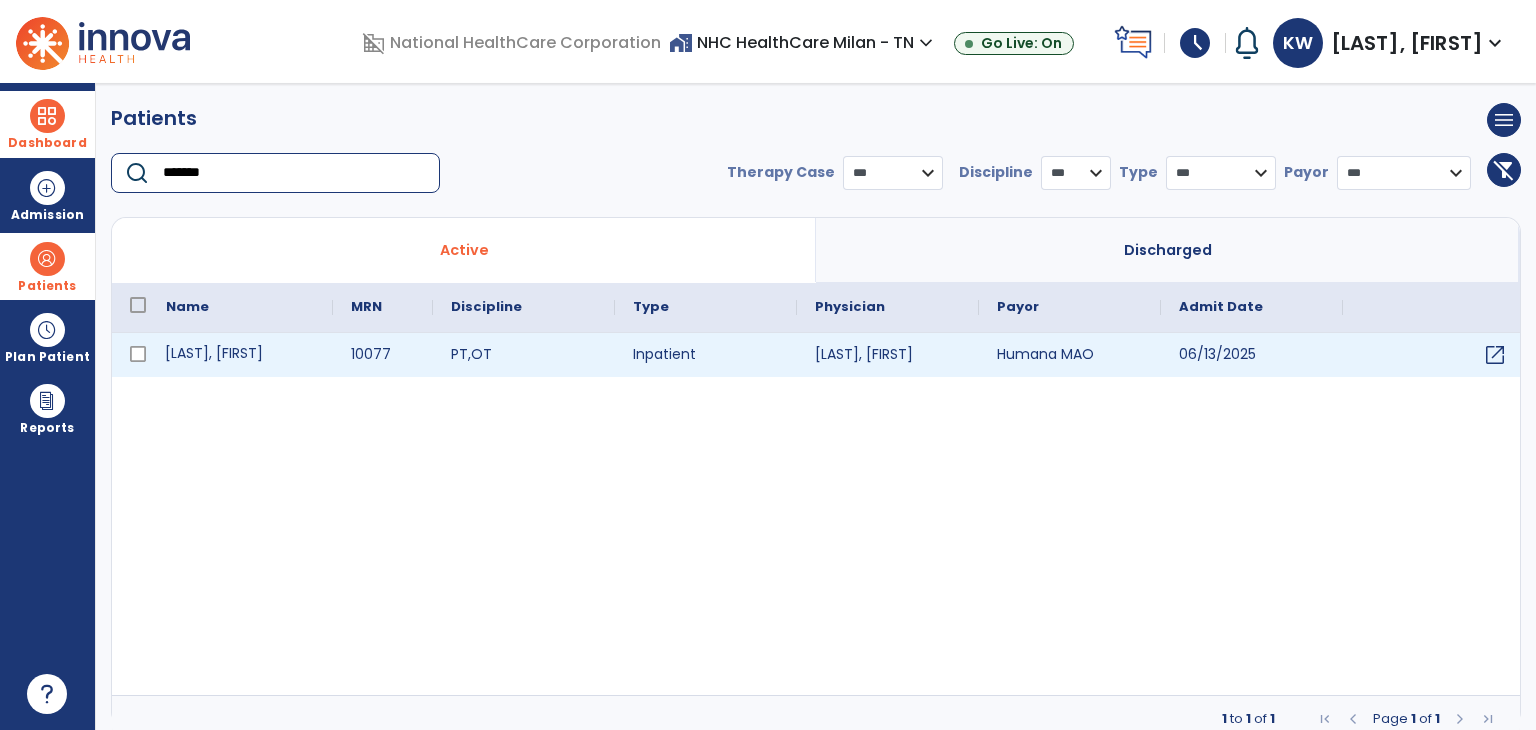 click on "[LAST], [FIRST]" at bounding box center [240, 355] 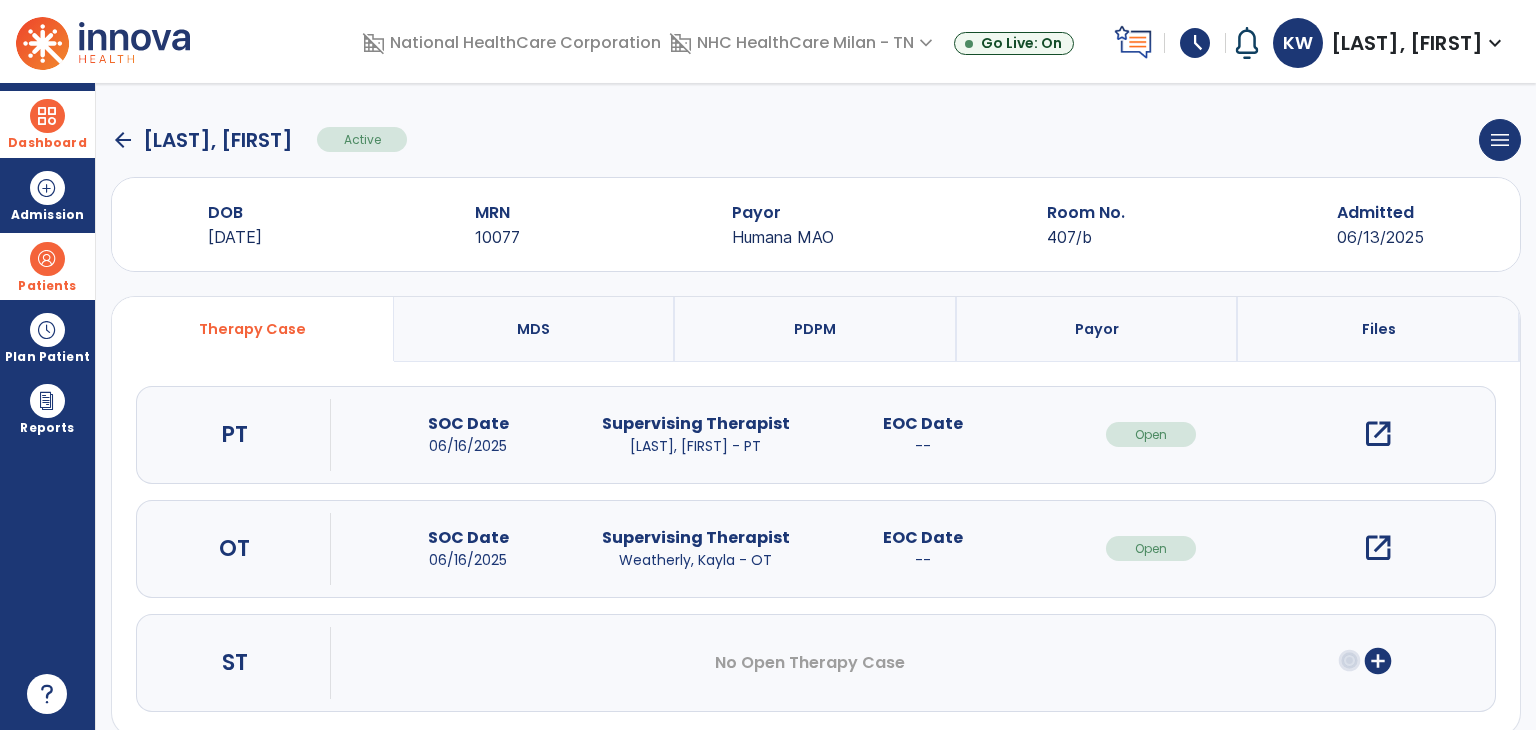 click on "open_in_new" at bounding box center [1378, 548] 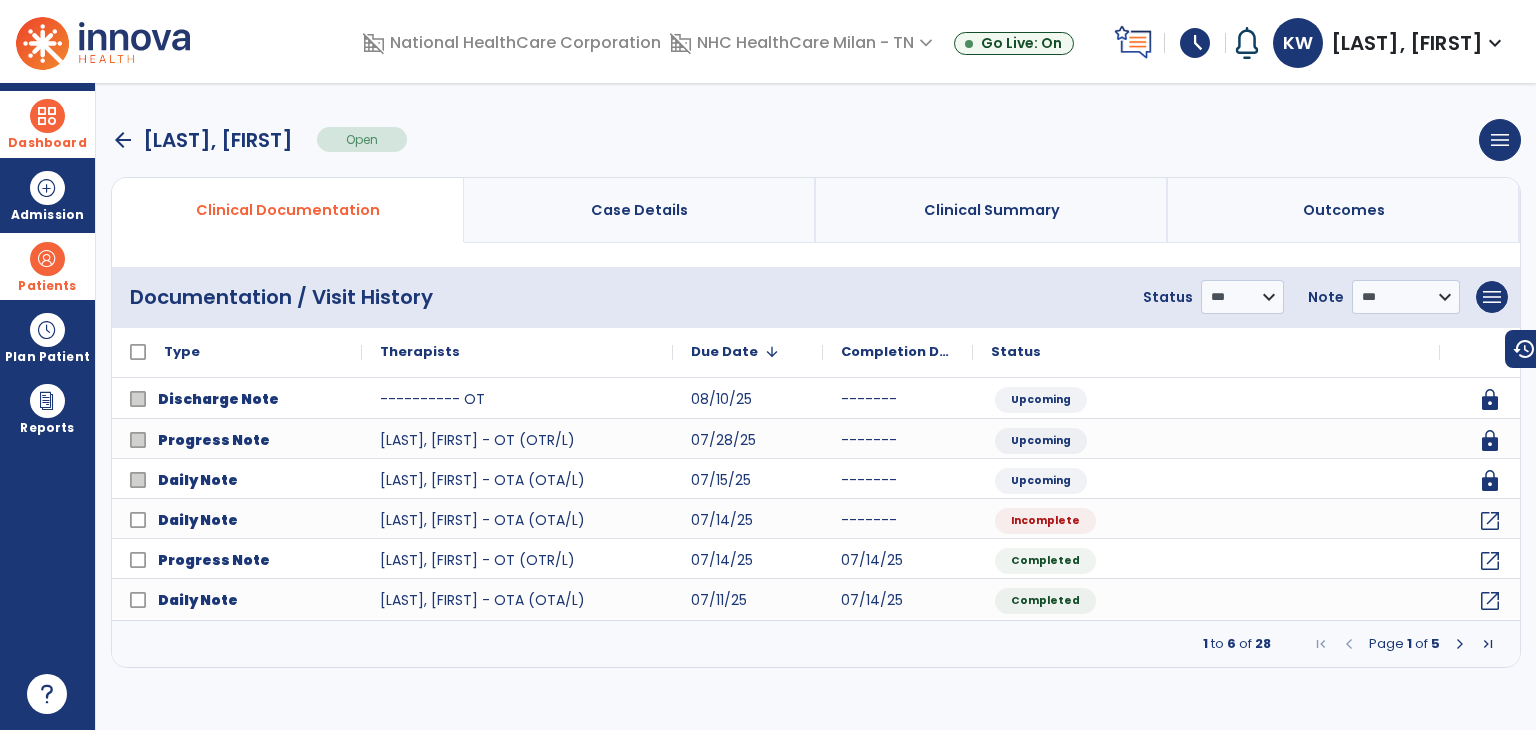 click on "menu   Add New Document   Print Documents   Print Edit History   Delete Document" at bounding box center (1492, 297) 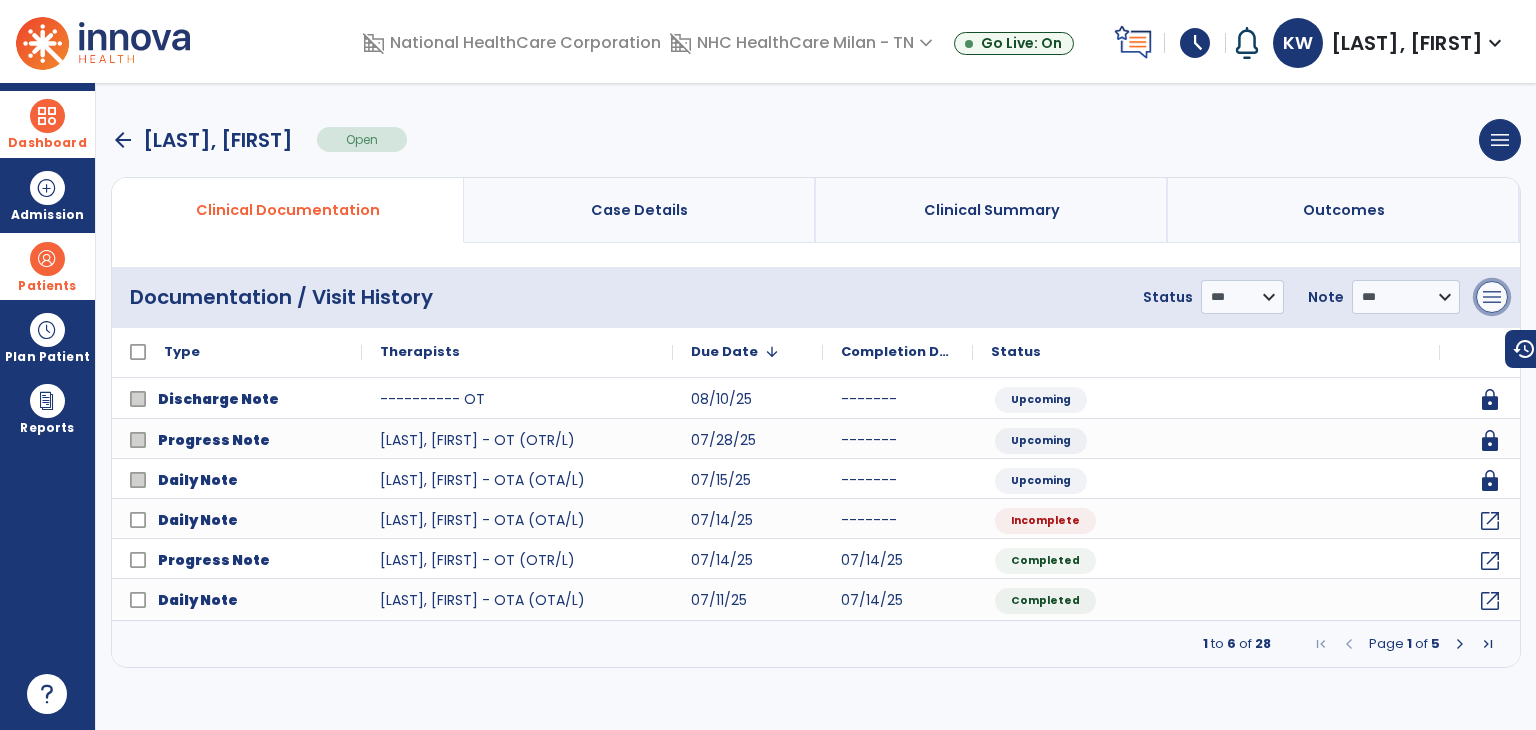click on "menu" at bounding box center [1492, 297] 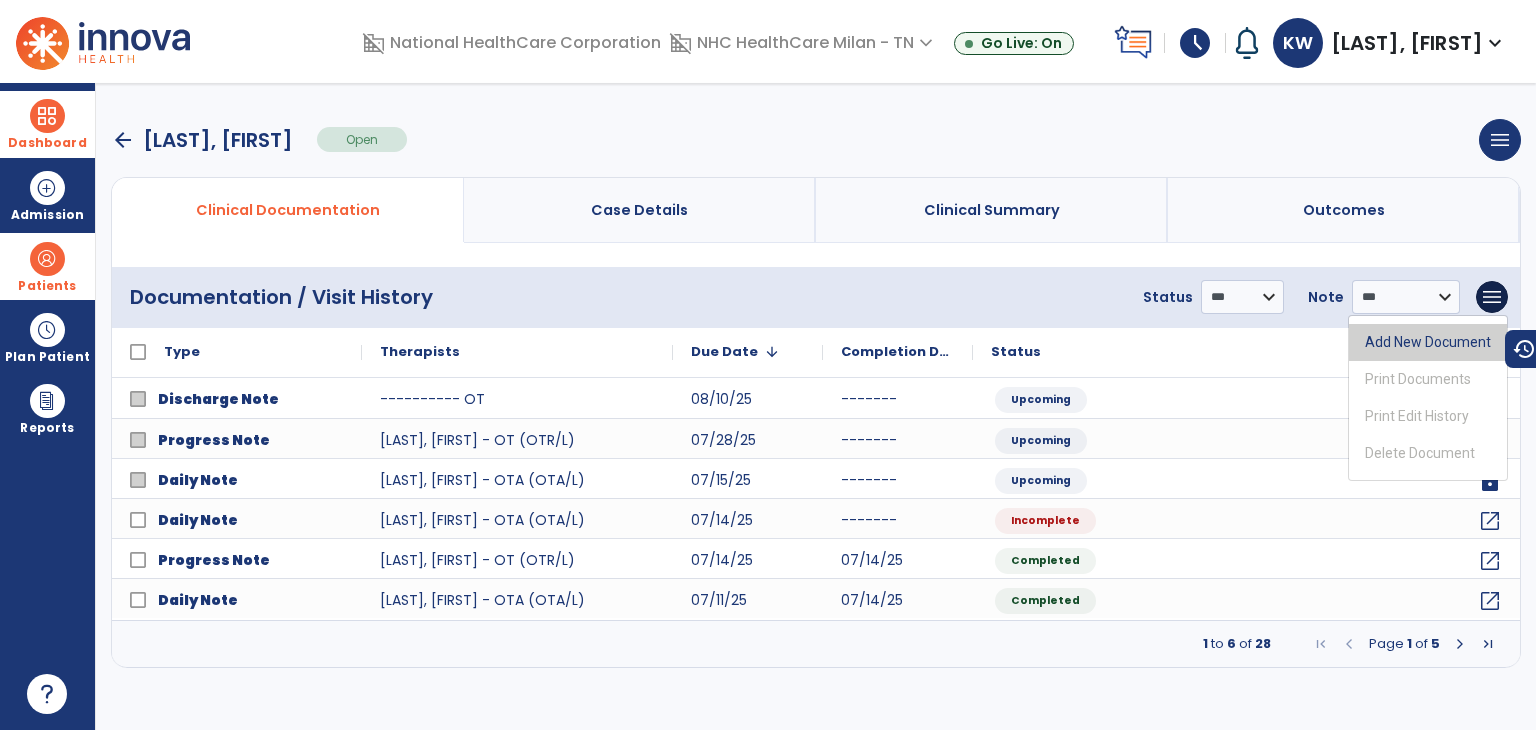 click on "Add New Document" at bounding box center (1428, 342) 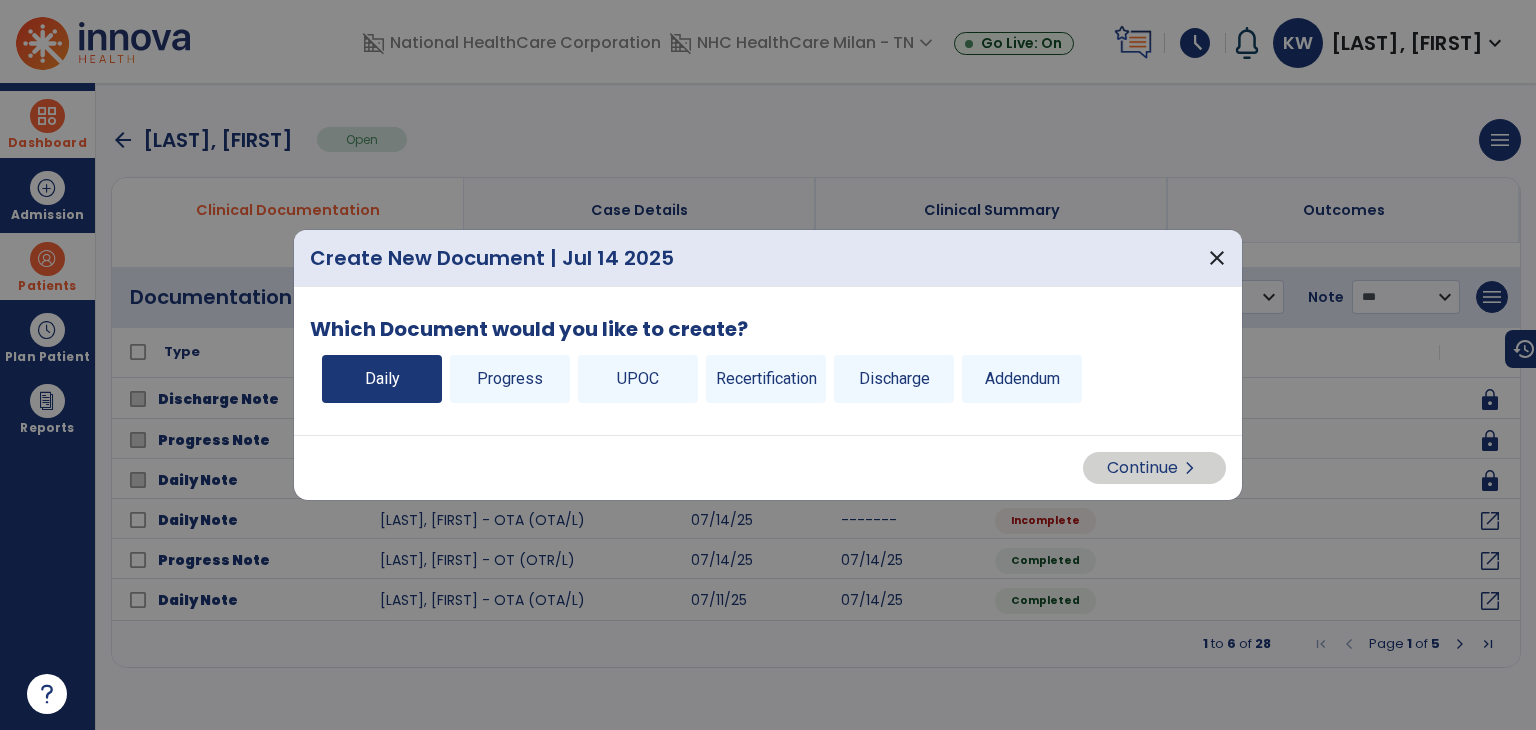 click on "Daily" at bounding box center [382, 379] 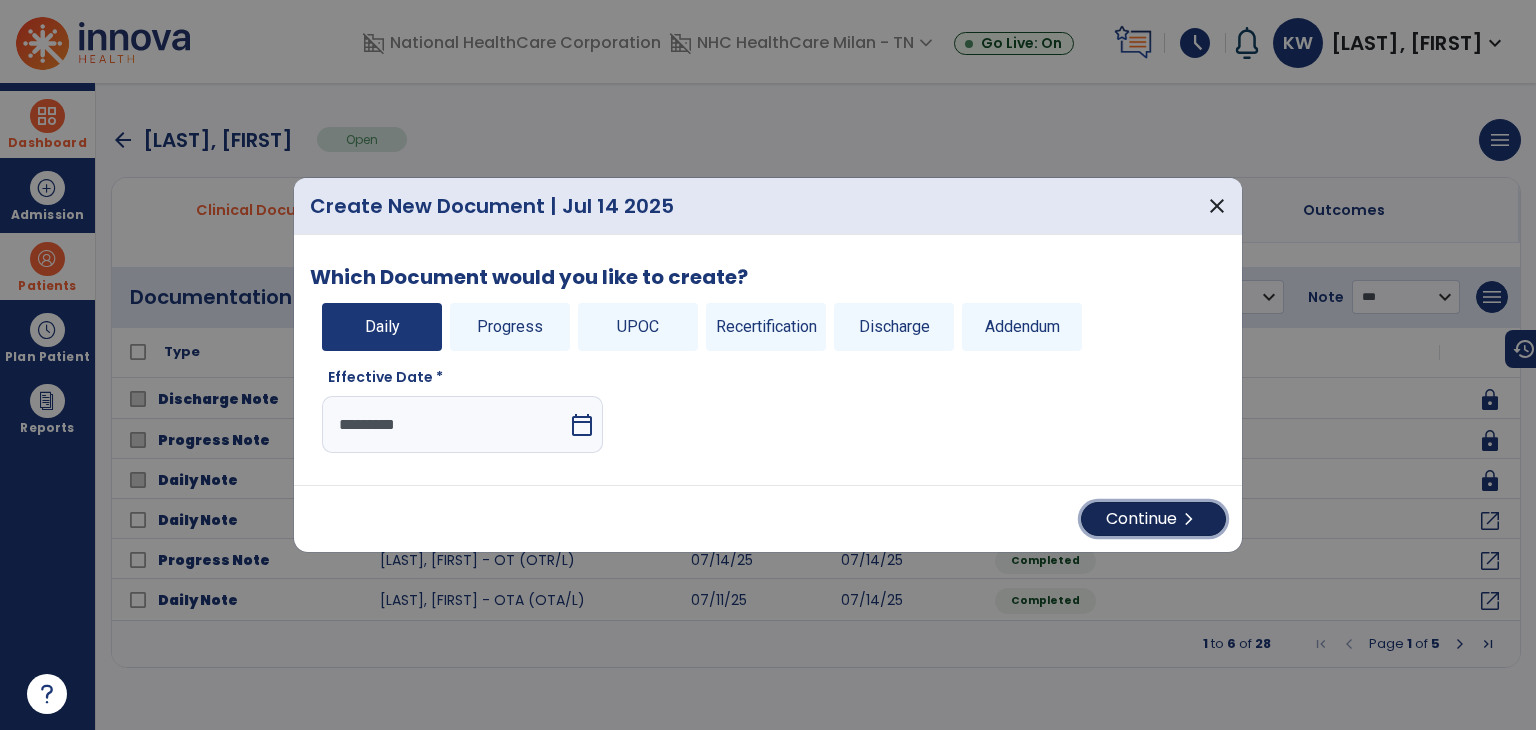 click on "Continue   chevron_right" at bounding box center [1153, 519] 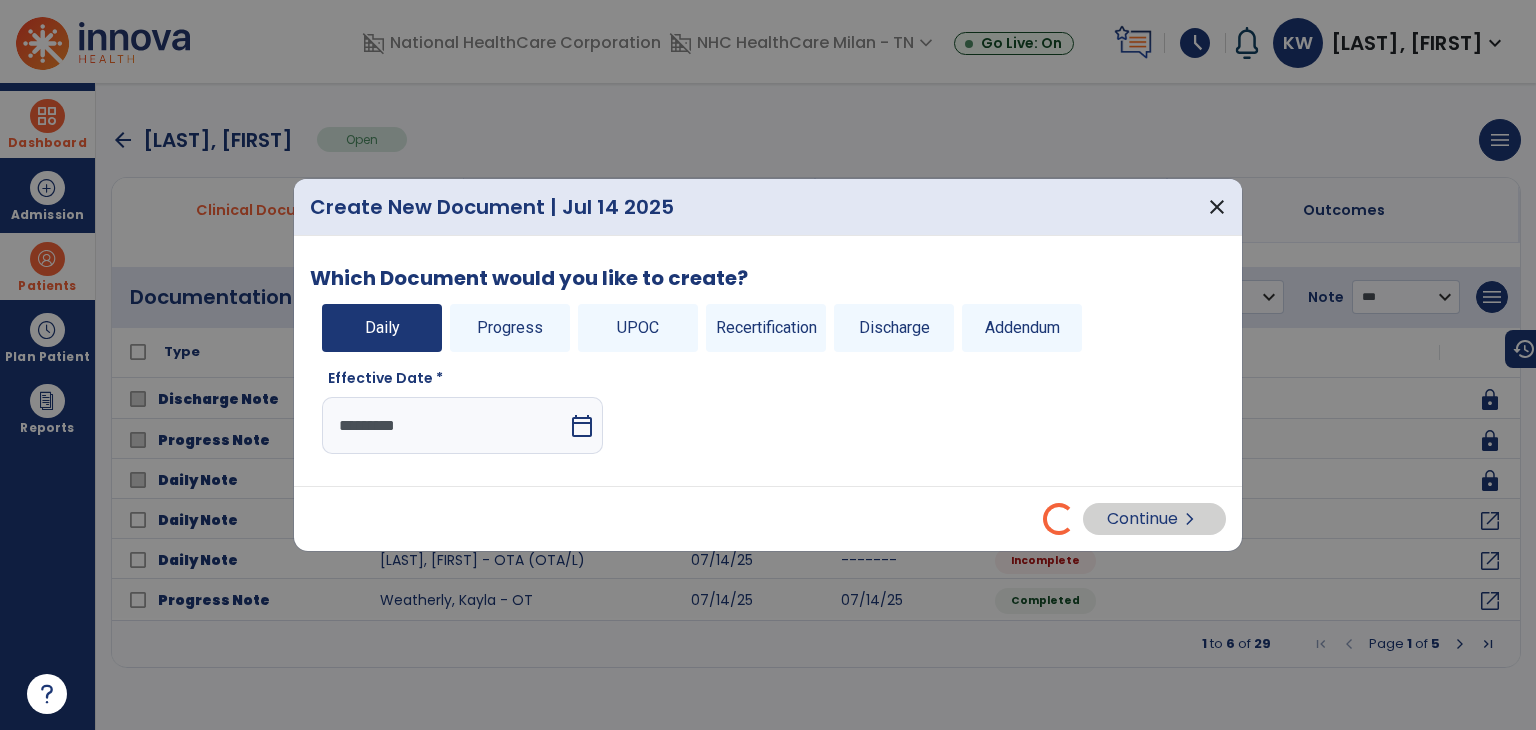 select on "*" 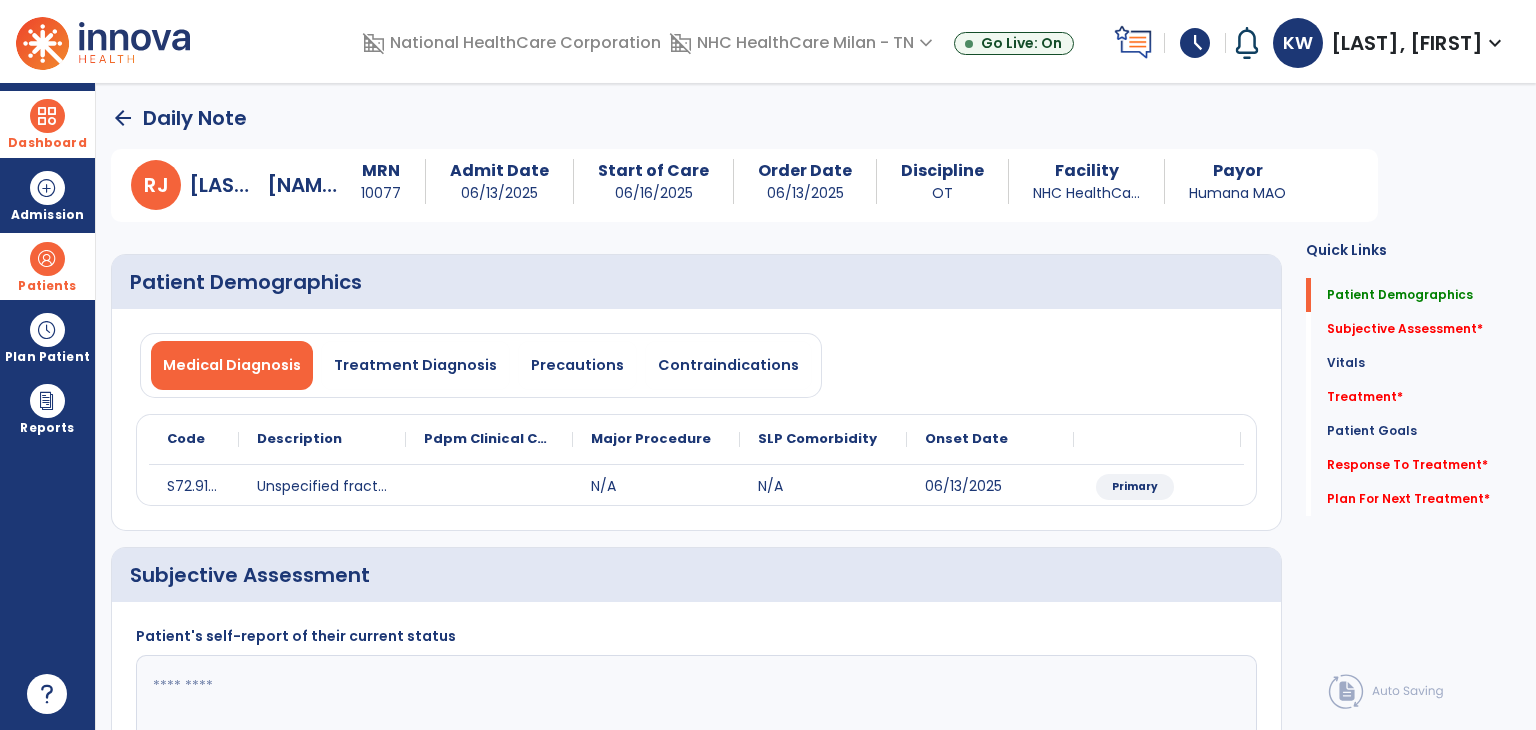 scroll, scrollTop: 300, scrollLeft: 0, axis: vertical 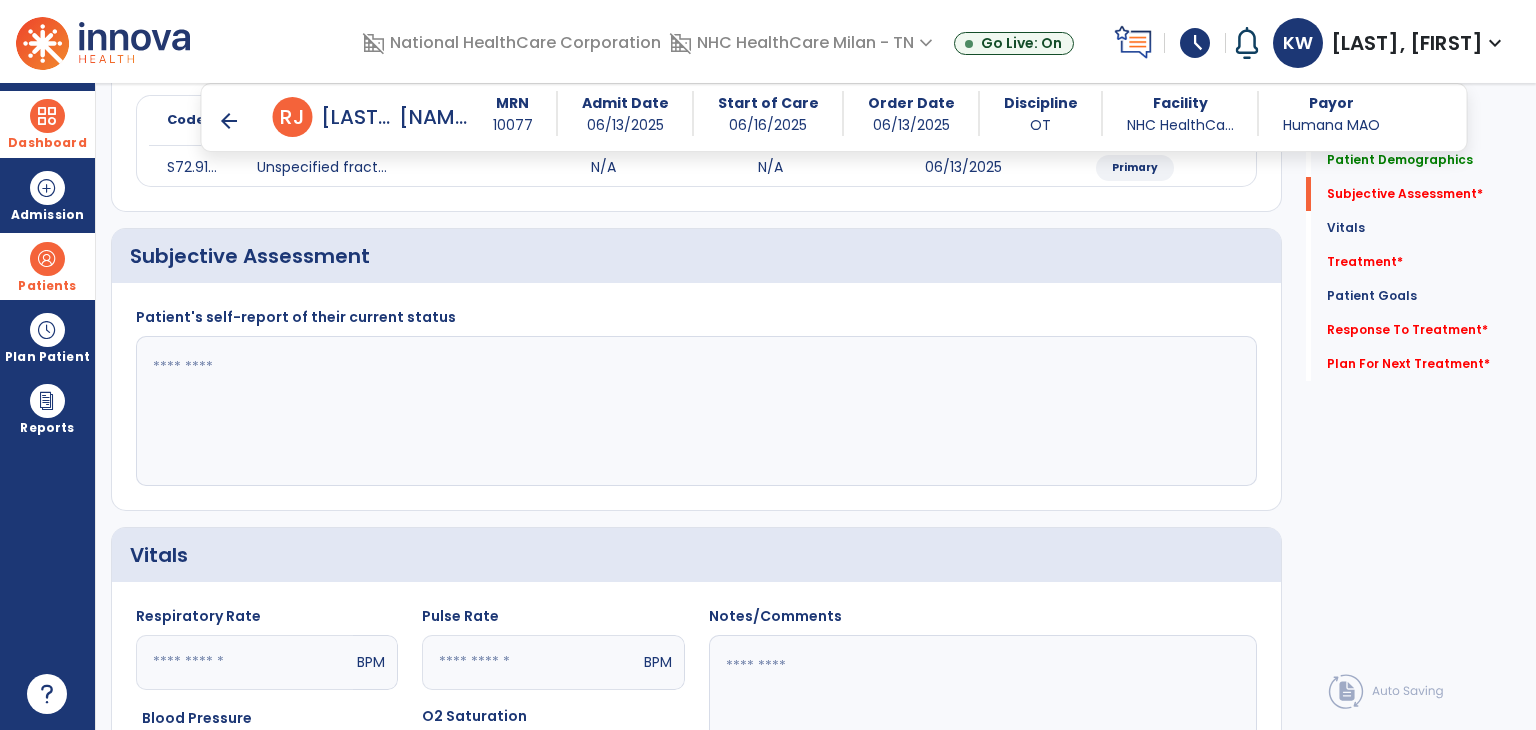 click 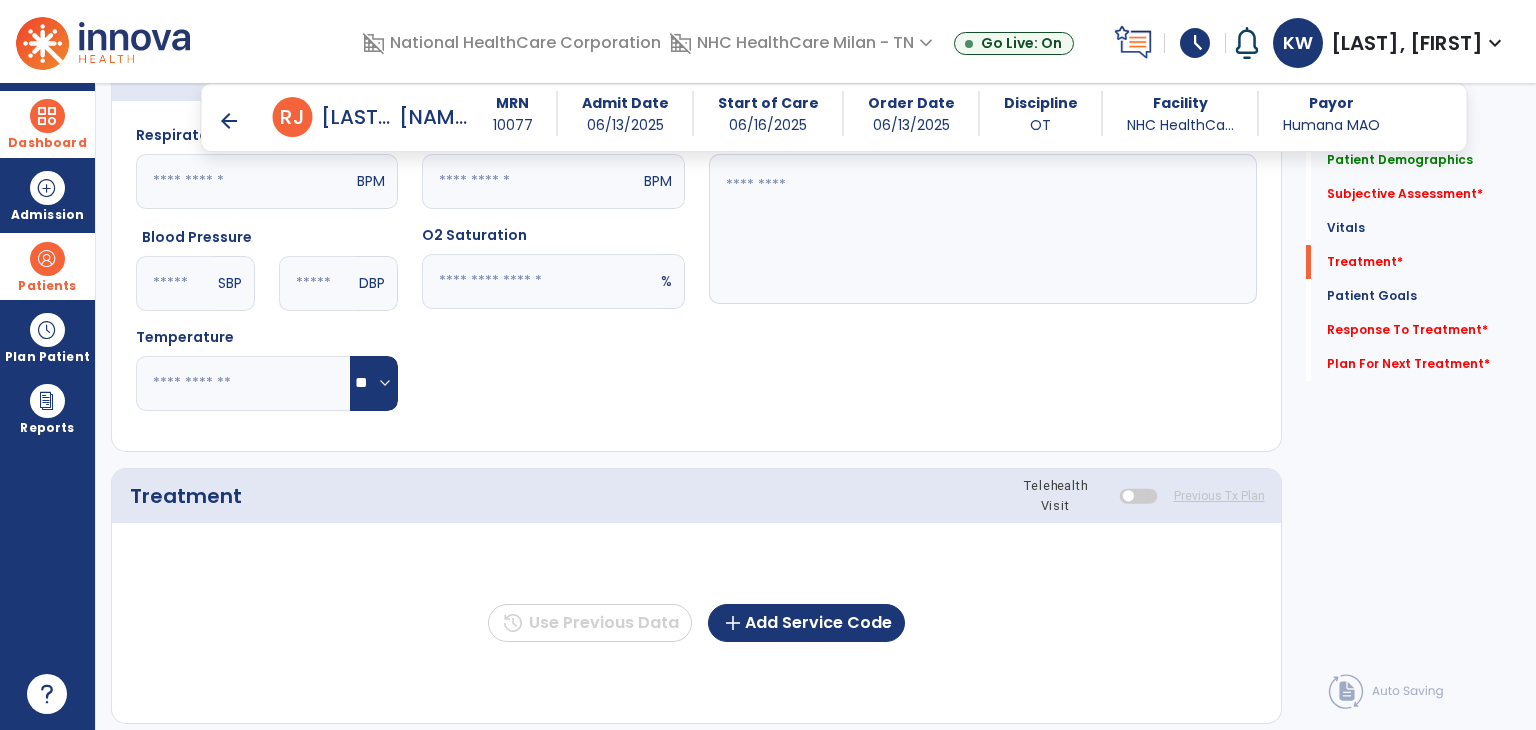 scroll, scrollTop: 1000, scrollLeft: 0, axis: vertical 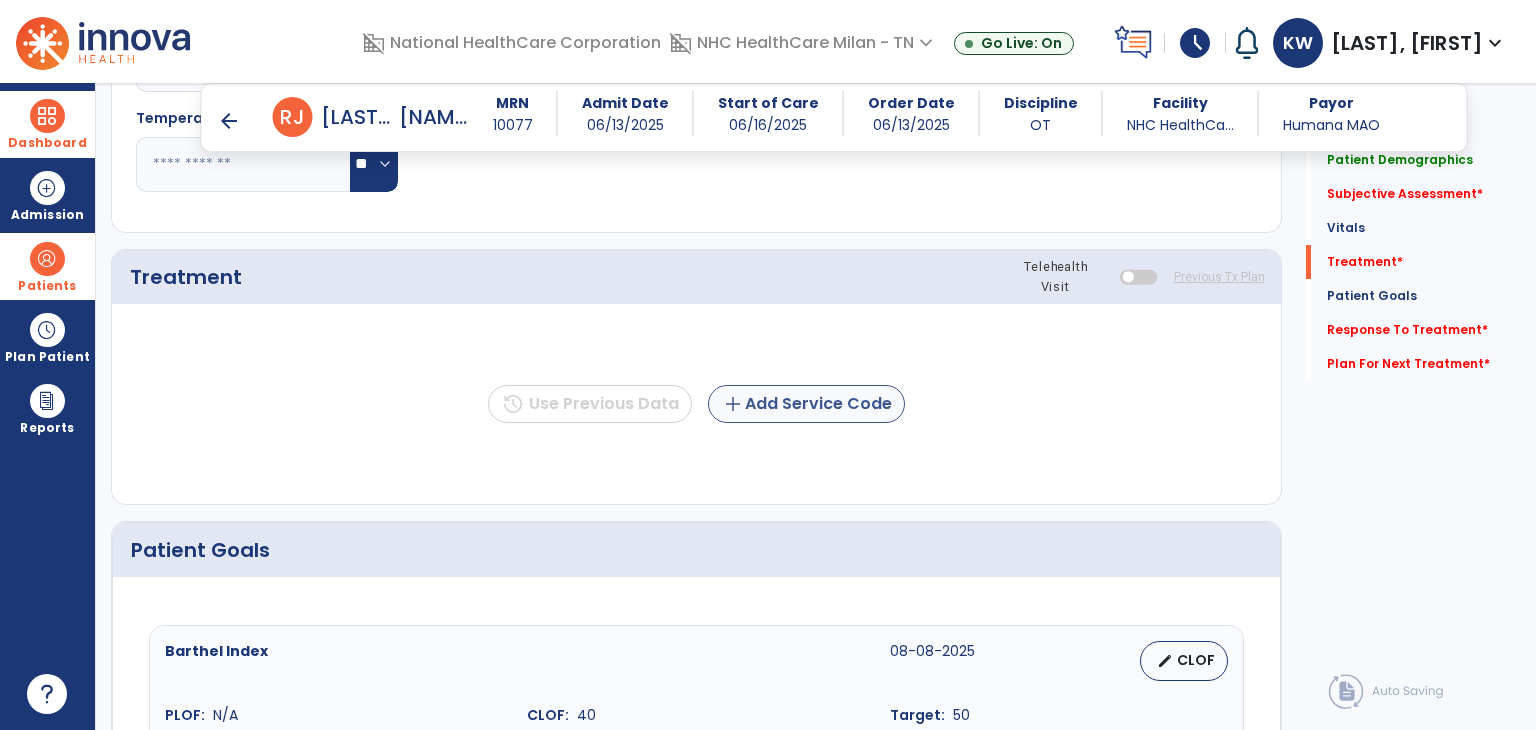 type on "**********" 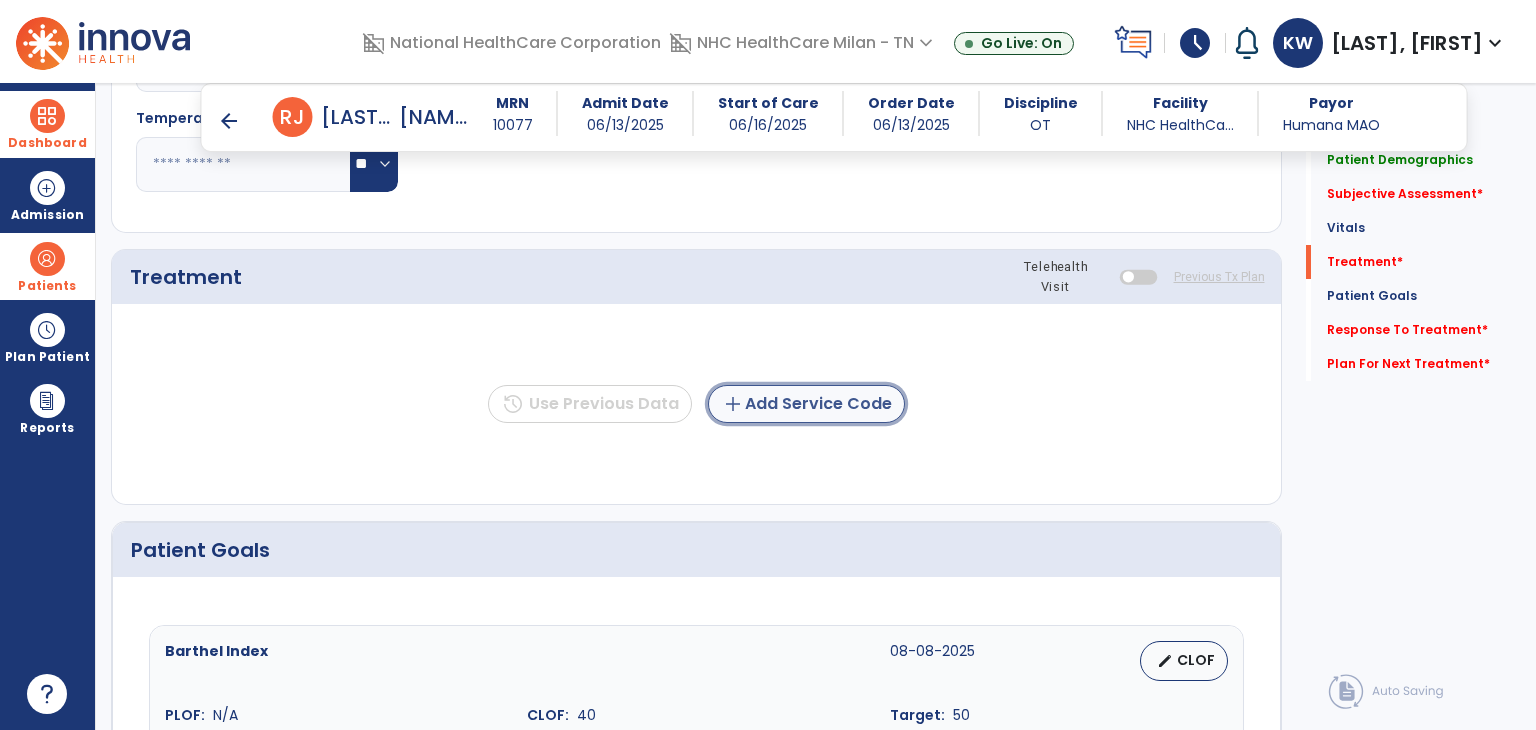 click on "add  Add Service Code" 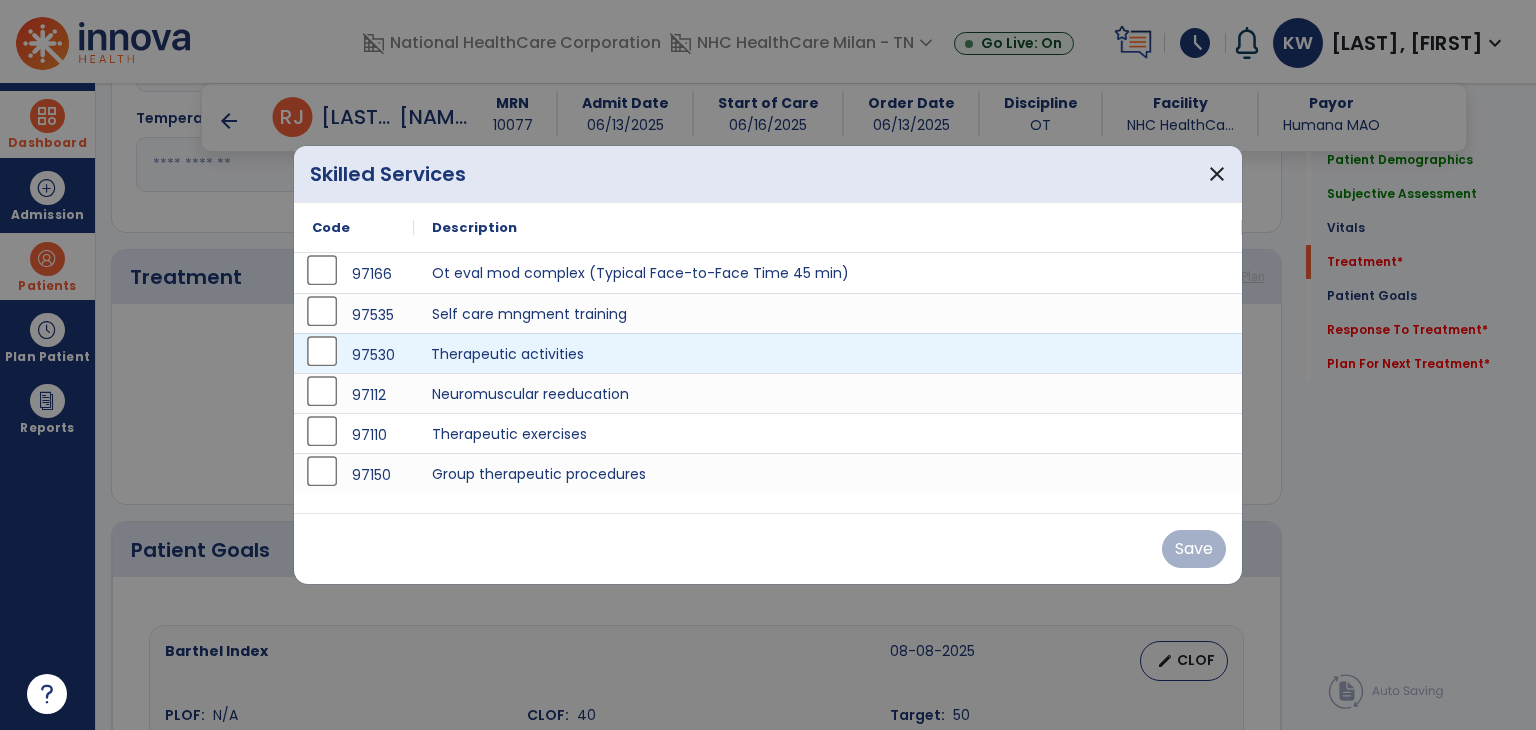 click on "Therapeutic activities" at bounding box center [828, 353] 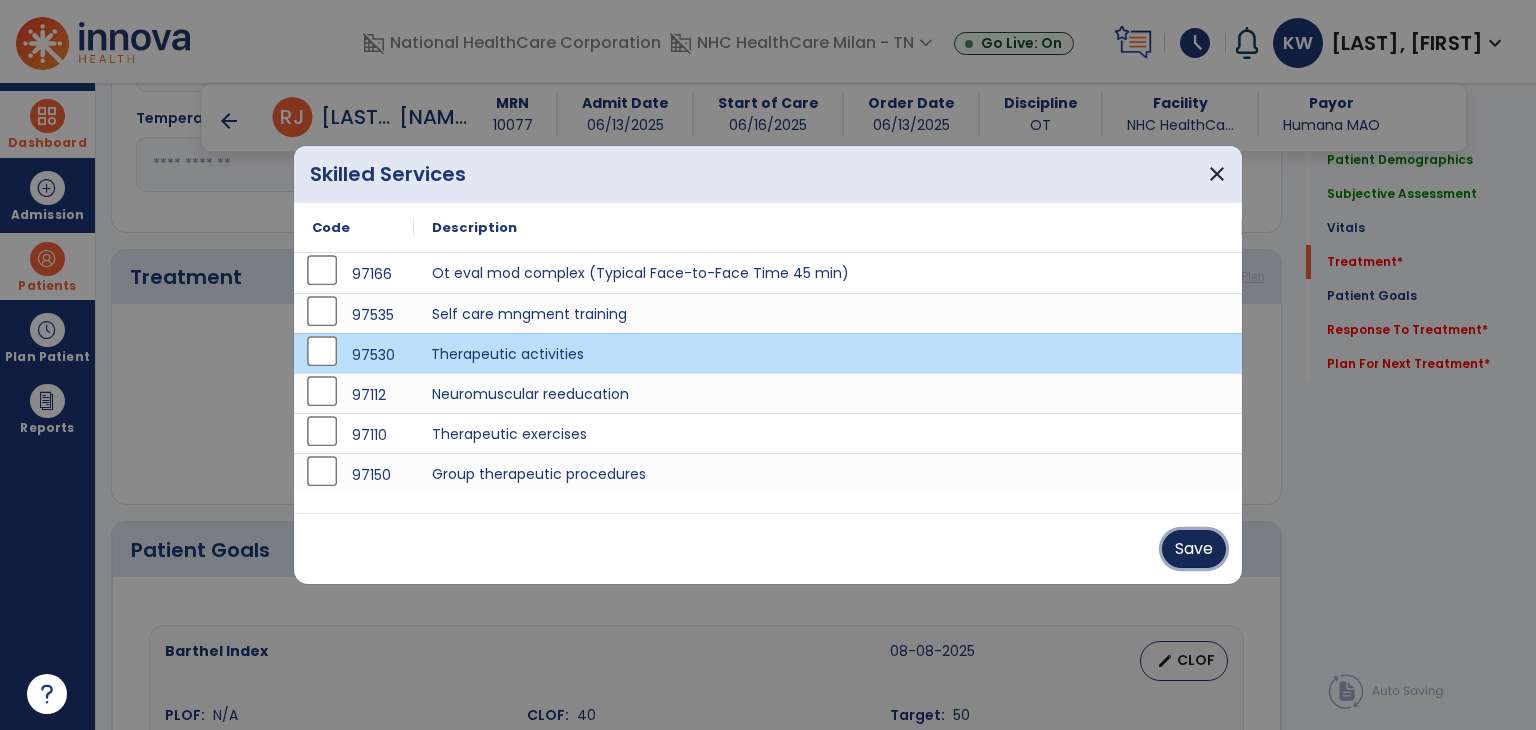 click on "Save" at bounding box center (1194, 549) 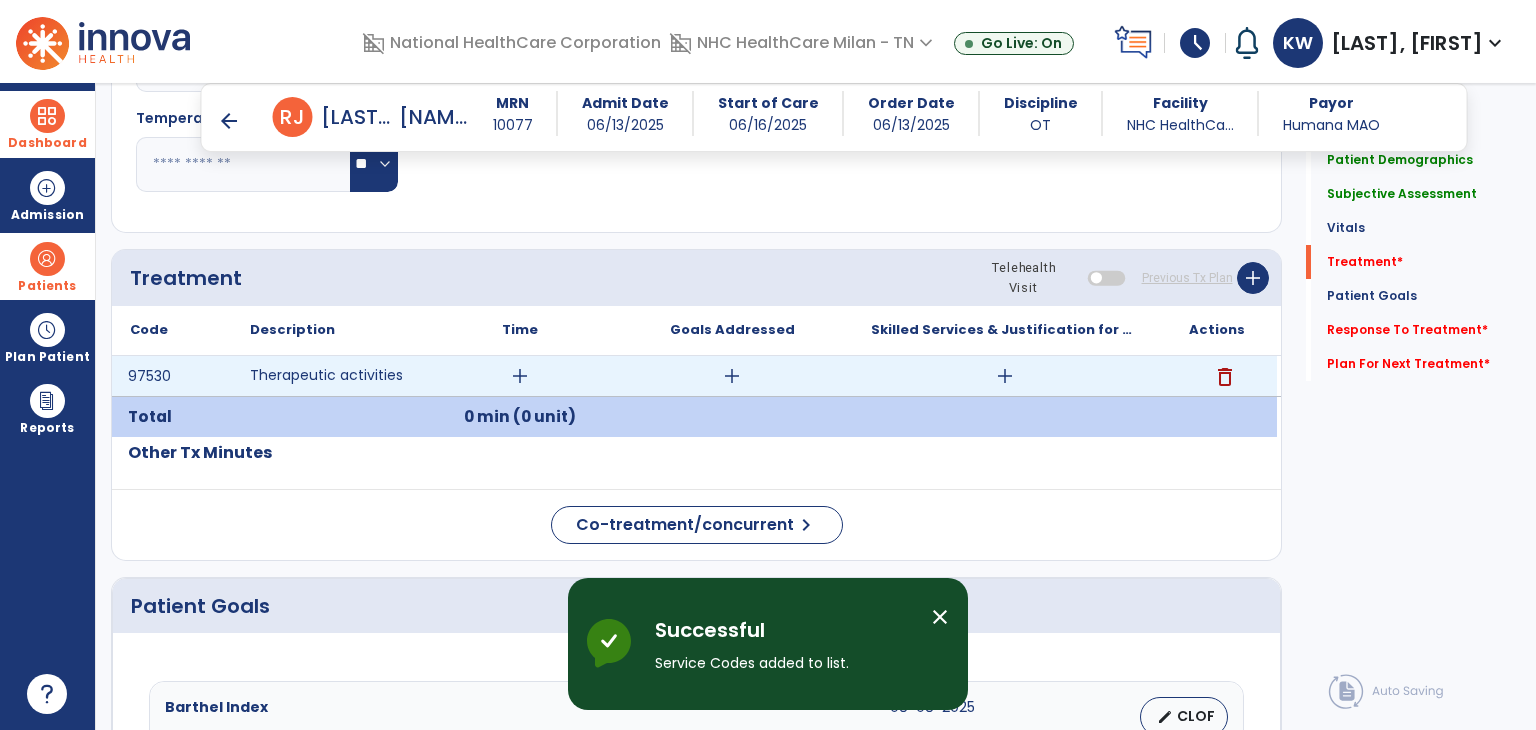 click on "add" at bounding box center [520, 376] 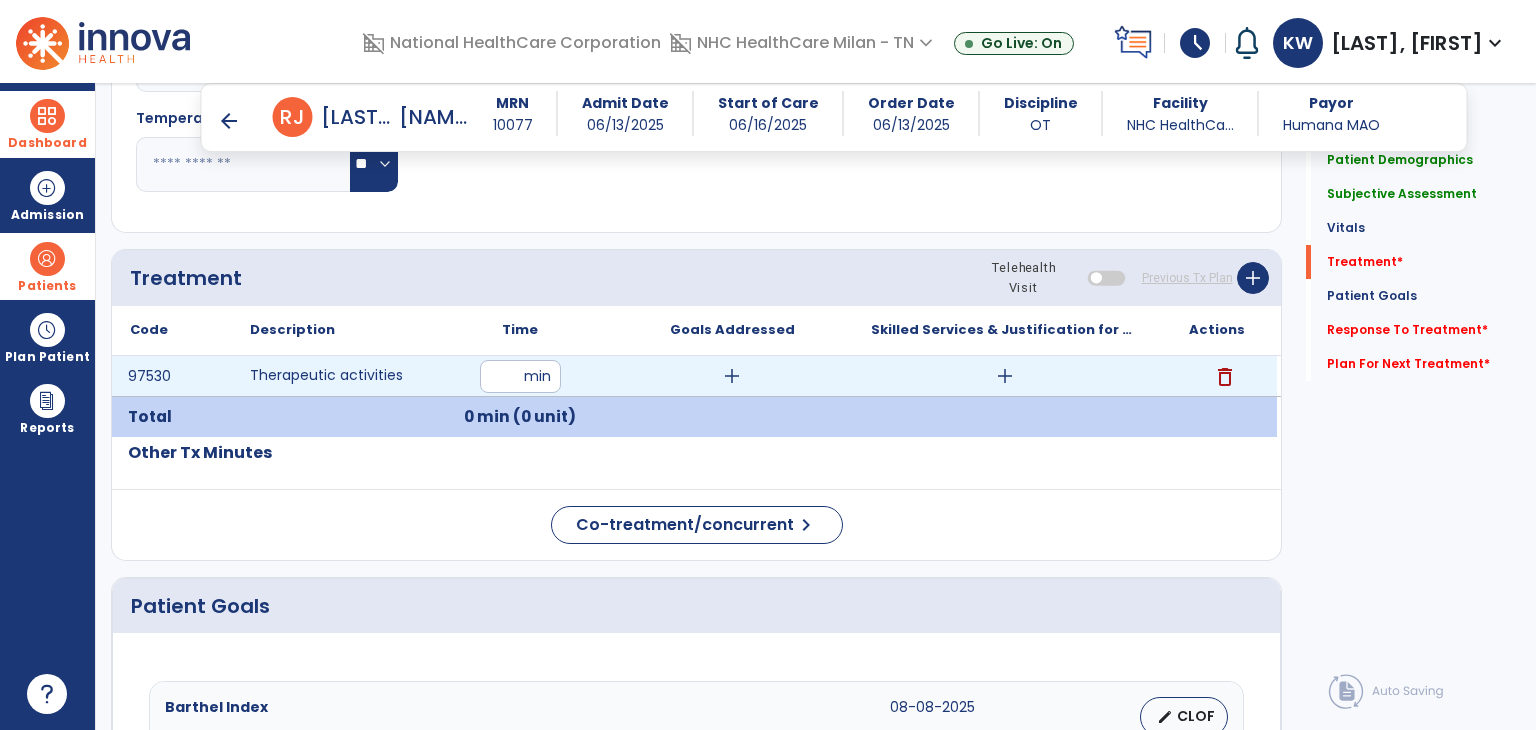 type on "**" 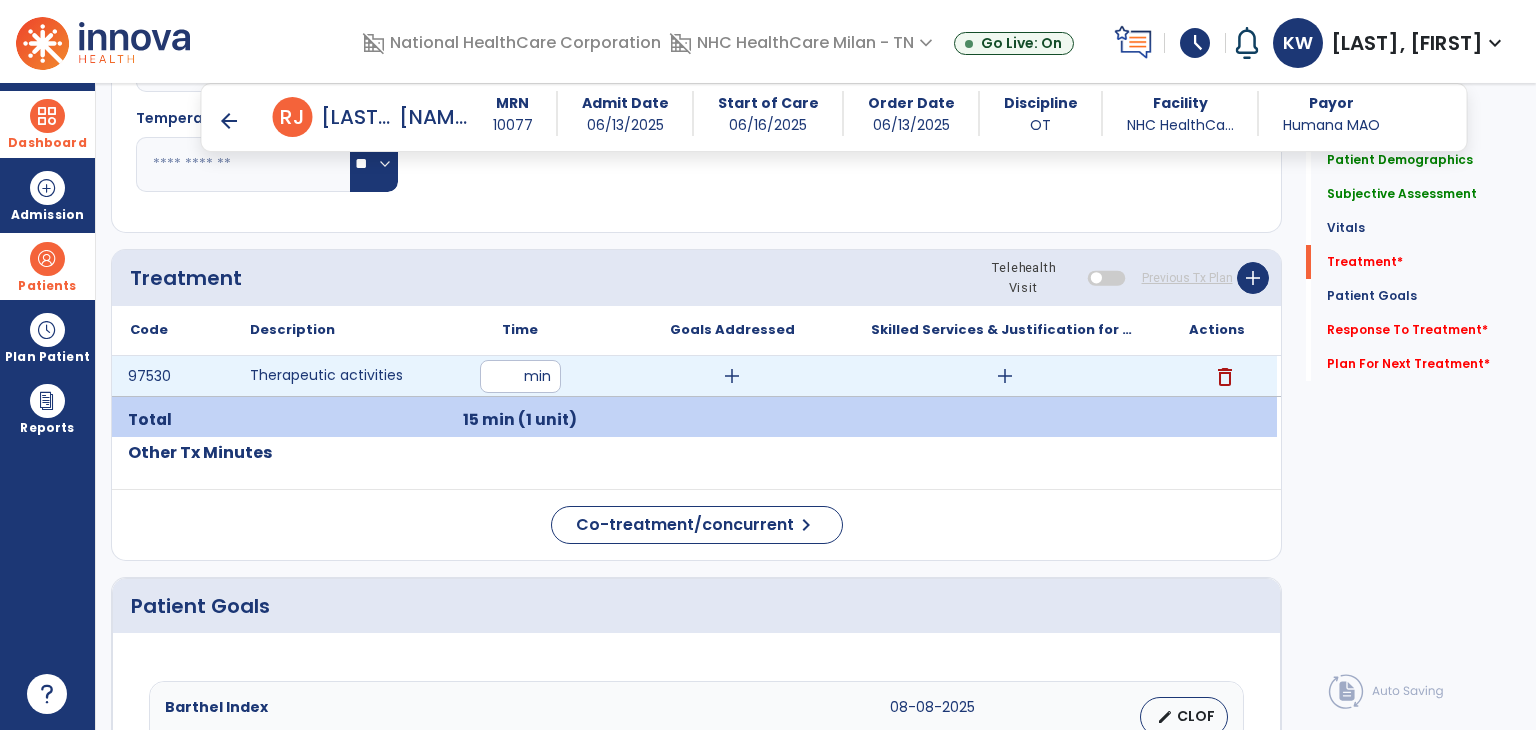 click on "add" at bounding box center [1004, 376] 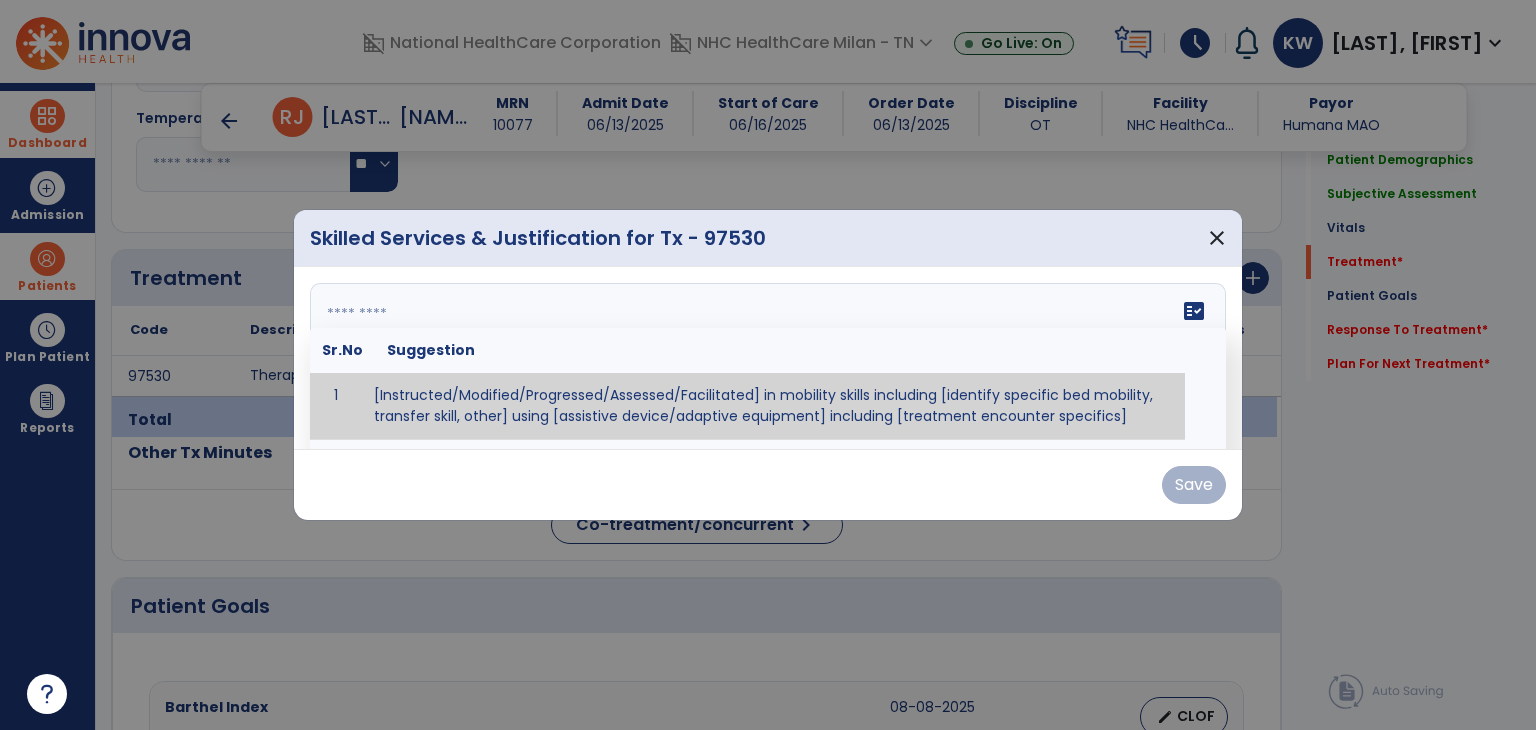 click on "fact_check  Sr.No Suggestion 1 [Instructed/Modified/Progressed/Assessed/Facilitated] in mobility skills including [identify specific bed mobility, transfer skill, other] using [assistive device/adaptive equipment] including [treatment encounter specifics]" at bounding box center (768, 358) 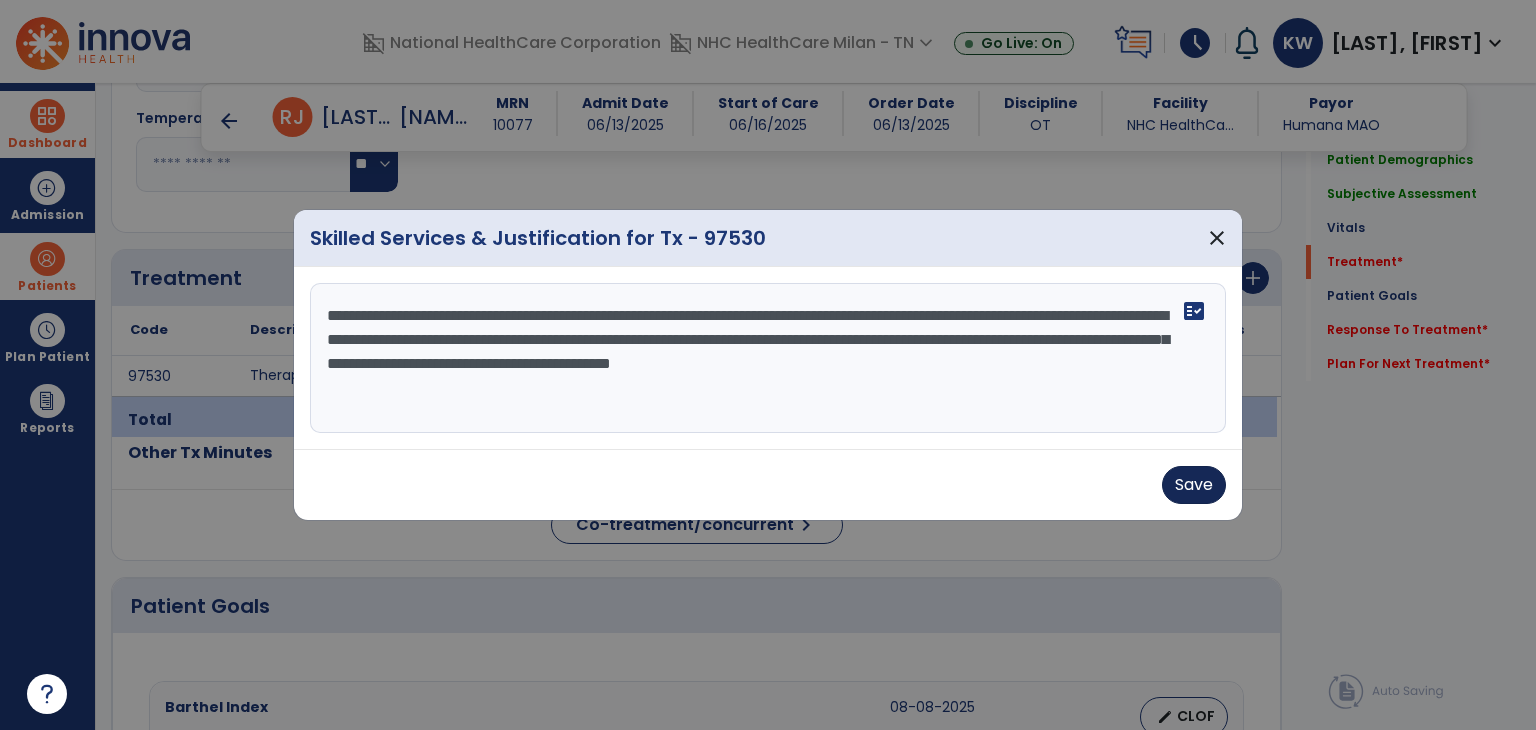 type on "**********" 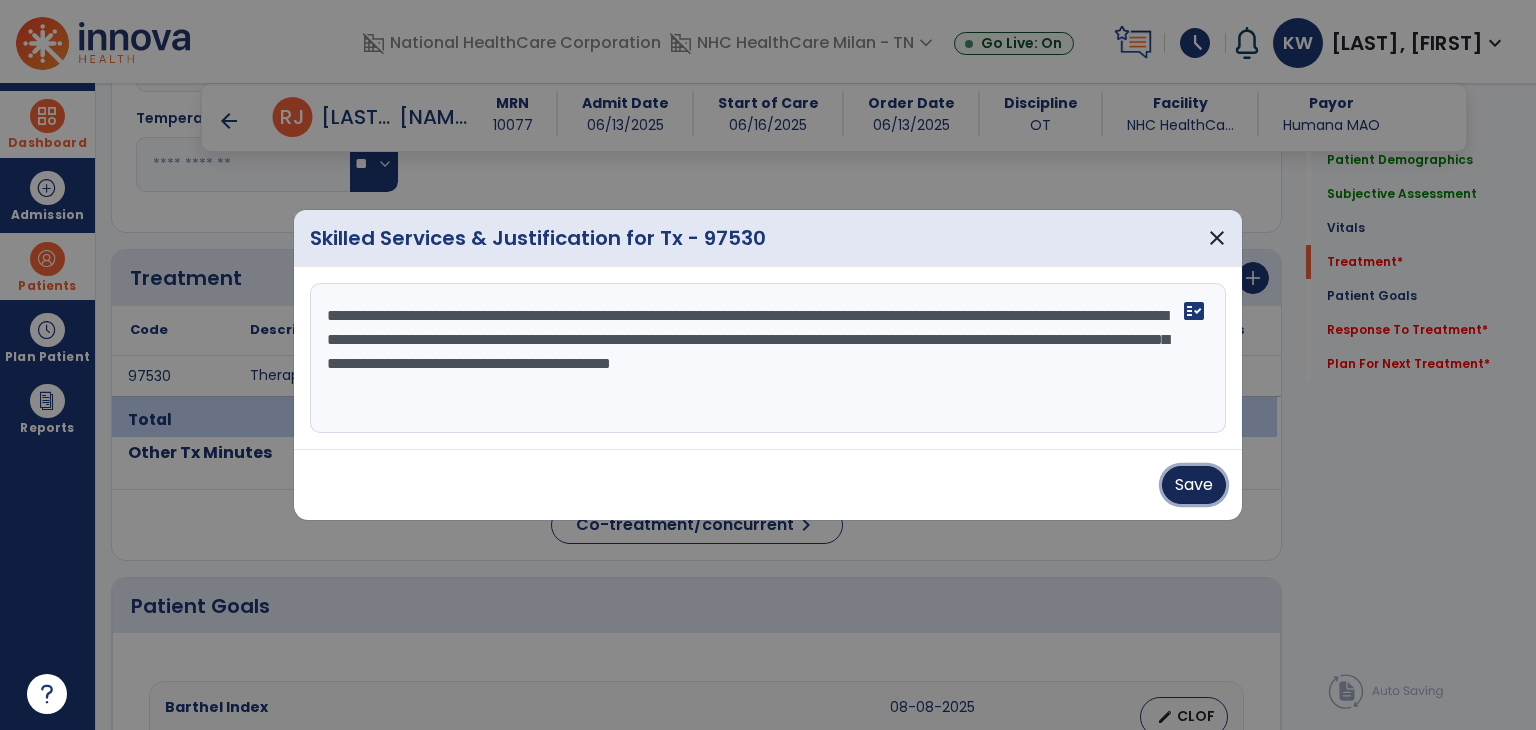 click on "Save" at bounding box center (1194, 485) 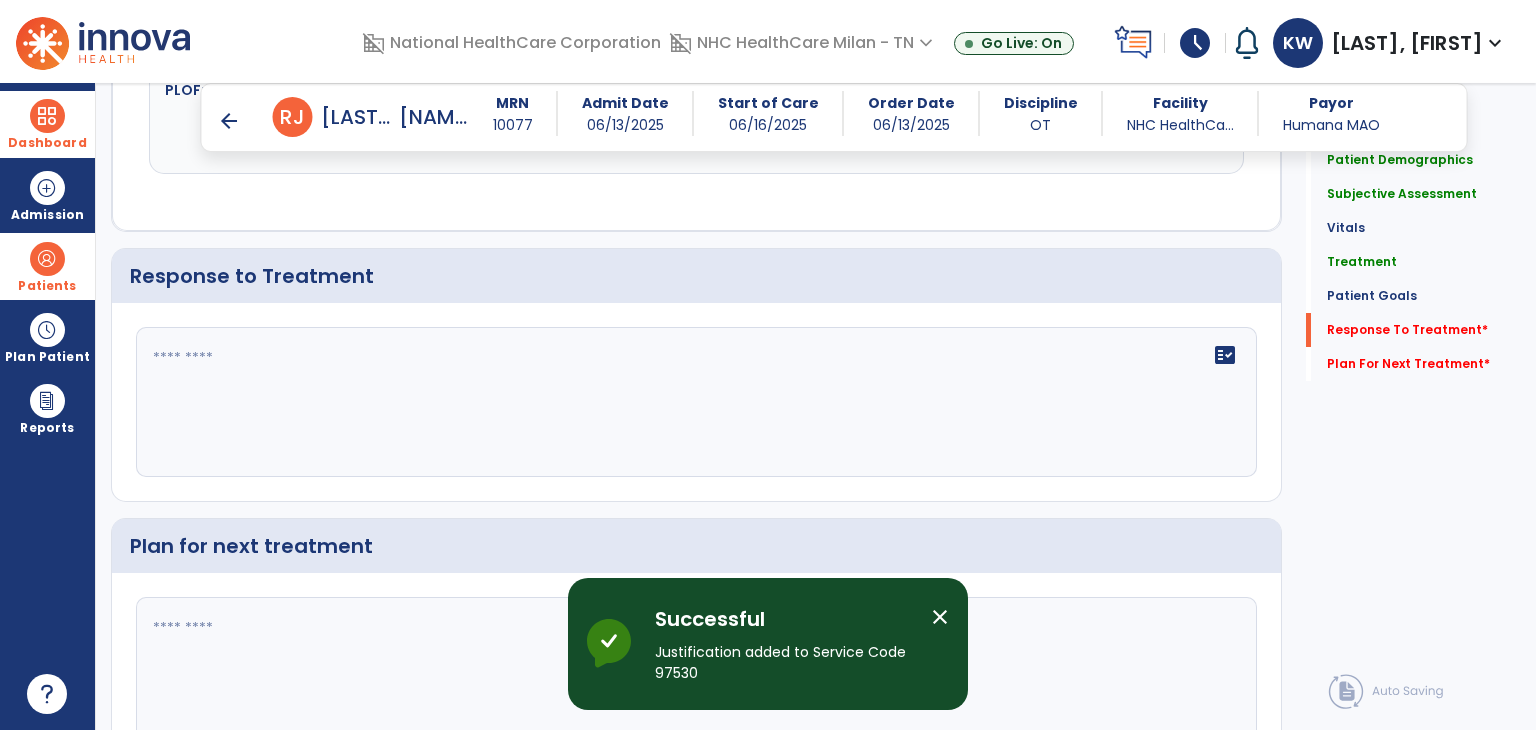 scroll, scrollTop: 2866, scrollLeft: 0, axis: vertical 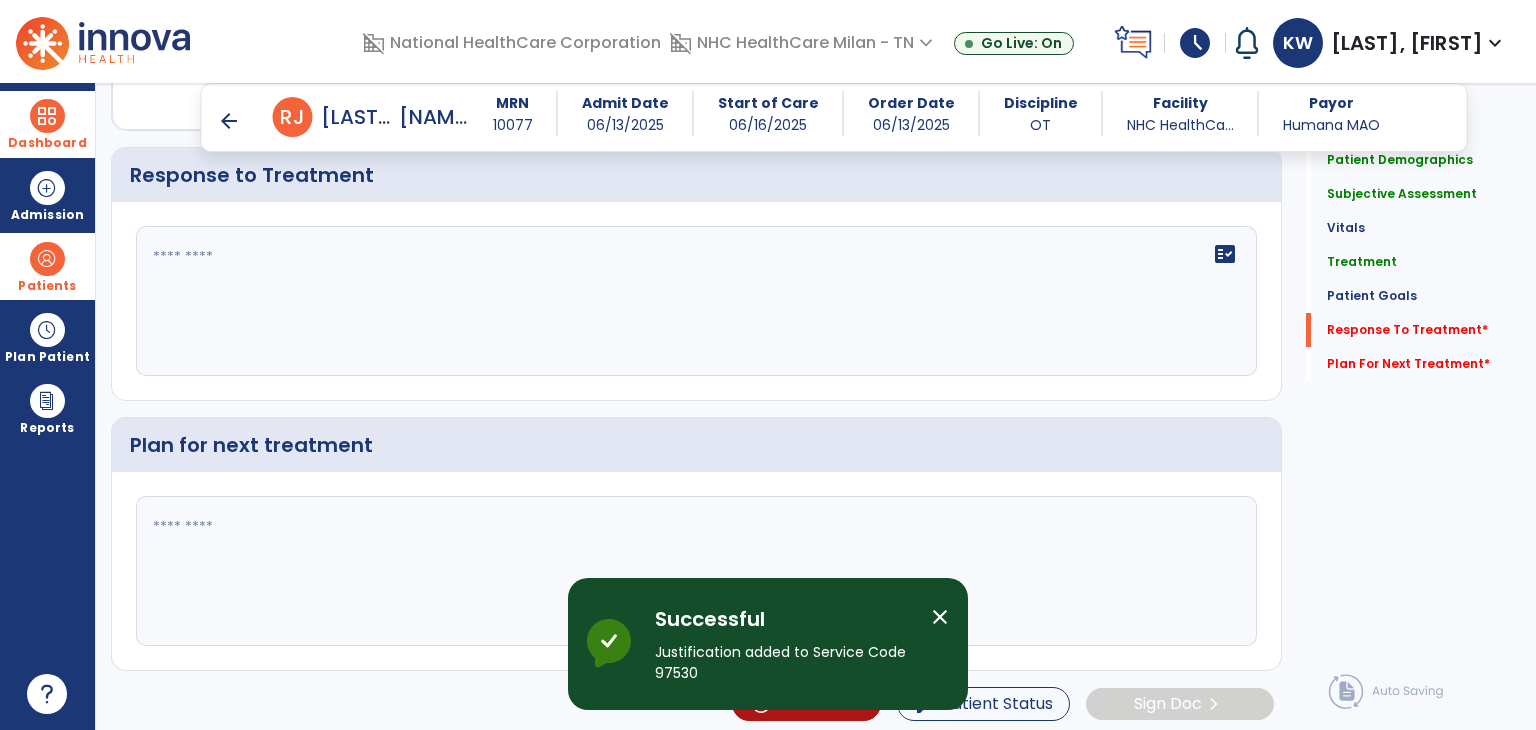 click on "fact_check" 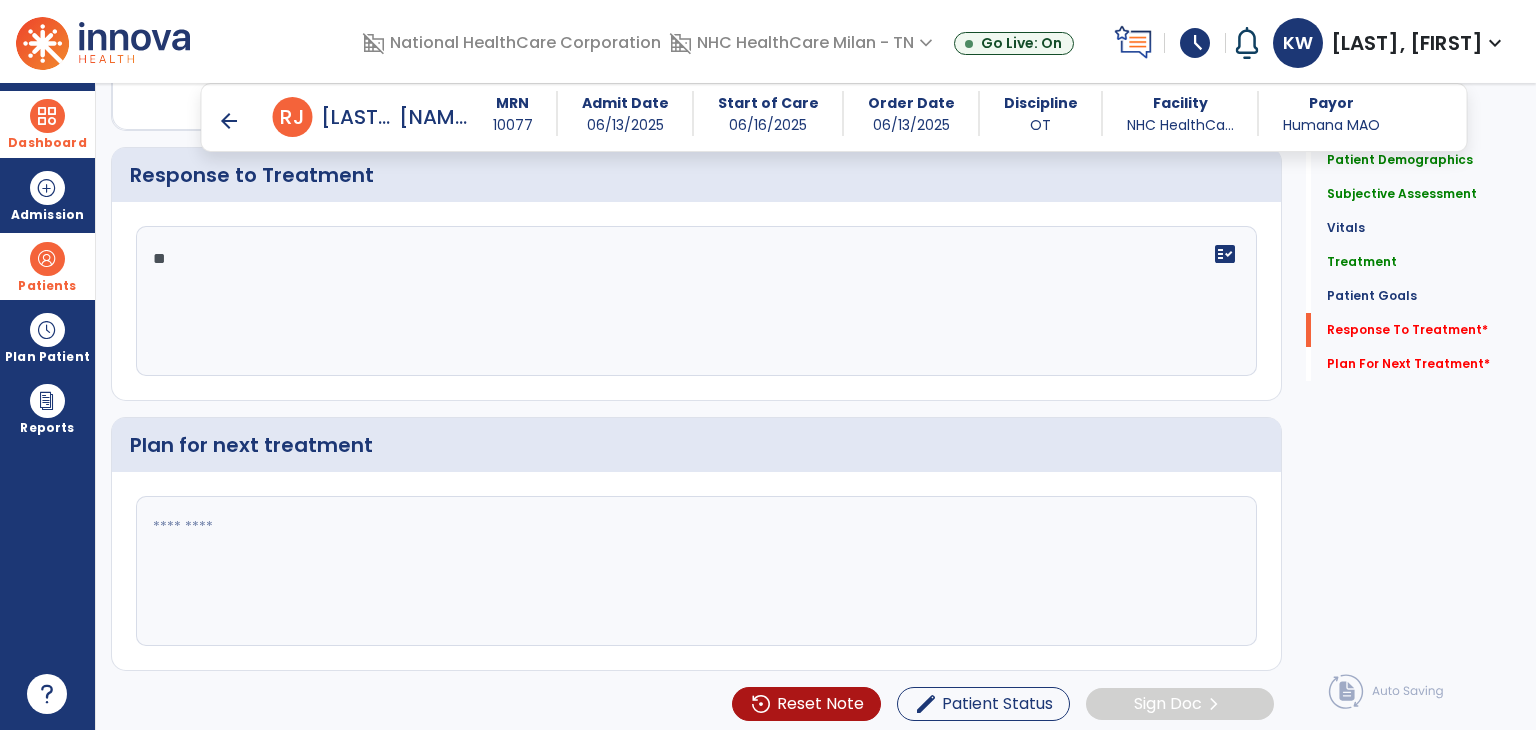 type on "*" 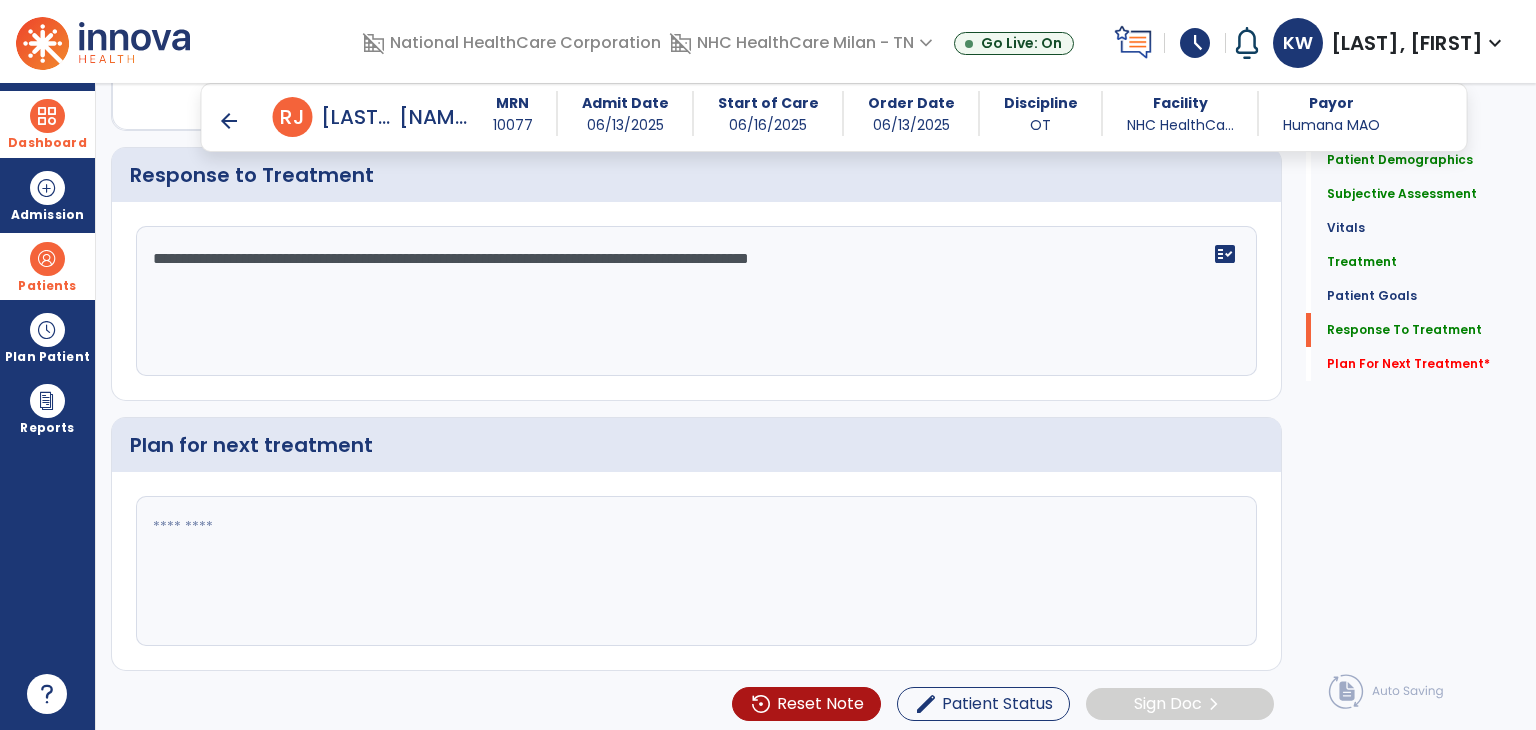 scroll, scrollTop: 2866, scrollLeft: 0, axis: vertical 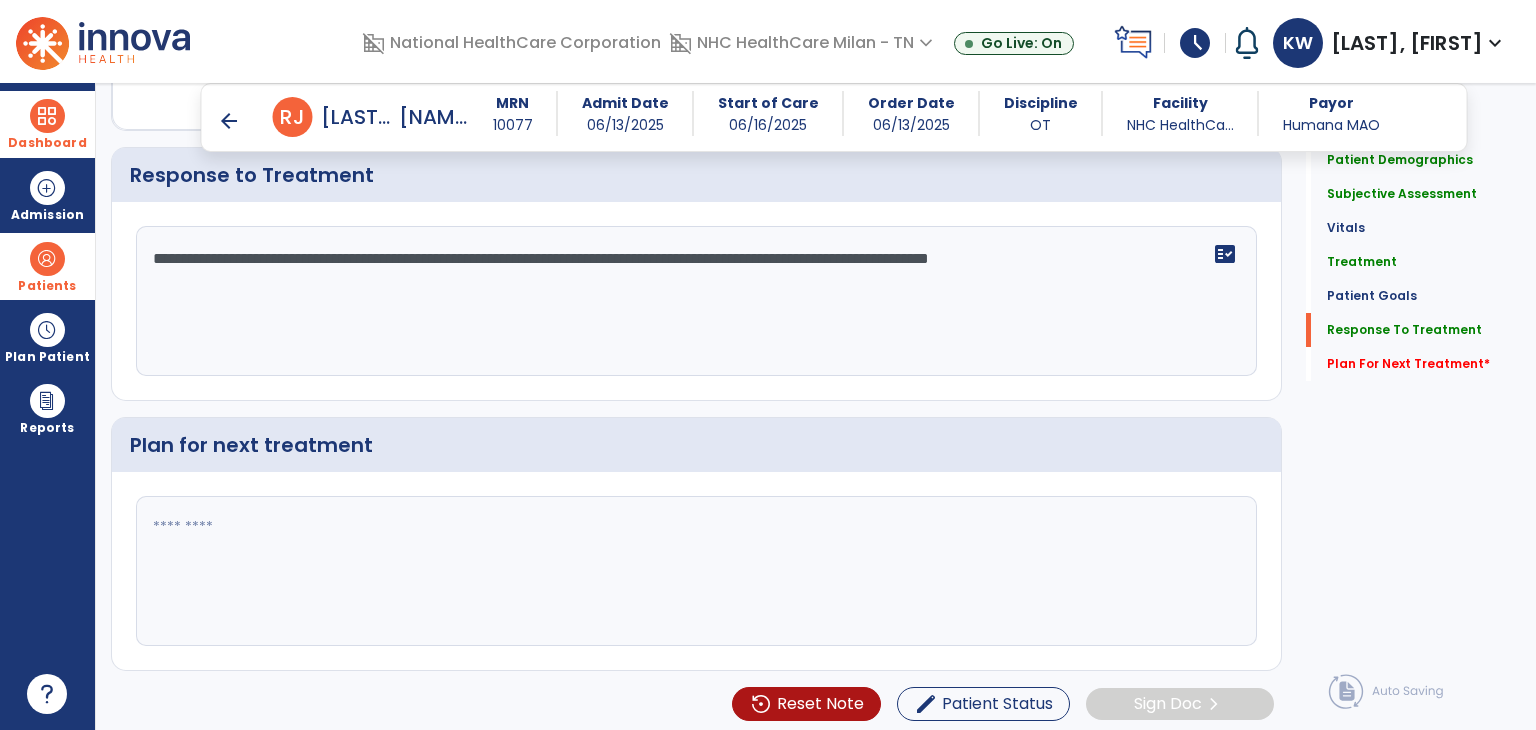 type on "**********" 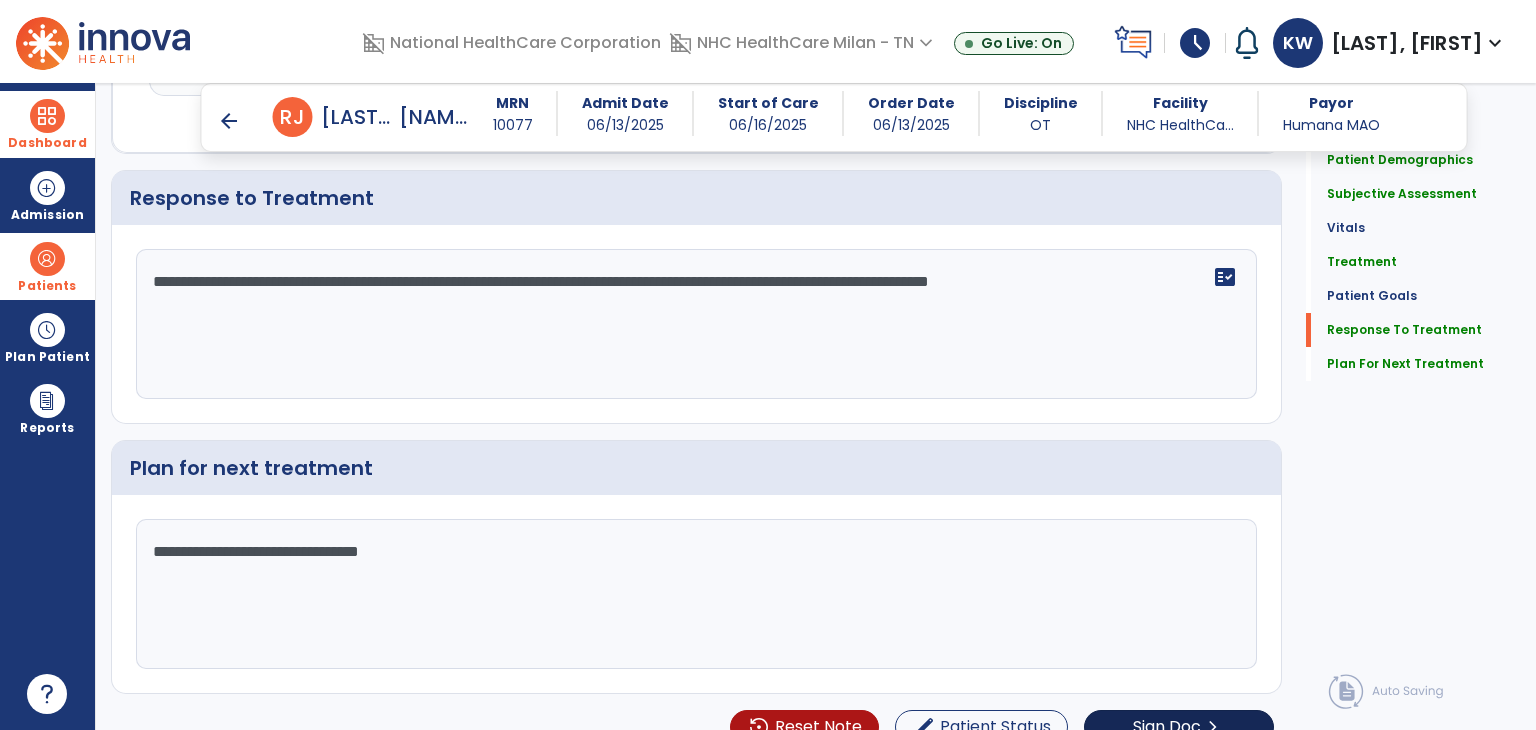 scroll, scrollTop: 2866, scrollLeft: 0, axis: vertical 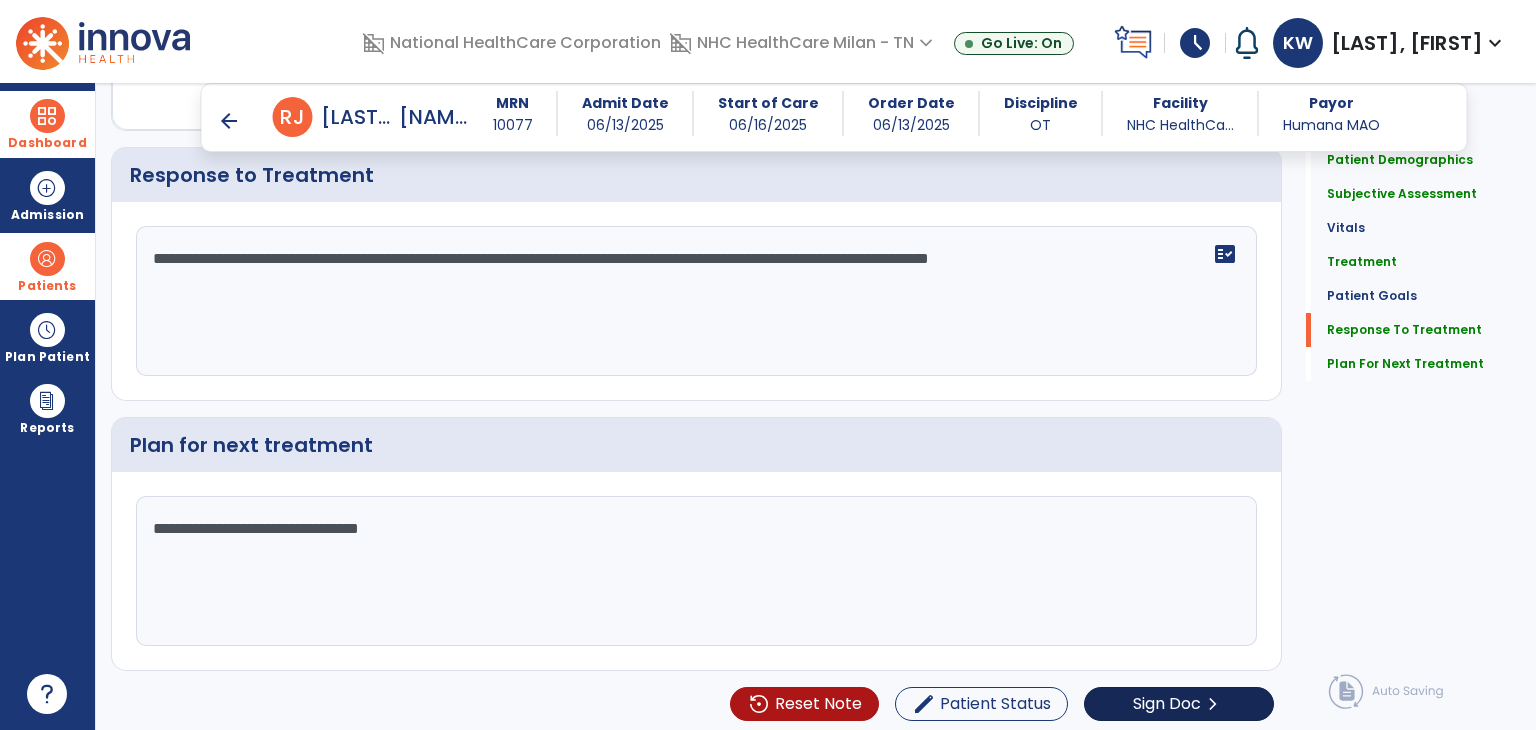 type on "**********" 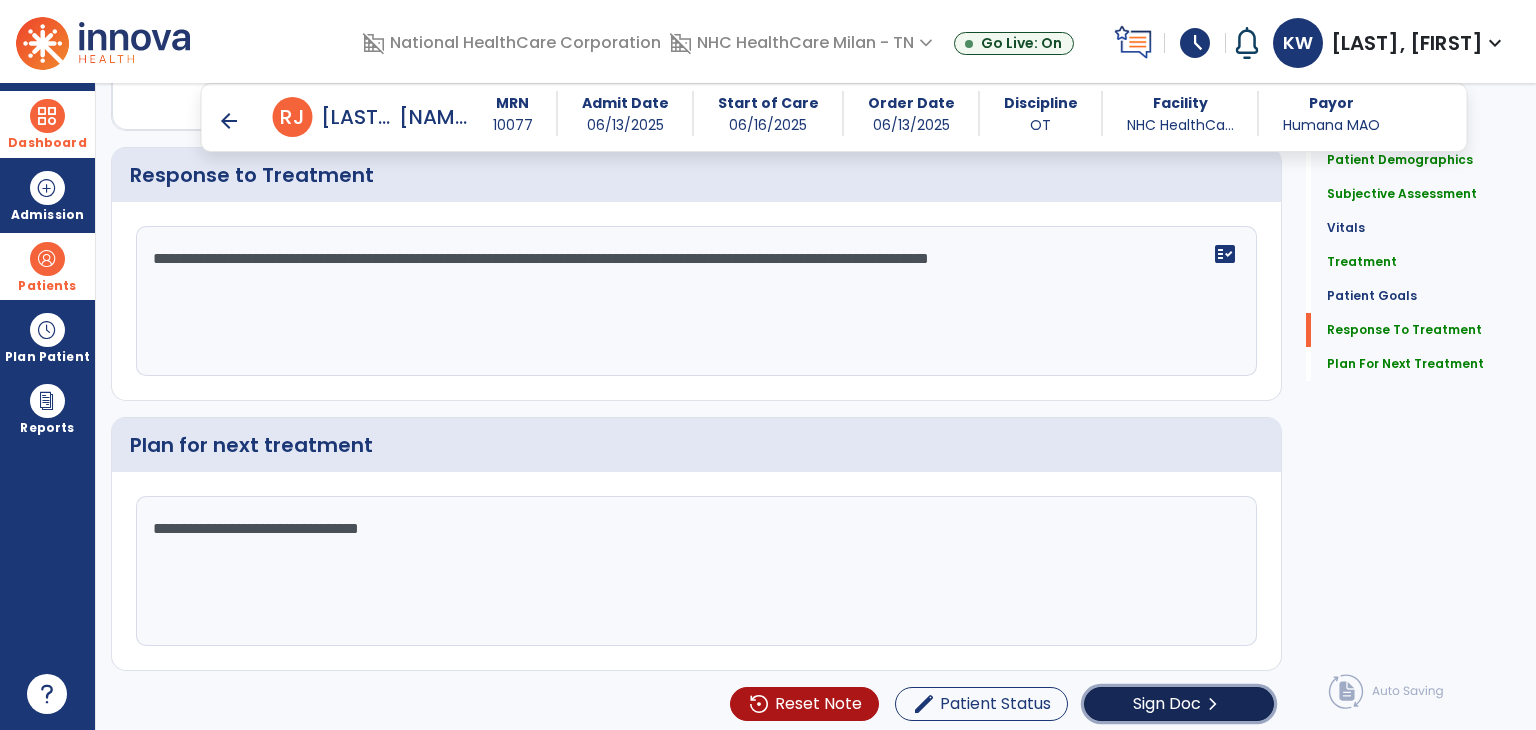 click on "Sign Doc" 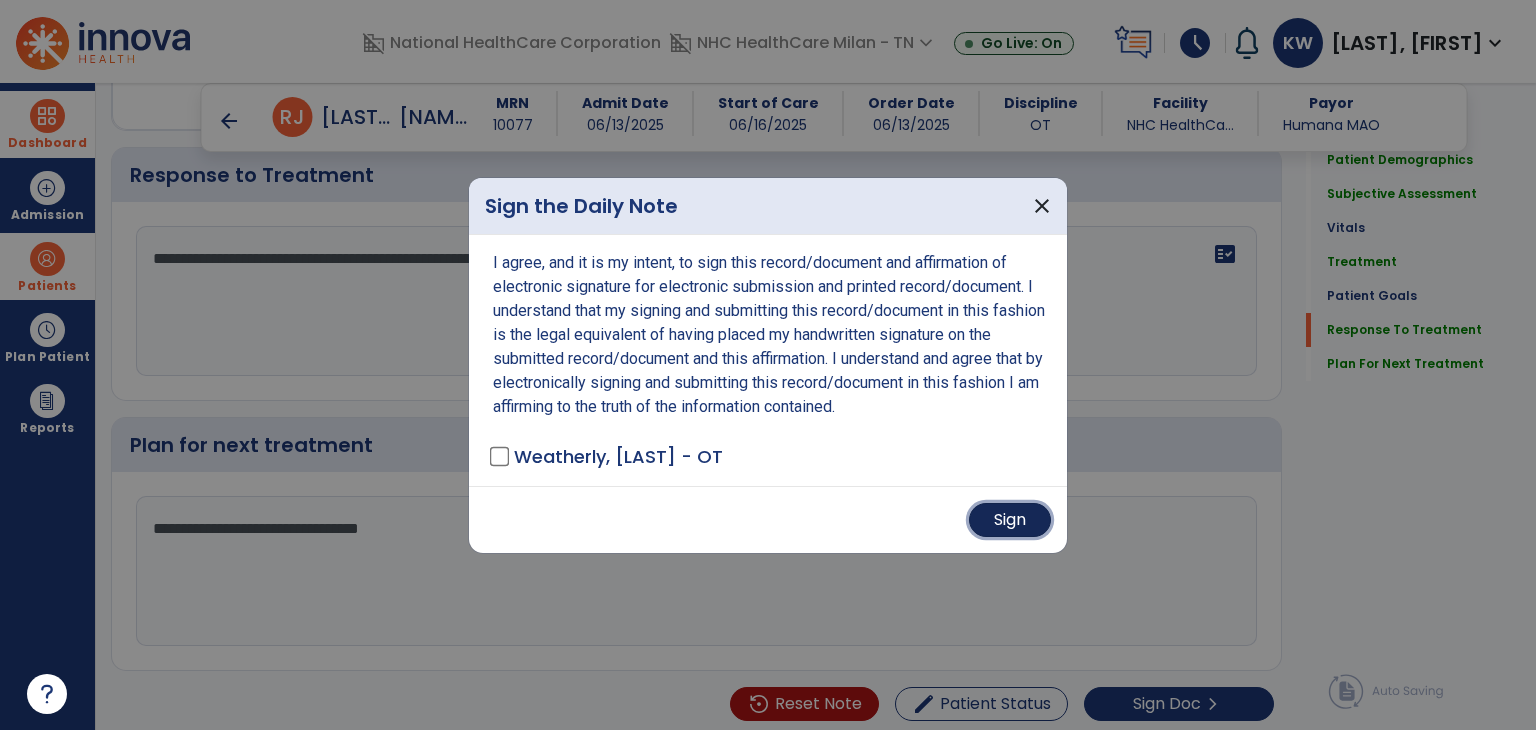 click on "Sign" at bounding box center [1010, 520] 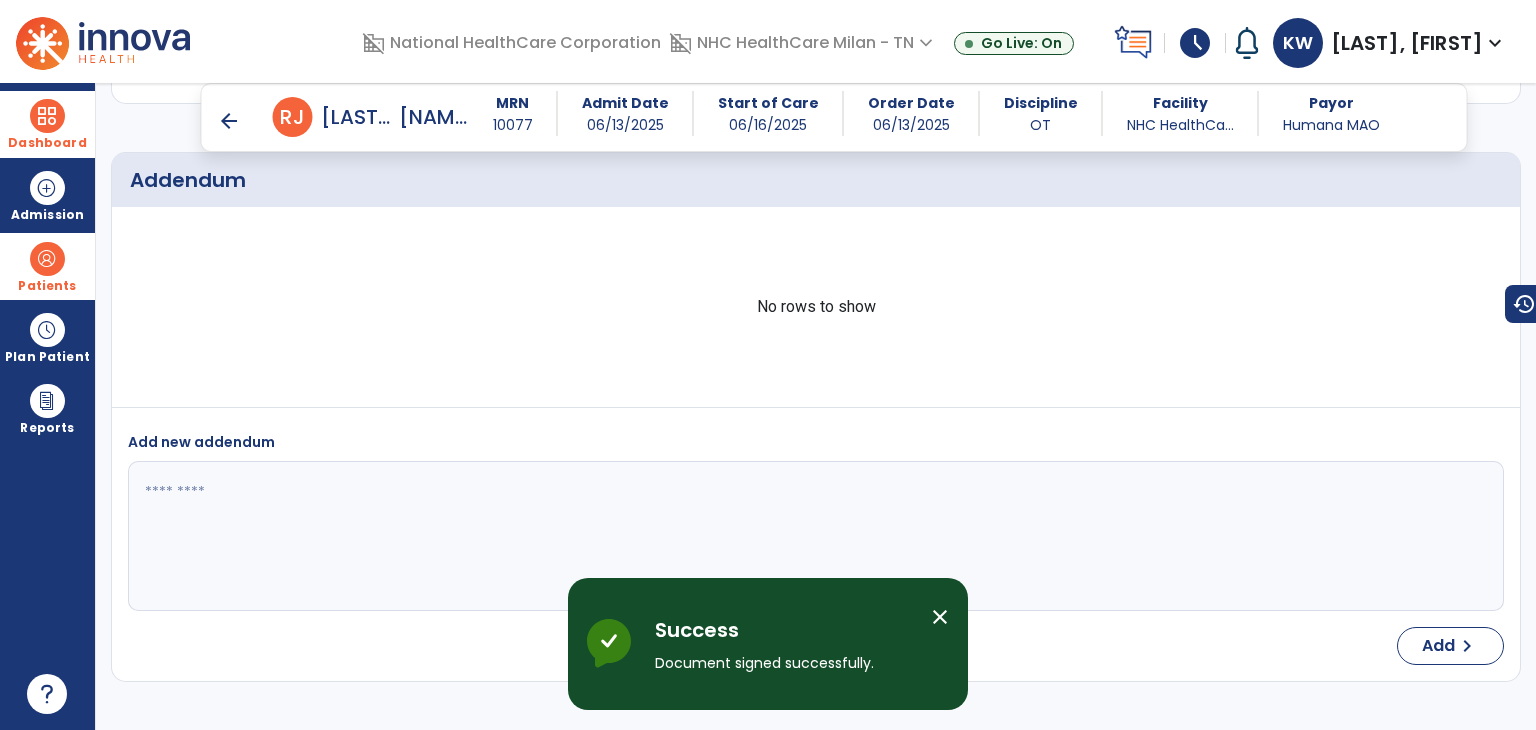 scroll, scrollTop: 4271, scrollLeft: 0, axis: vertical 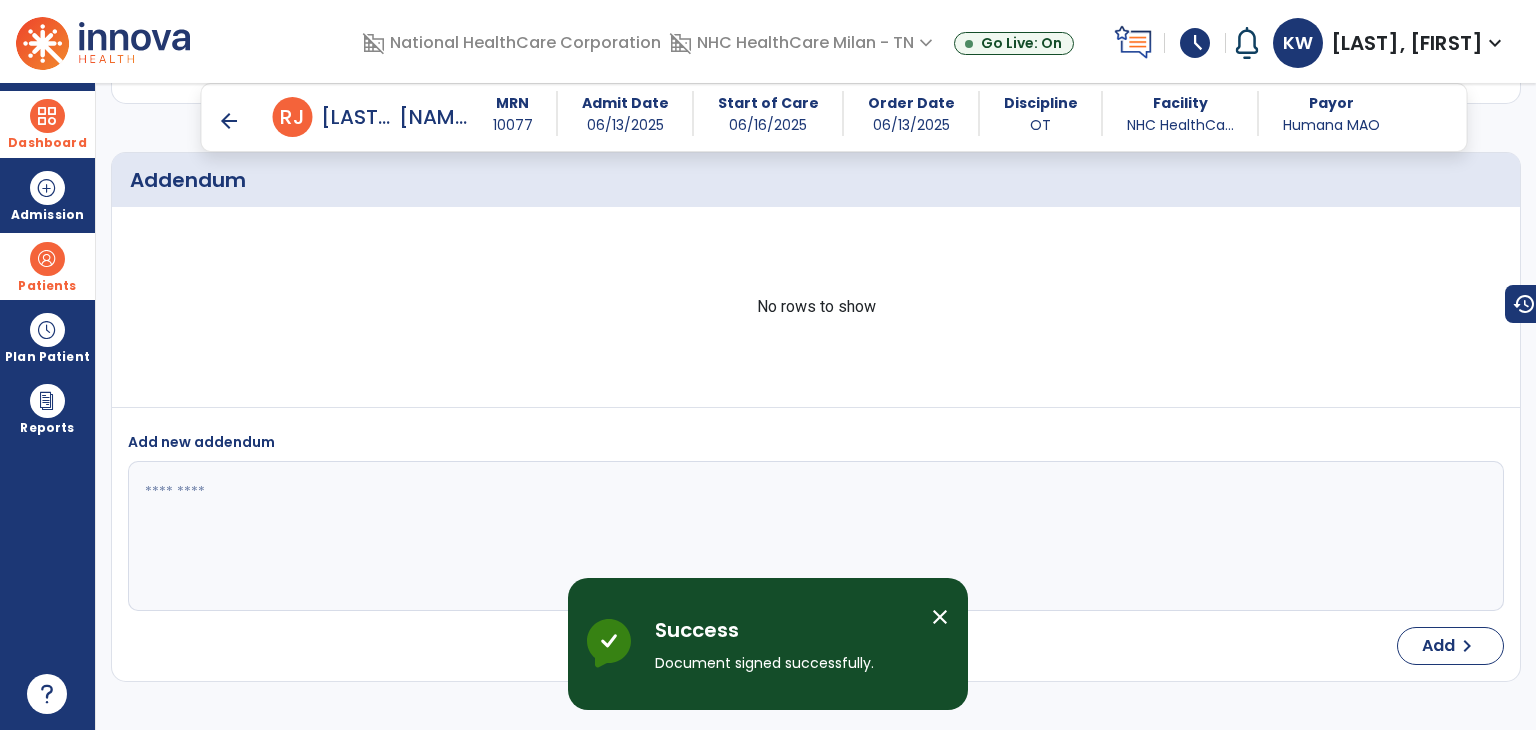 click on "arrow_back" at bounding box center [229, 121] 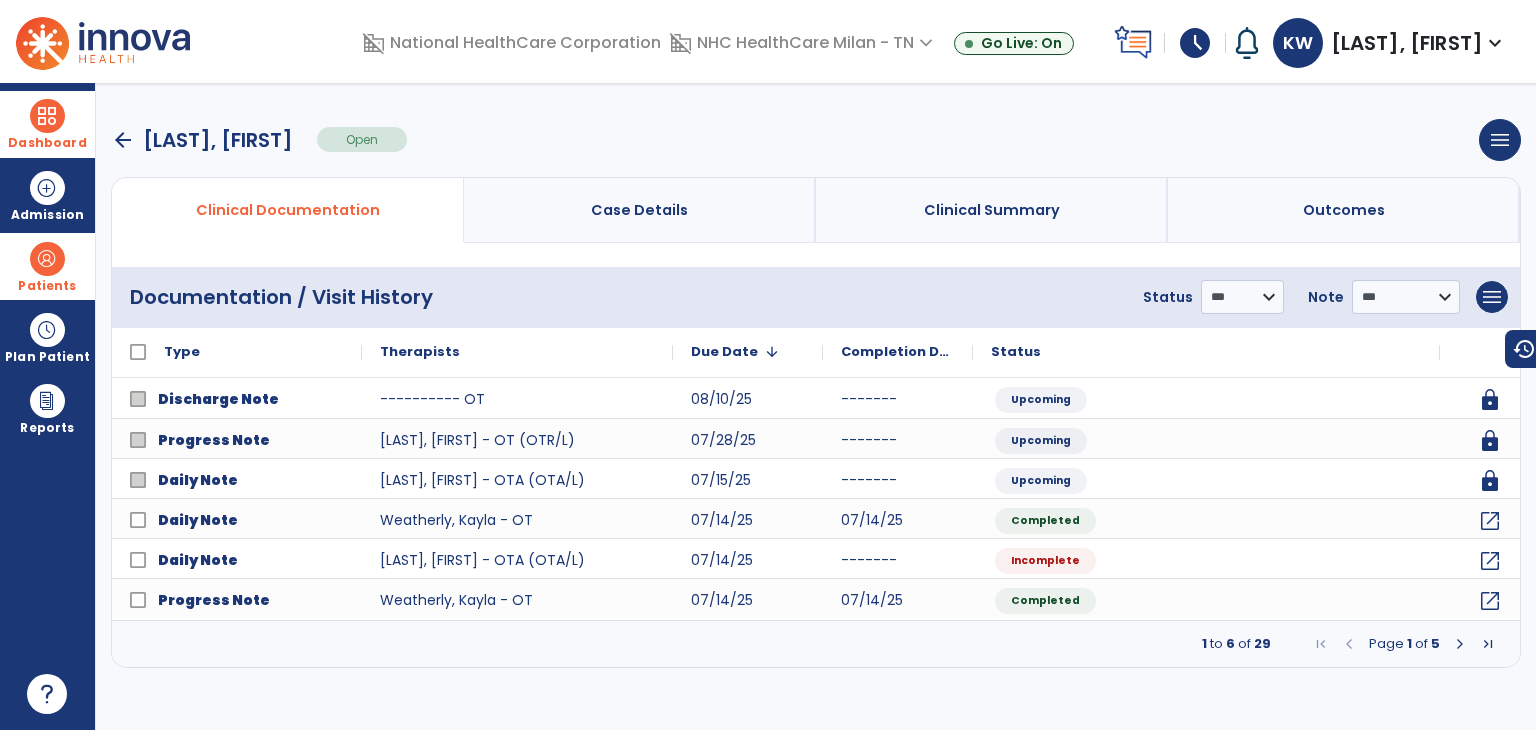 click on "Dashboard" at bounding box center (47, 124) 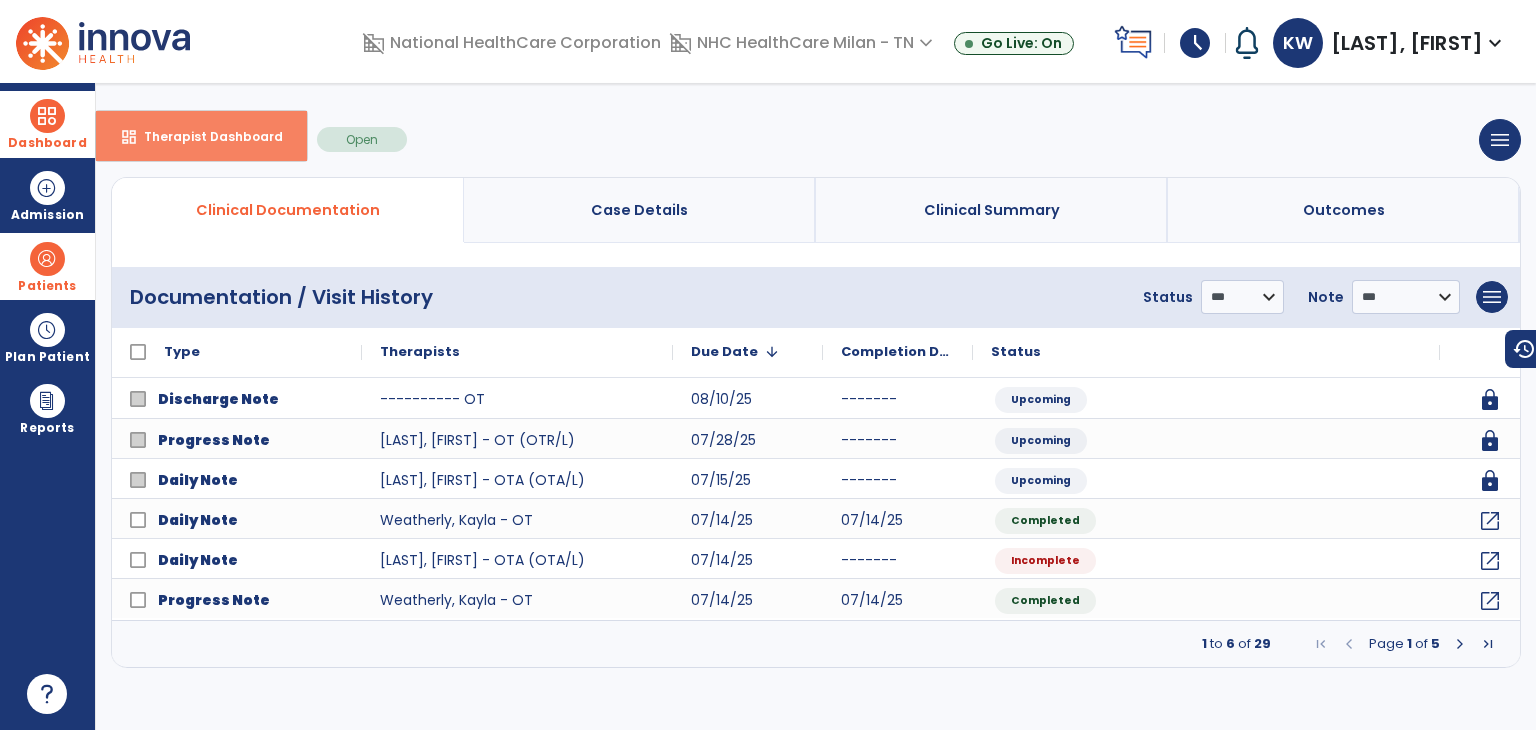 click on "dashboard  Therapist Dashboard" at bounding box center (201, 136) 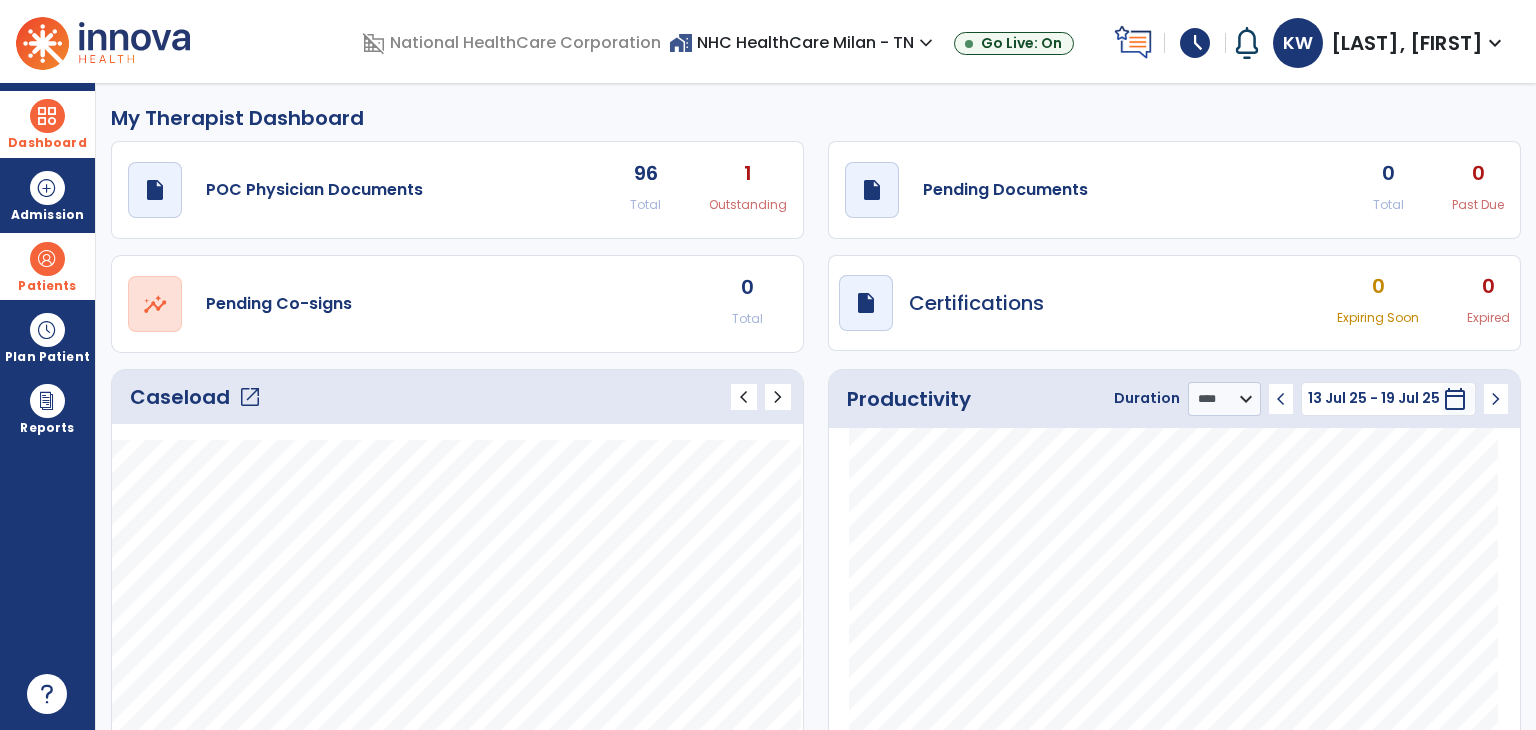 drag, startPoint x: 57, startPoint y: 259, endPoint x: 76, endPoint y: 265, distance: 19.924858 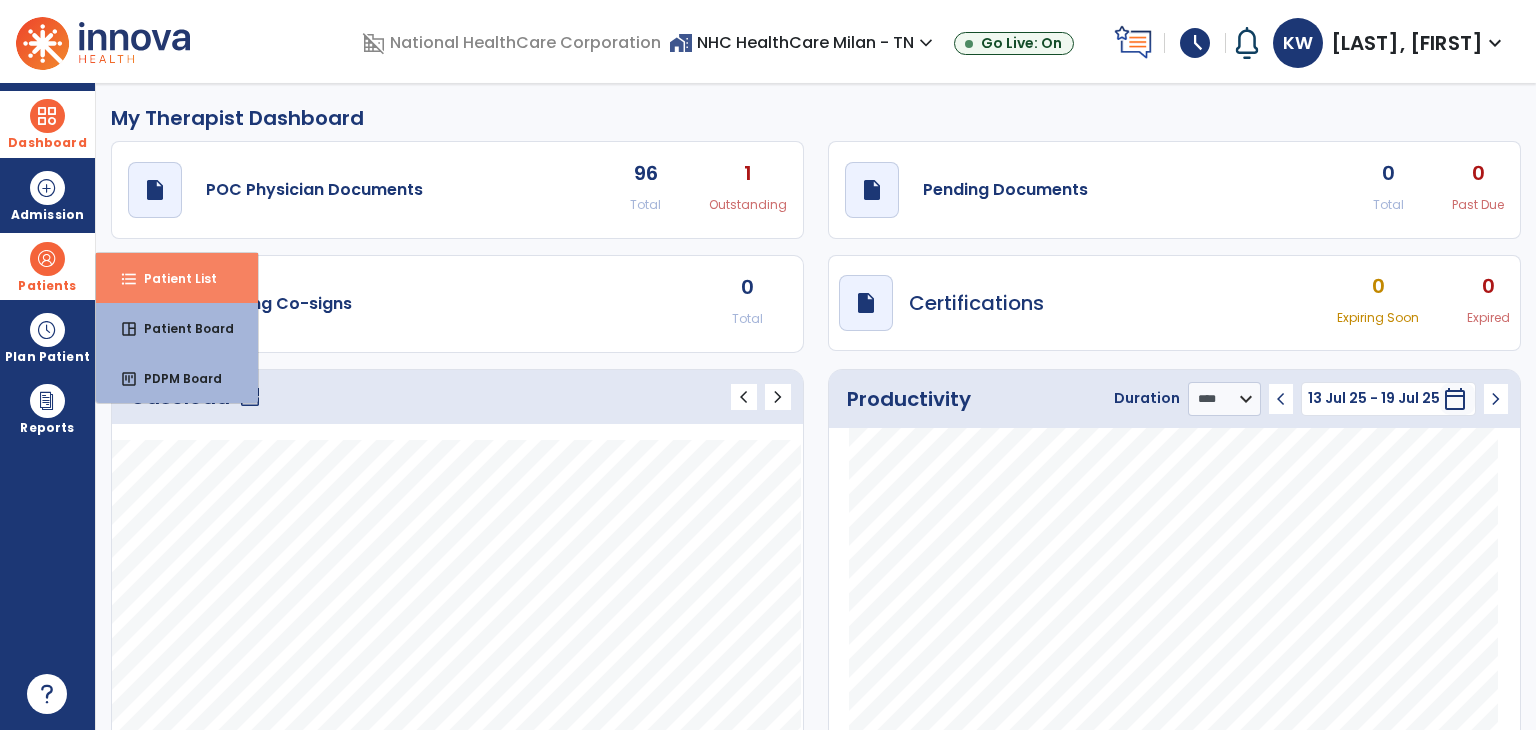 click on "Patient List" at bounding box center (172, 278) 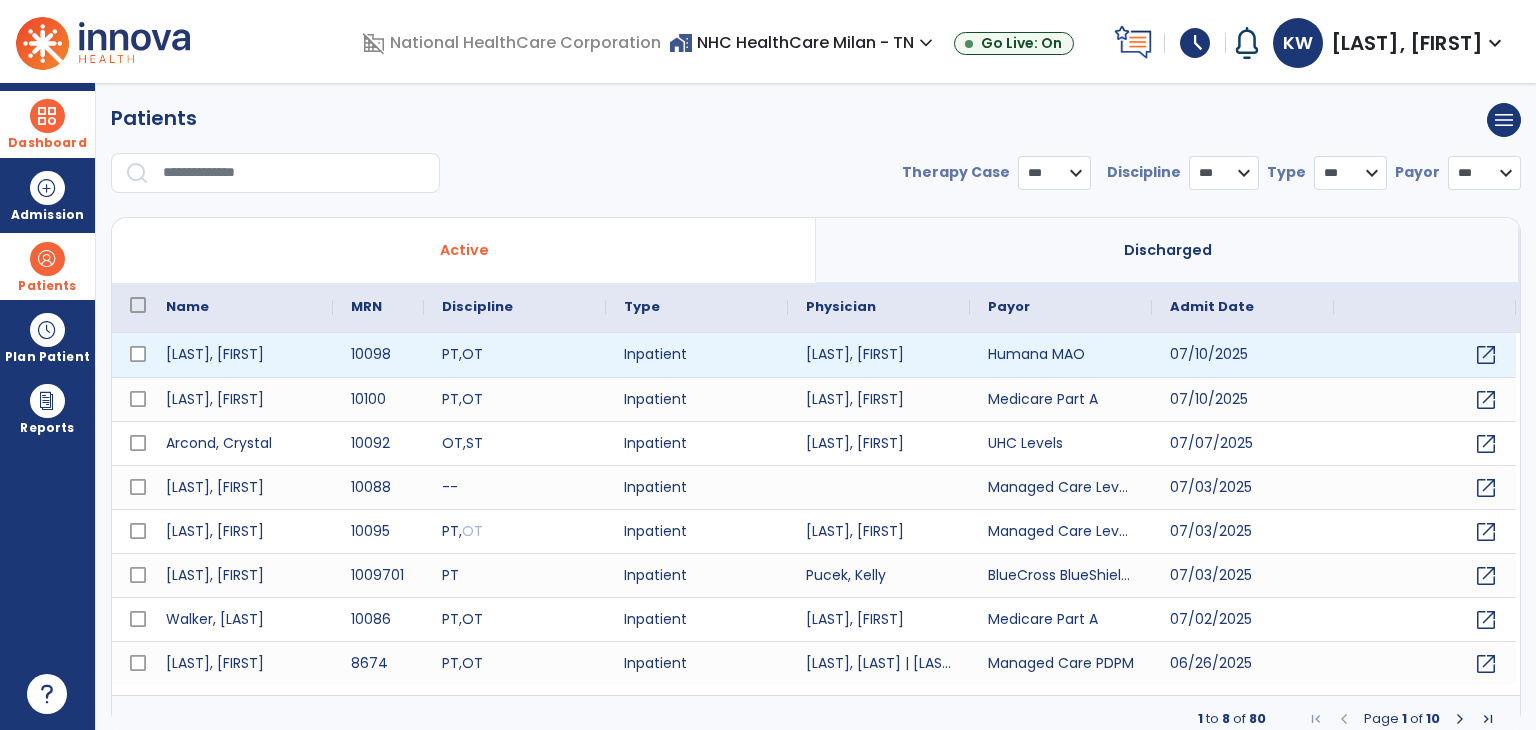 select on "***" 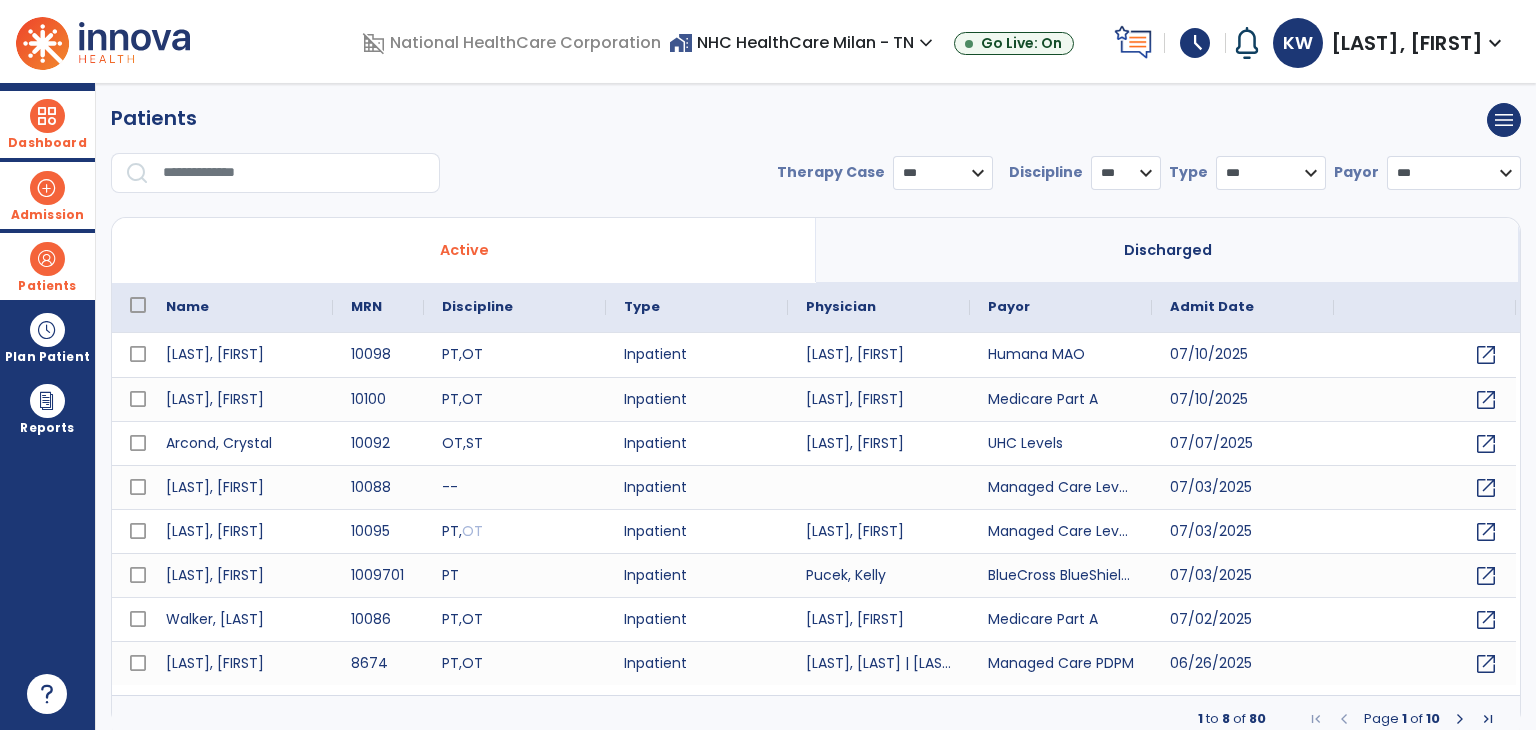 click at bounding box center (47, 188) 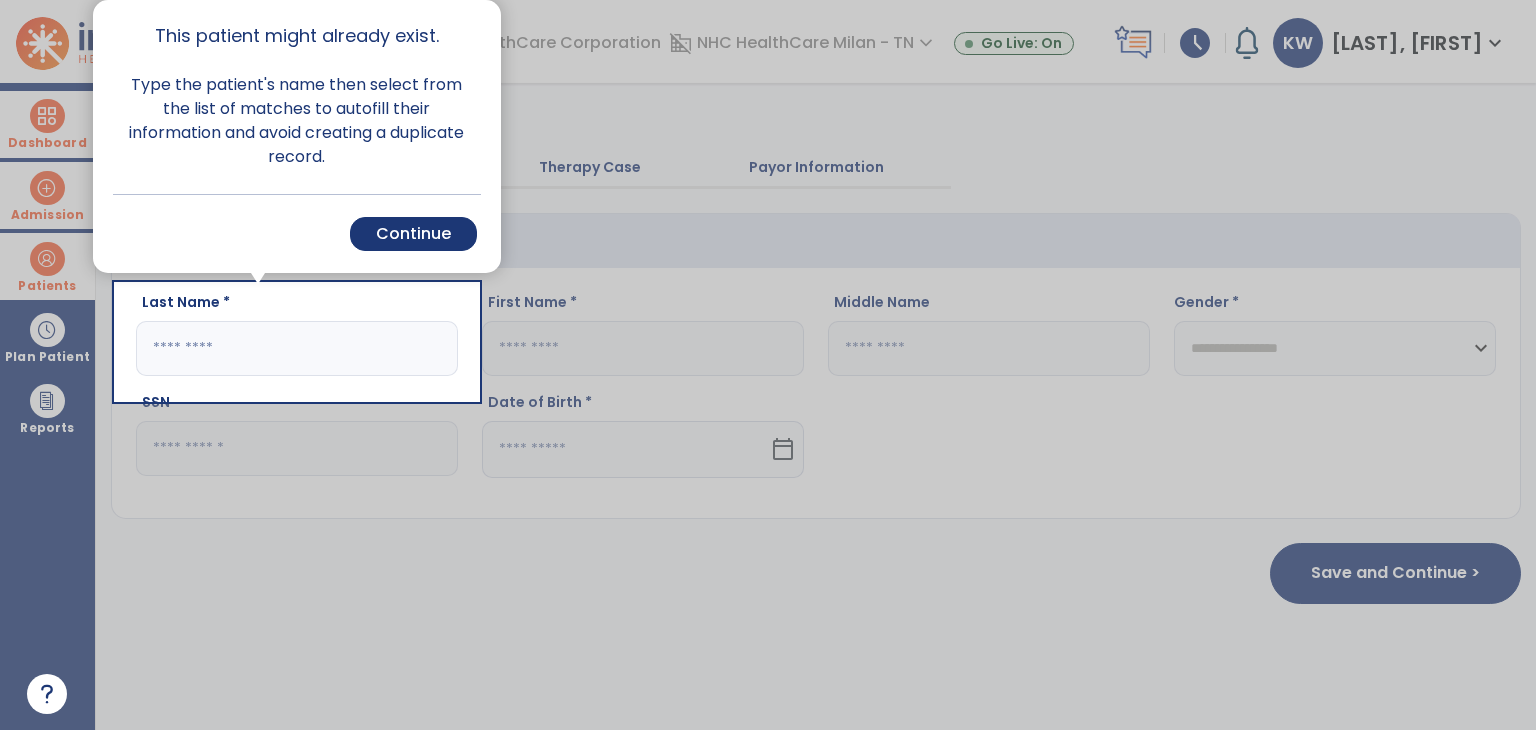 click on "Cancel
Back
Continue" at bounding box center (297, 233) 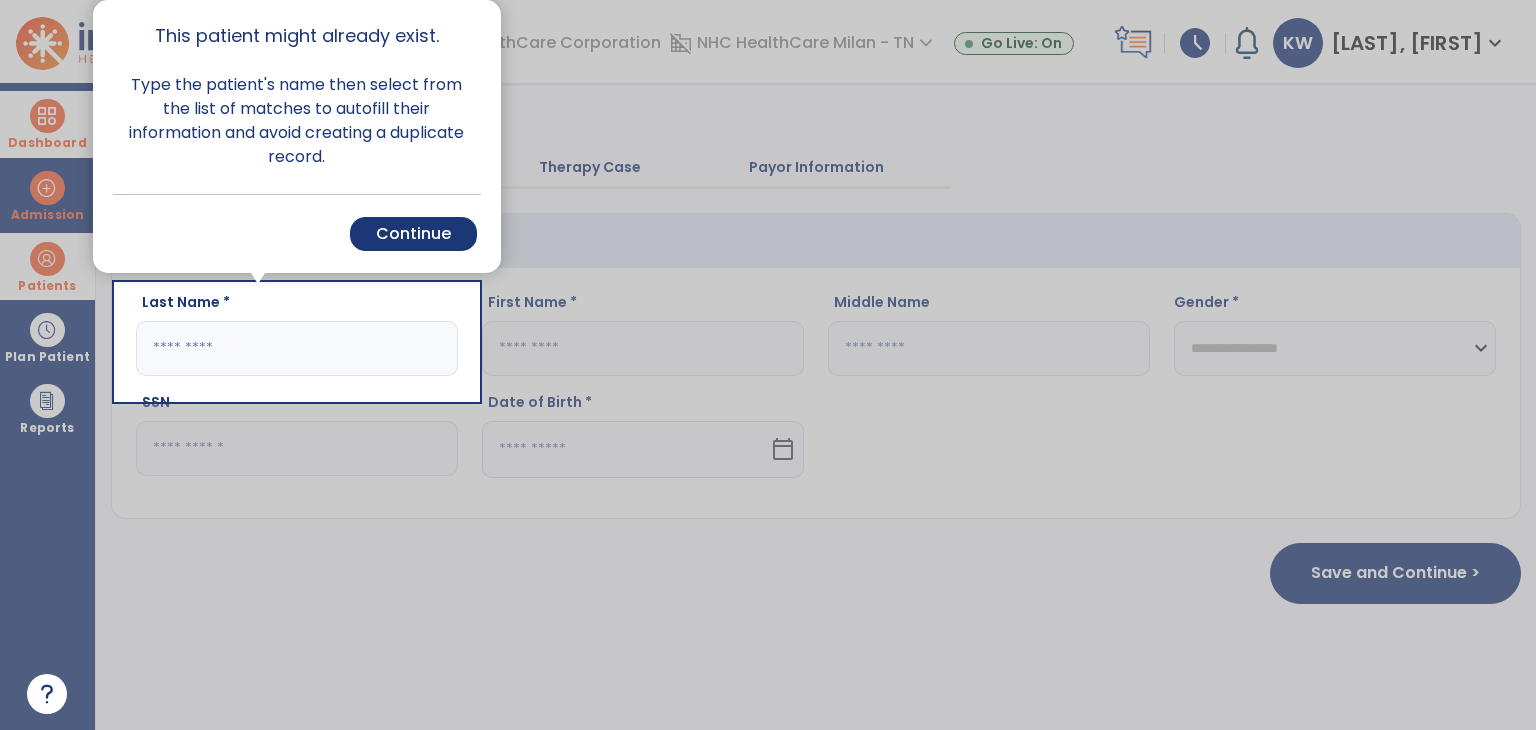 click on "Cancel
Back
Continue" at bounding box center [297, 233] 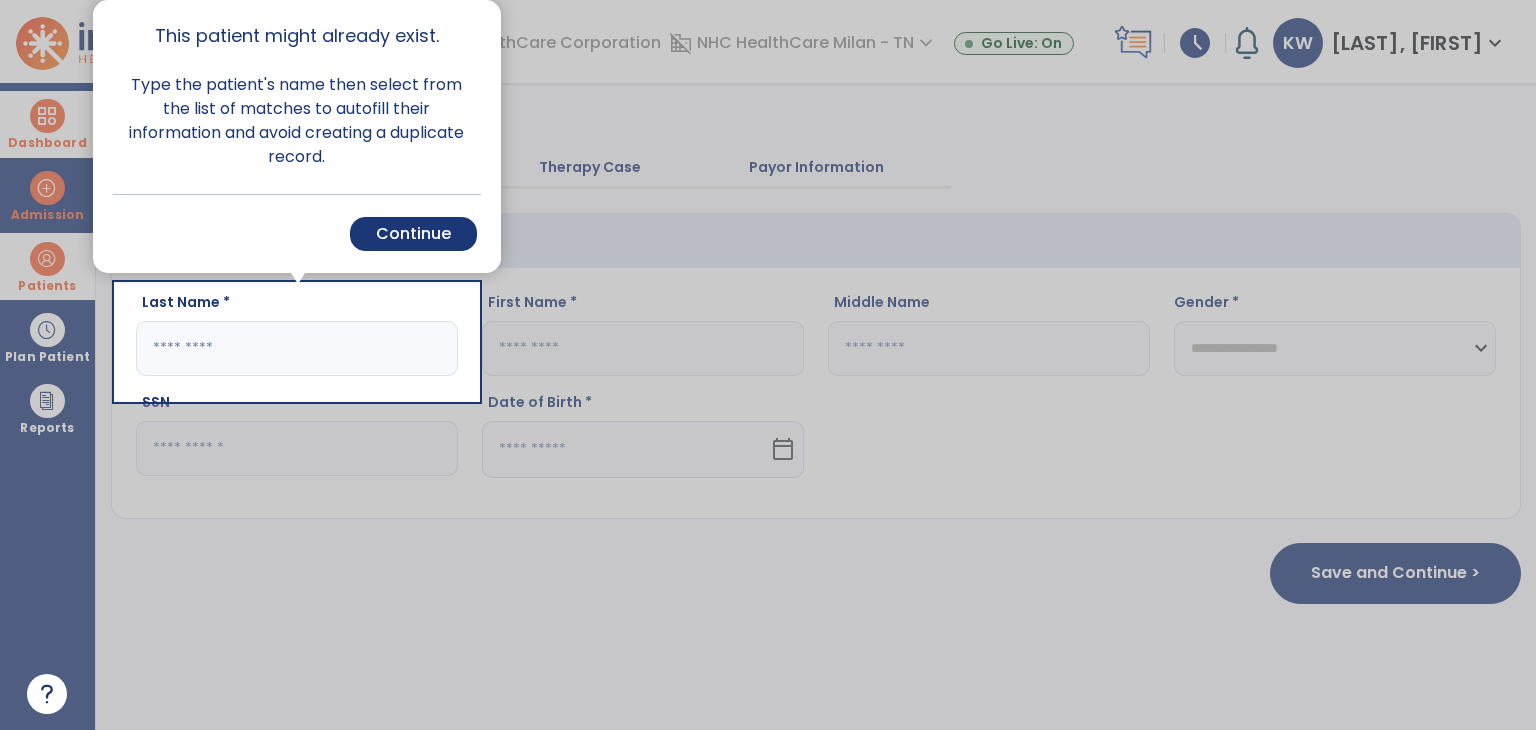 drag, startPoint x: 384, startPoint y: 231, endPoint x: 378, endPoint y: 243, distance: 13.416408 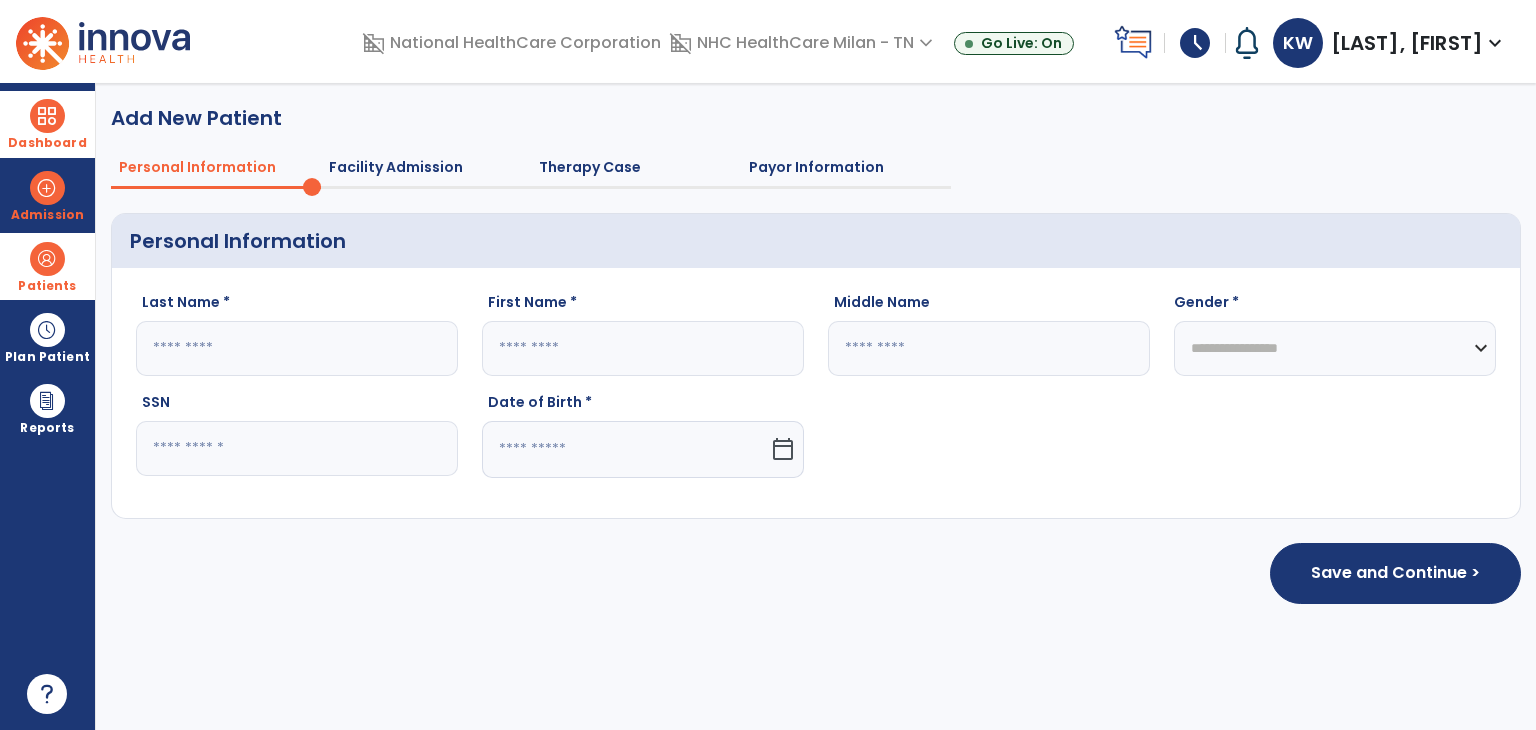 click 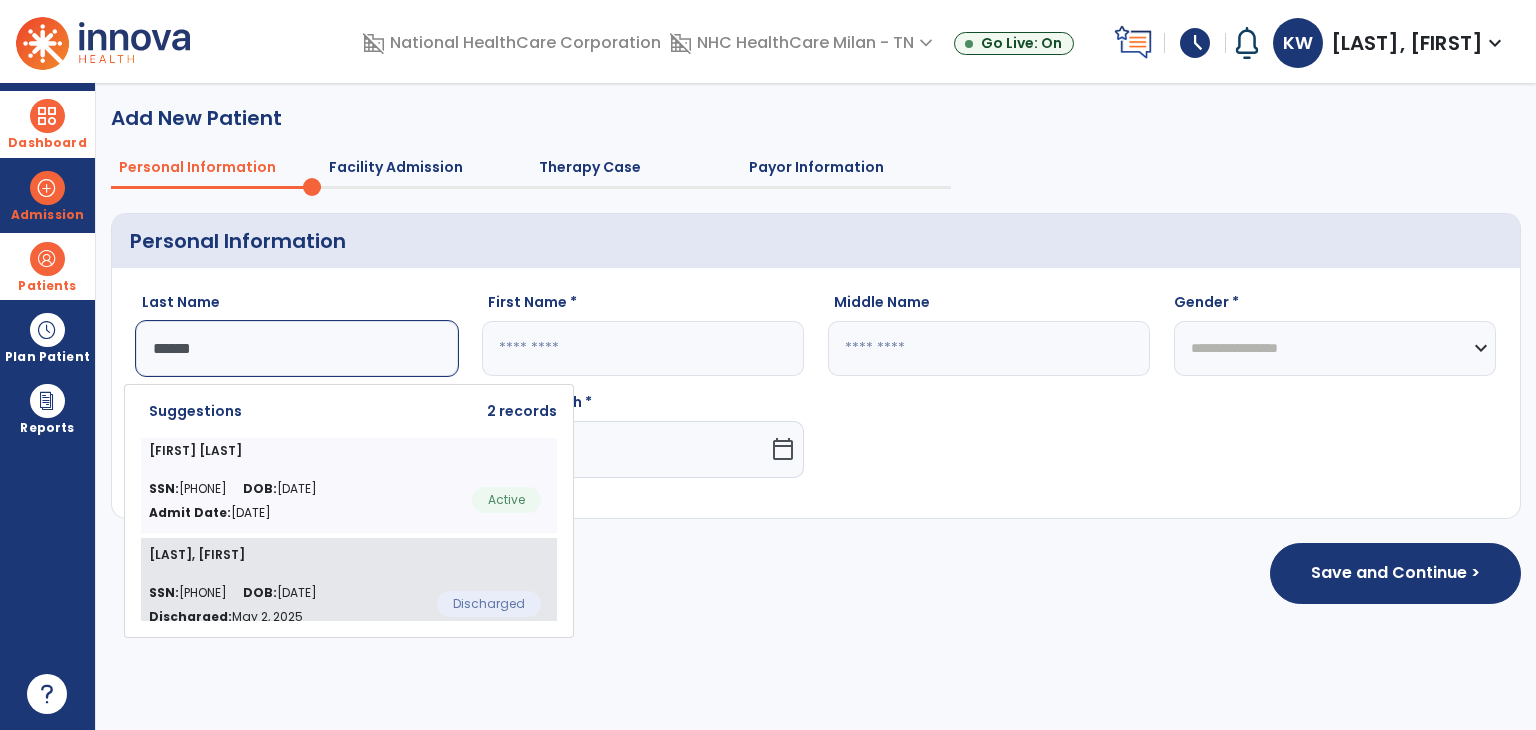 type on "******" 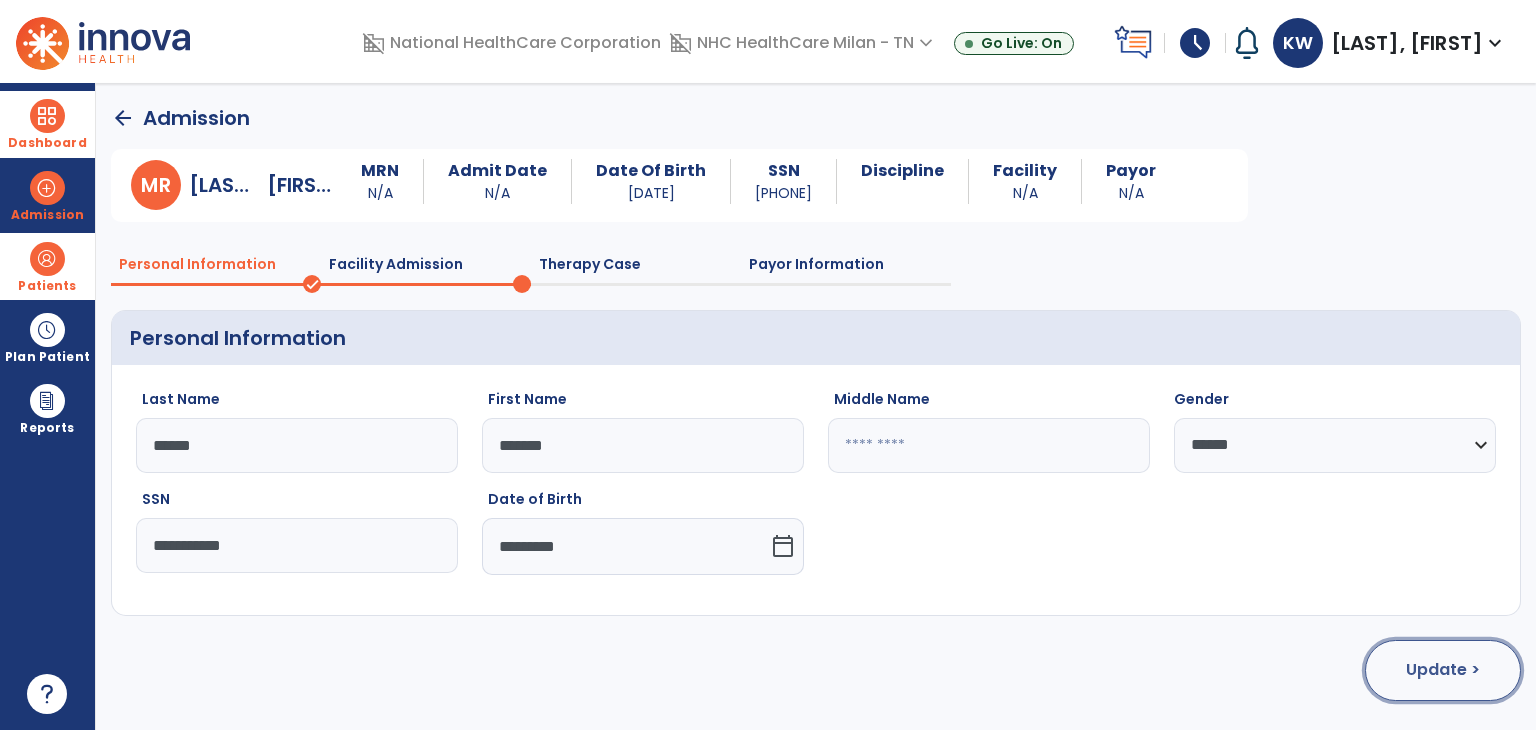 click on "Update >" 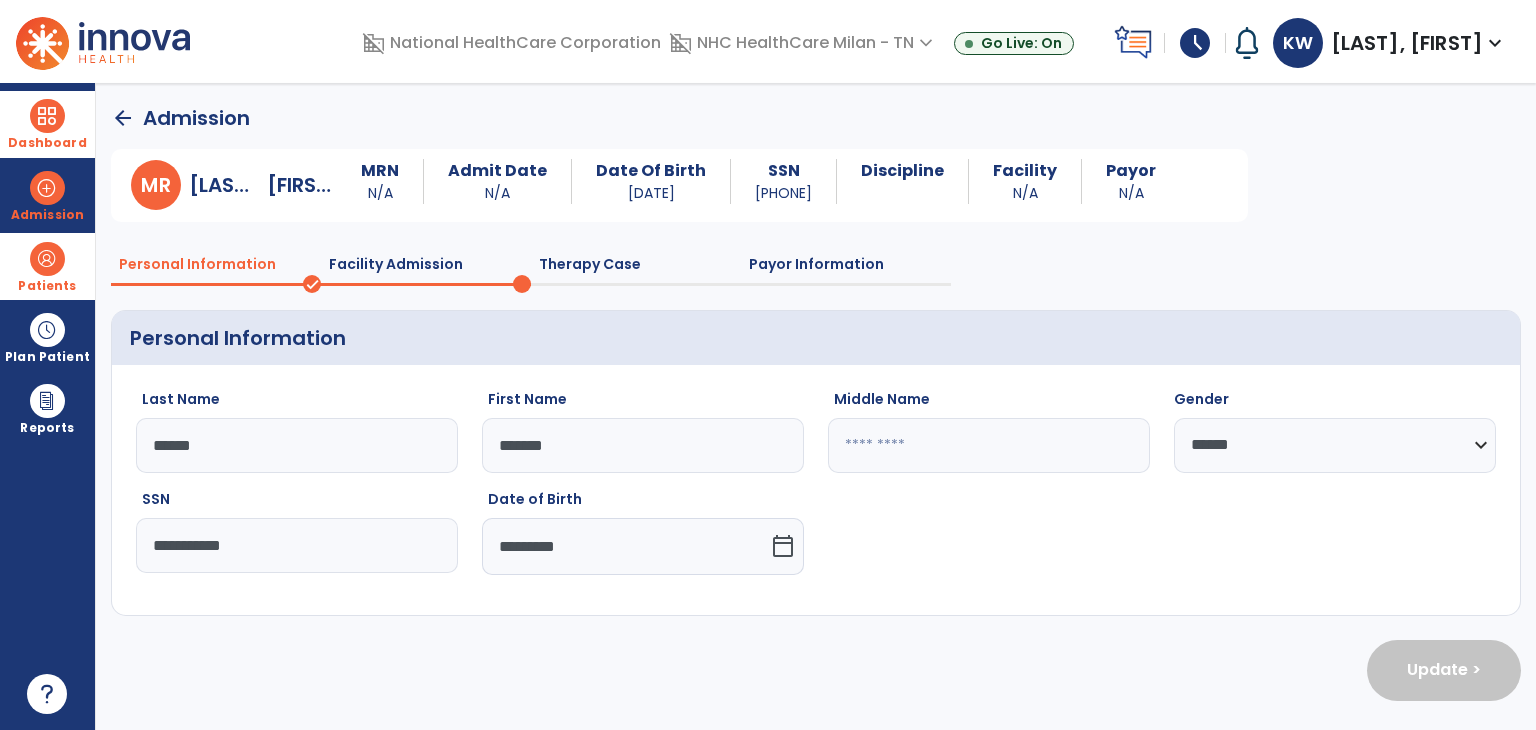 select on "**********" 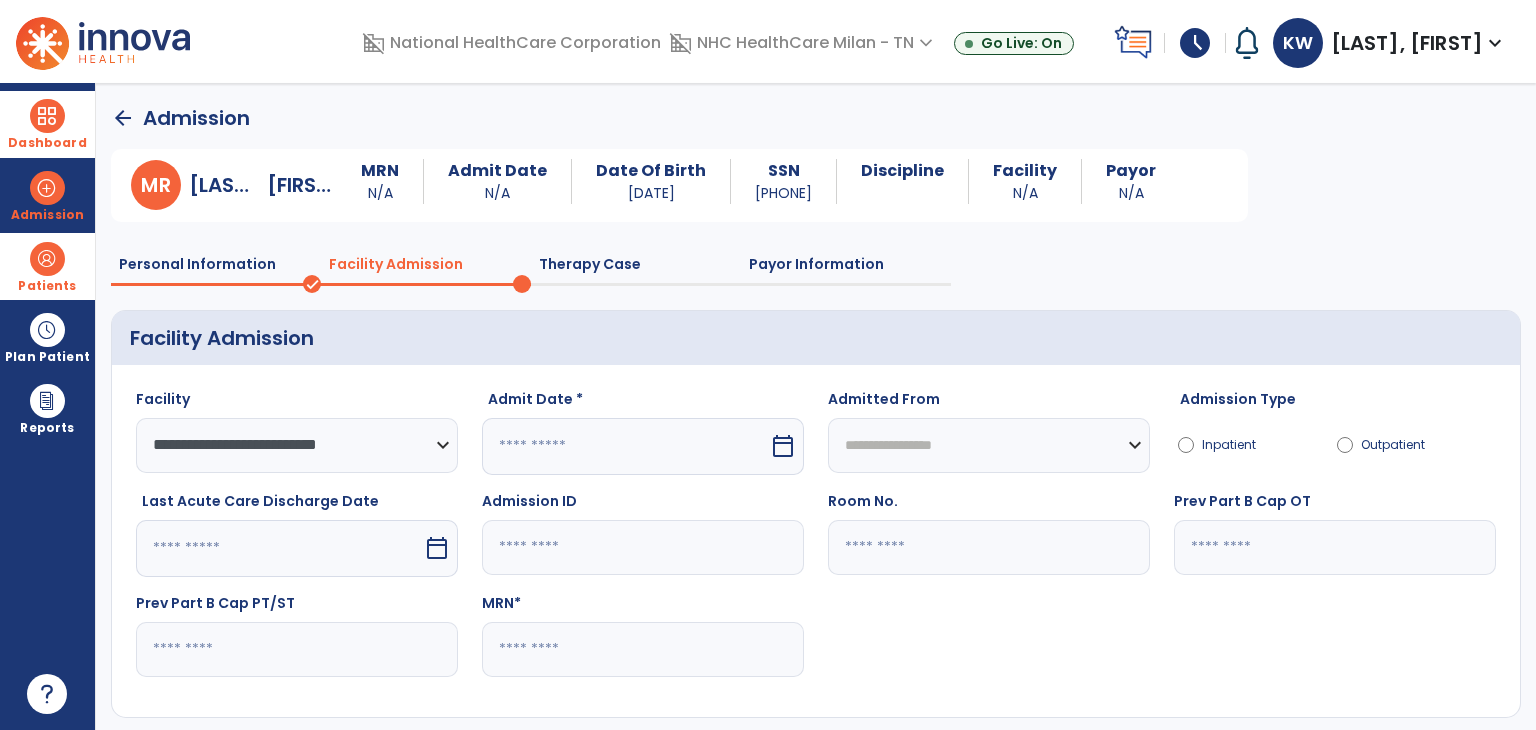 click at bounding box center [625, 446] 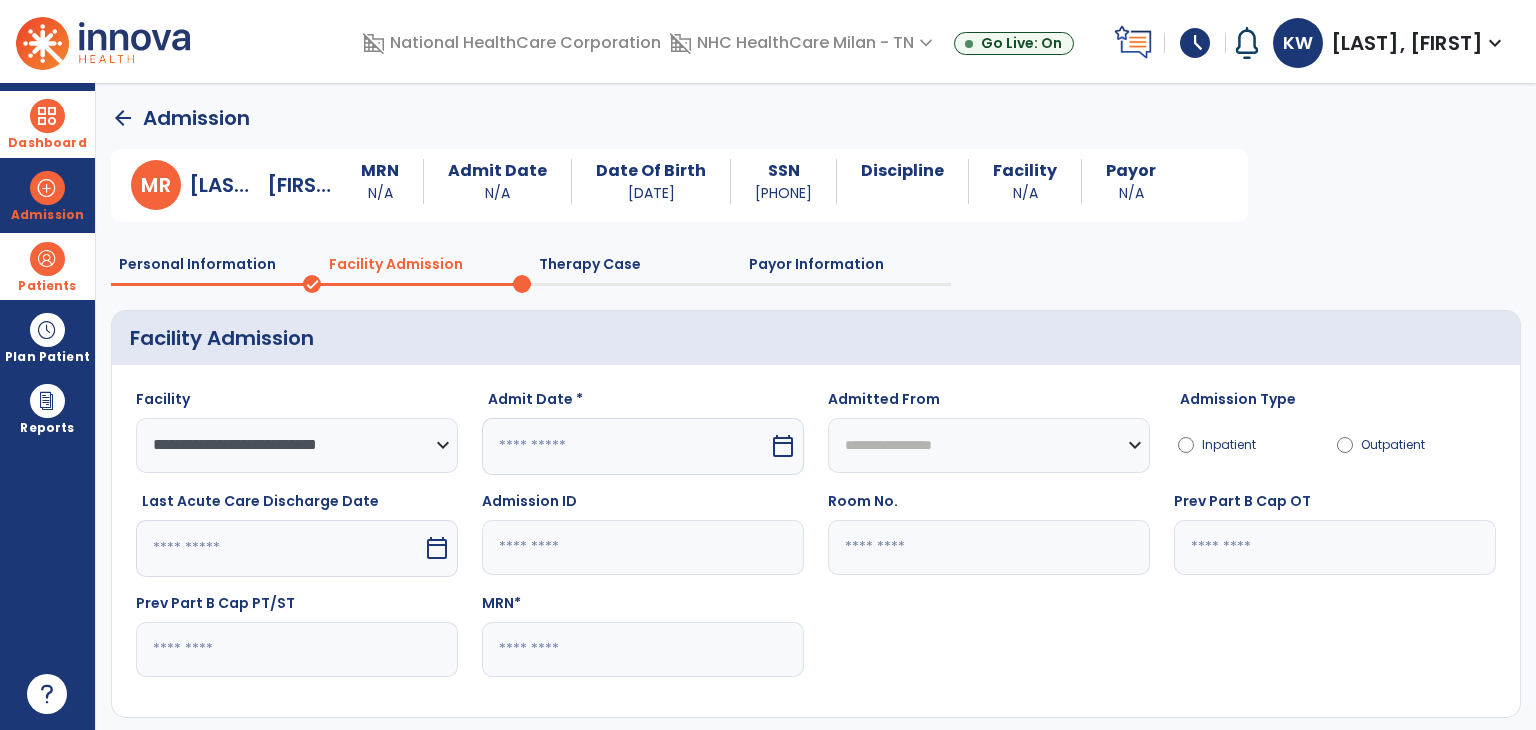 select on "*" 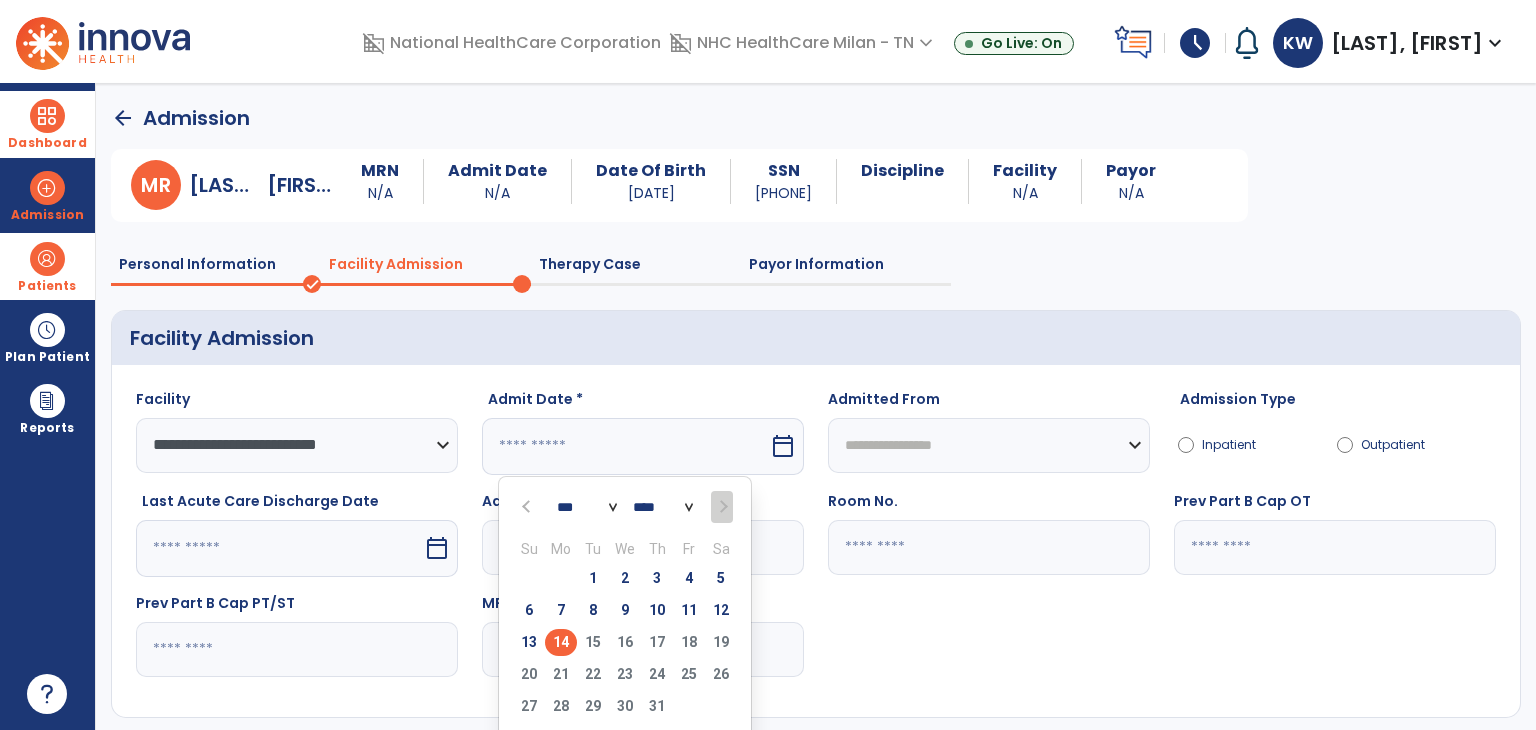 click on "14" at bounding box center (561, 642) 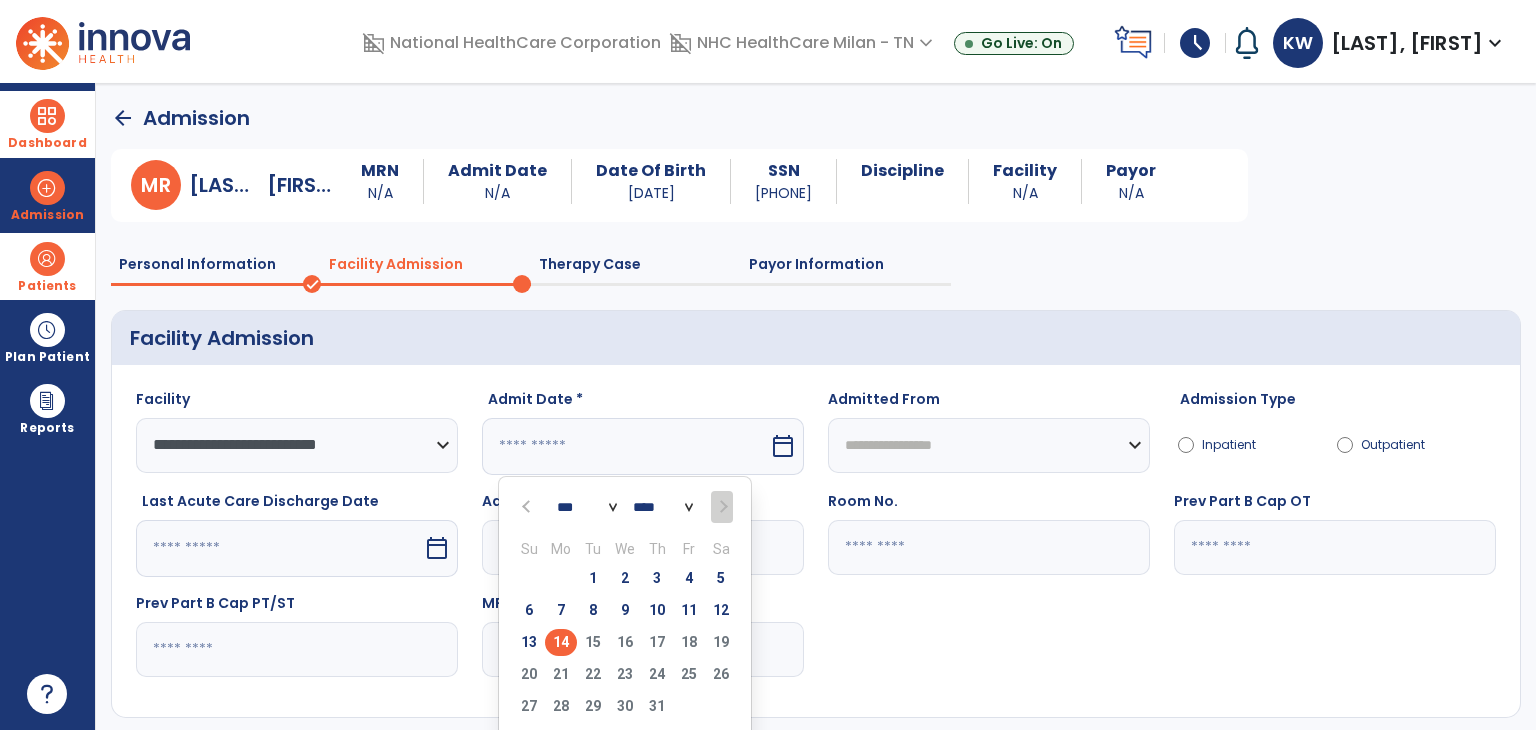 type on "*********" 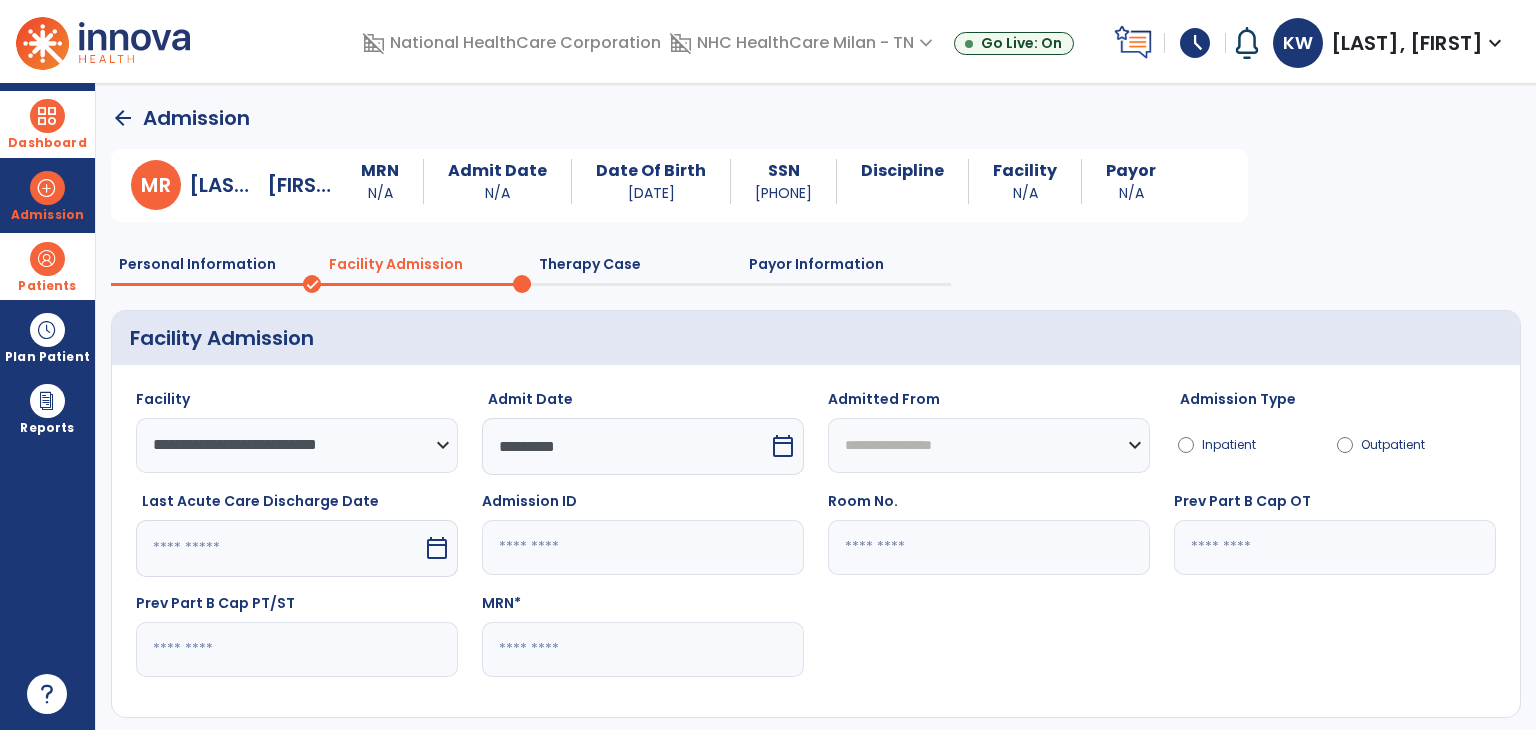 scroll, scrollTop: 96, scrollLeft: 0, axis: vertical 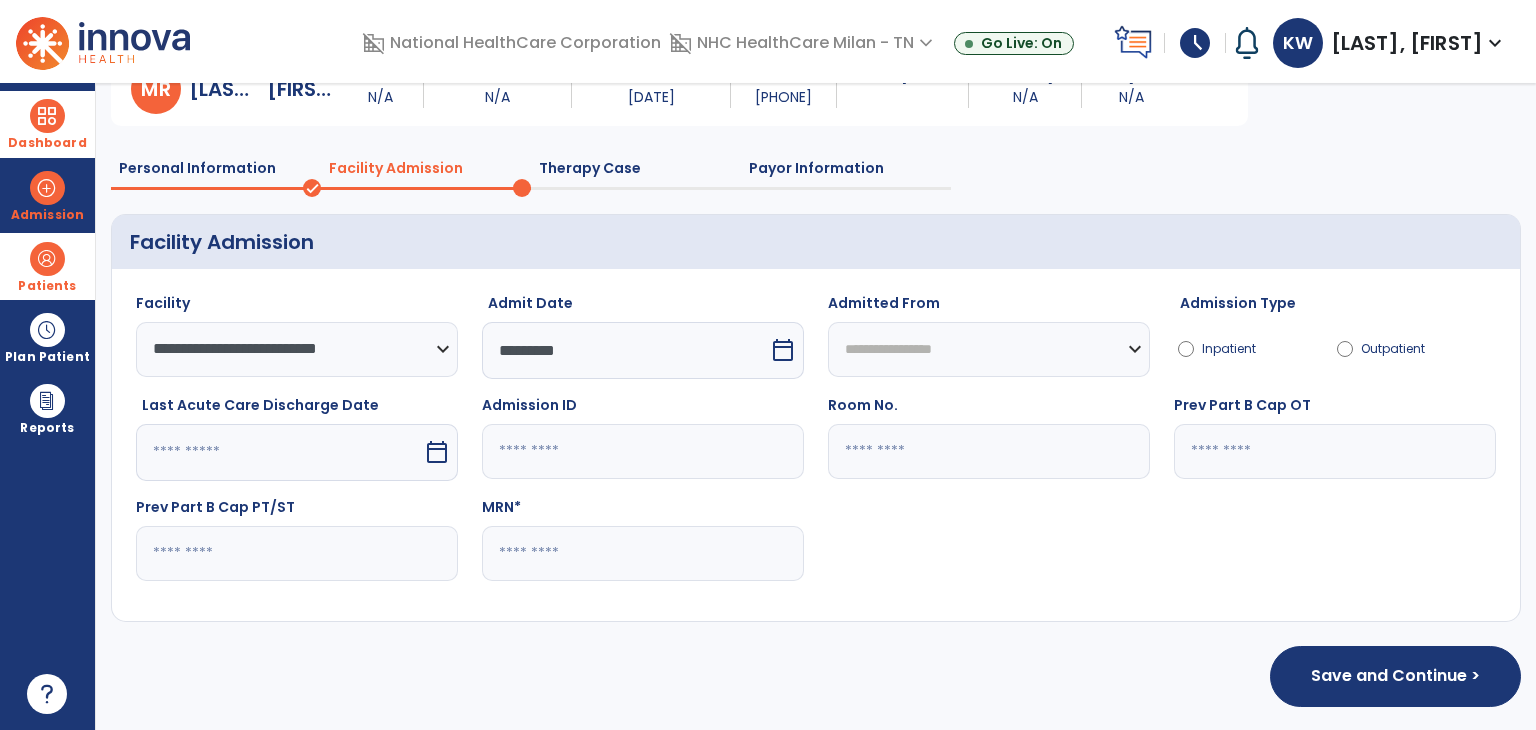 click 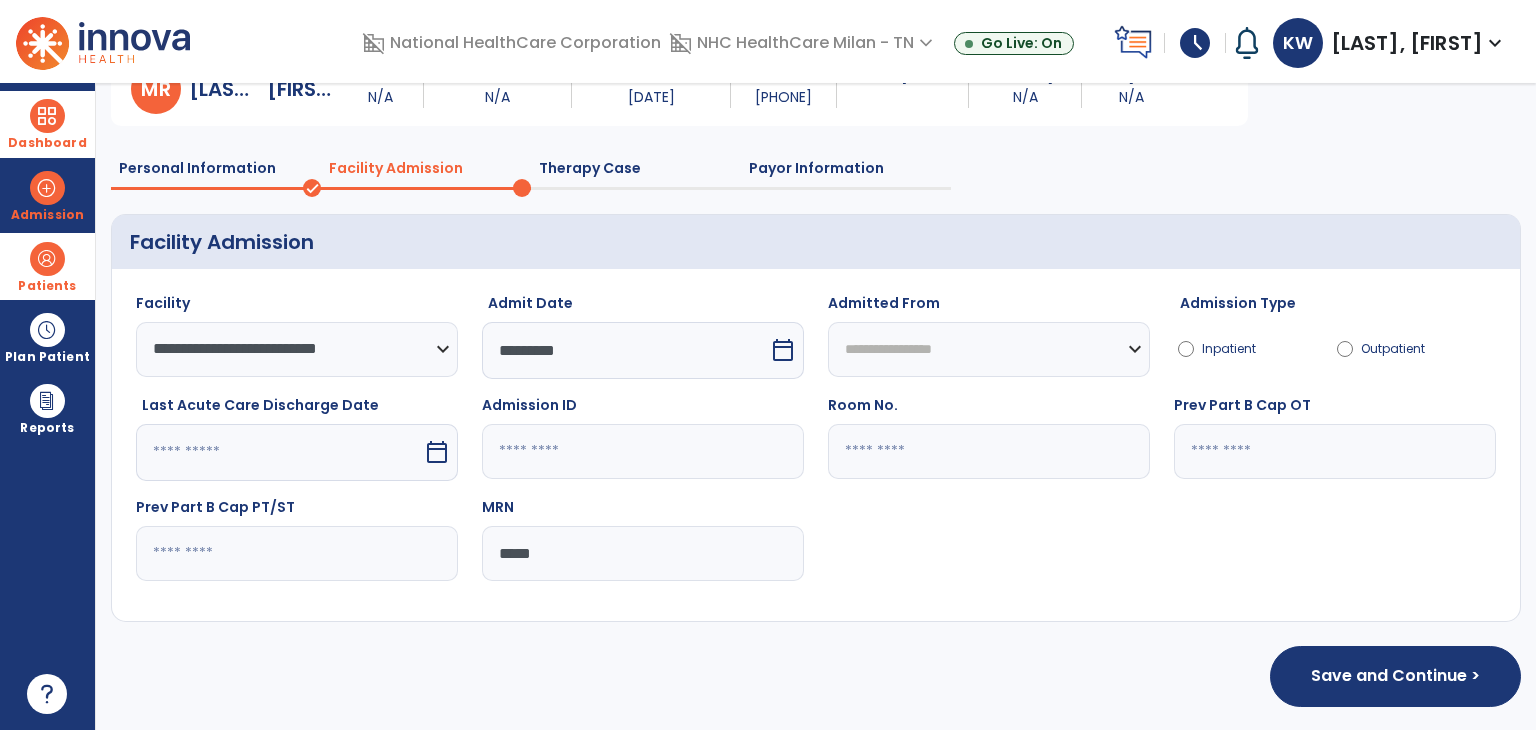 type on "*****" 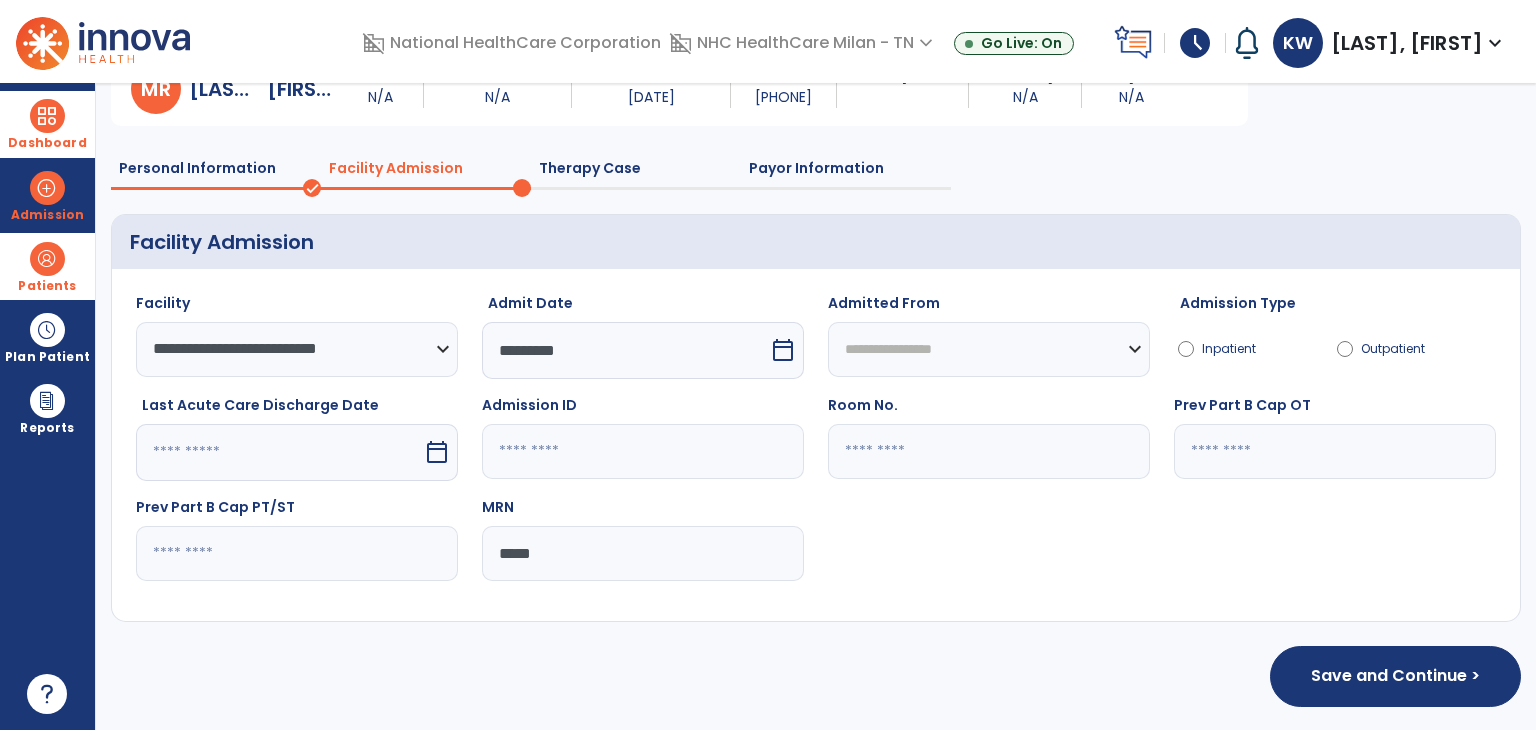 click on "**********" 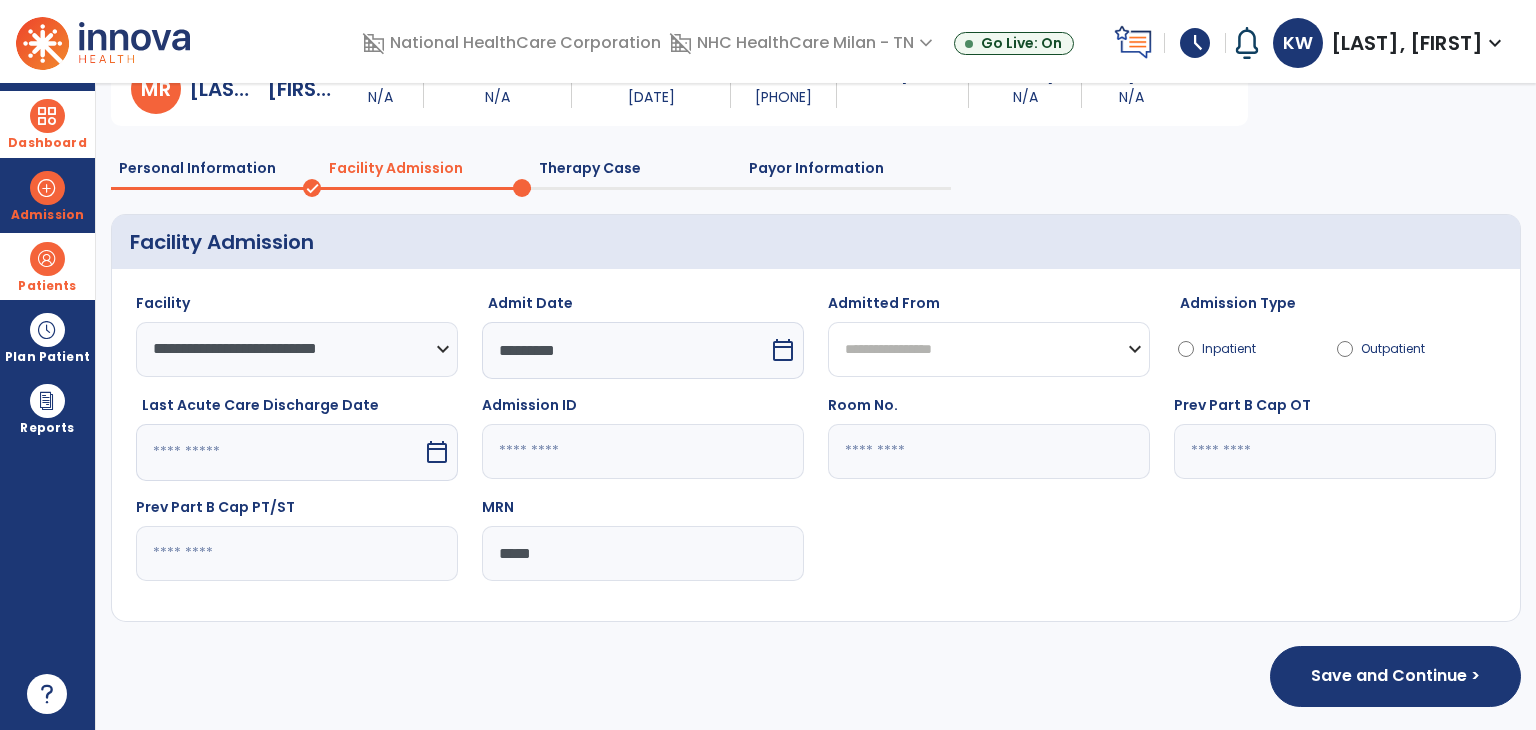 click on "**********" 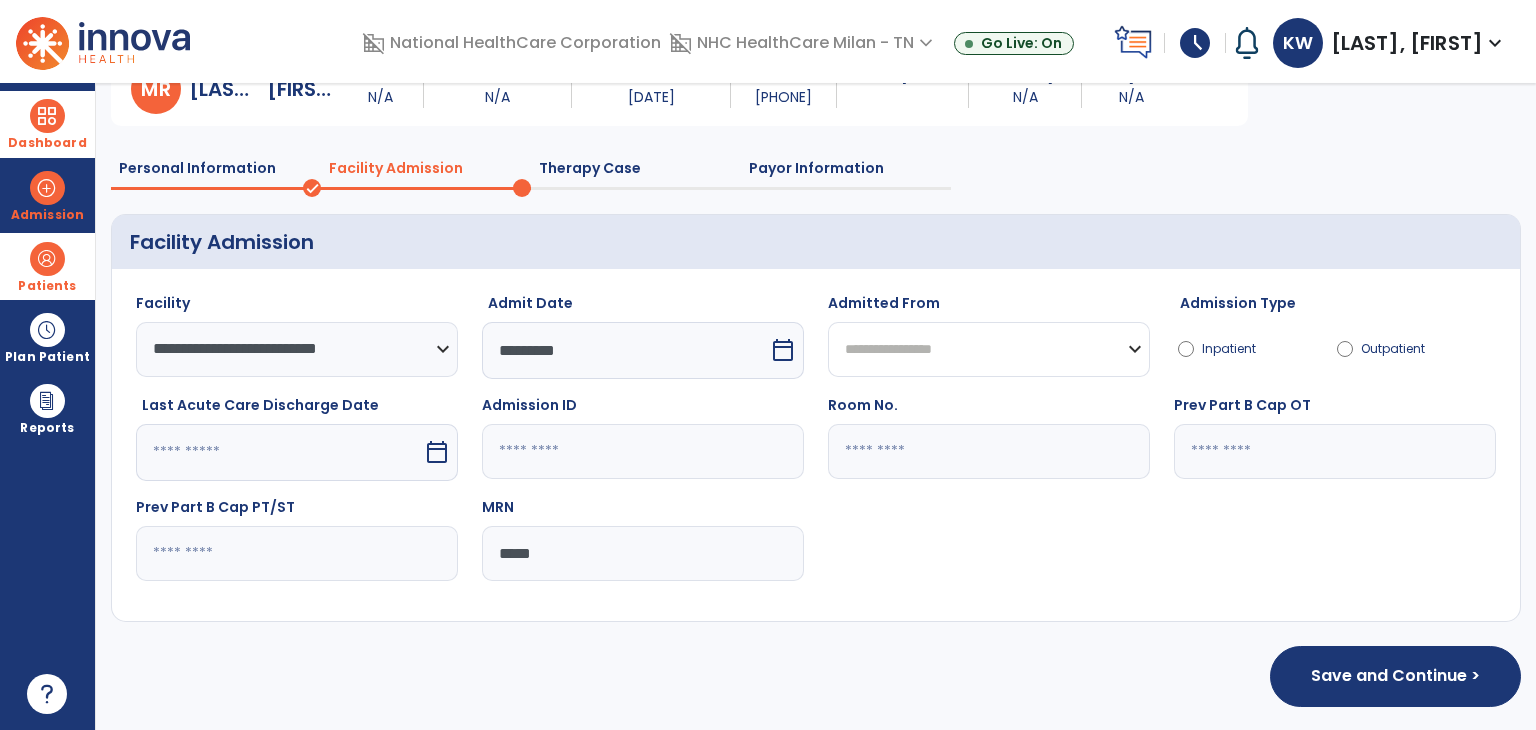 click on "**********" 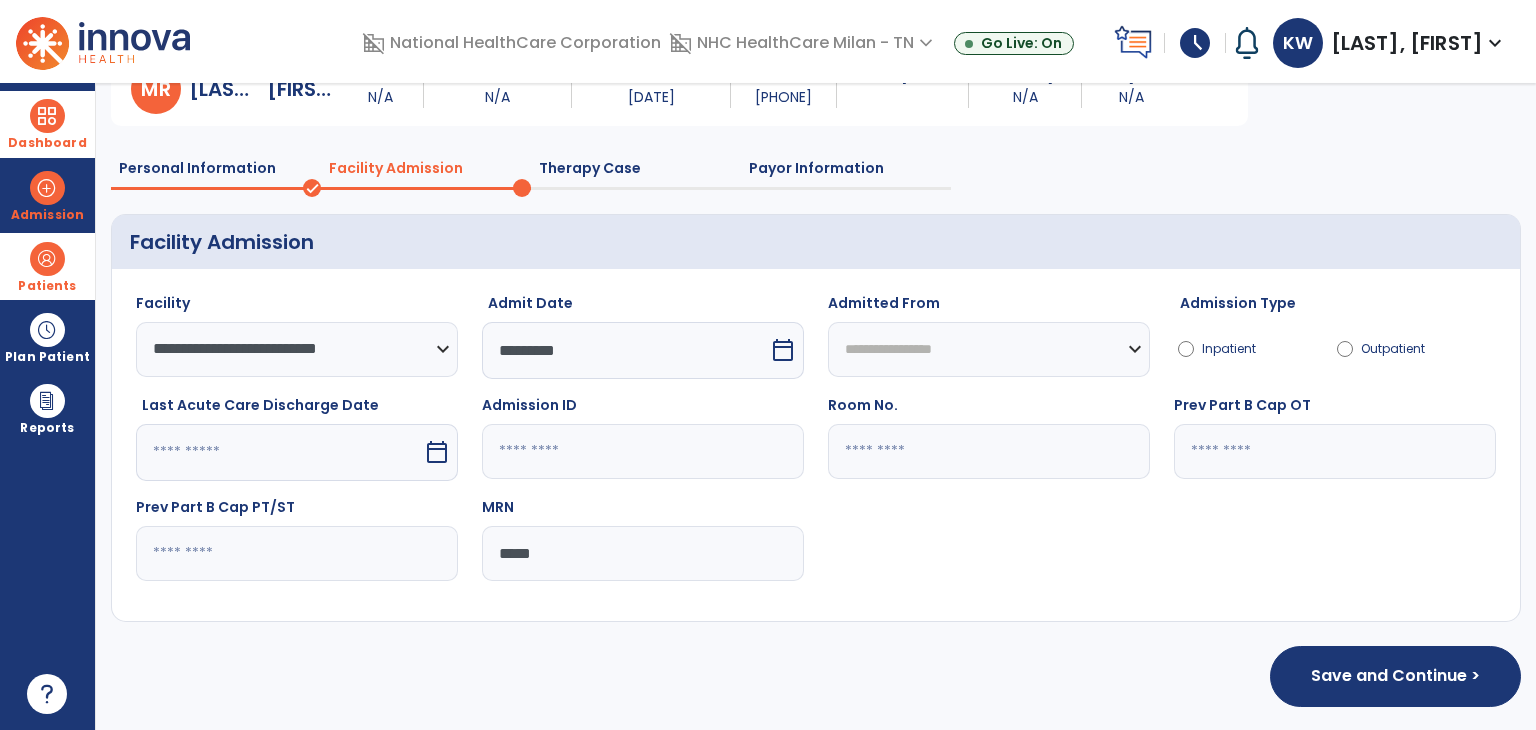 click on "Outpatient" 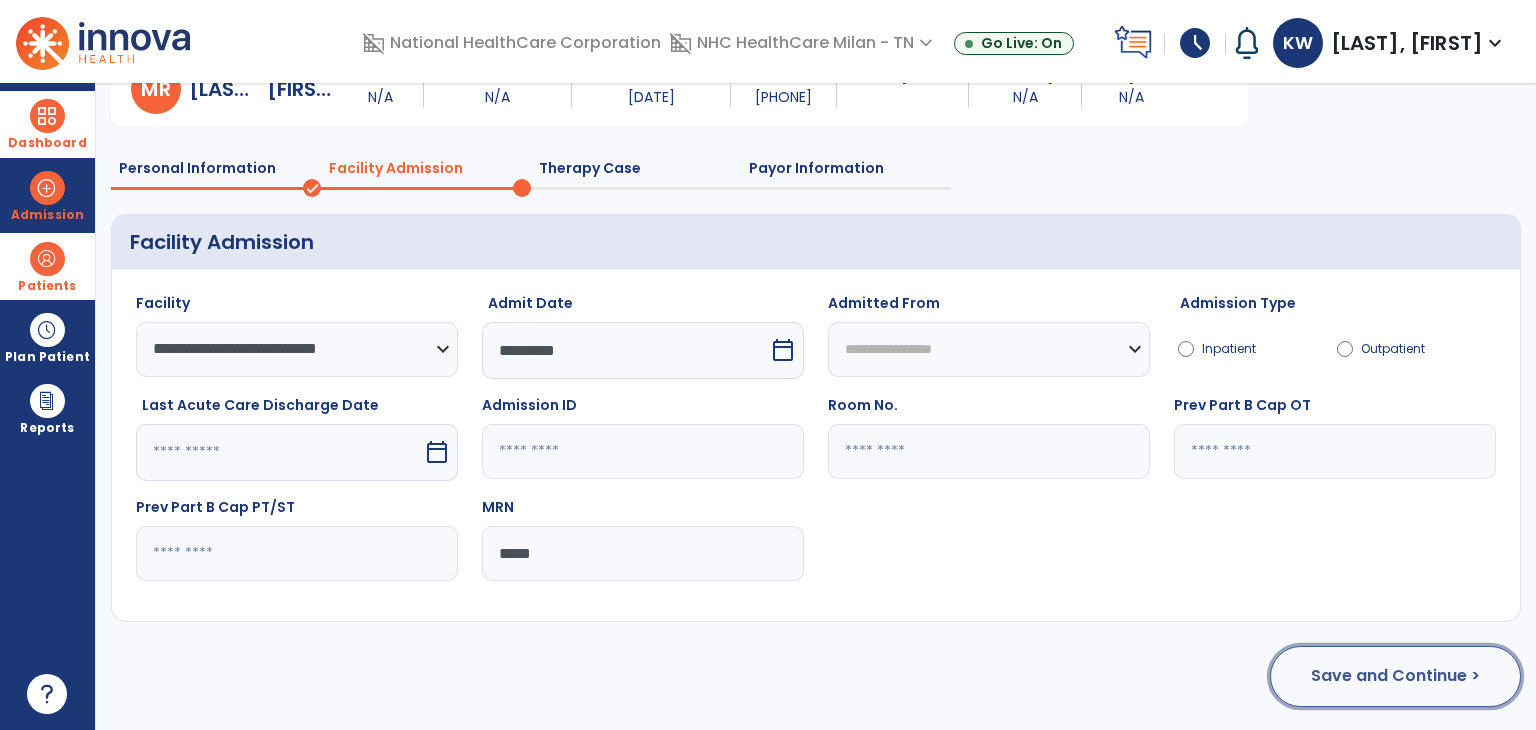 click on "Save and Continue >" 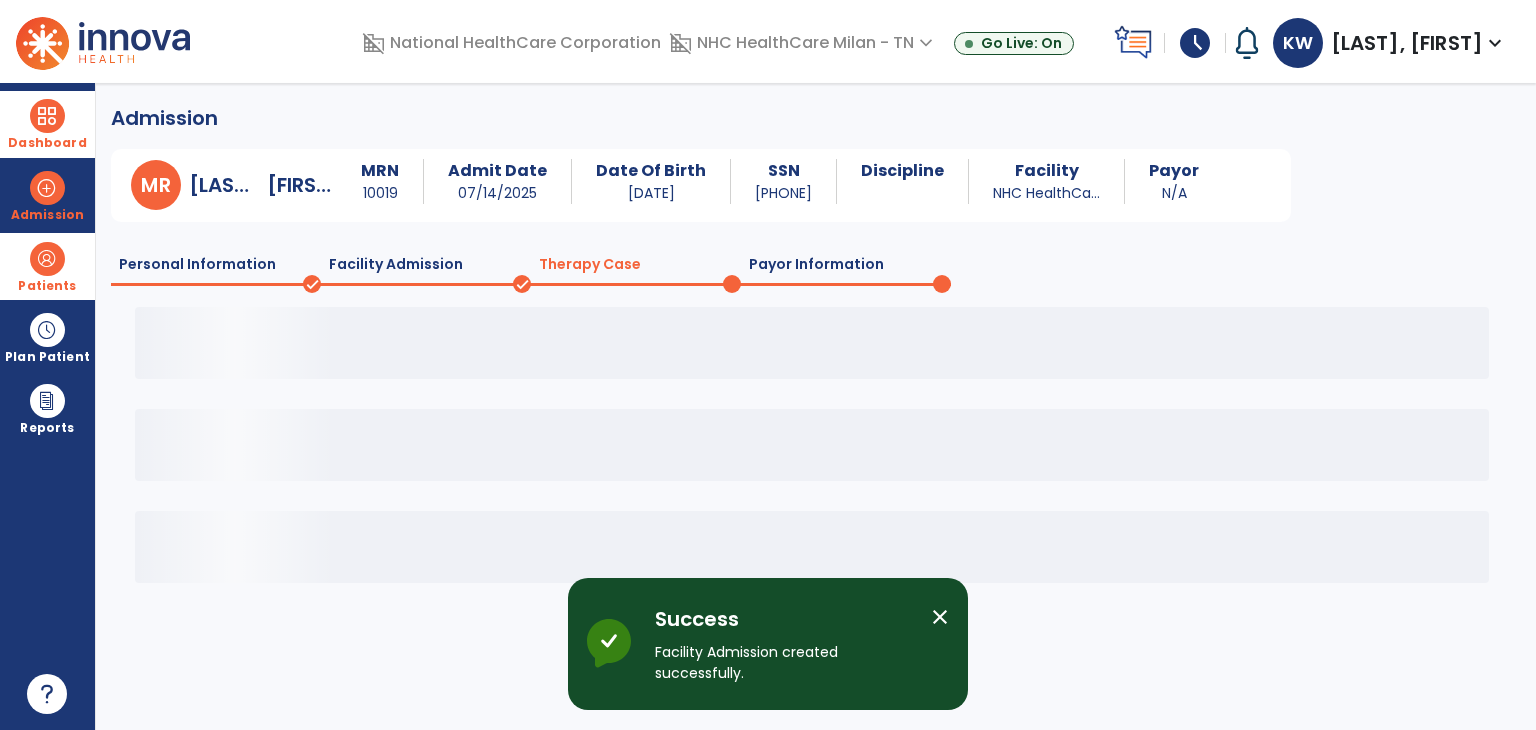 scroll, scrollTop: 0, scrollLeft: 0, axis: both 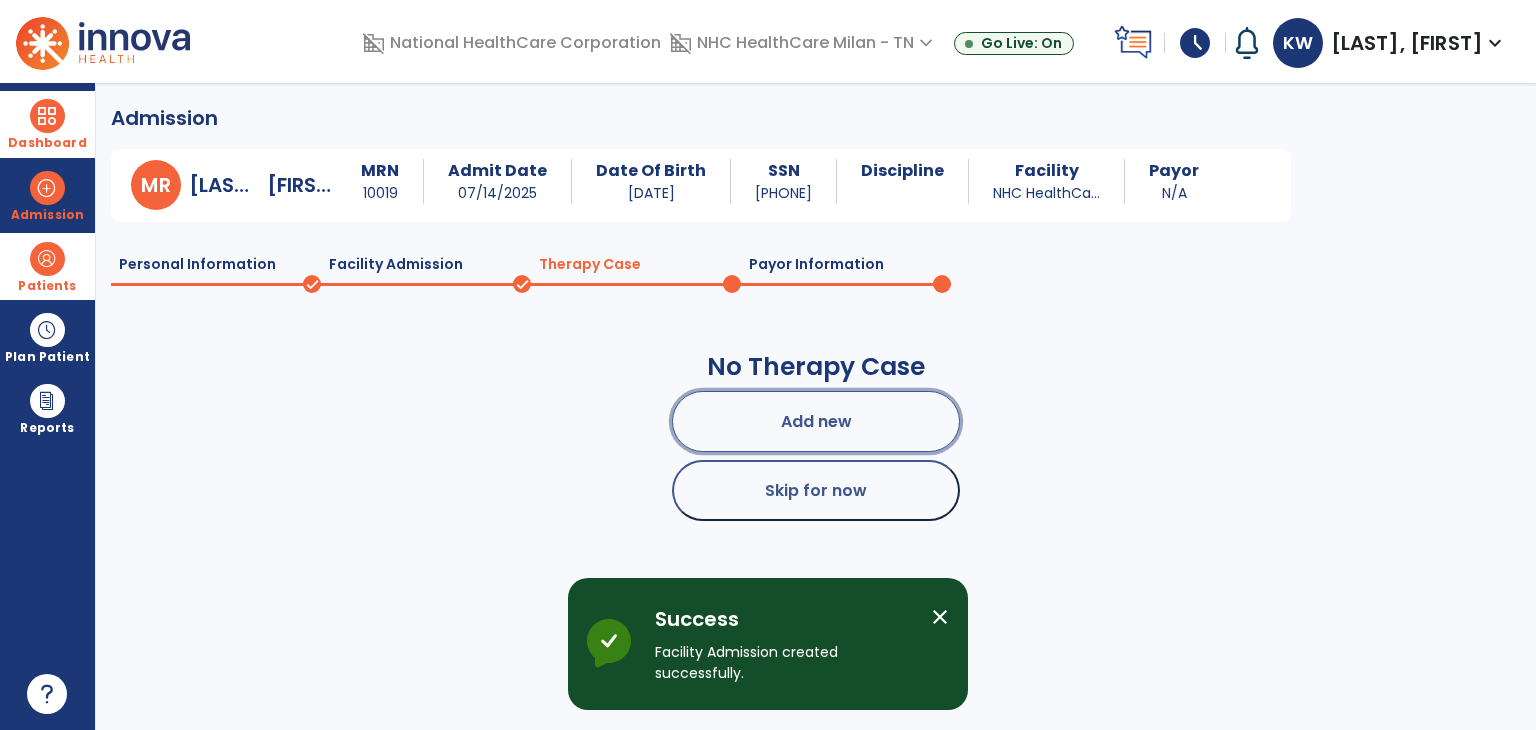 click on "Add new" at bounding box center (816, 421) 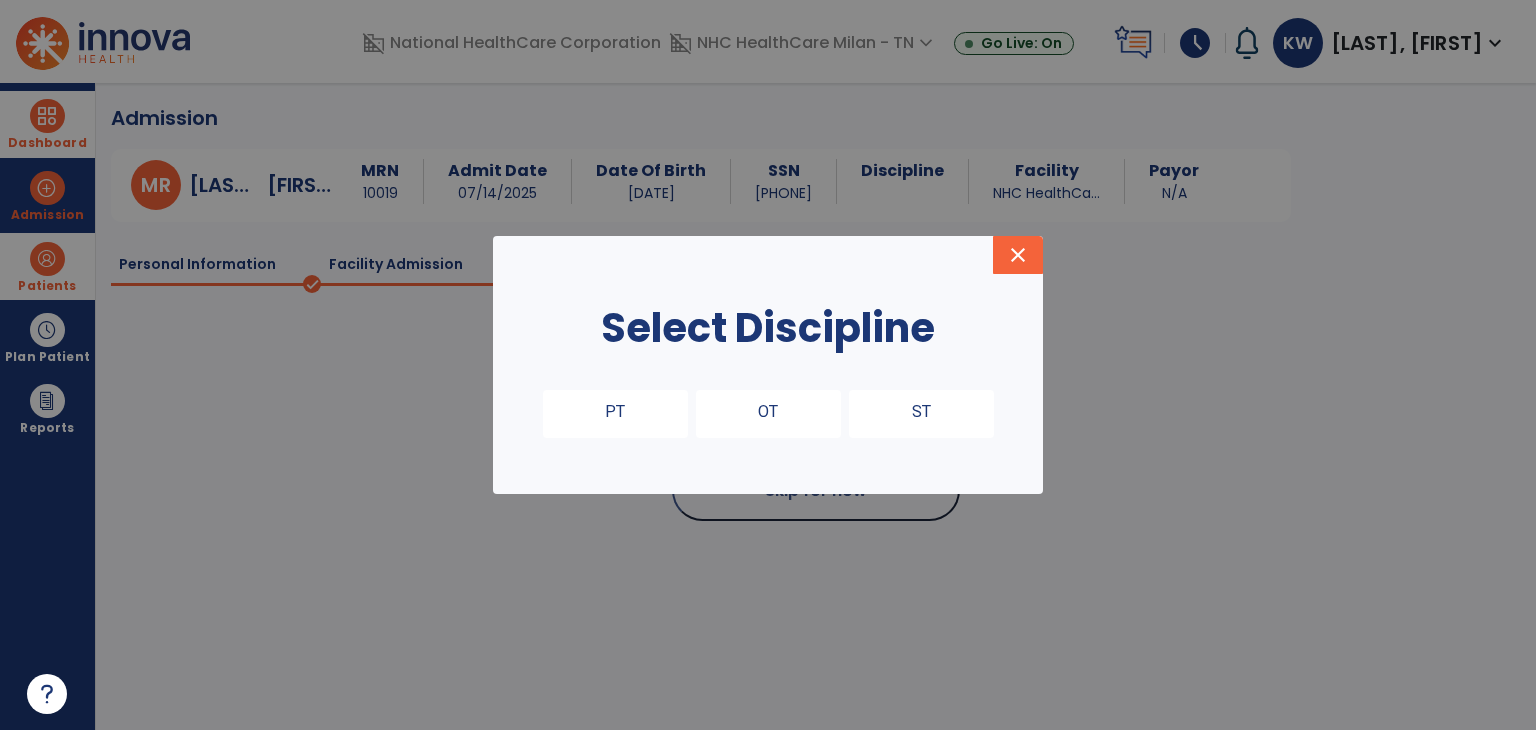 click on "OT" at bounding box center [768, 414] 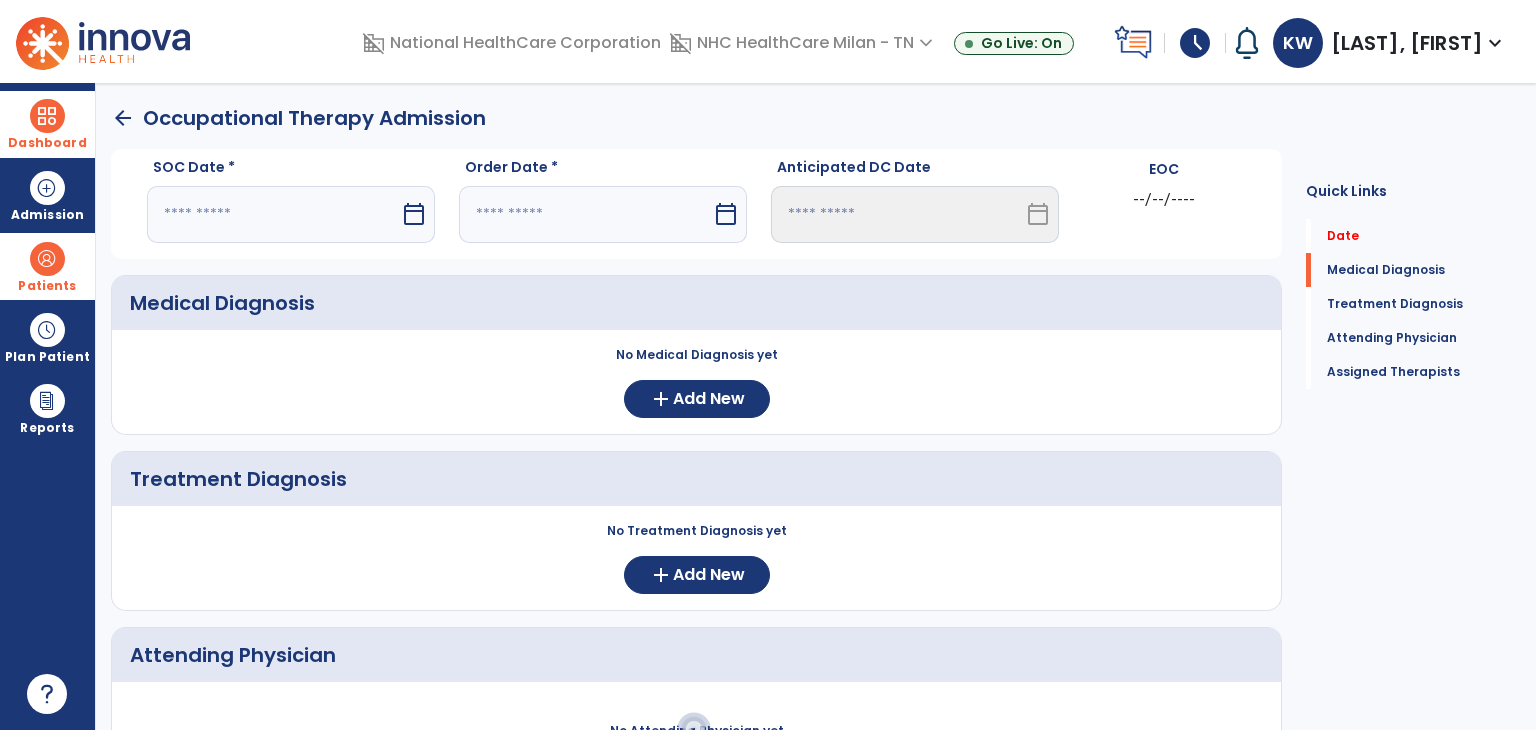 click at bounding box center (273, 214) 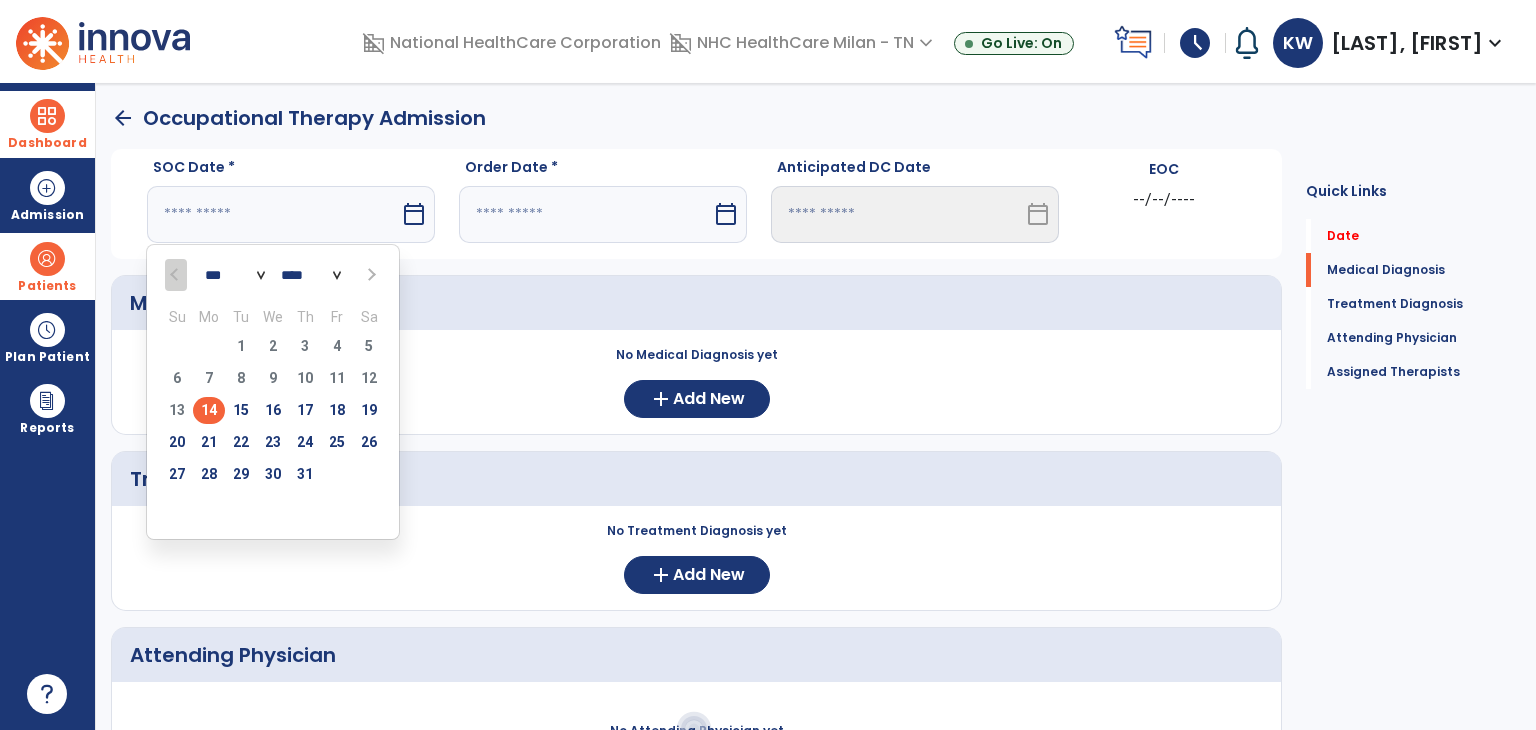 click on "14" at bounding box center [209, 410] 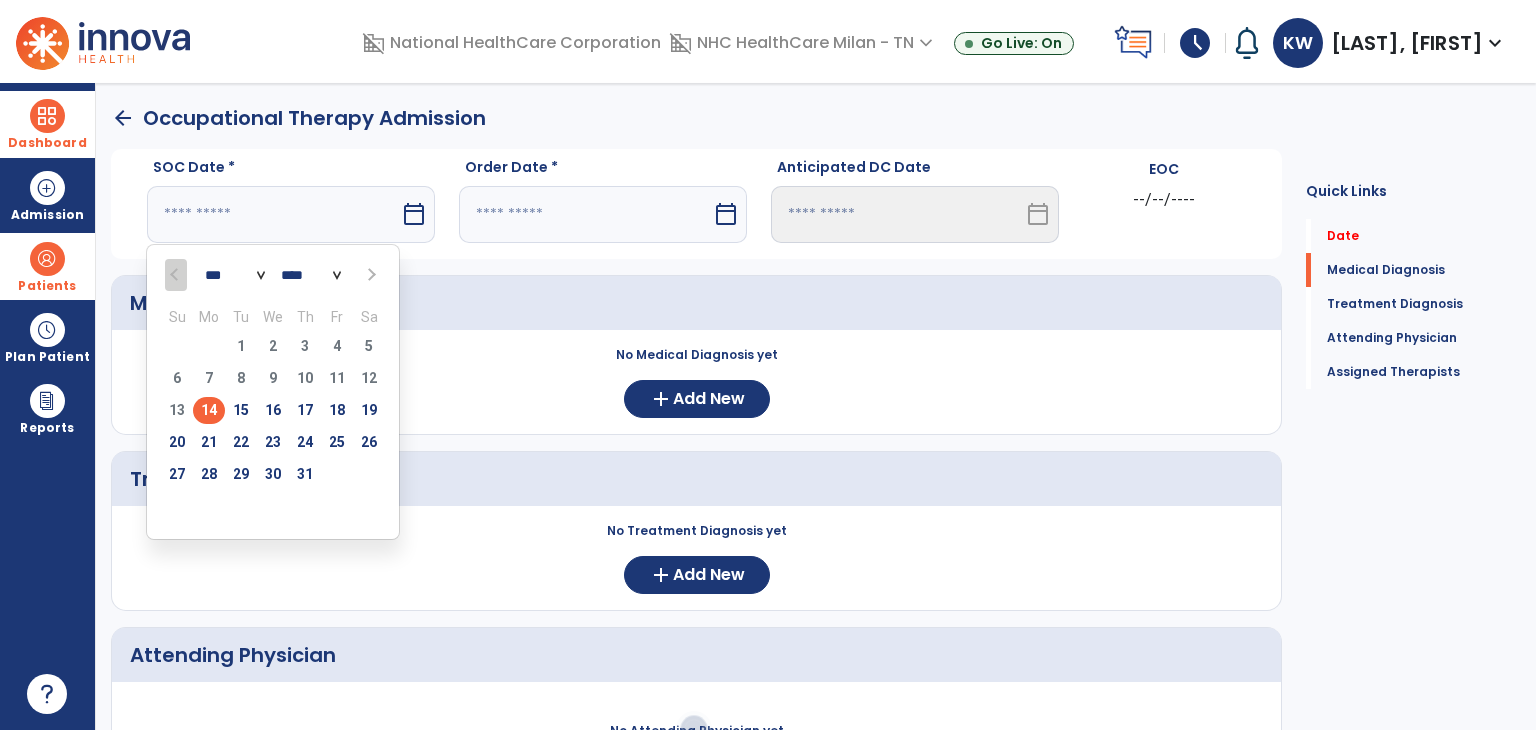 type on "*********" 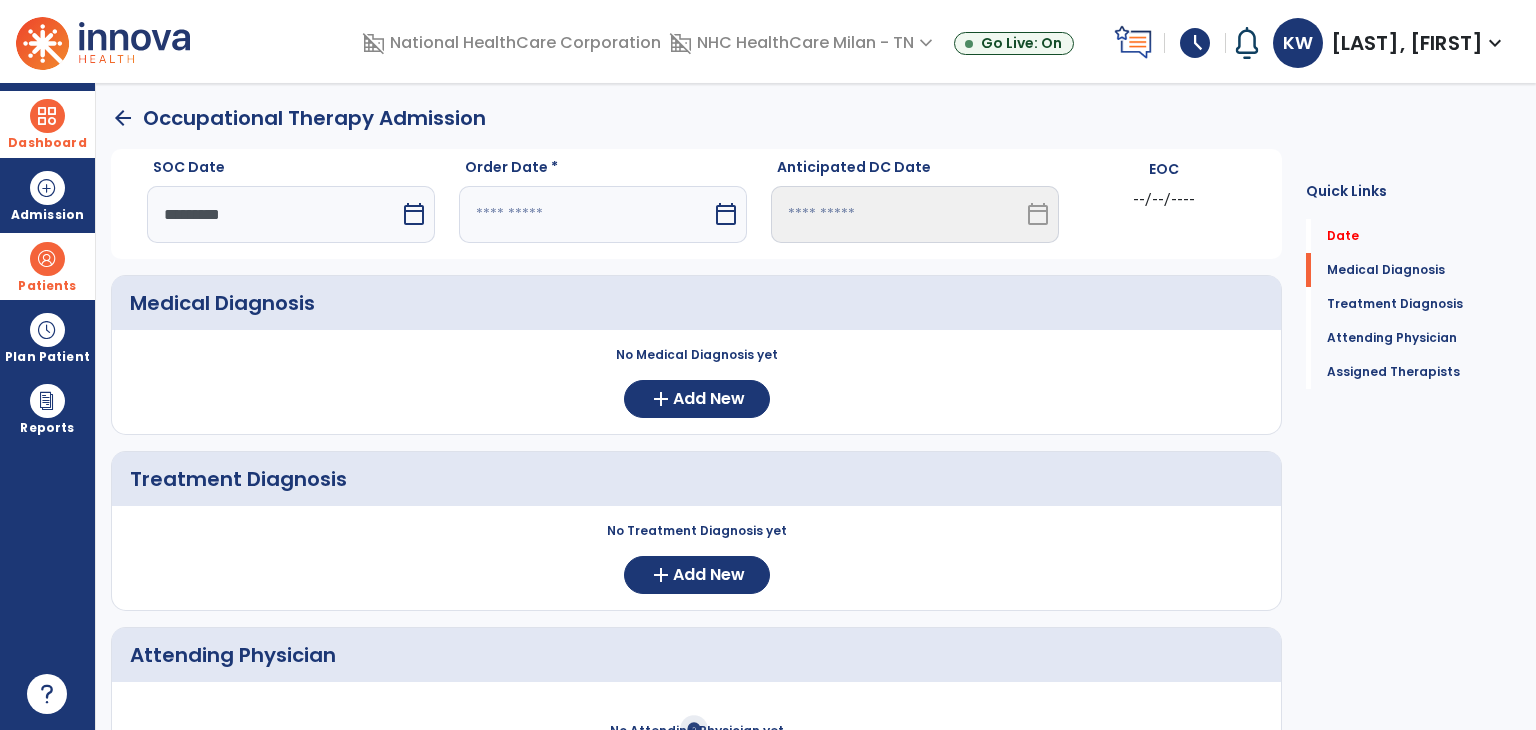 click at bounding box center (585, 214) 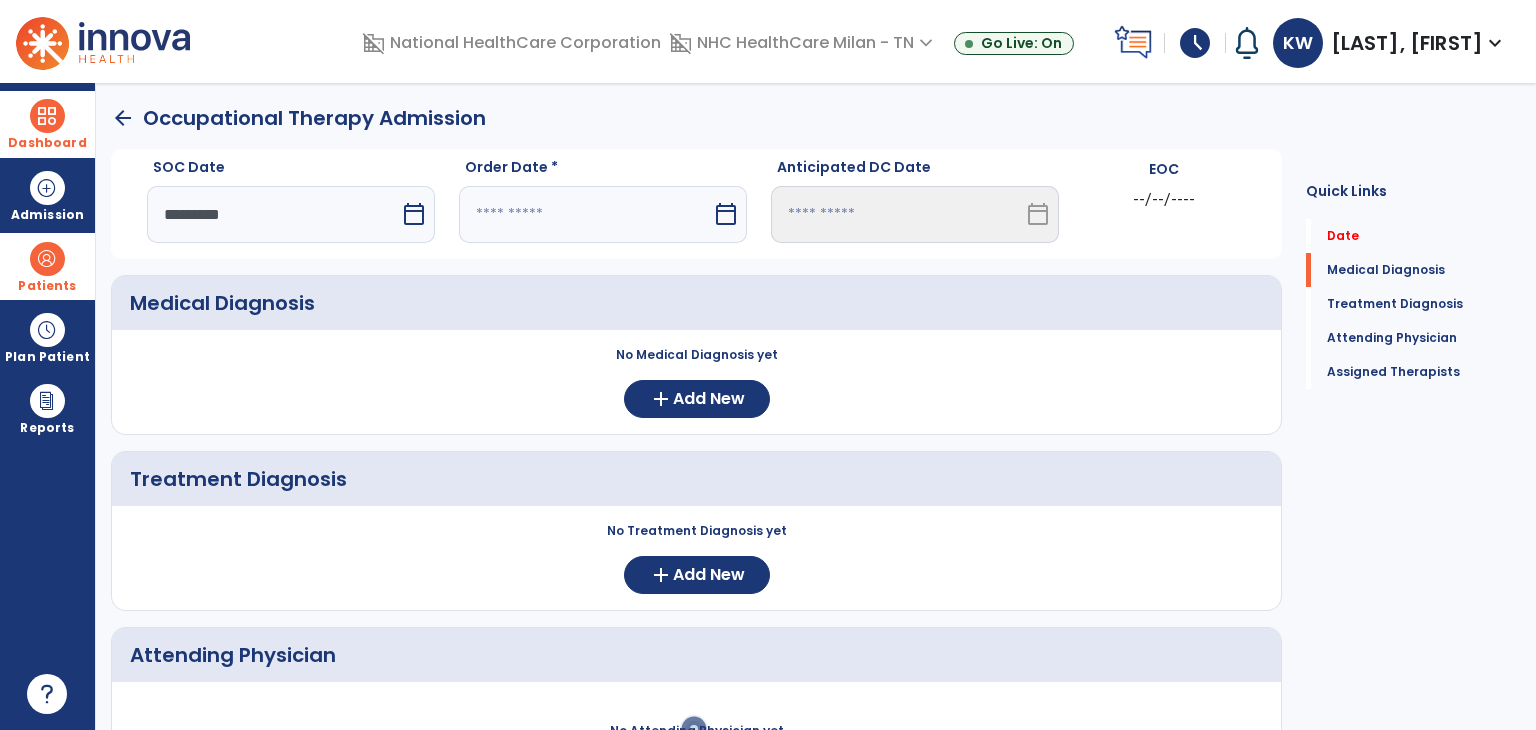 select on "*" 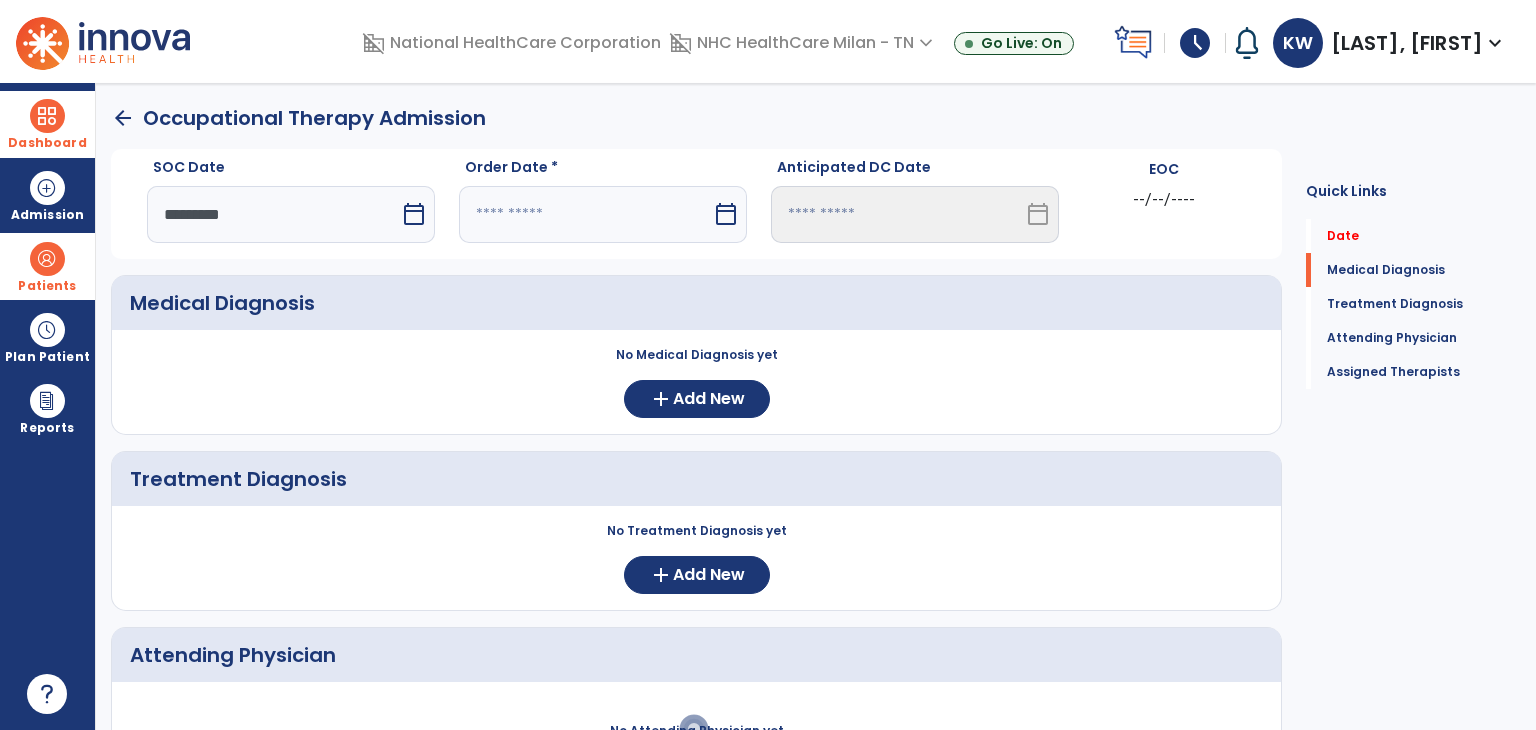 select on "****" 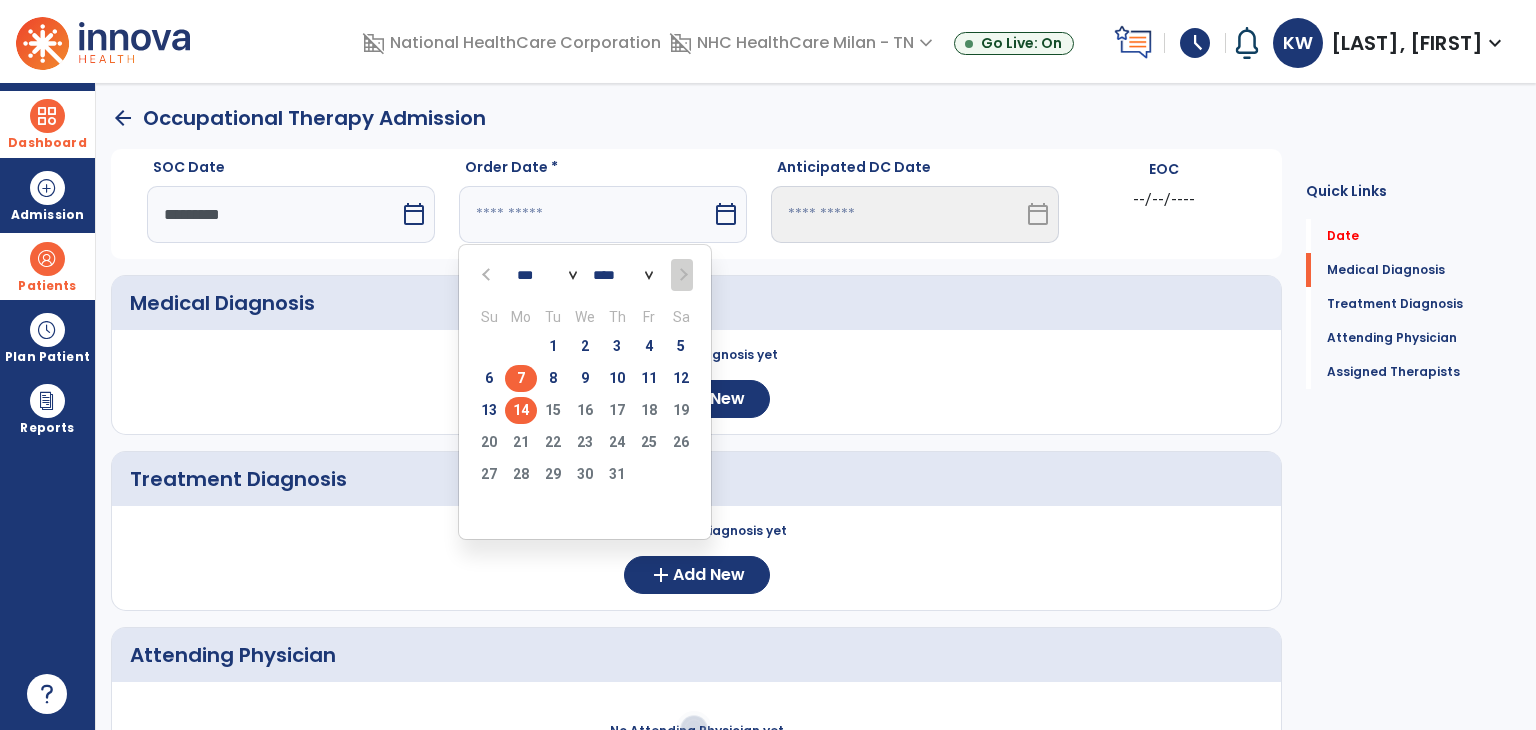 click on "7" at bounding box center (521, 378) 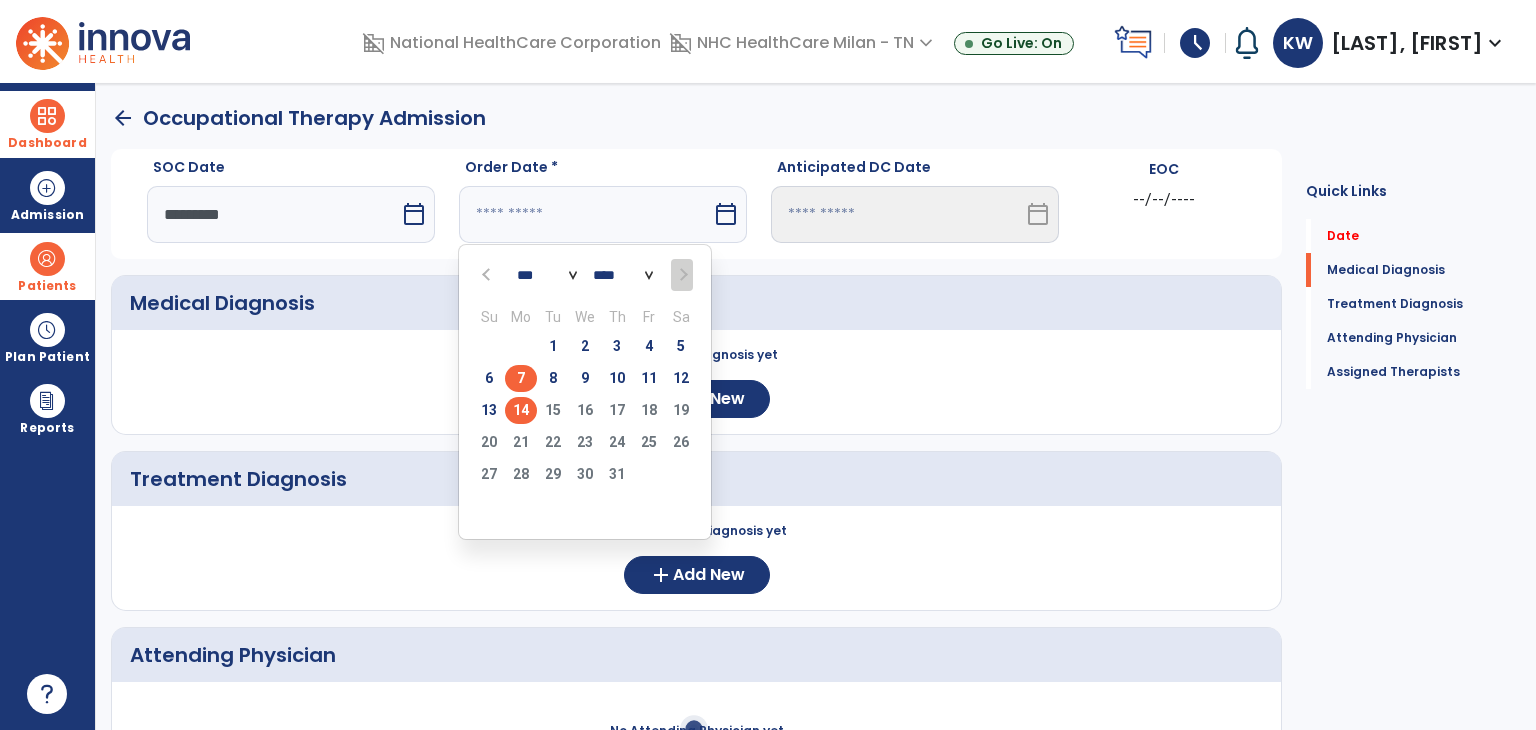 type on "********" 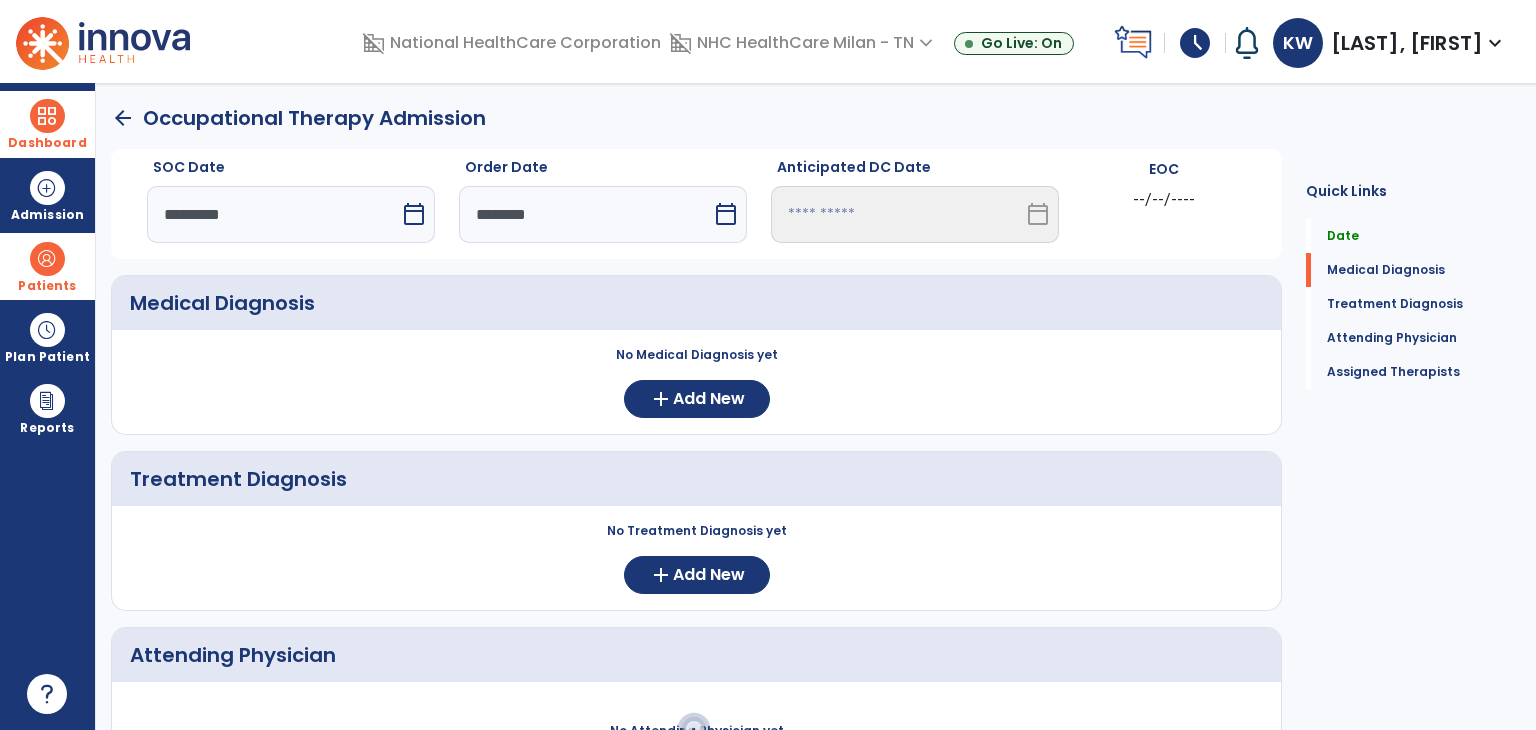 click on "Medical Diagnosis" 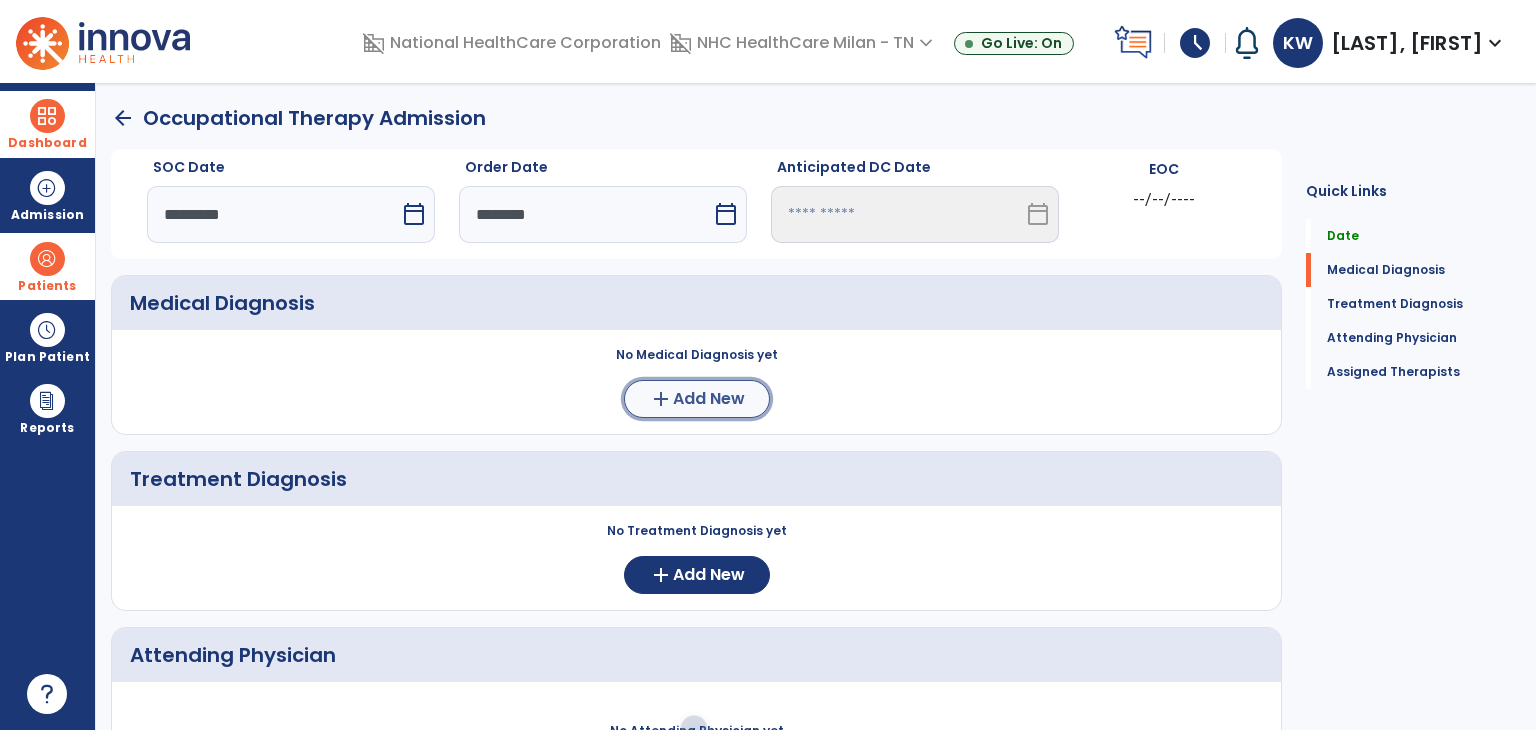 click on "add  Add New" 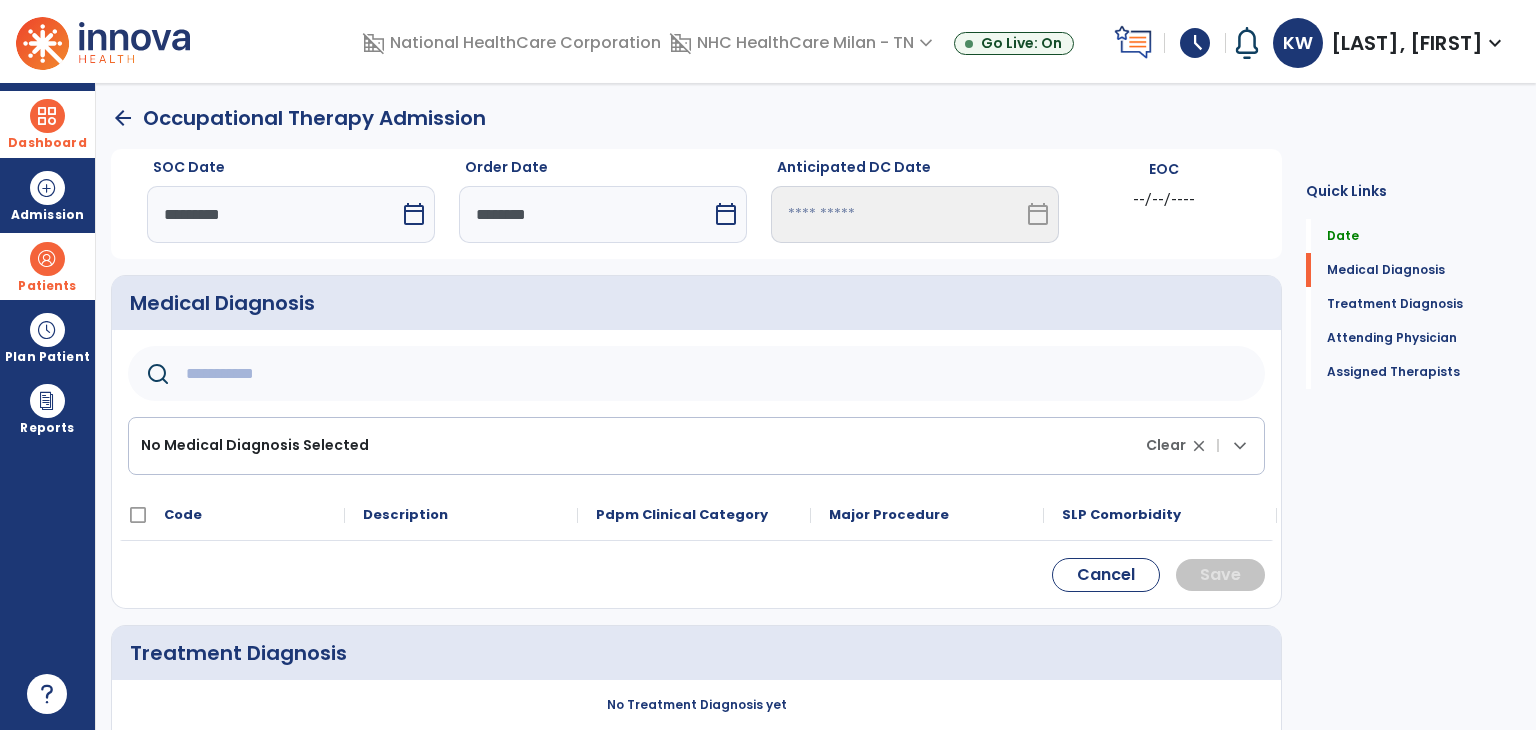 click 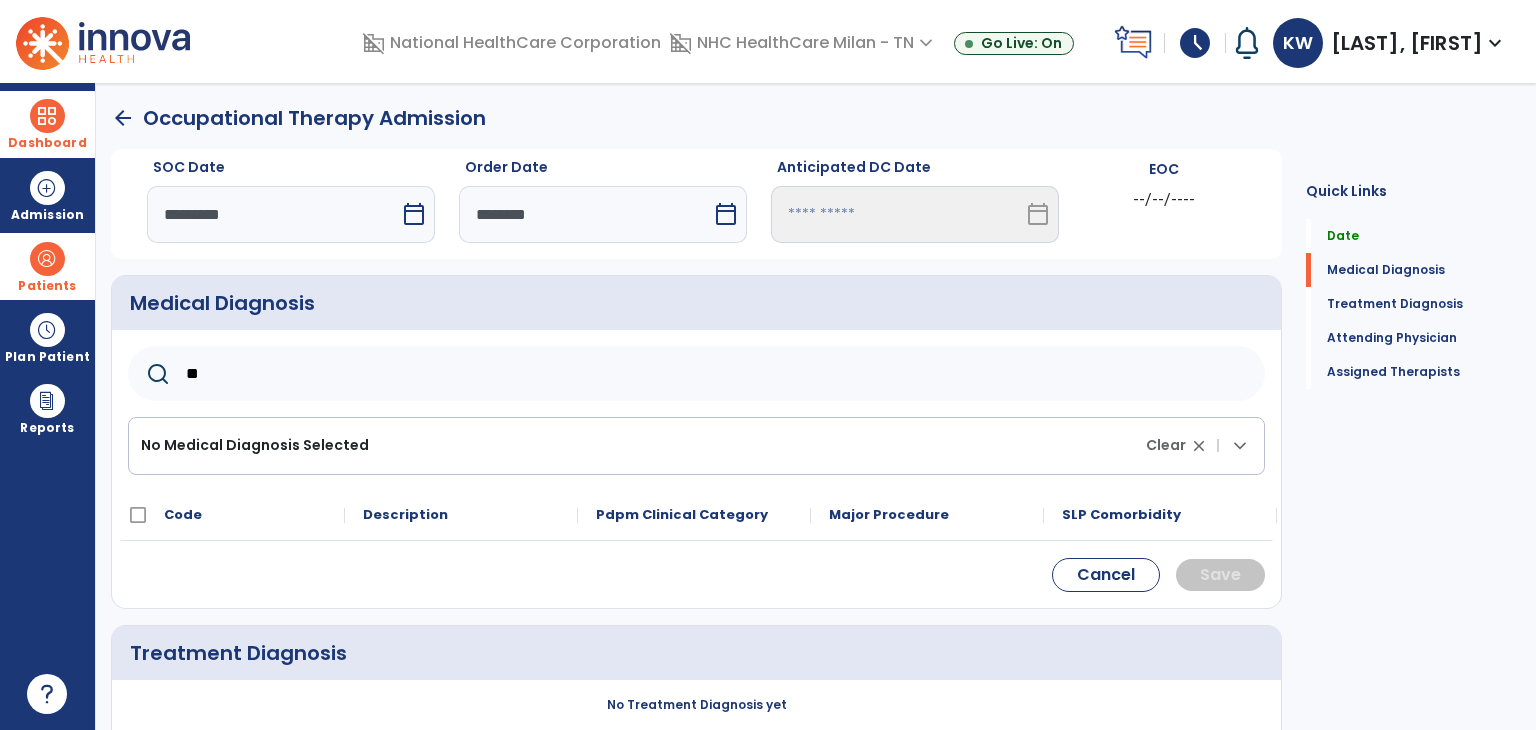 type on "*" 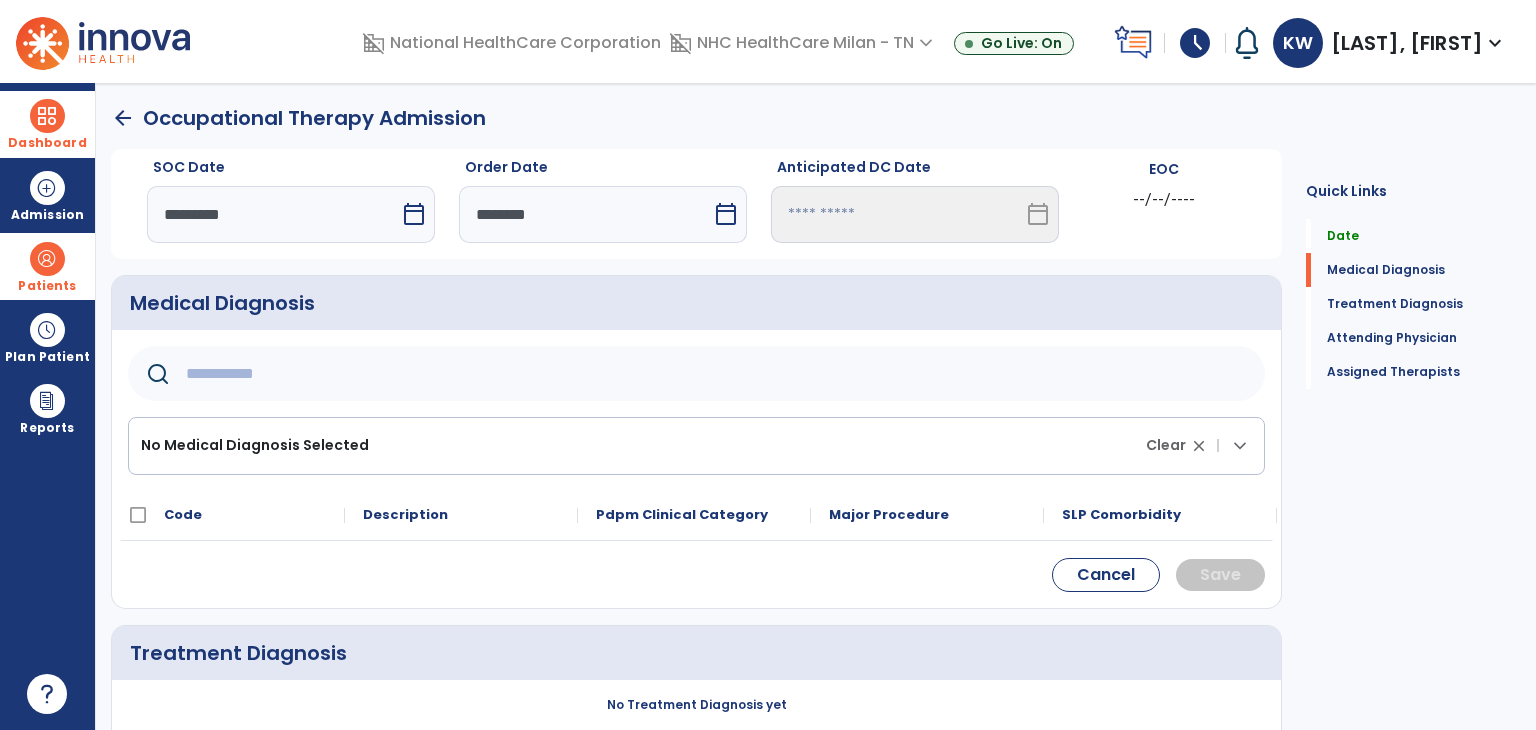 click on "No Medical Diagnosis Selected Clear close |  keyboard_arrow_down" 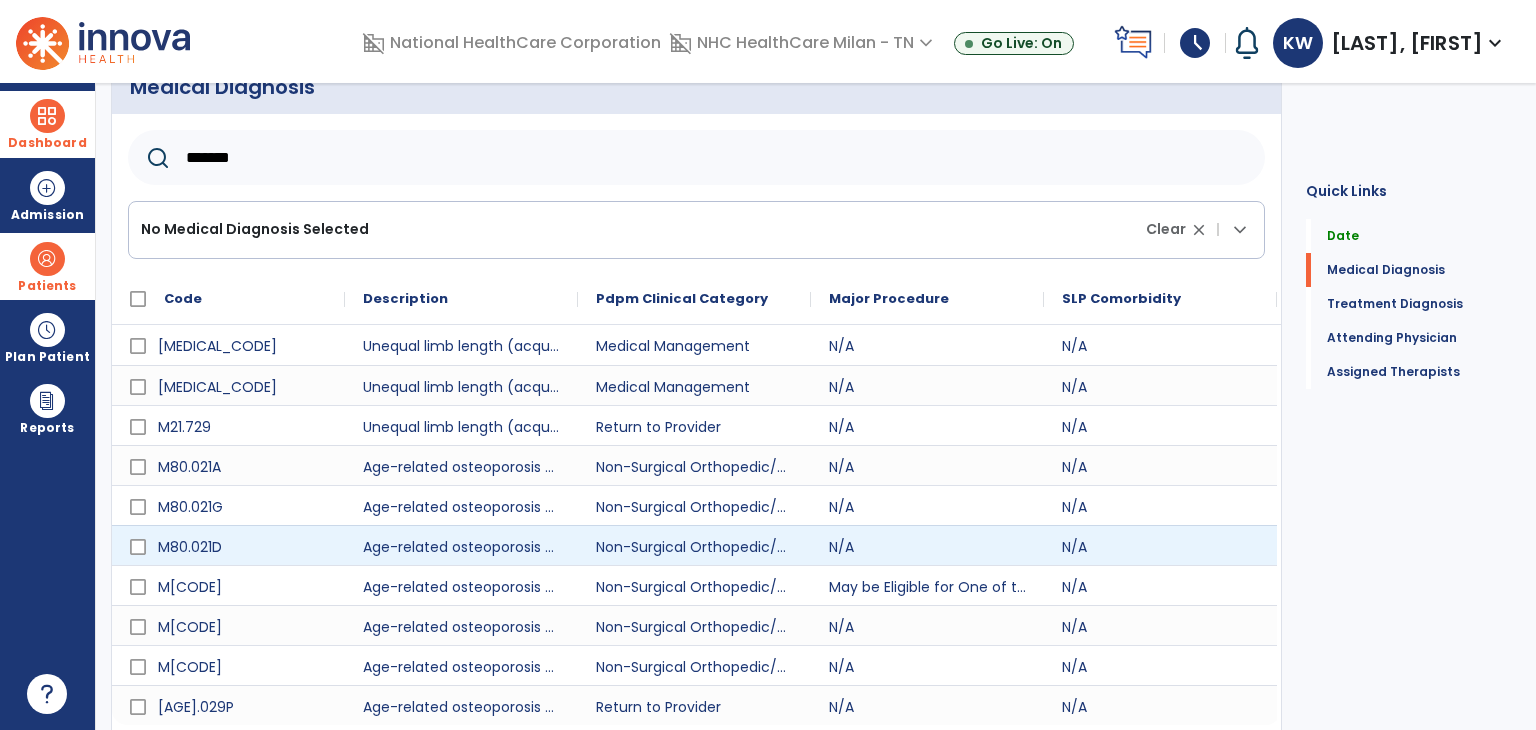 scroll, scrollTop: 256, scrollLeft: 0, axis: vertical 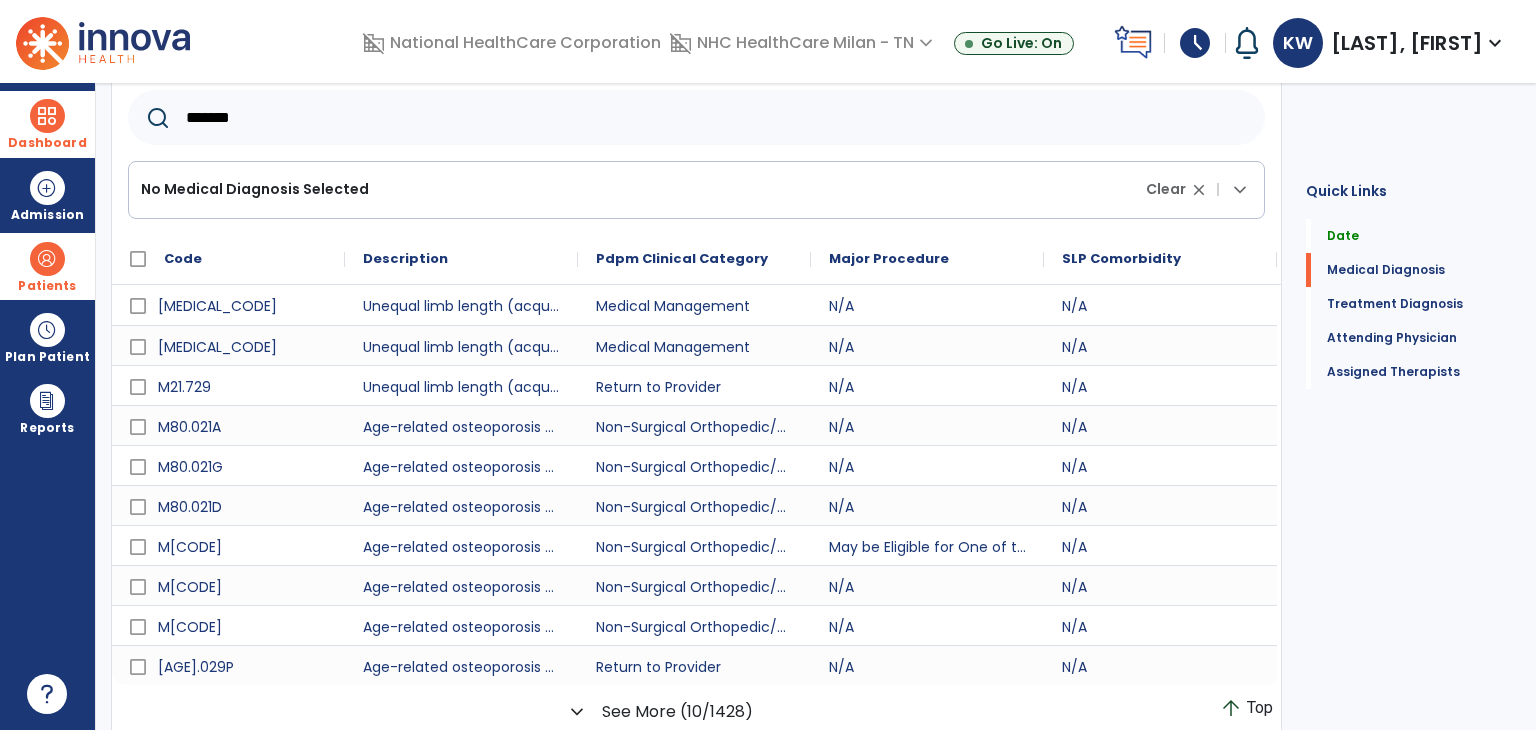 click on "******* No Medical Diagnosis Selected Clear close | keyboard_arrow_down" 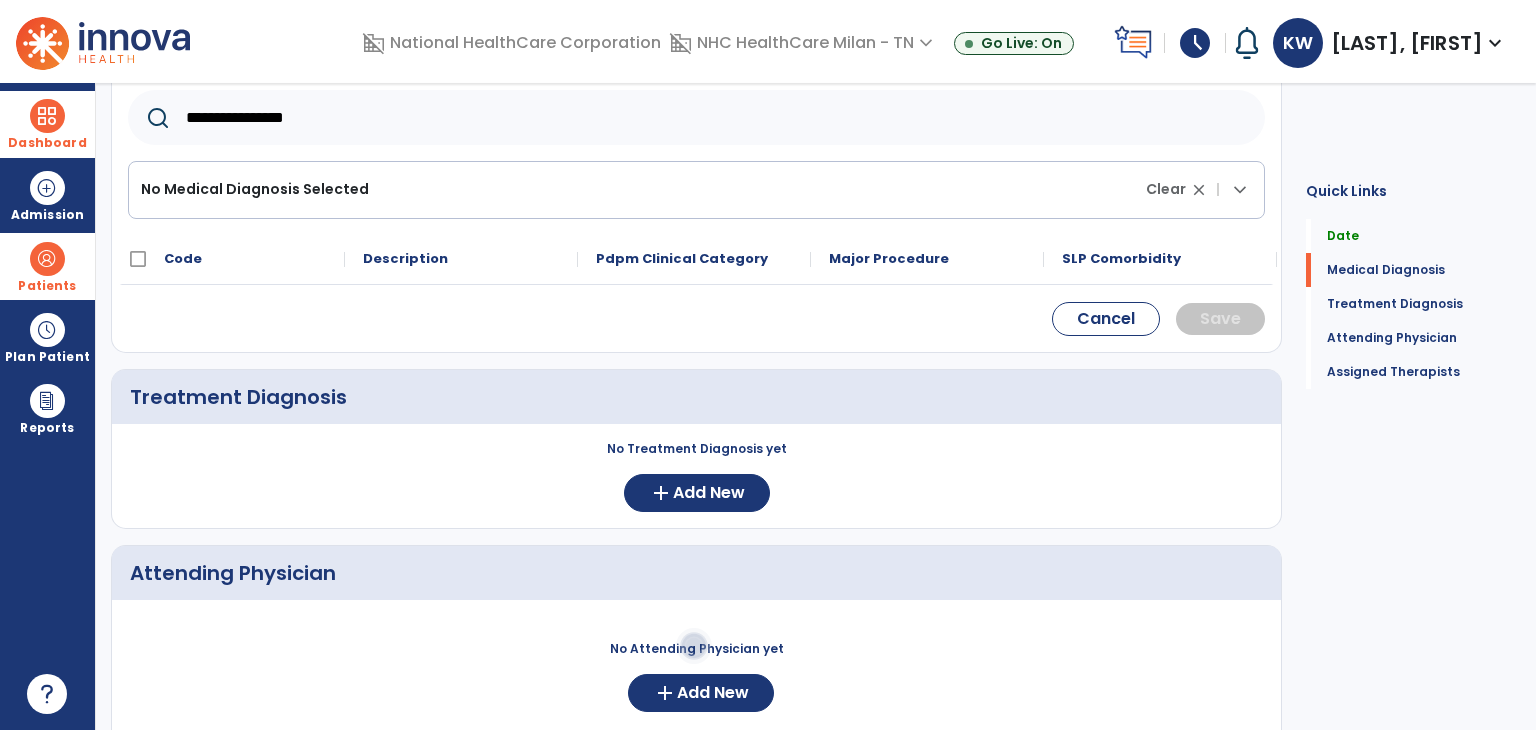 click on "**********" 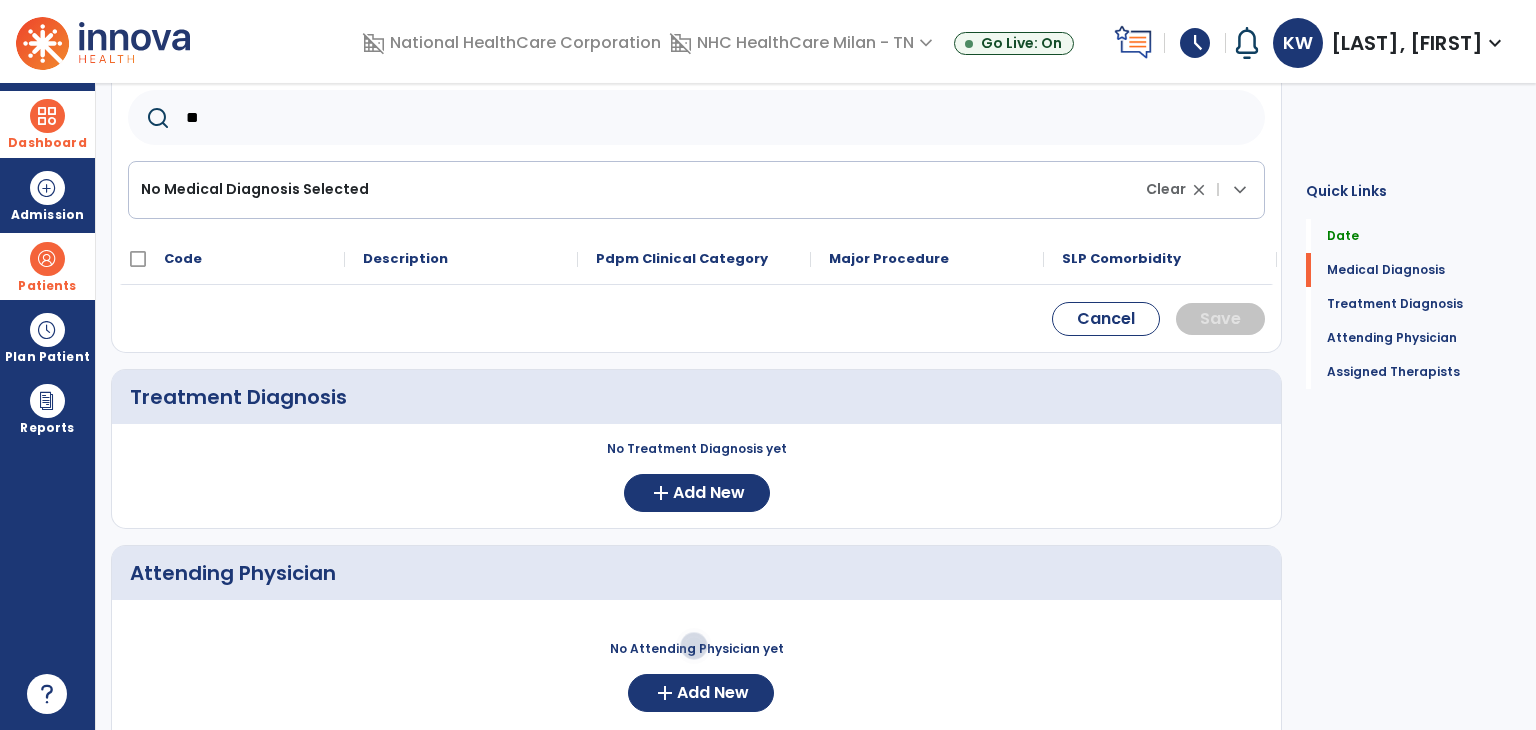 type on "*" 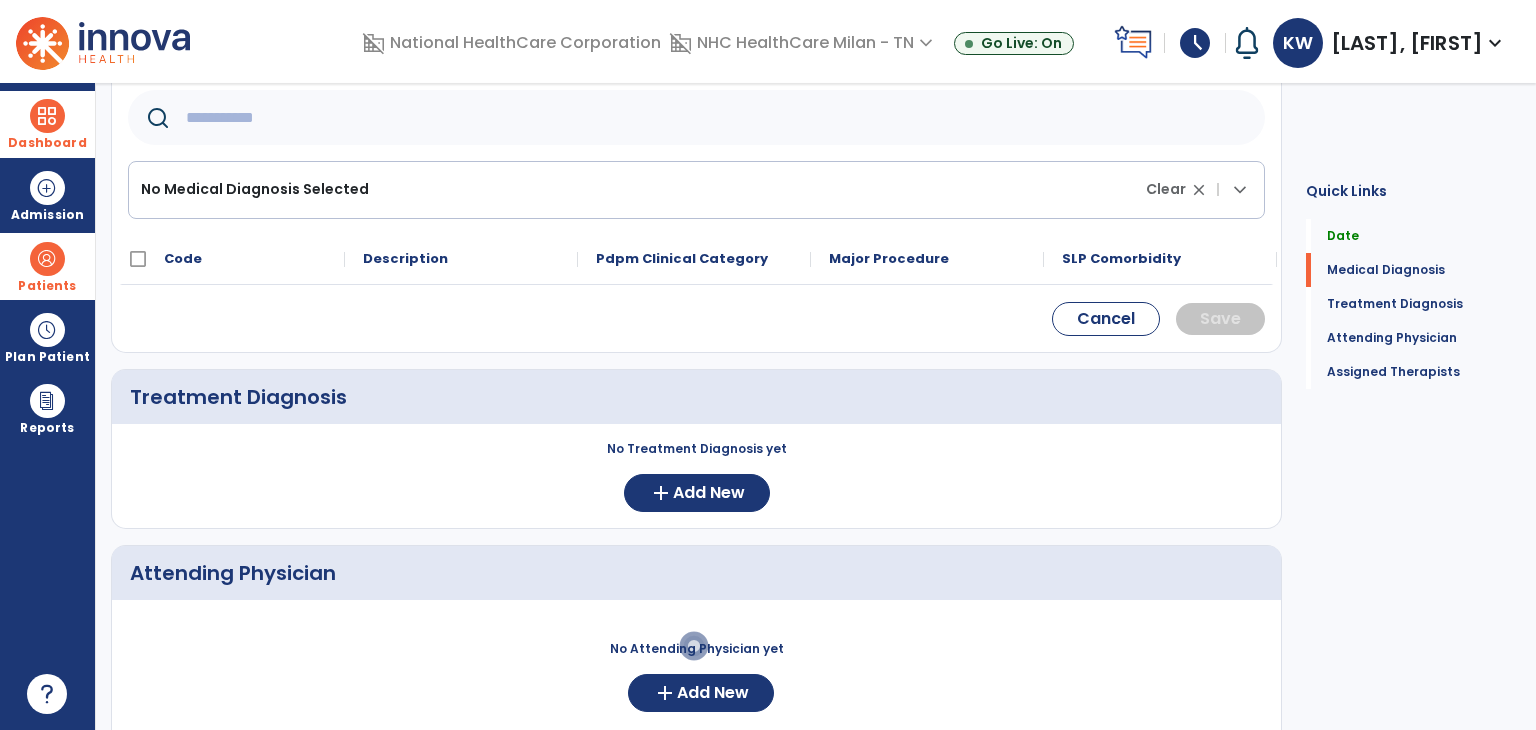 click 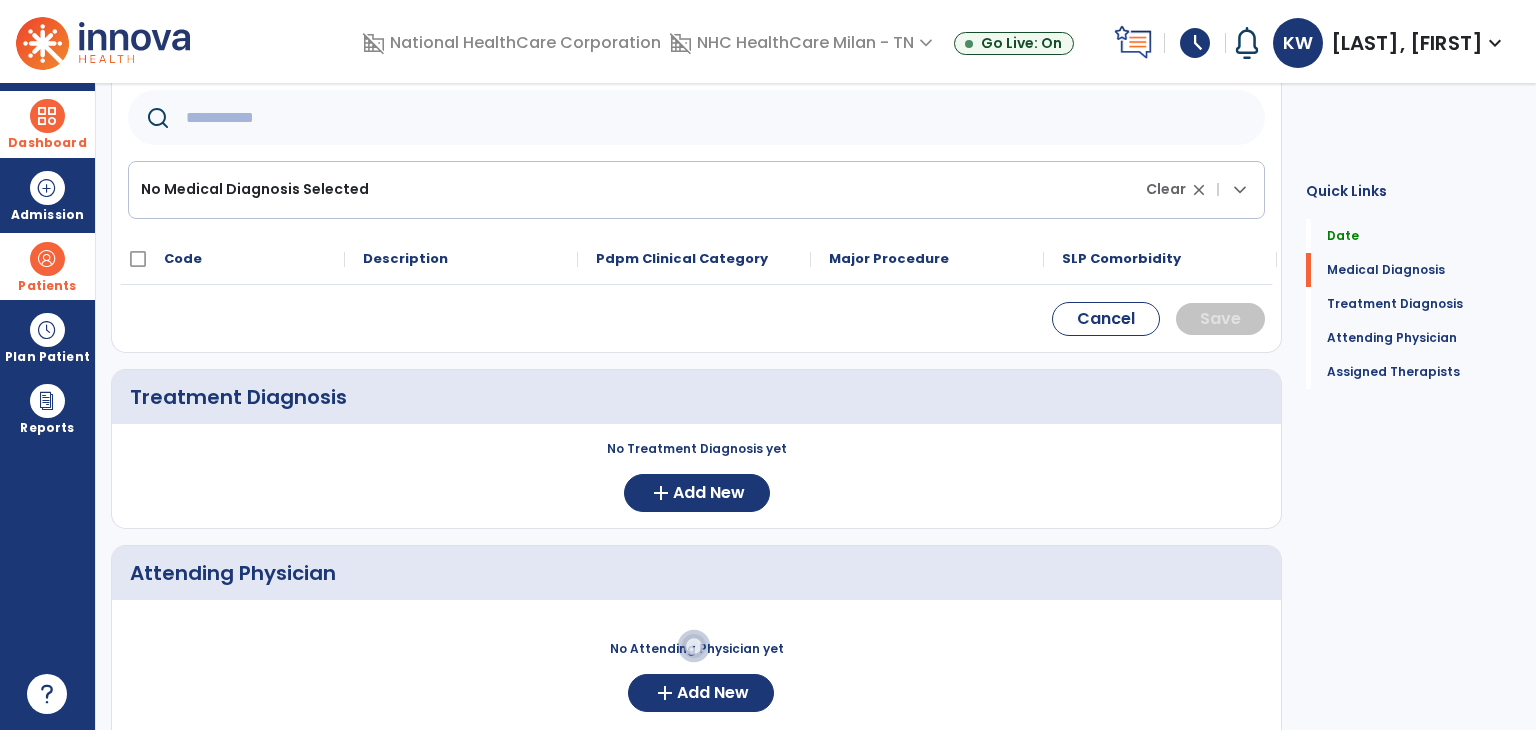 paste on "********" 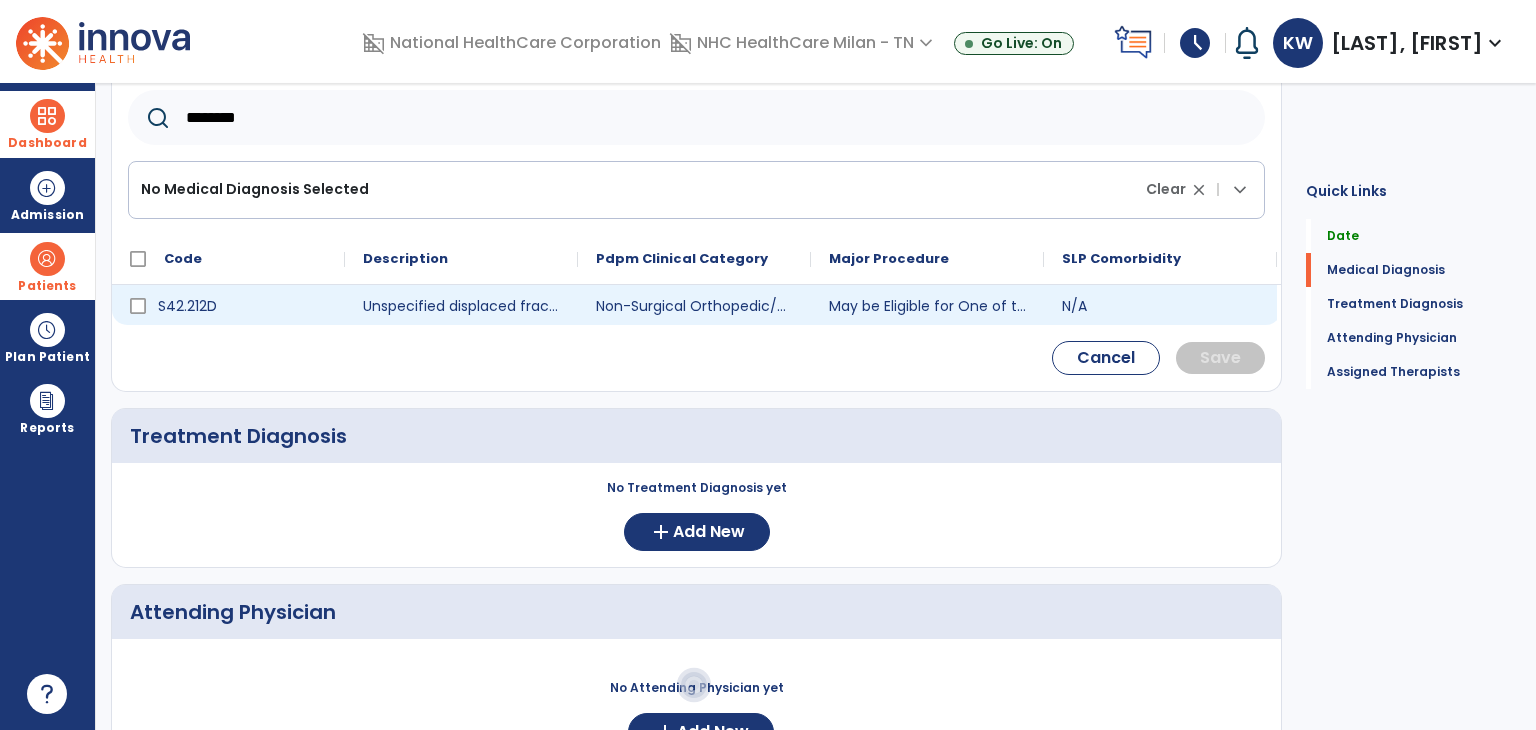 type on "********" 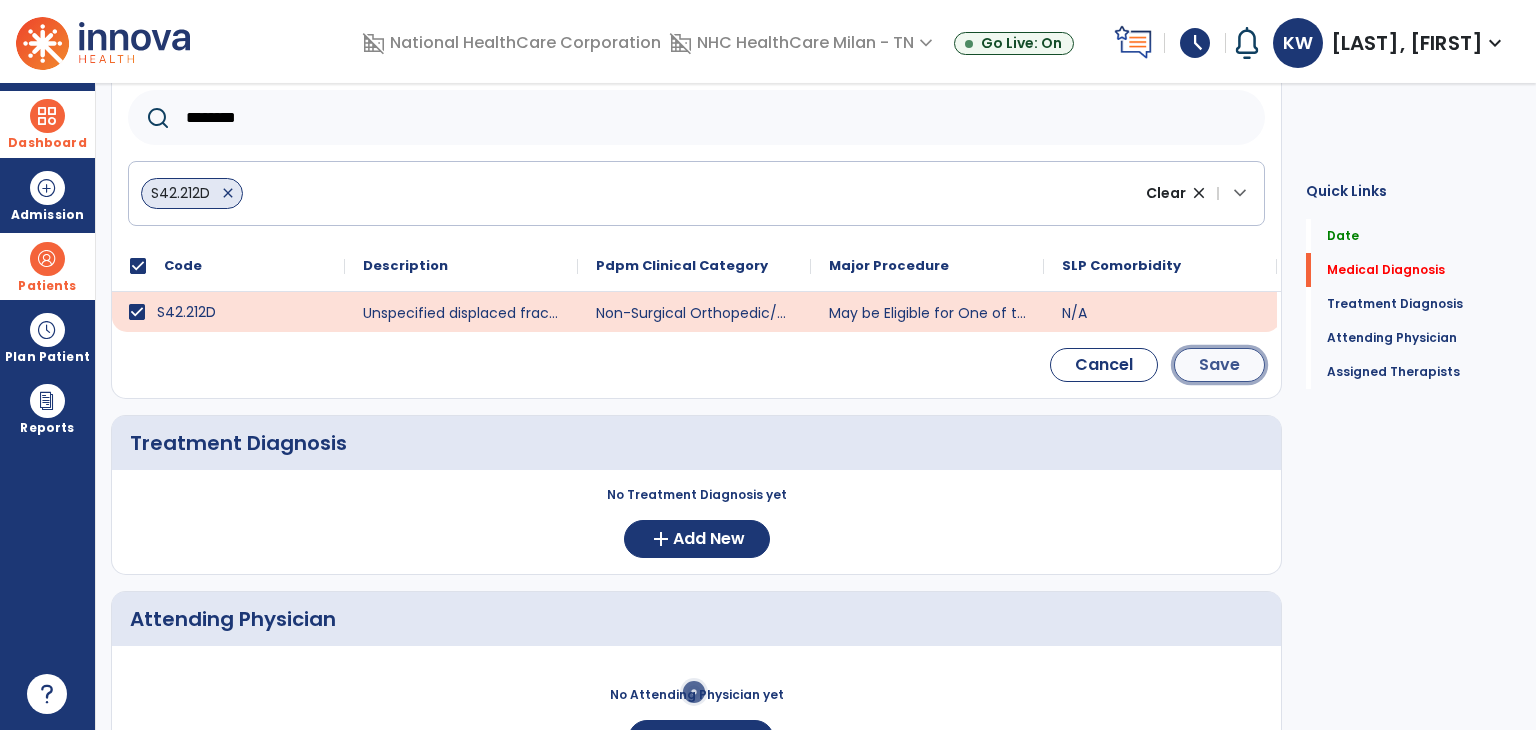 click on "Save" 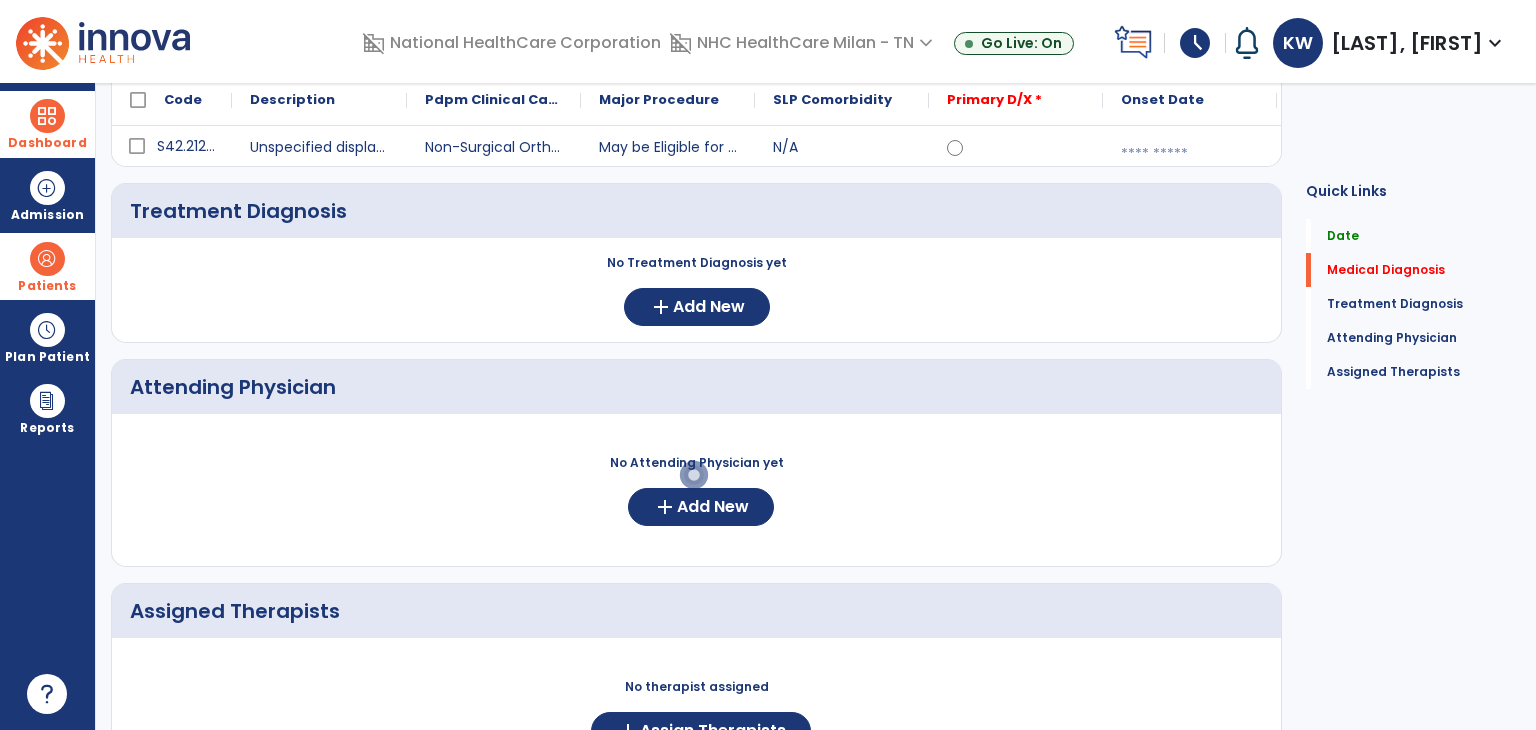 scroll, scrollTop: 242, scrollLeft: 0, axis: vertical 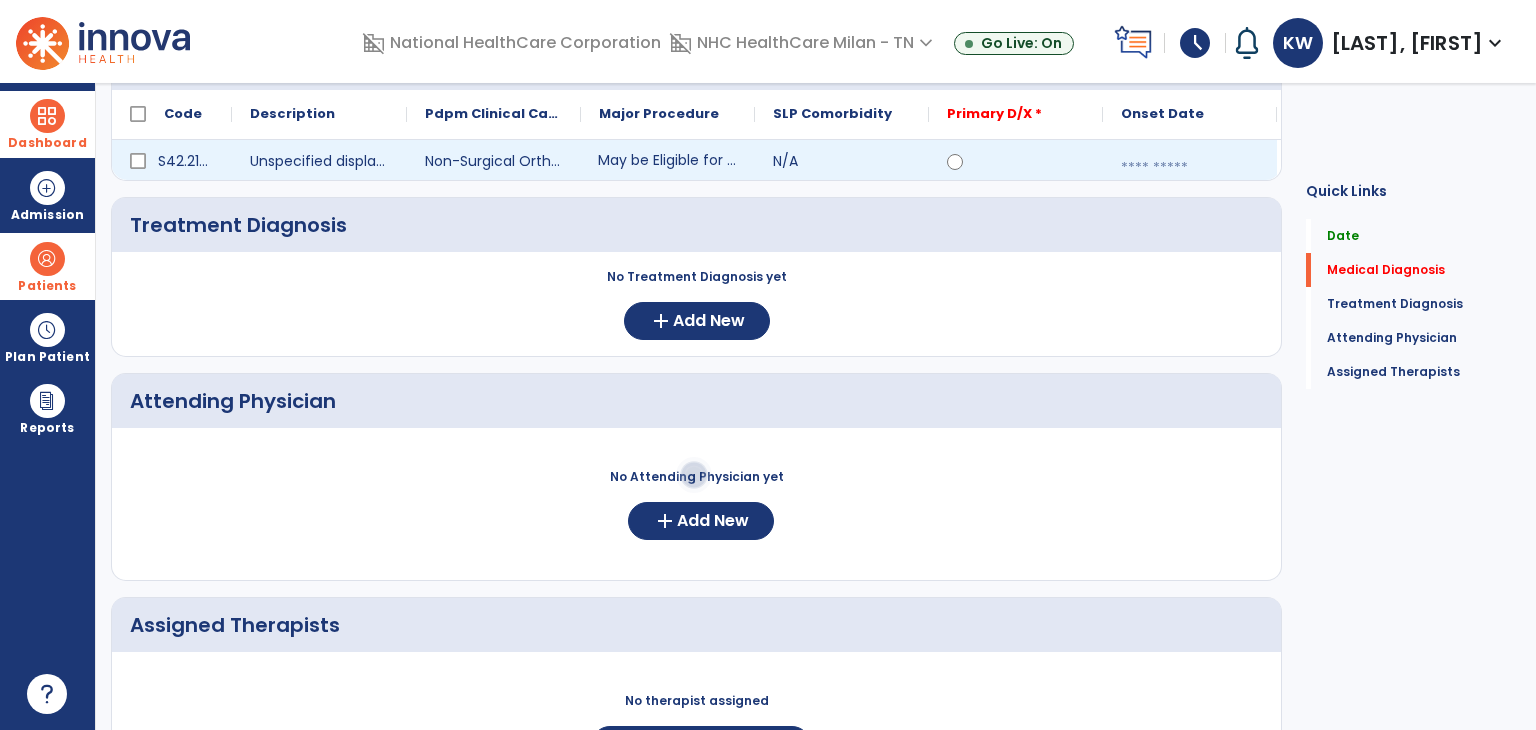 click on "May be Eligible for One of the Two Orthopedic Surgery Categories" 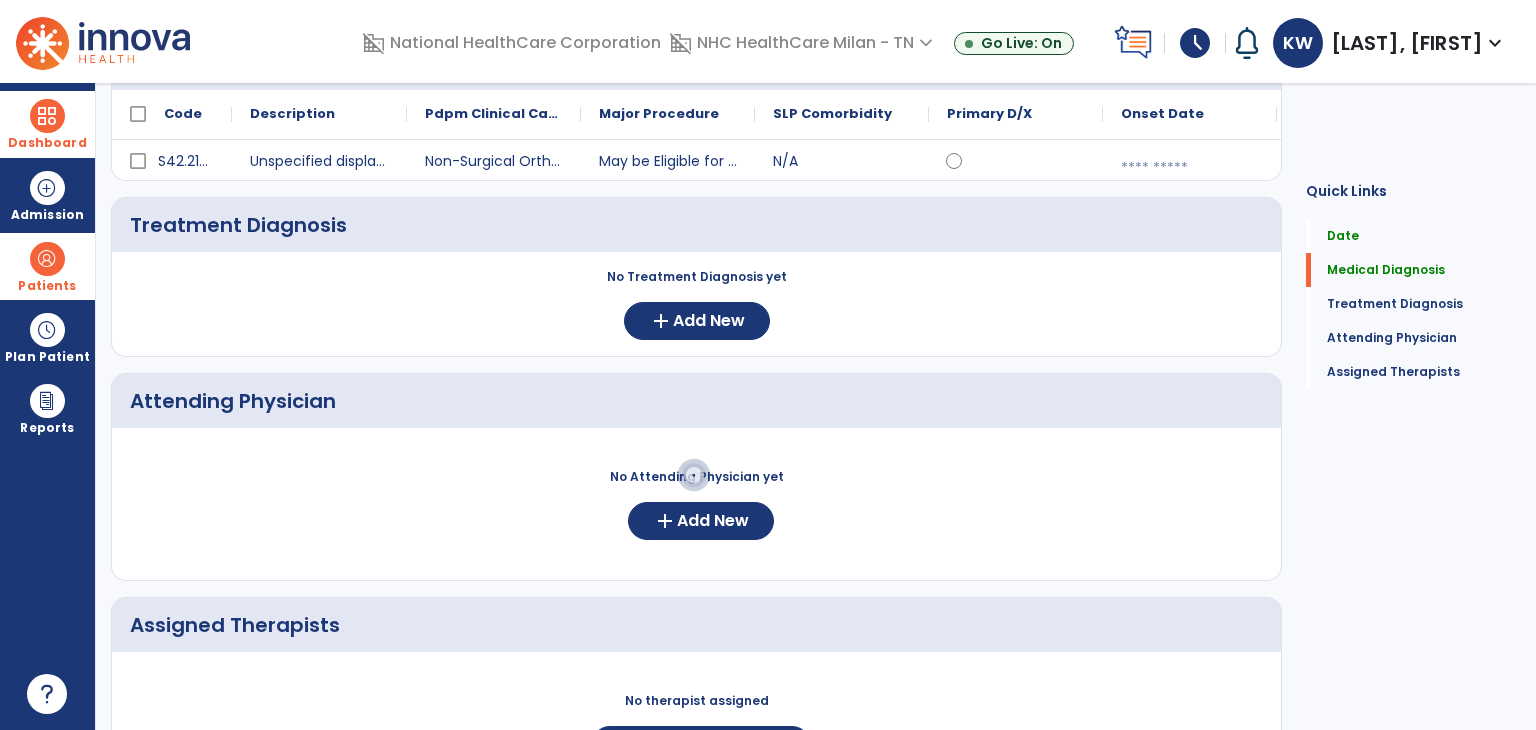 click at bounding box center [1190, 168] 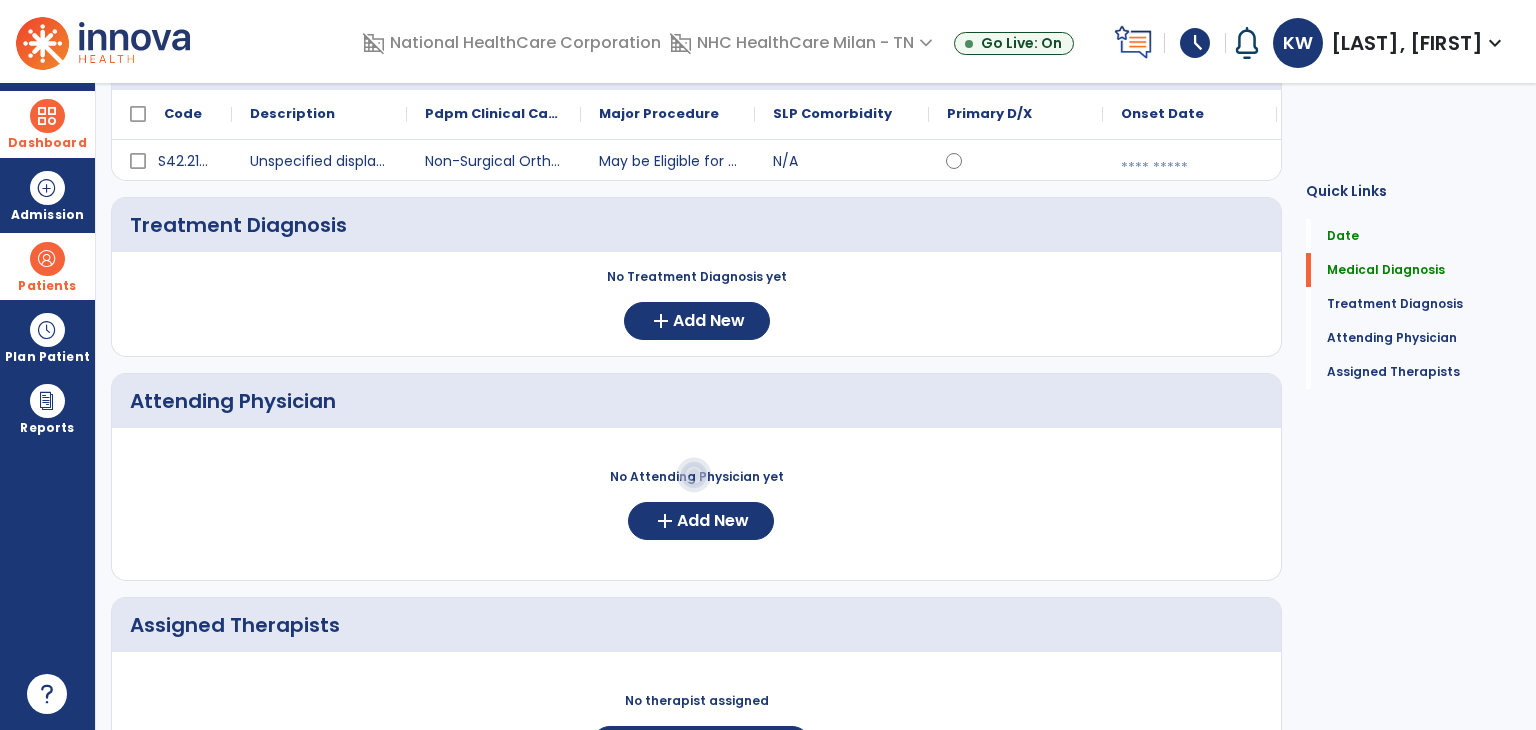 select on "*" 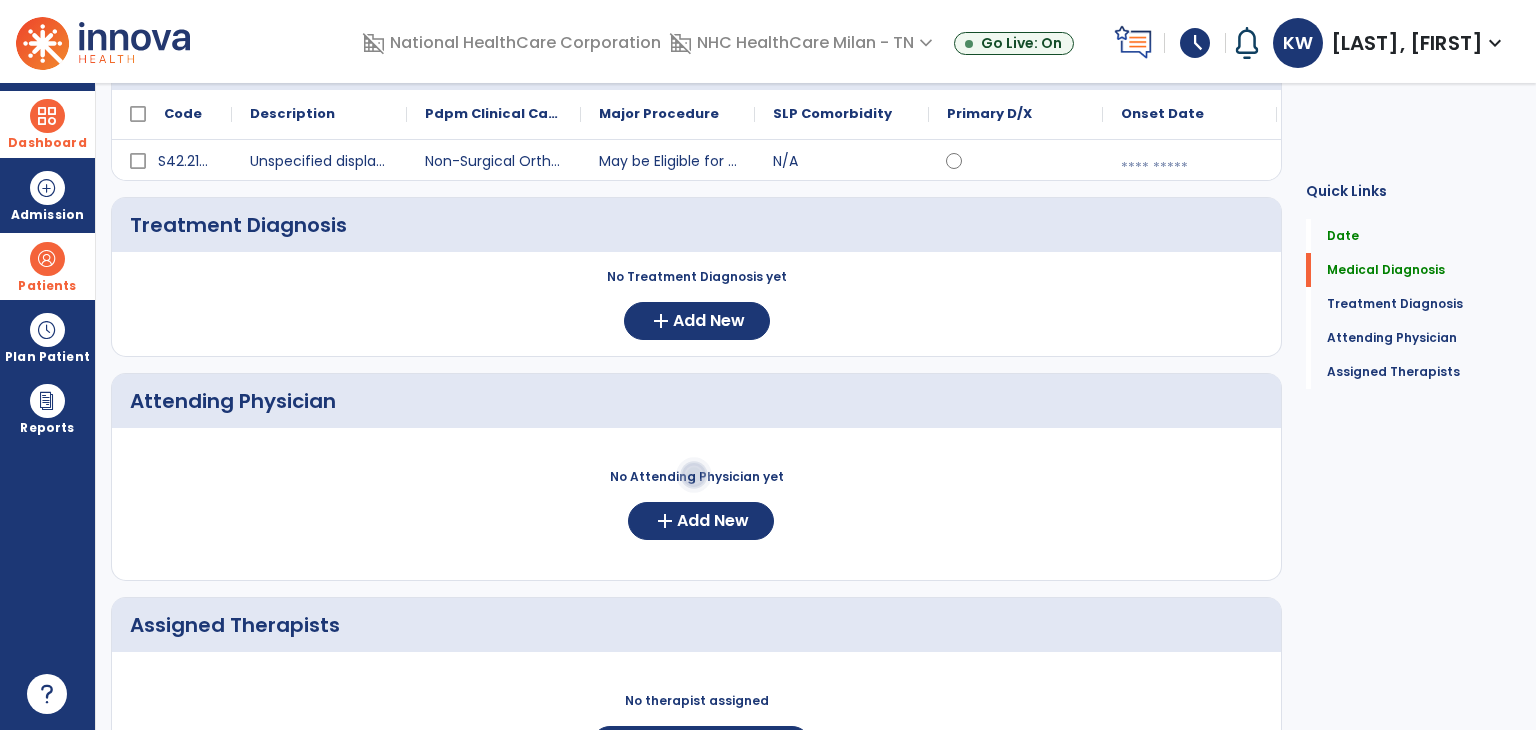 select on "****" 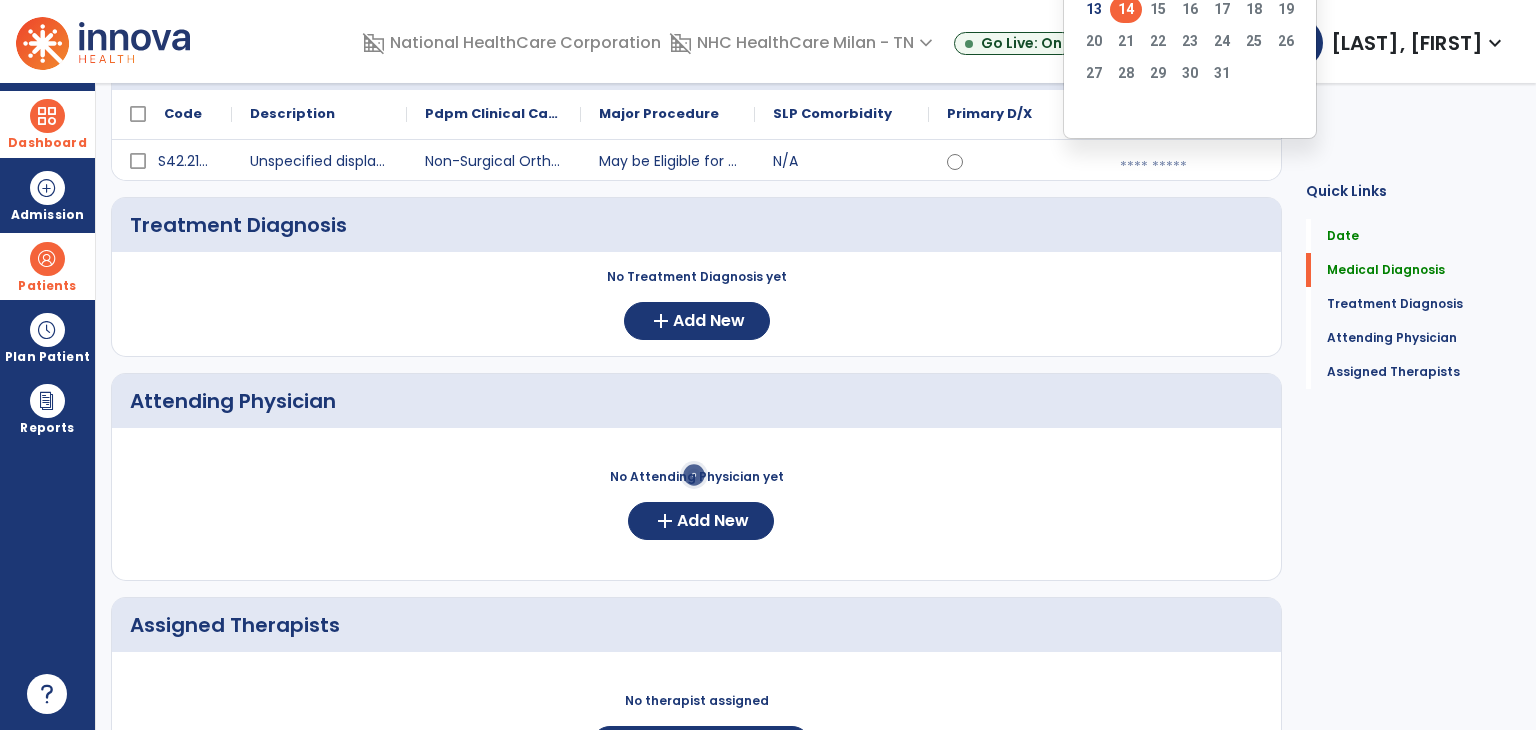 click on "14" 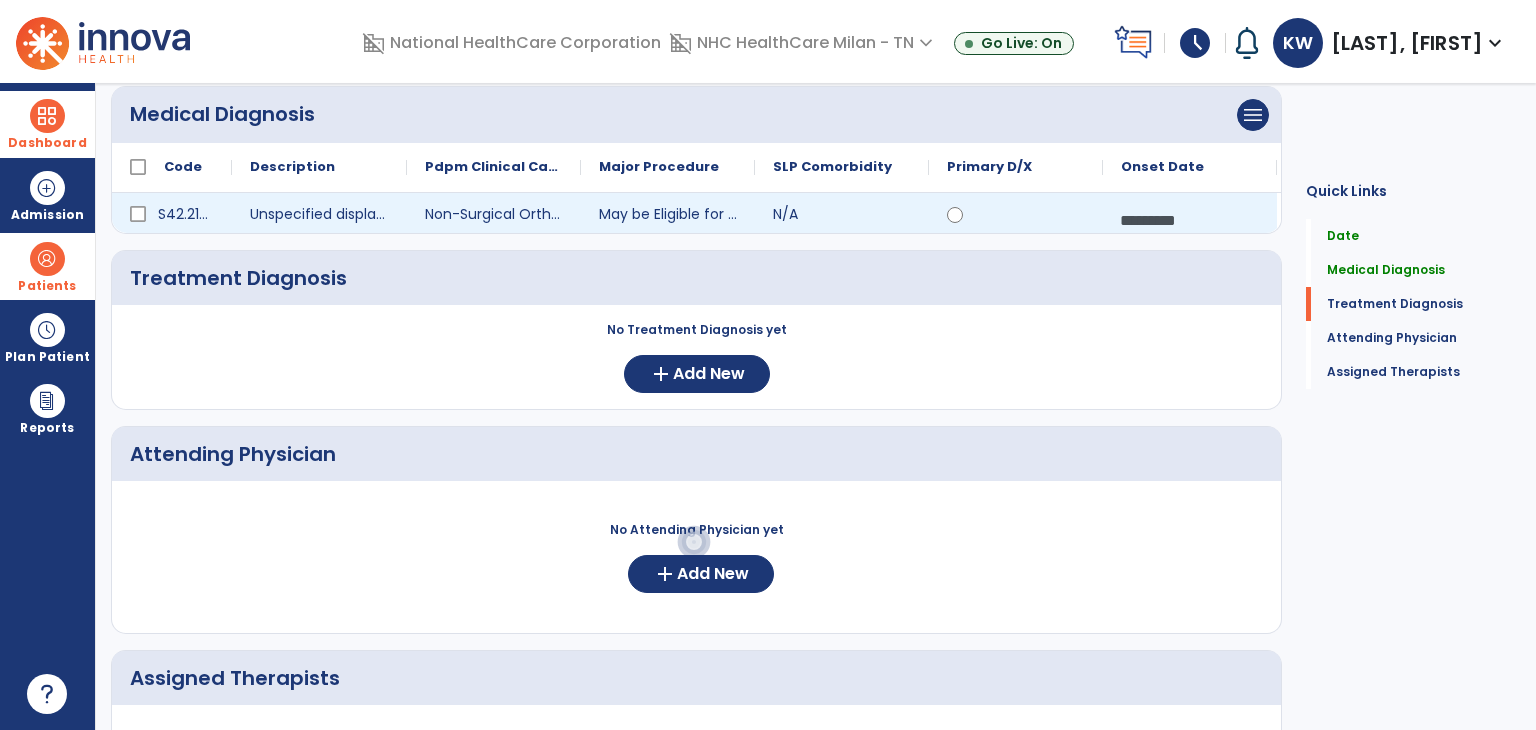 scroll, scrollTop: 142, scrollLeft: 0, axis: vertical 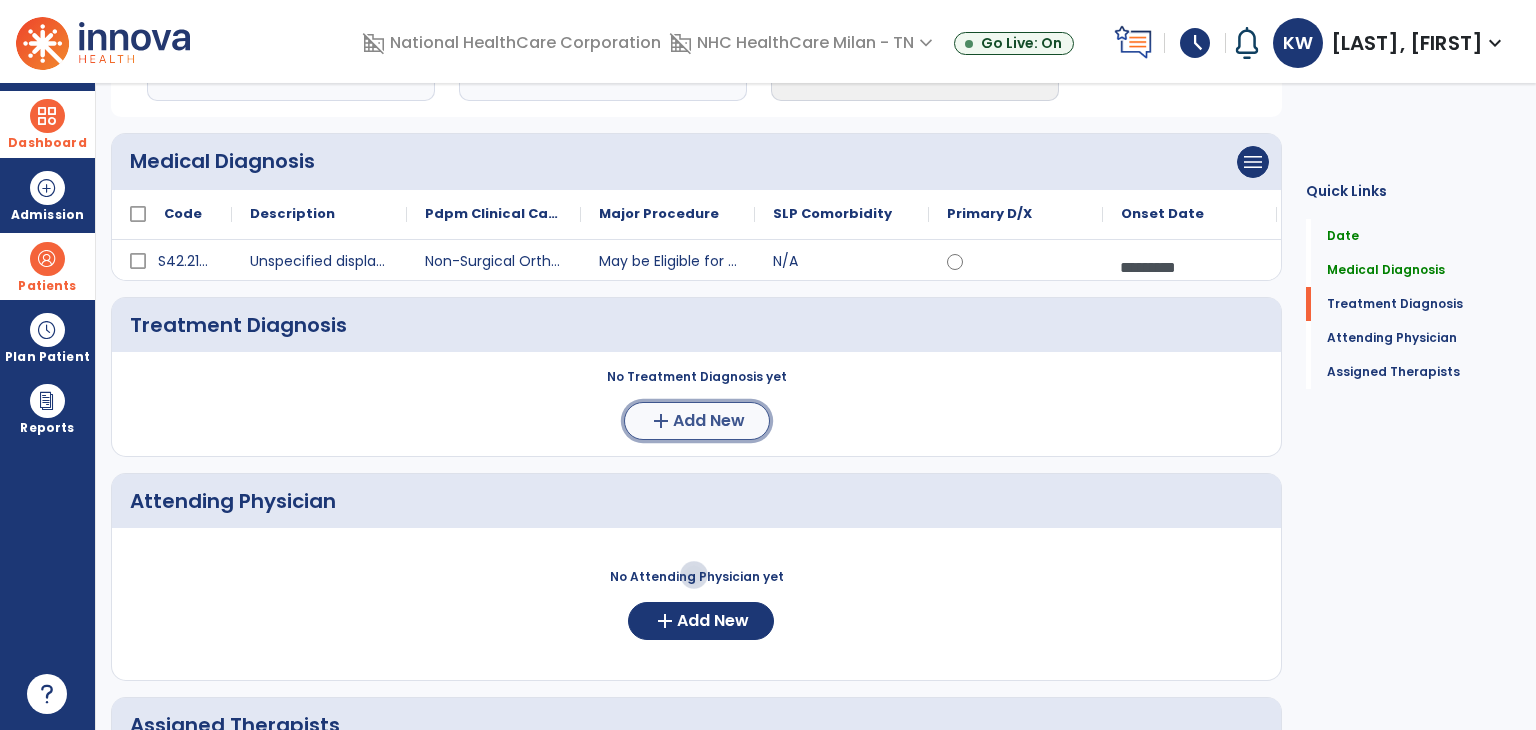 click on "add" 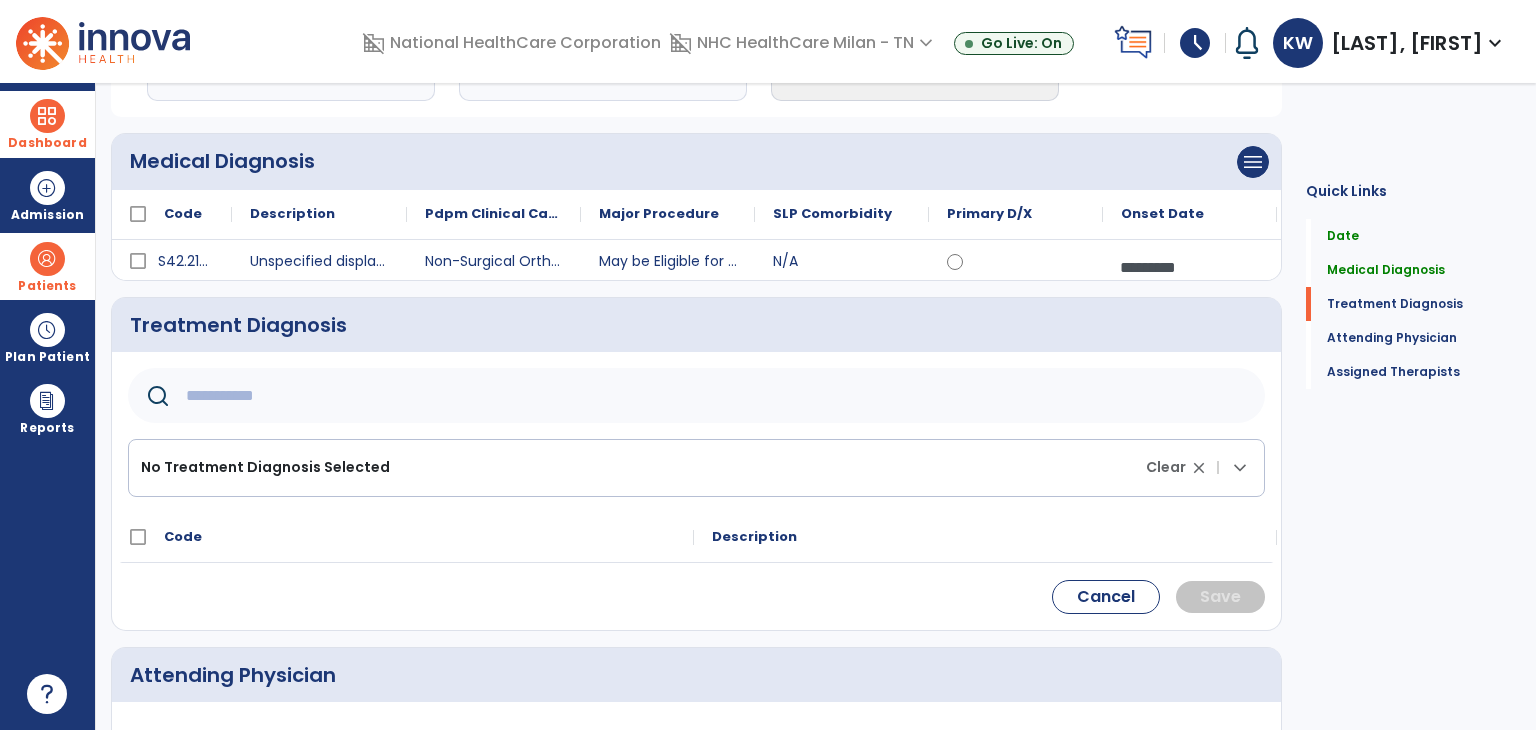 click 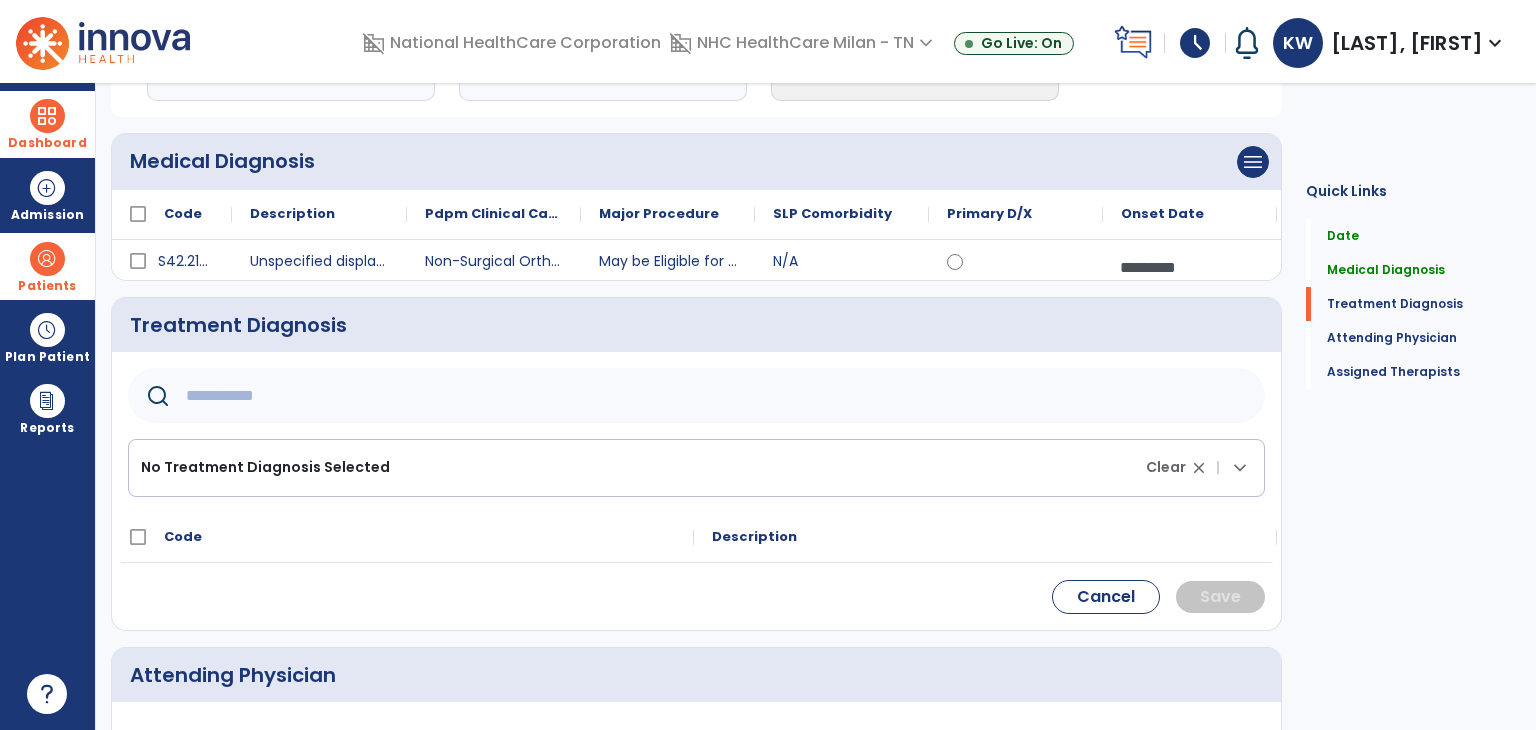 click 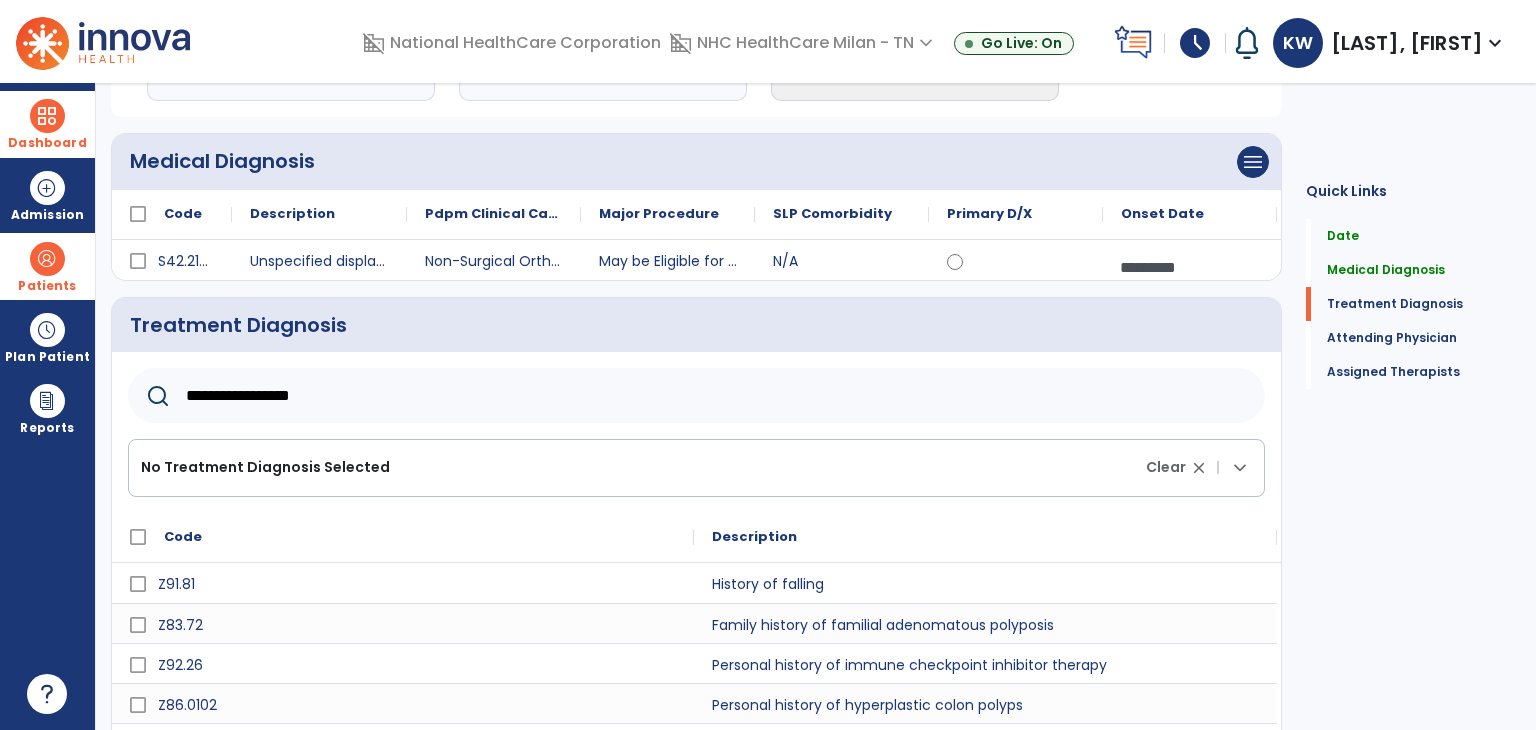 type on "**********" 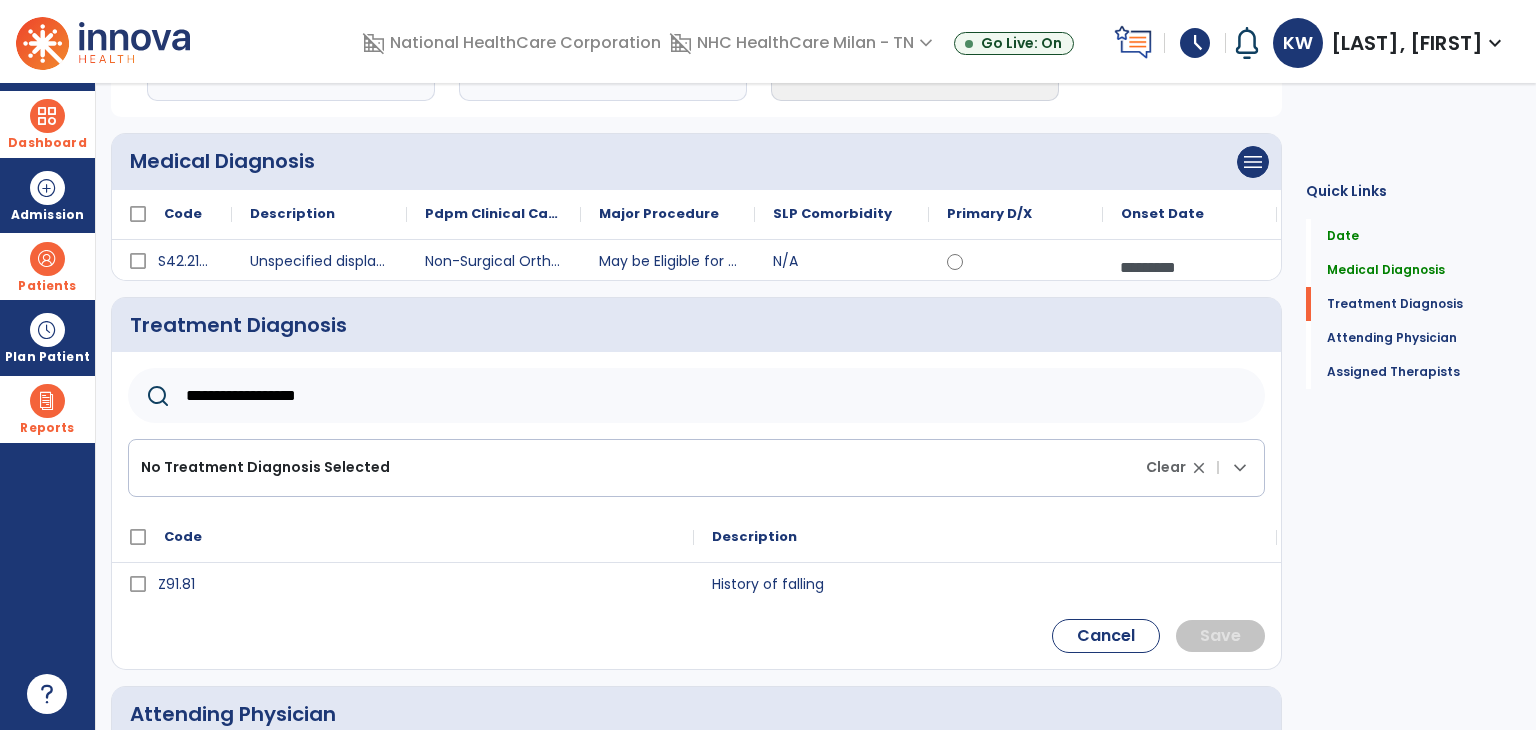 drag, startPoint x: 314, startPoint y: 393, endPoint x: 86, endPoint y: 385, distance: 228.1403 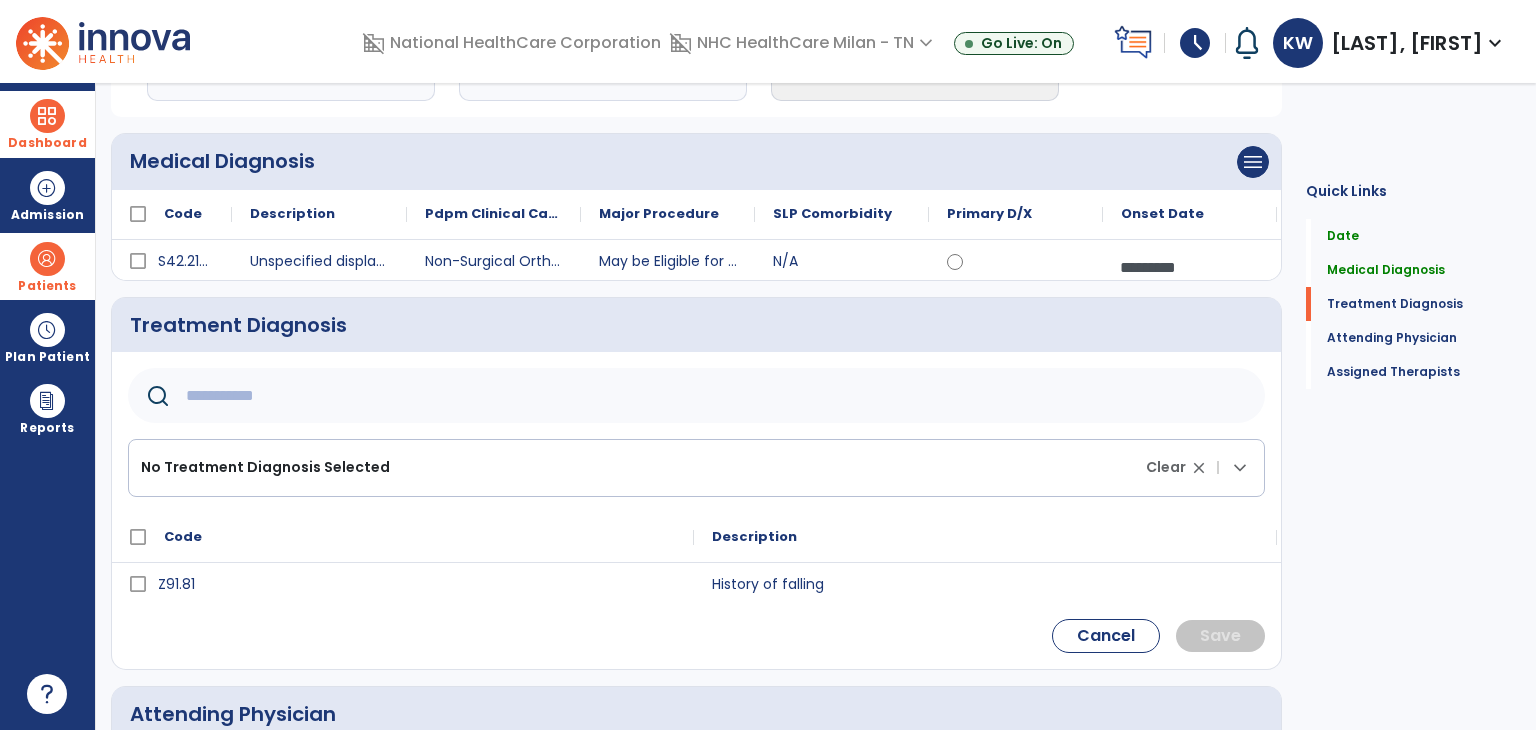 click 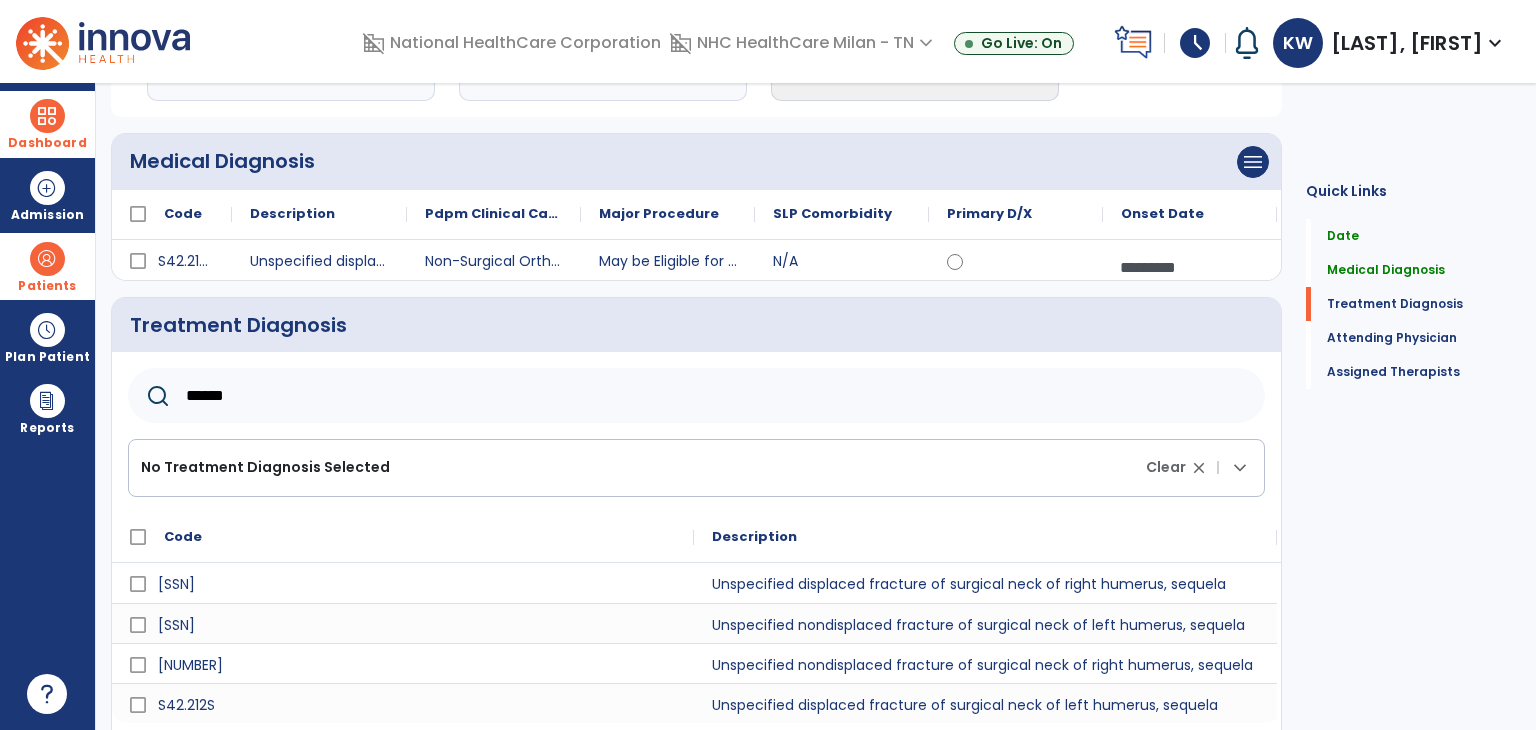 scroll, scrollTop: 242, scrollLeft: 0, axis: vertical 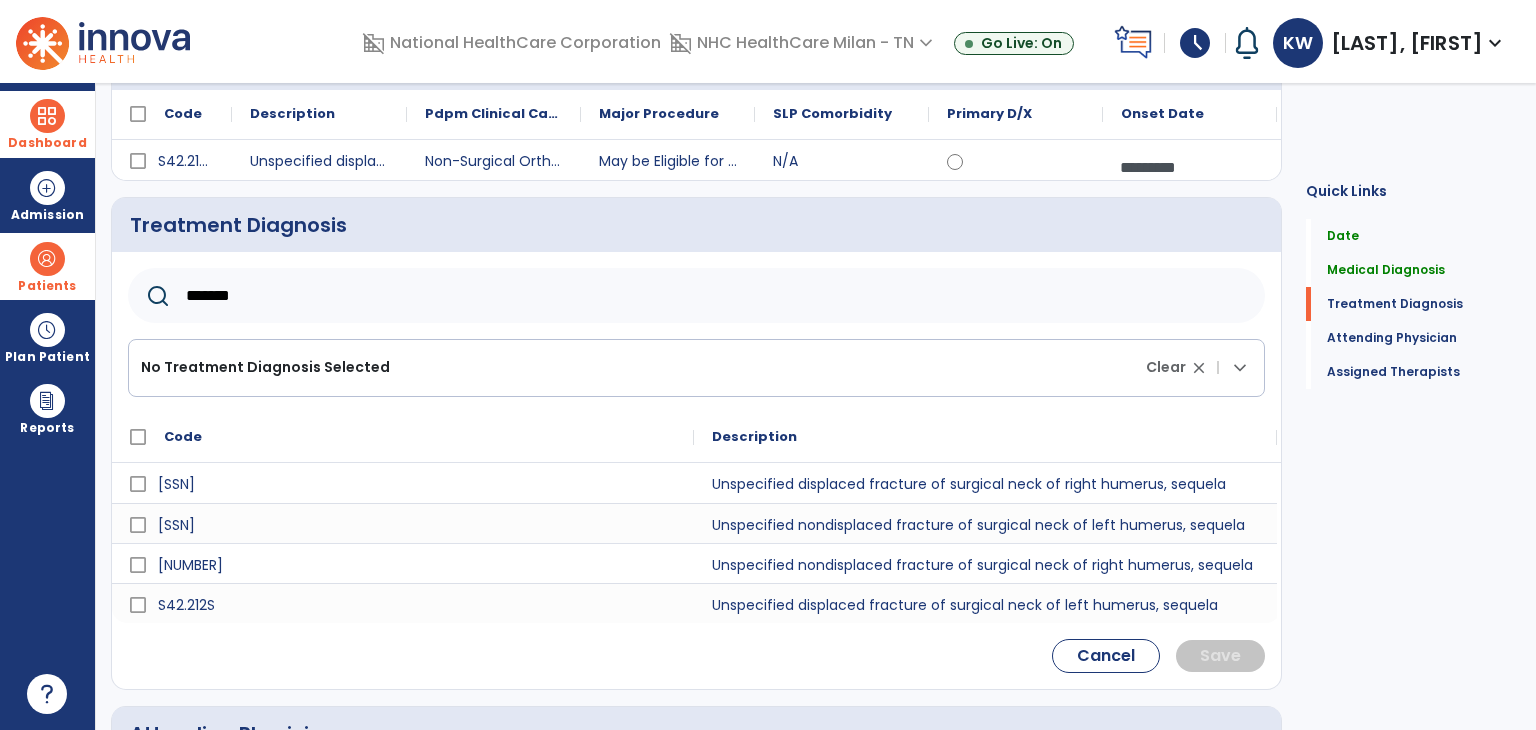 type on "********" 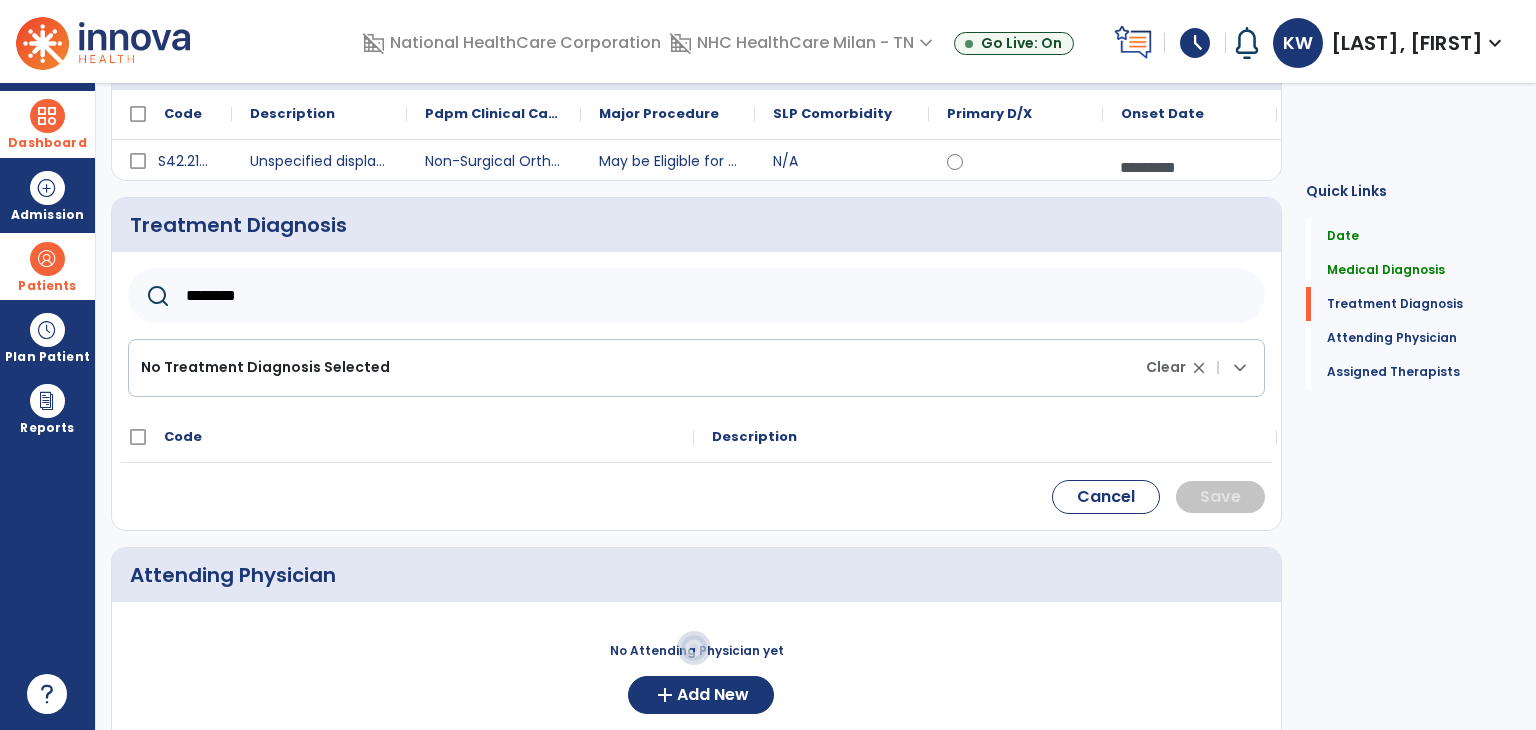 drag, startPoint x: 304, startPoint y: 294, endPoint x: 168, endPoint y: 279, distance: 136.8247 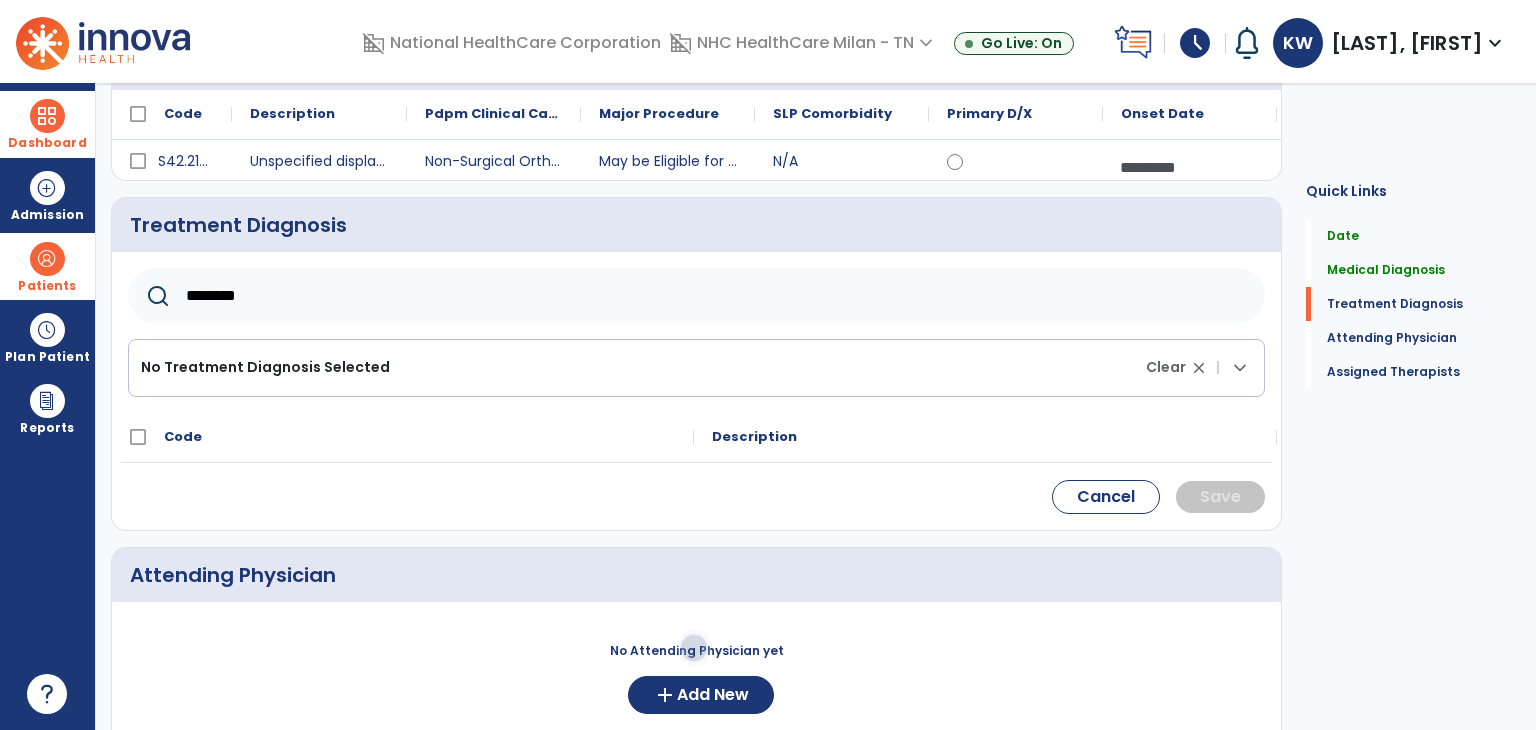 click on "********" 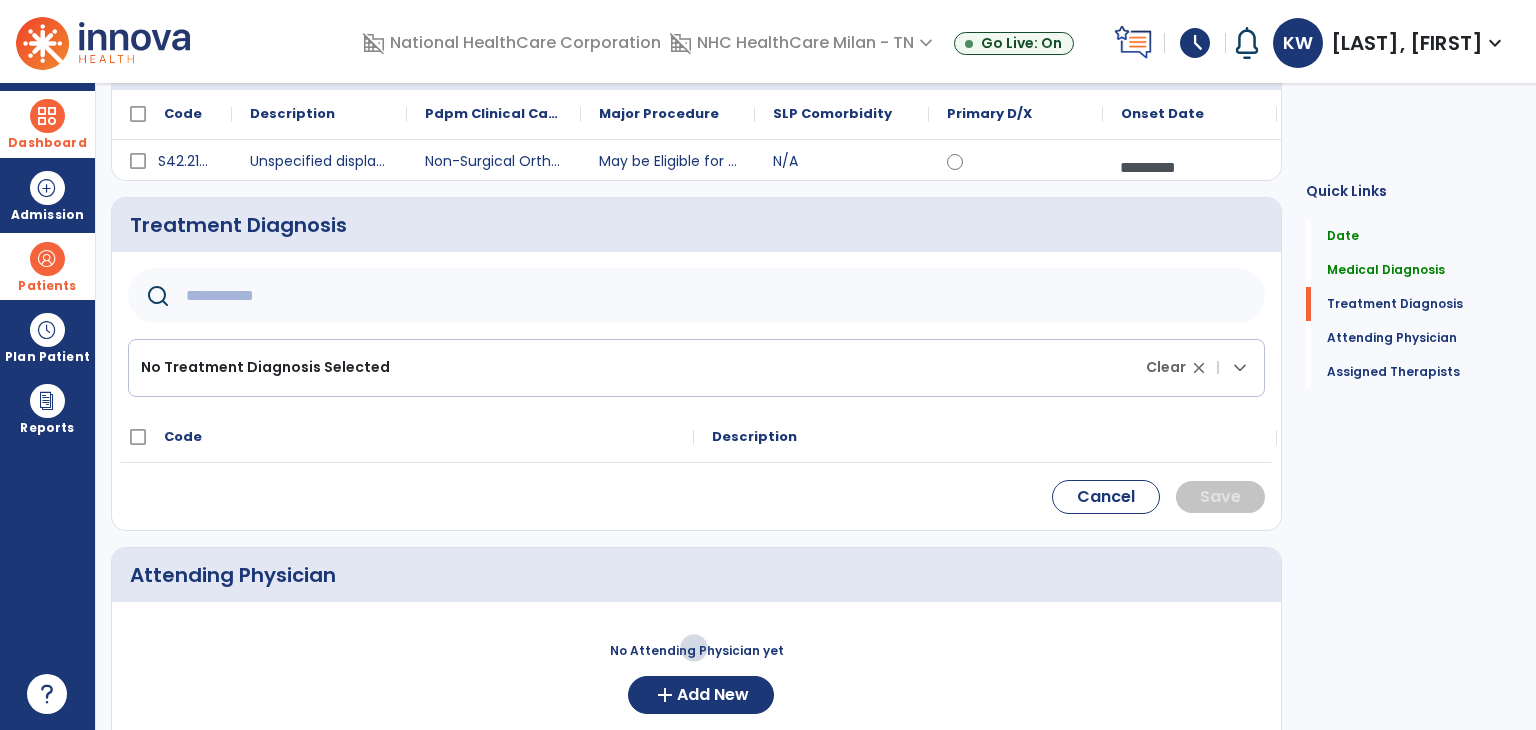 type on "*" 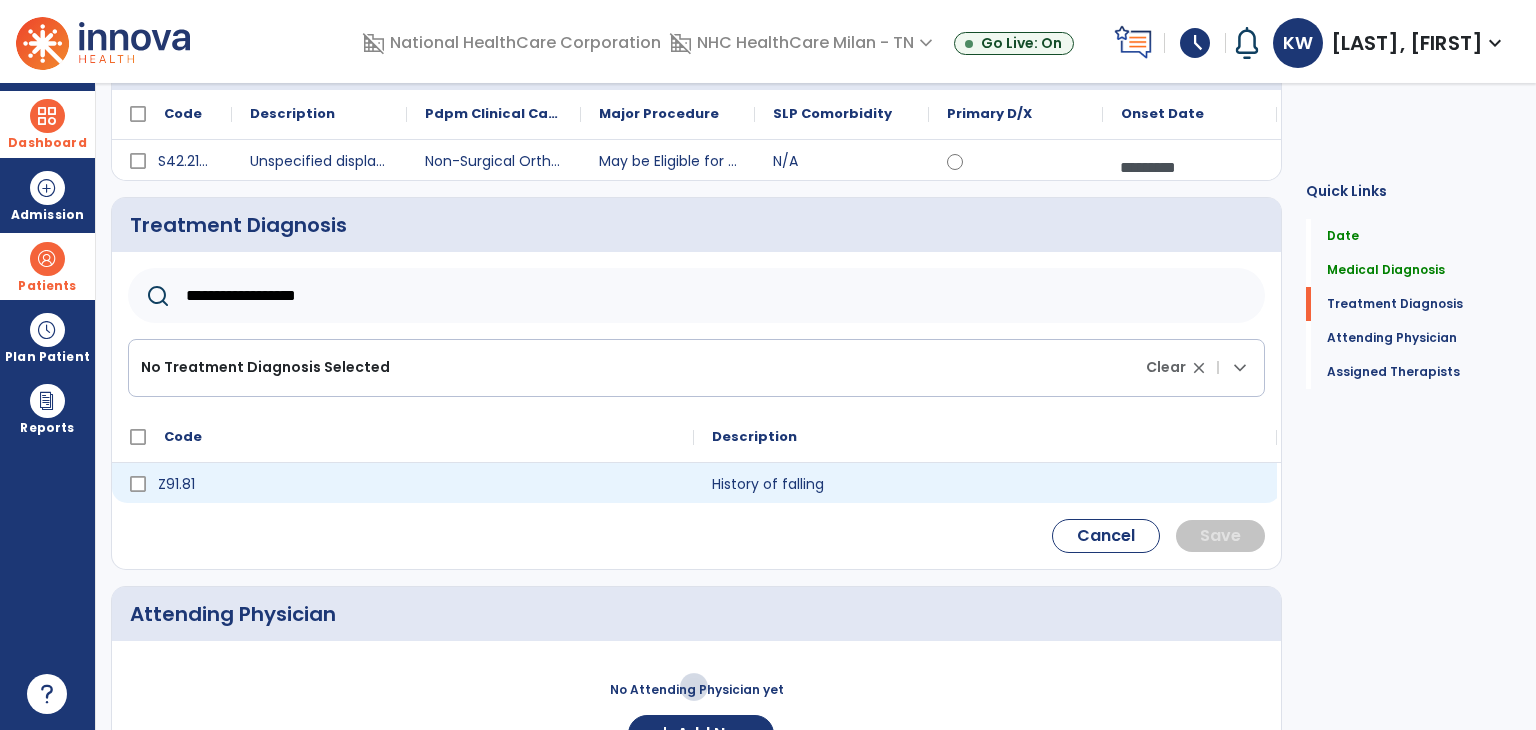 type on "**********" 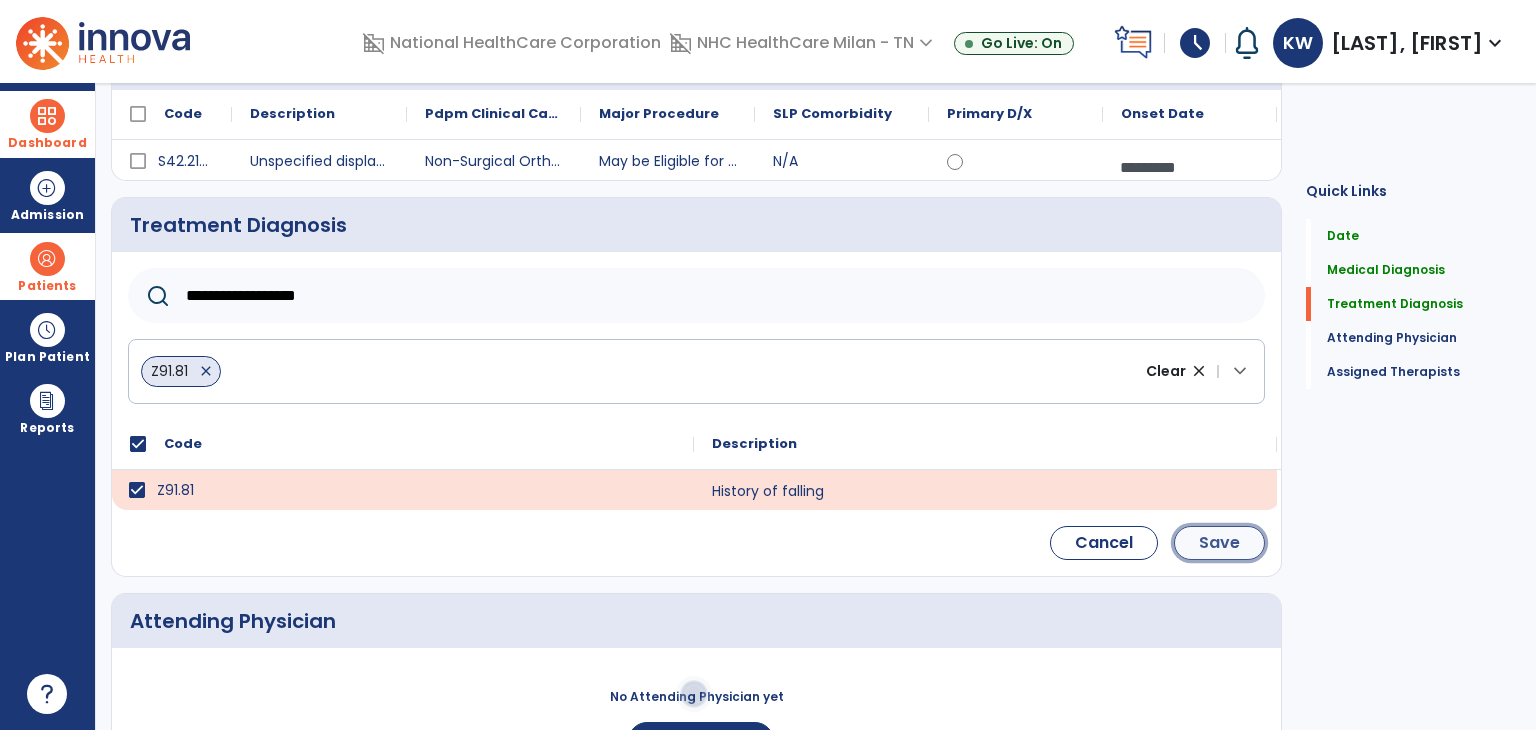 click on "Save" 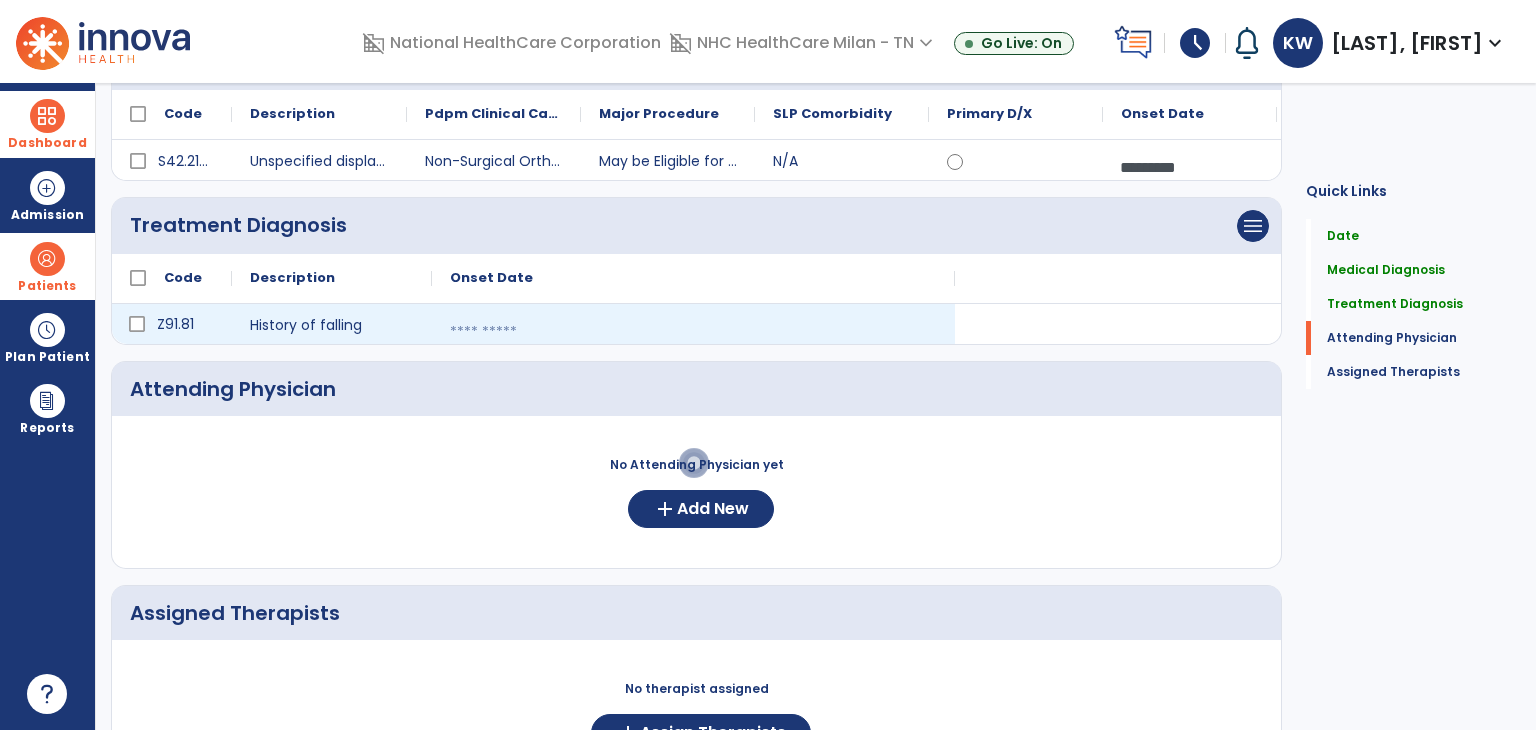 click at bounding box center [693, 332] 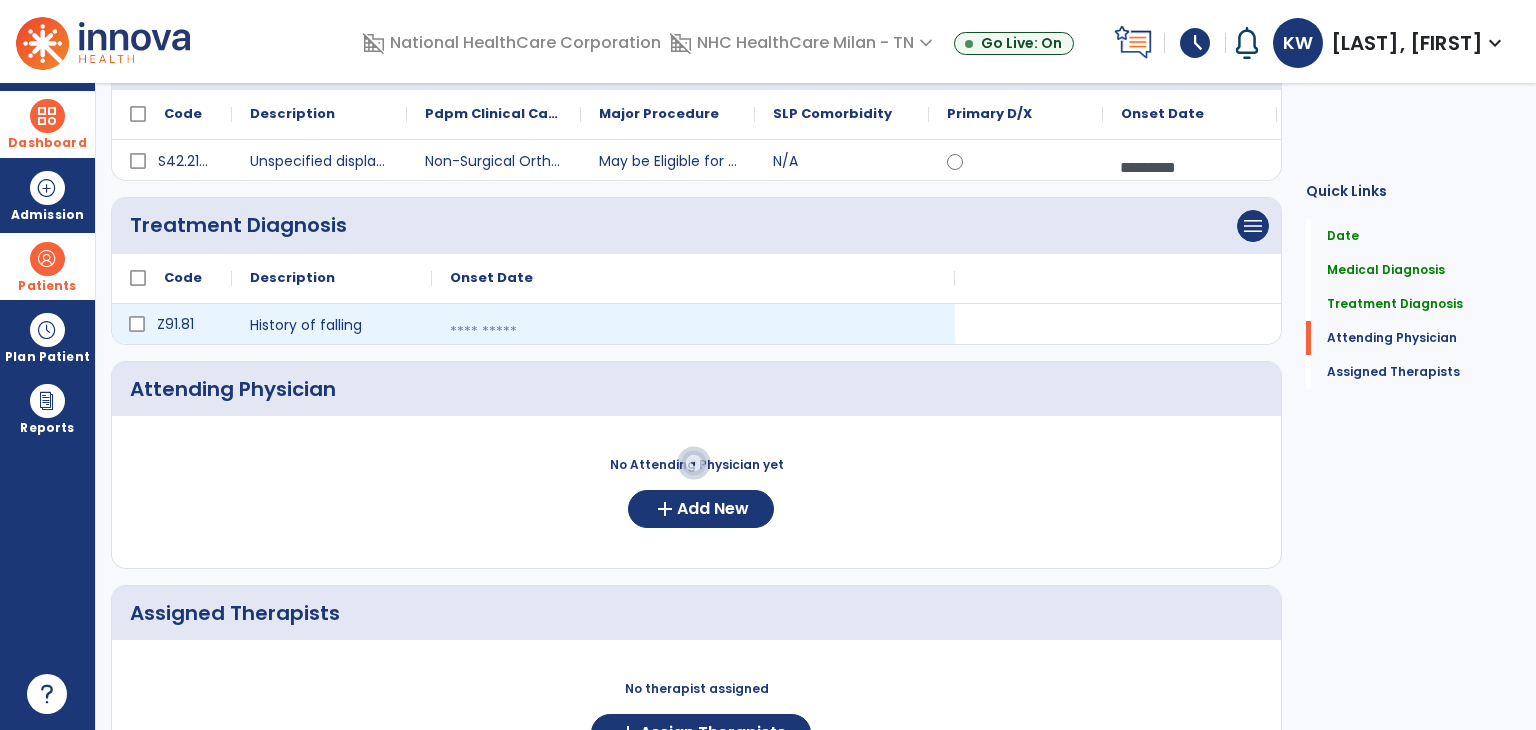 select on "*" 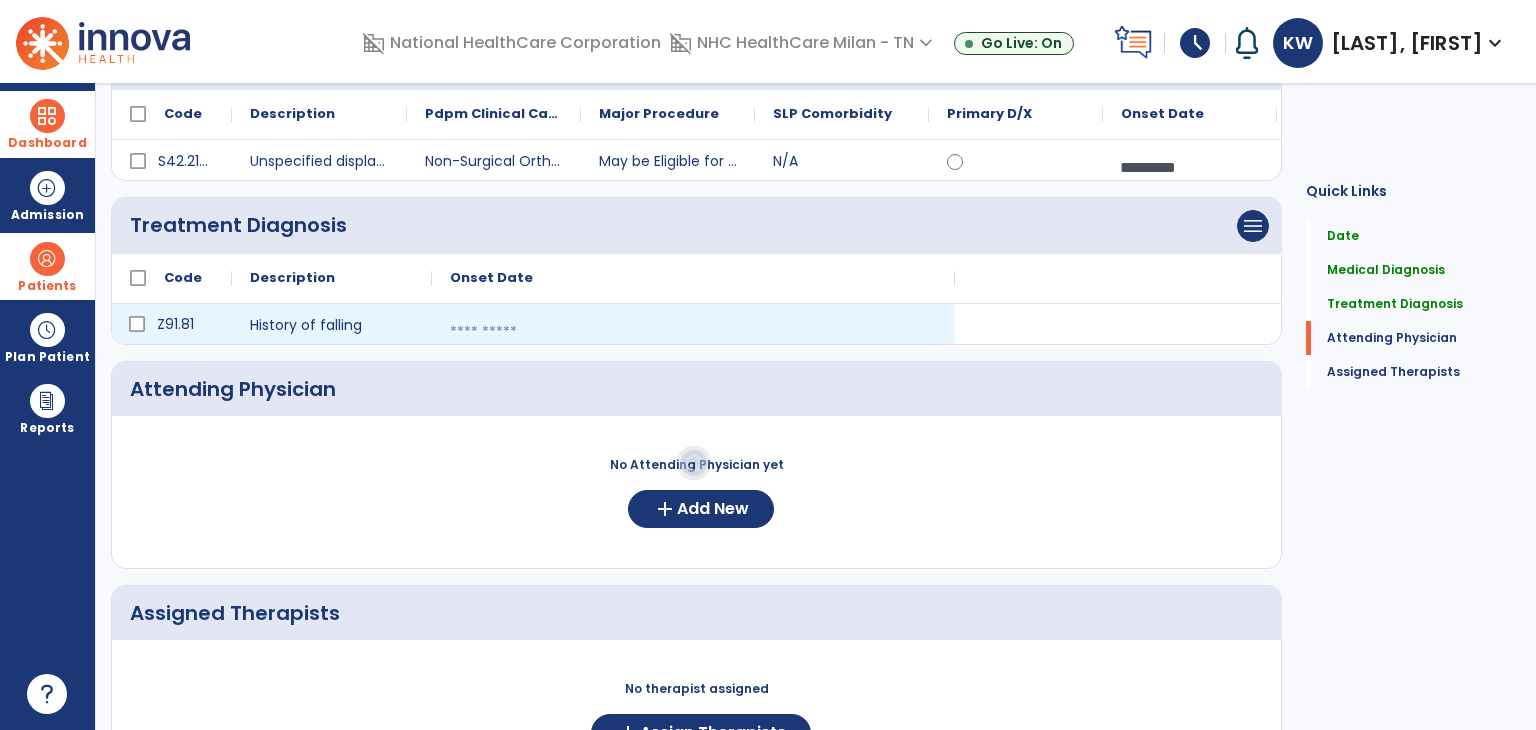 select on "****" 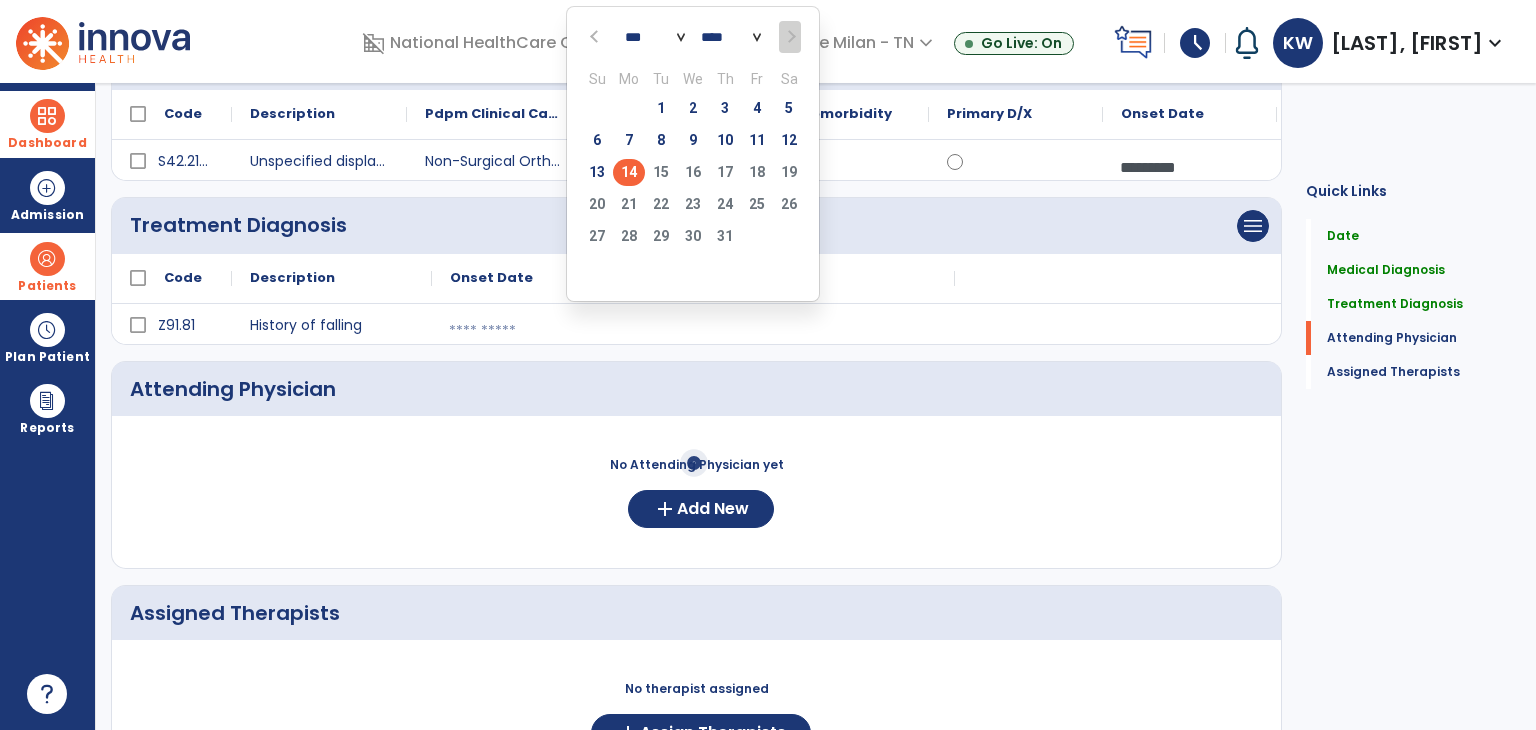 click on "14" 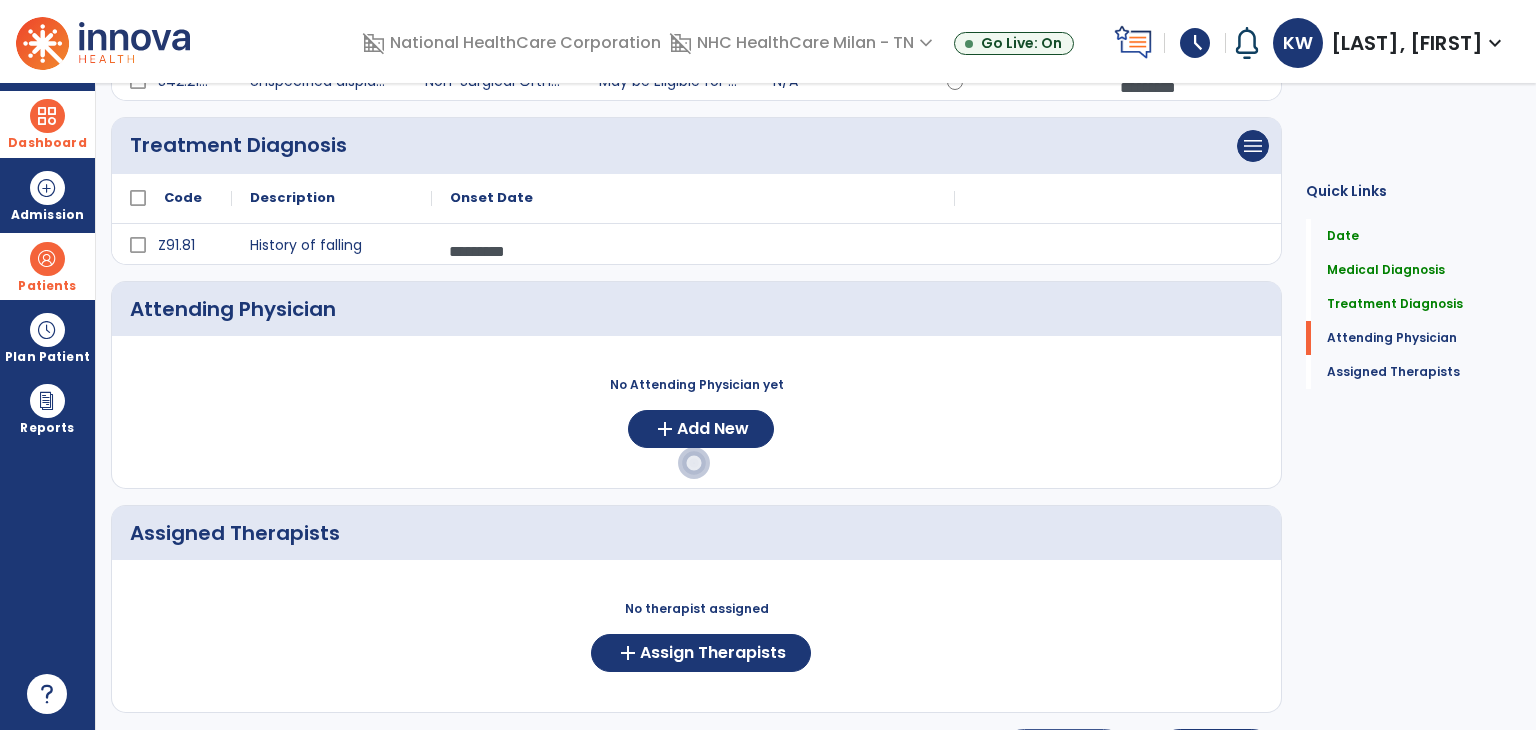 scroll, scrollTop: 395, scrollLeft: 0, axis: vertical 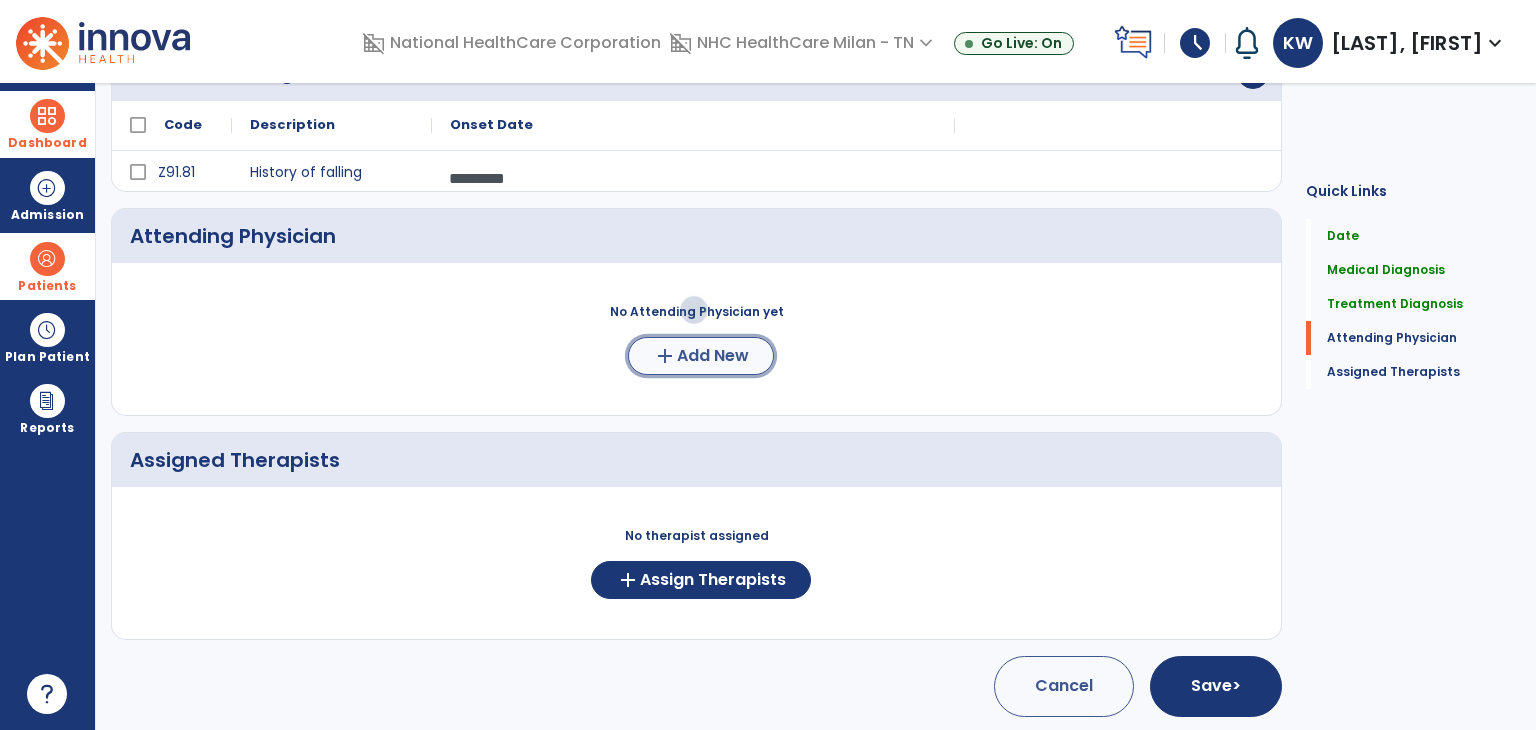 click on "add  Add New" 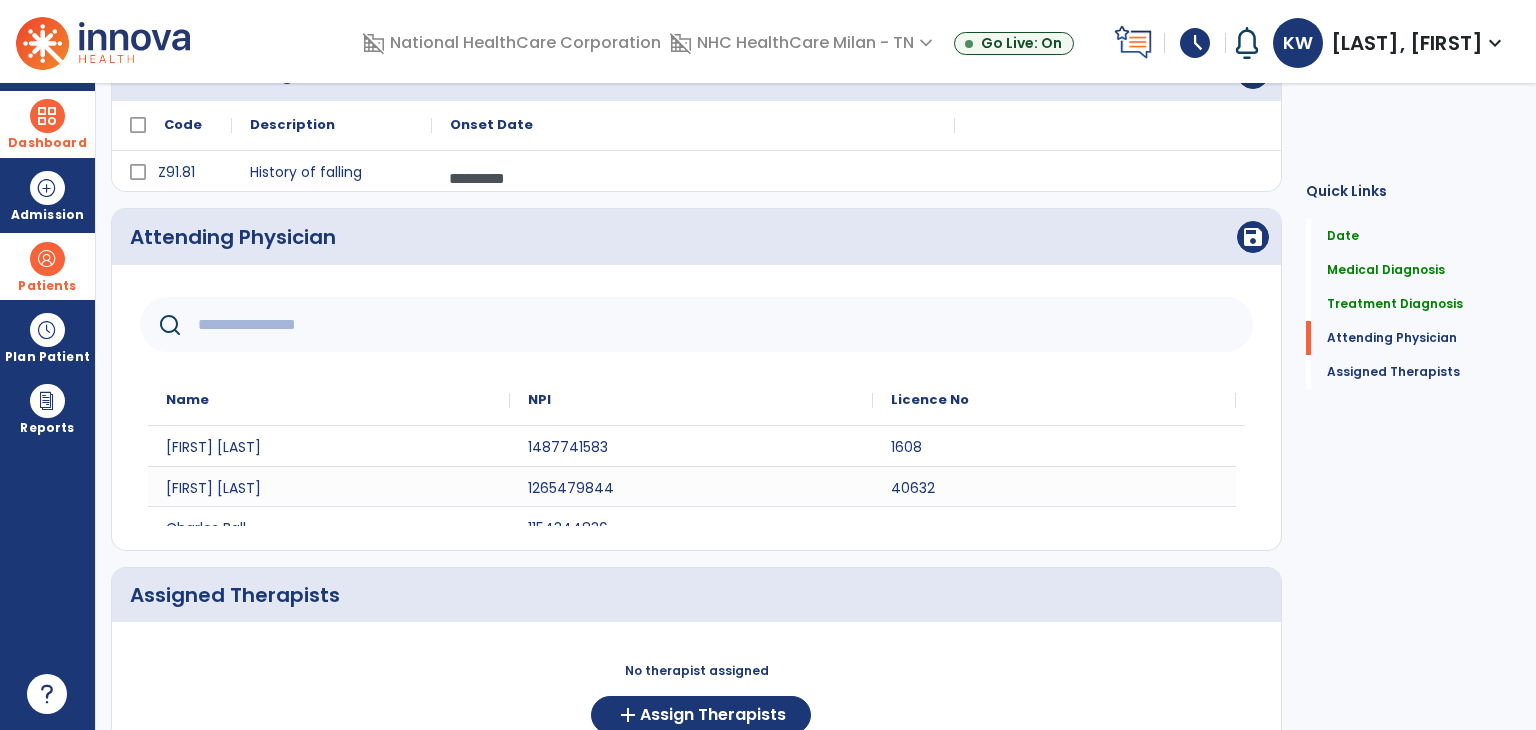 click on "NPI" 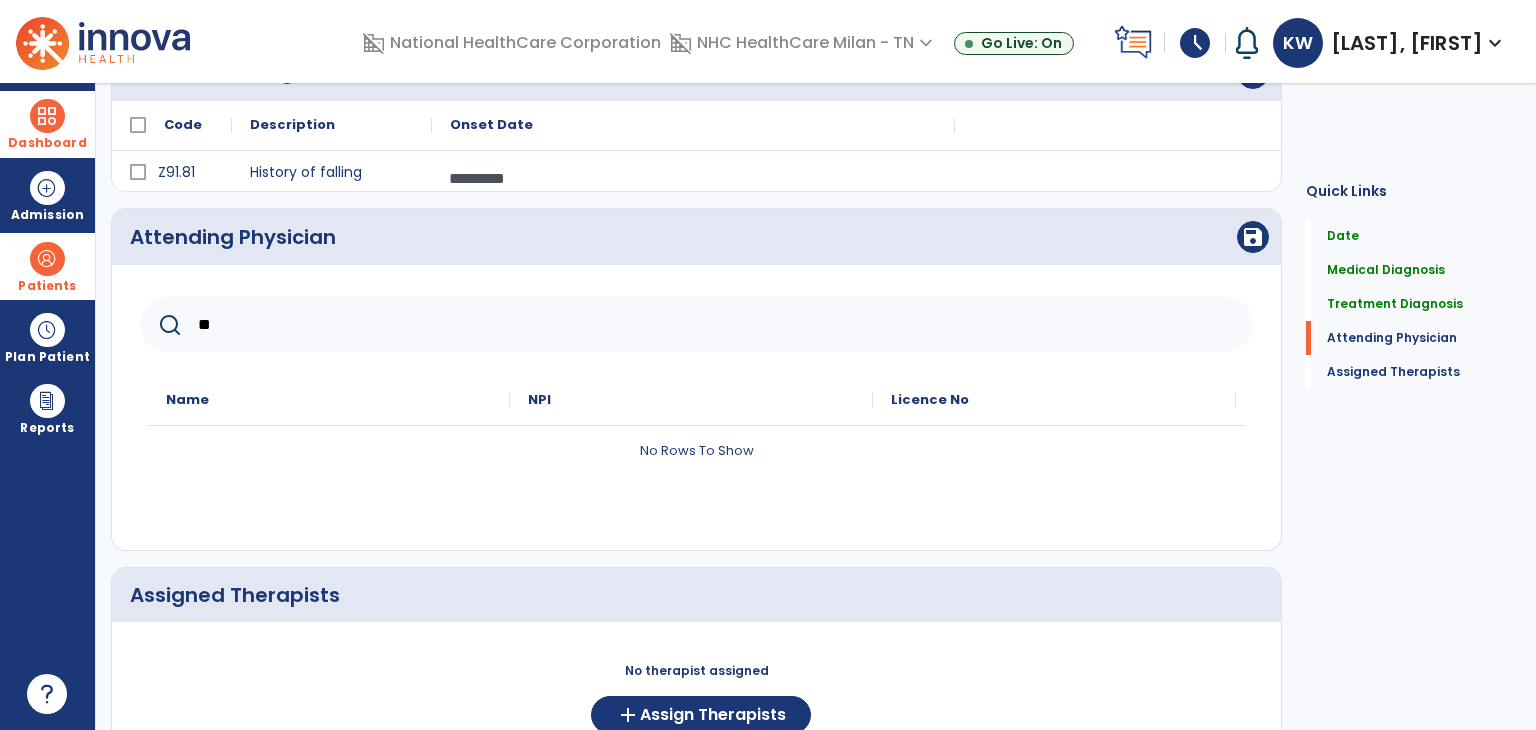 type on "*" 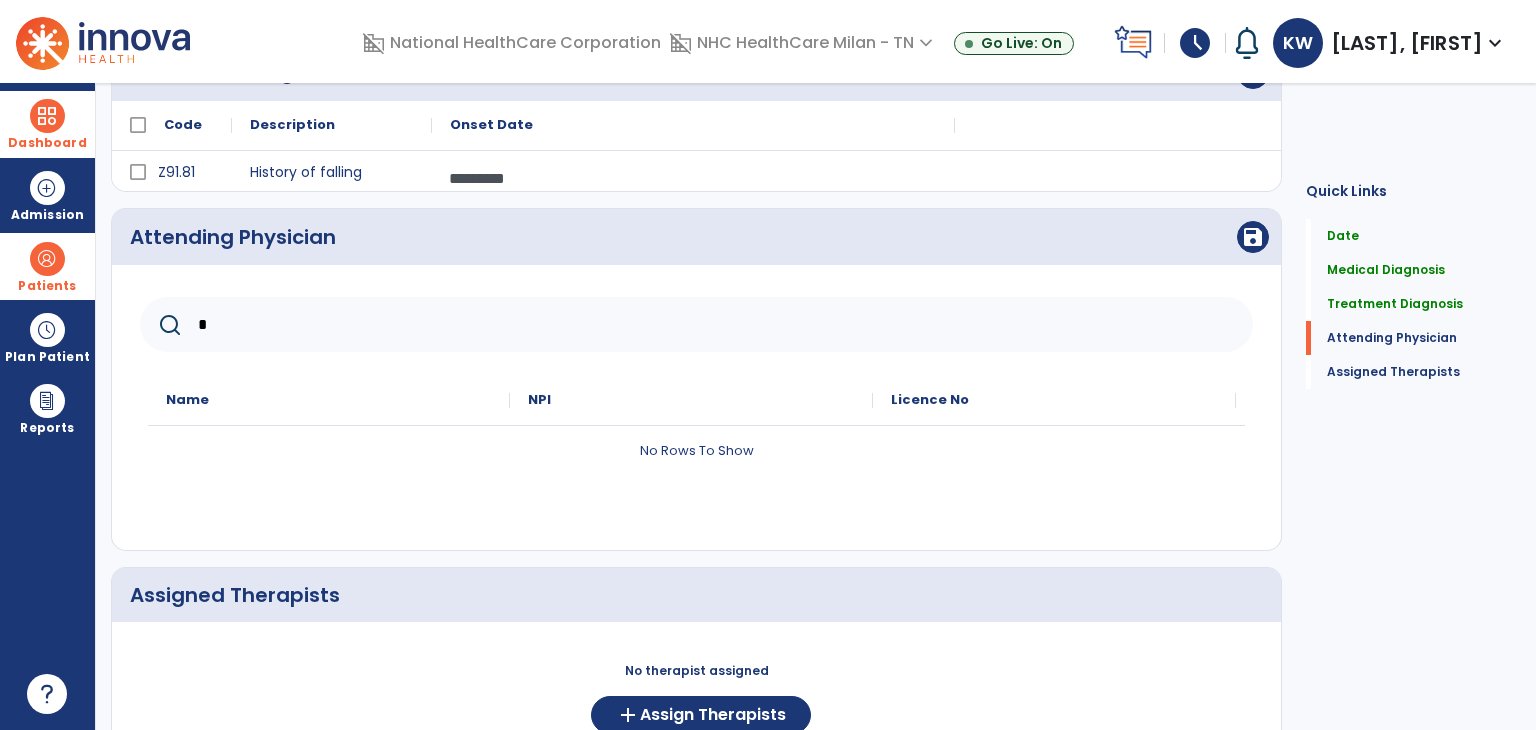 type 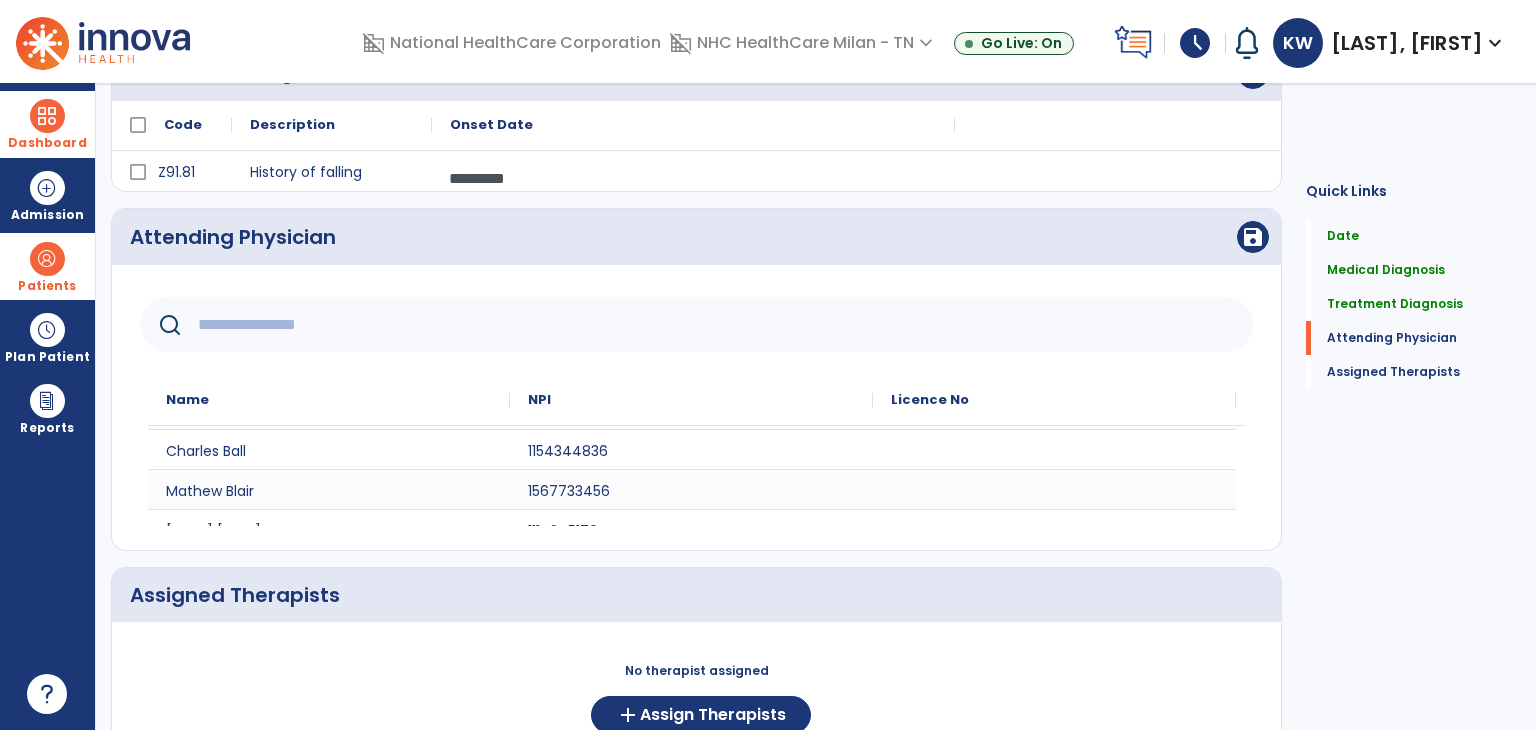 scroll, scrollTop: 100, scrollLeft: 0, axis: vertical 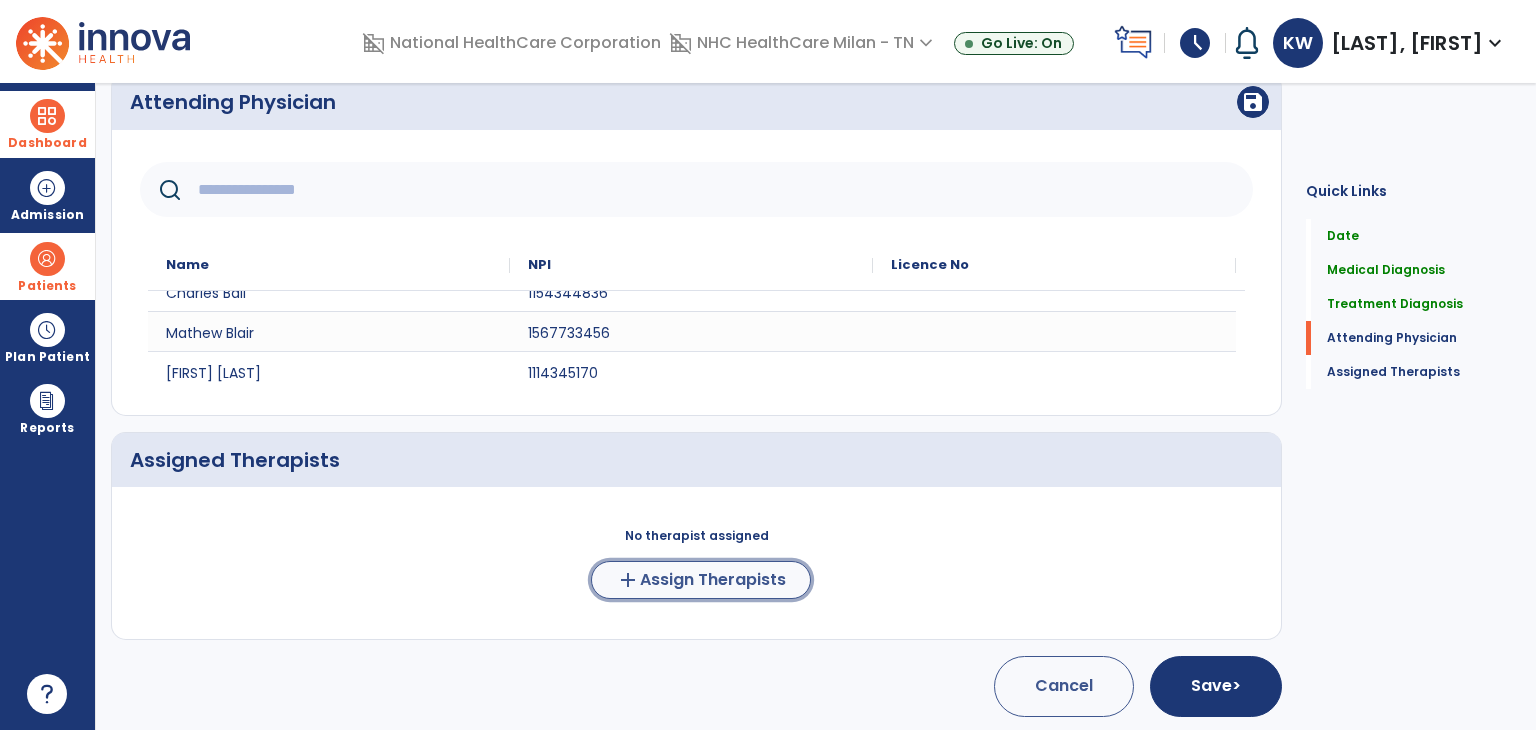 click on "add  Assign Therapists" 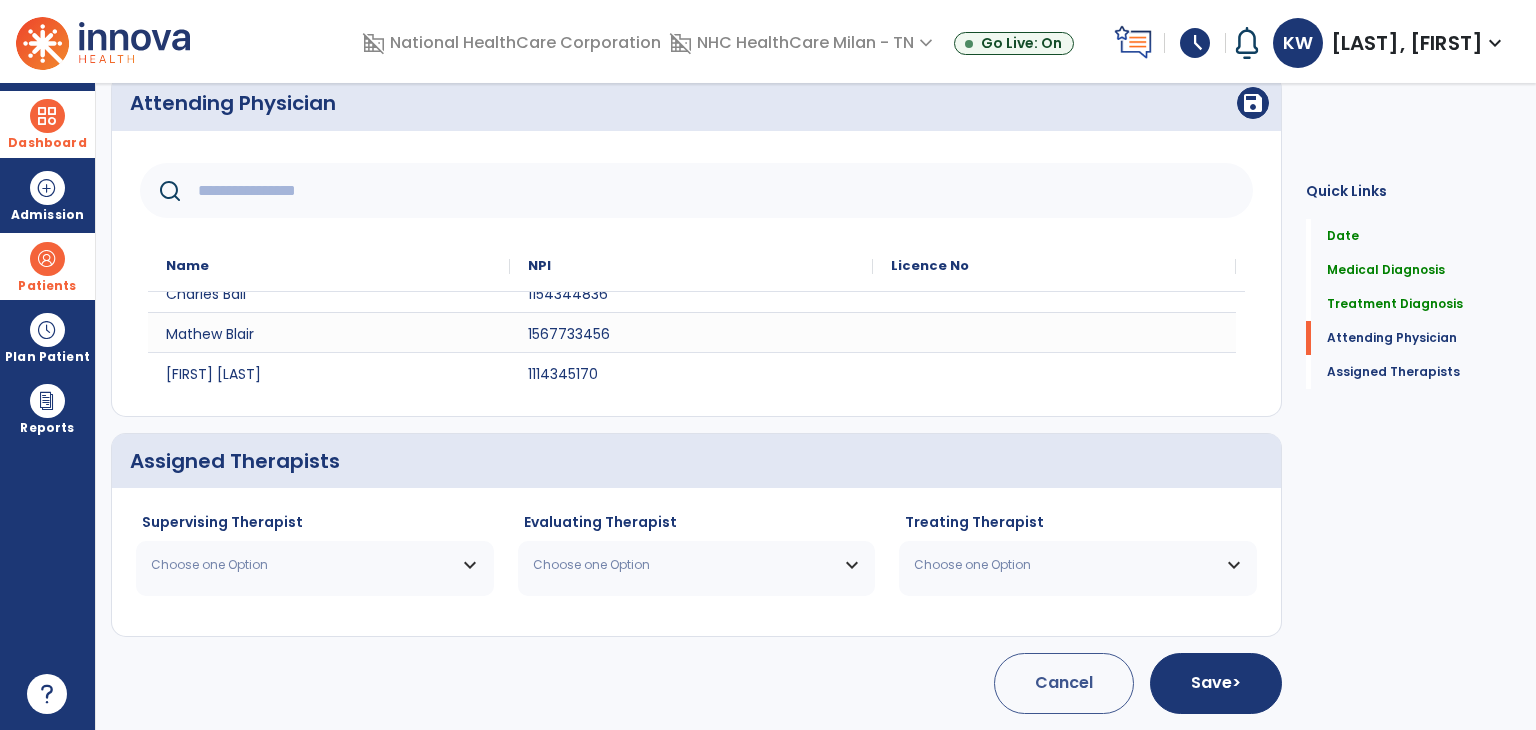 scroll, scrollTop: 527, scrollLeft: 0, axis: vertical 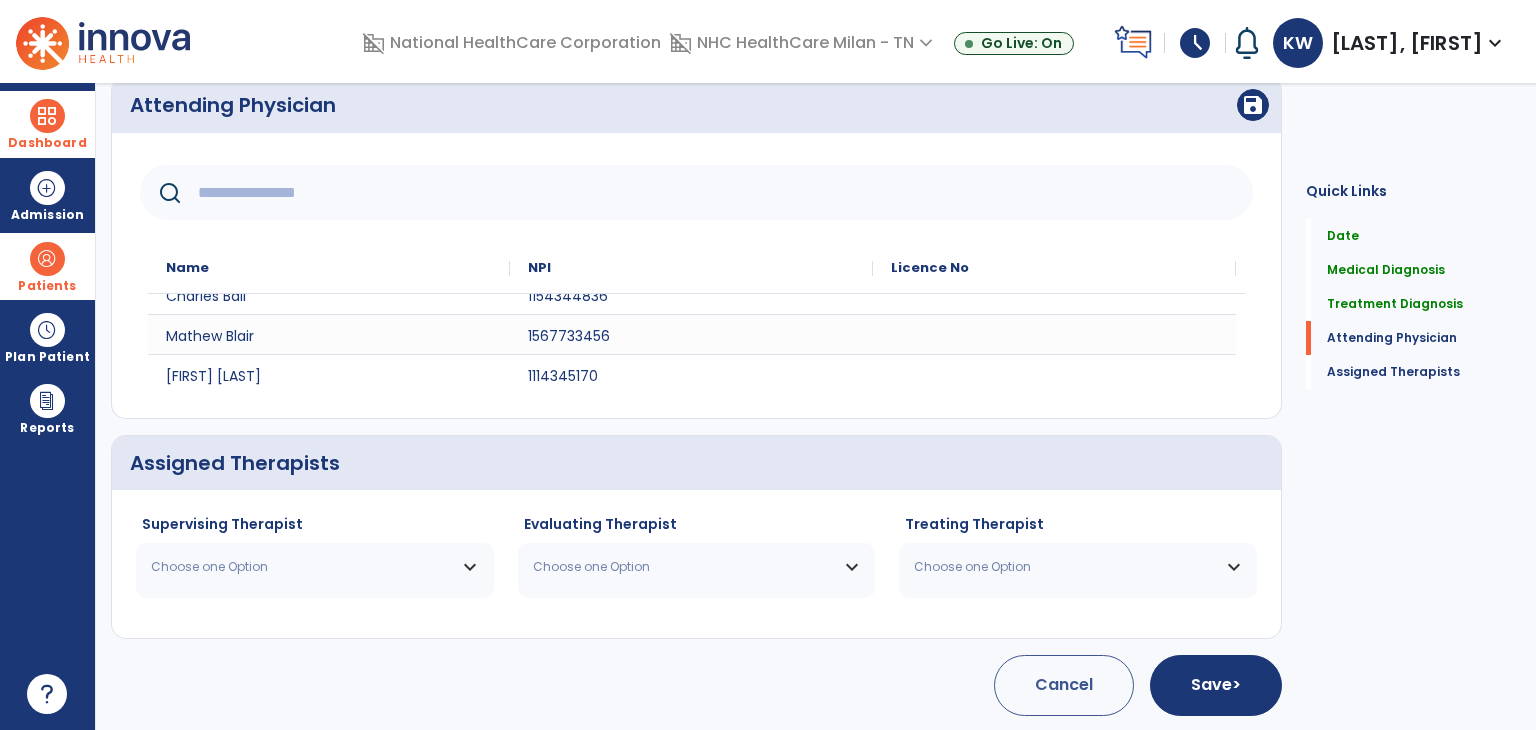 click on "Choose one Option" at bounding box center (302, 567) 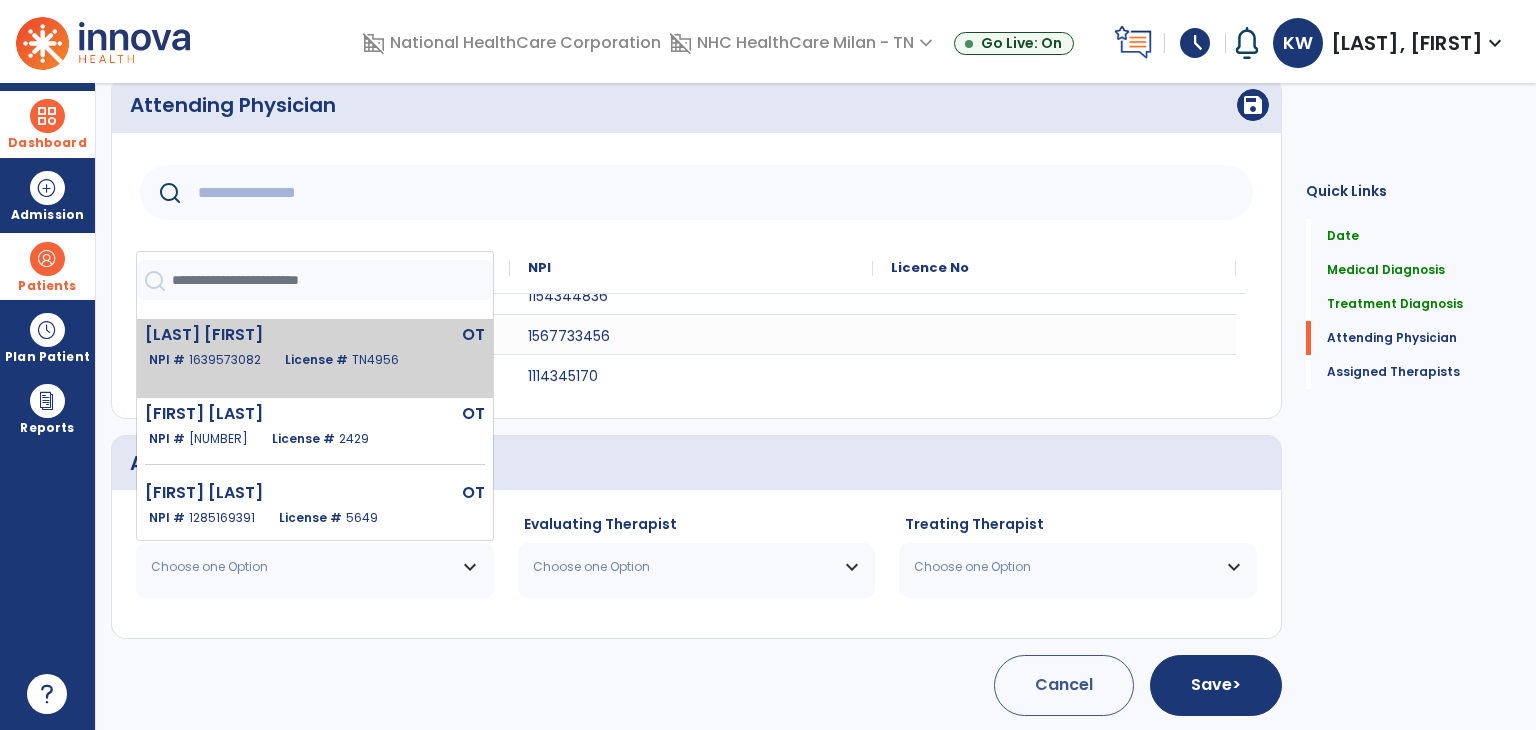 scroll, scrollTop: 300, scrollLeft: 0, axis: vertical 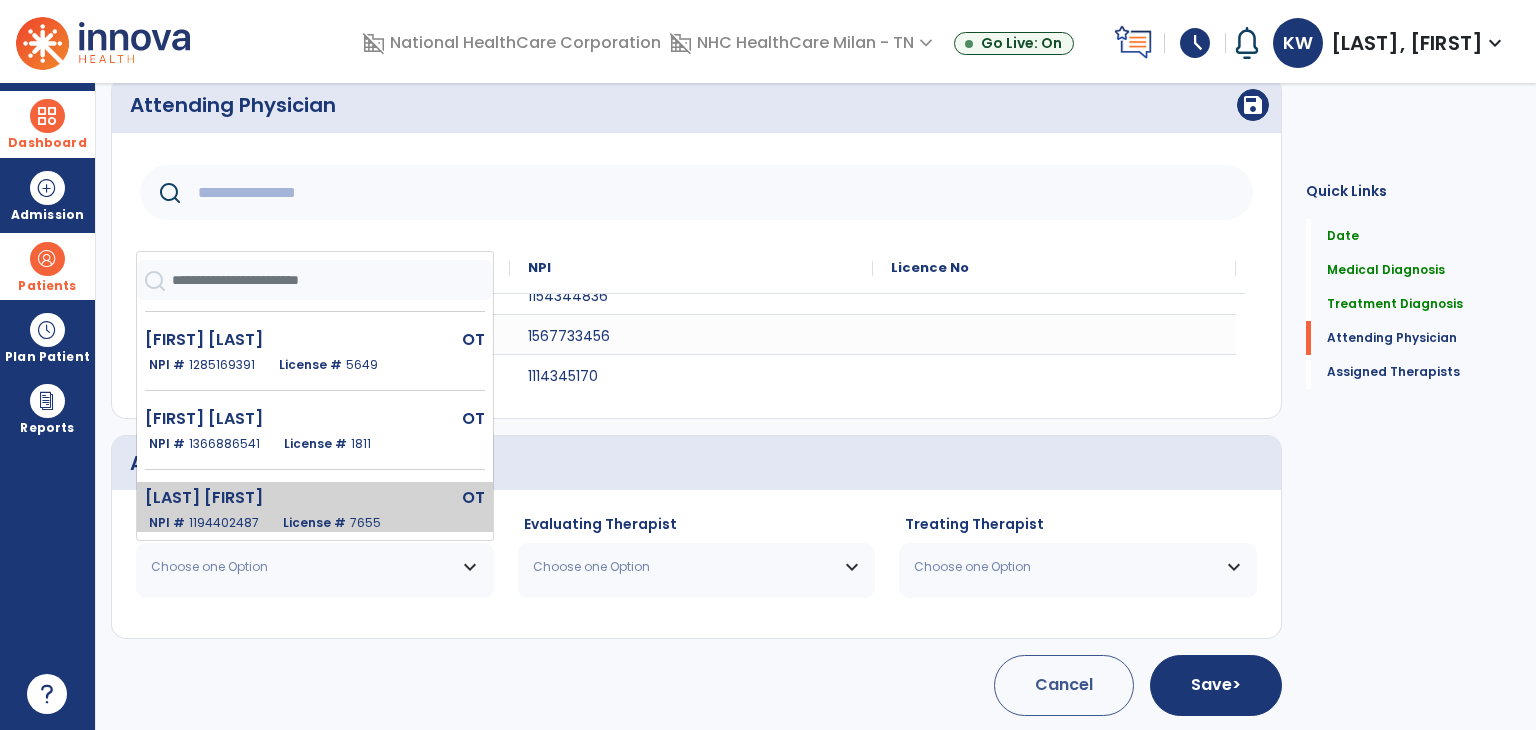 click on "[LAST] [FIRST]" 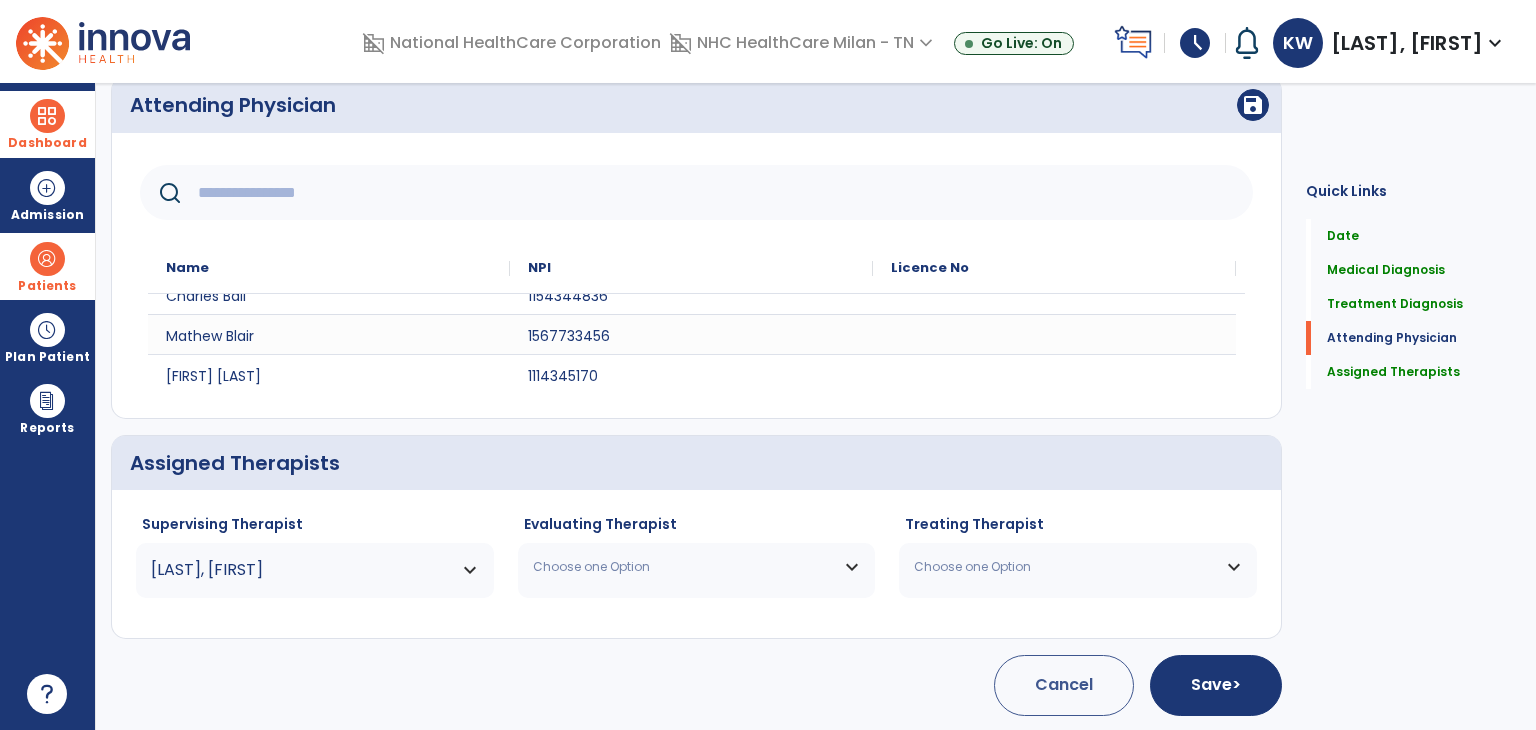 click on "Choose one Option" at bounding box center [697, 567] 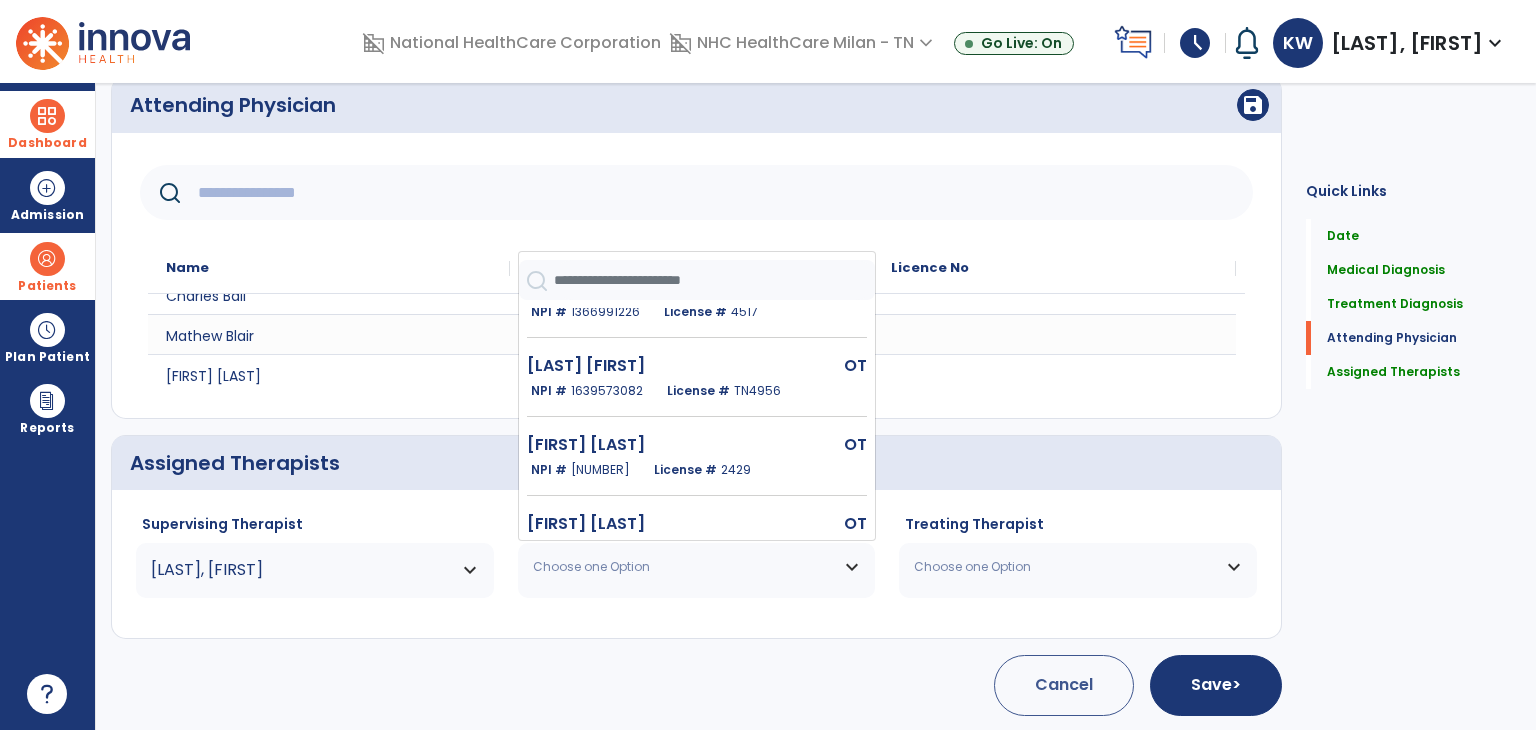 scroll, scrollTop: 328, scrollLeft: 0, axis: vertical 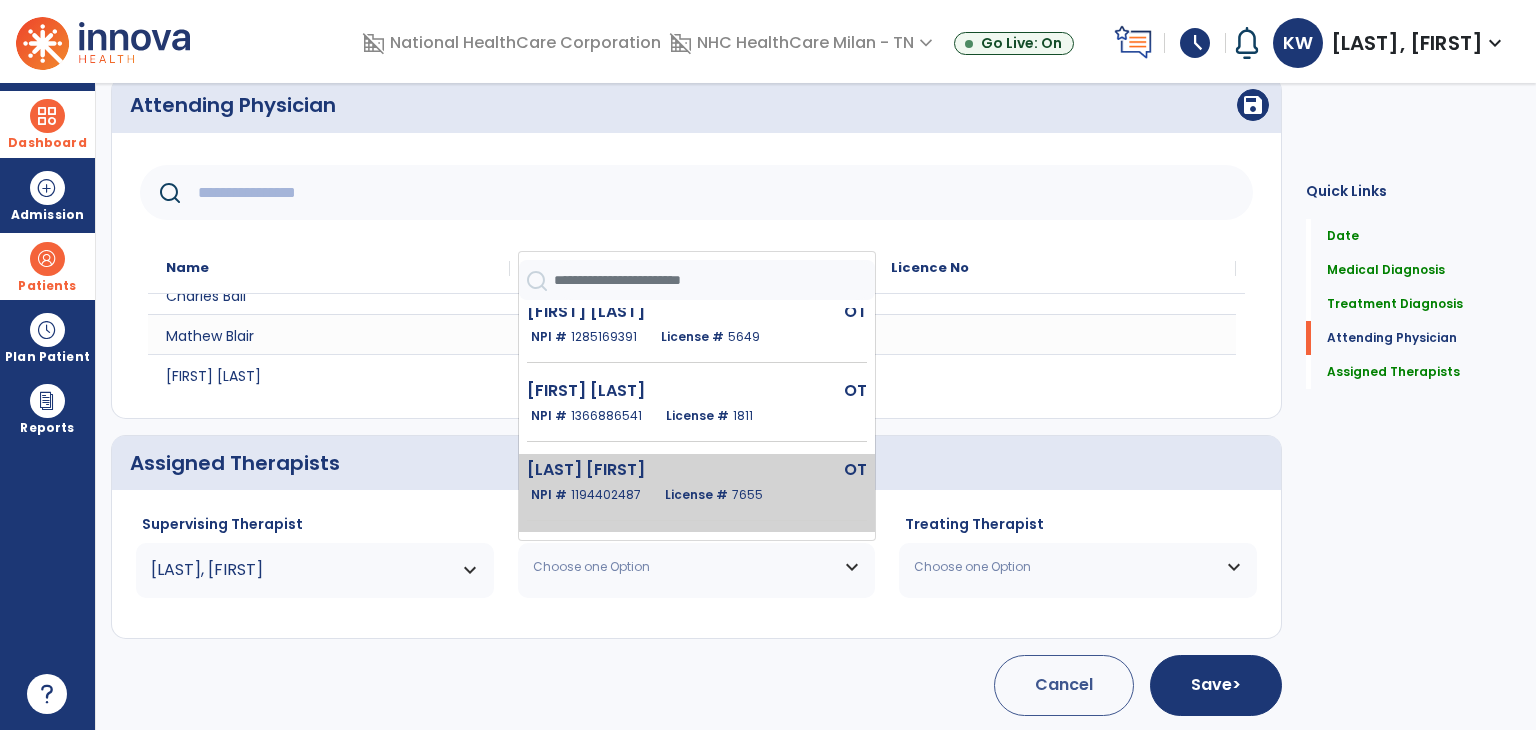click on "NPI # [NUMBER]  License #  [NUMBER]" 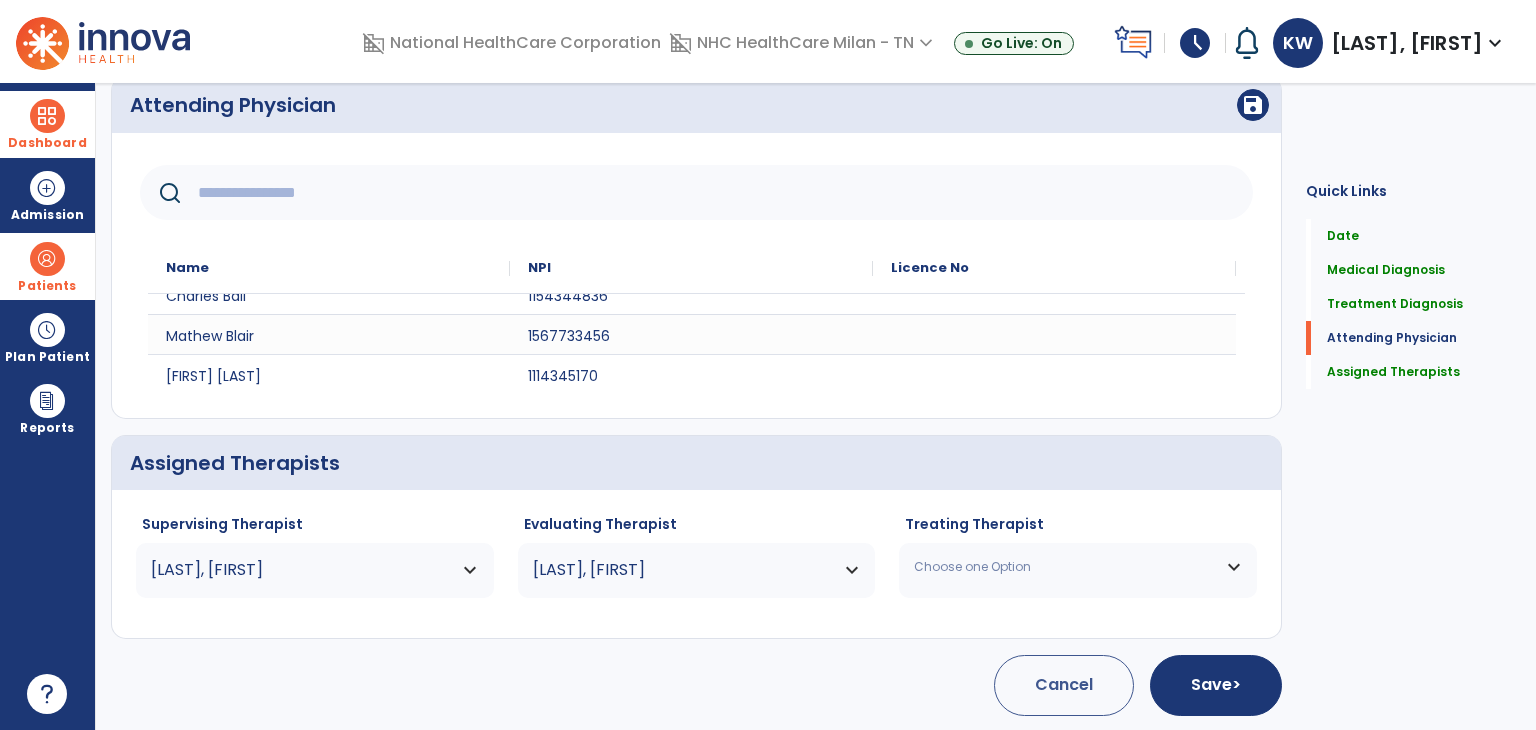 click on "Choose one Option" at bounding box center [1065, 567] 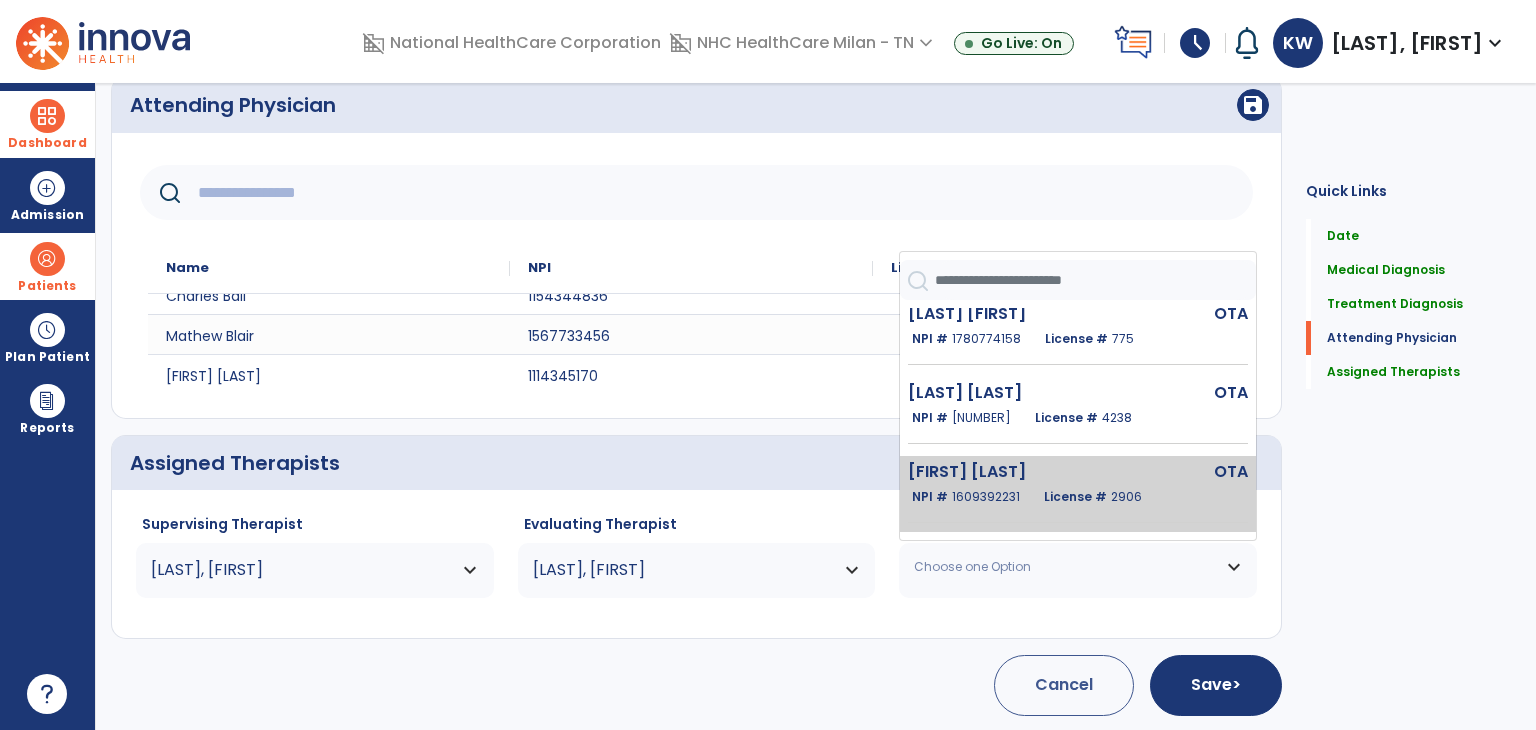 scroll, scrollTop: 200, scrollLeft: 0, axis: vertical 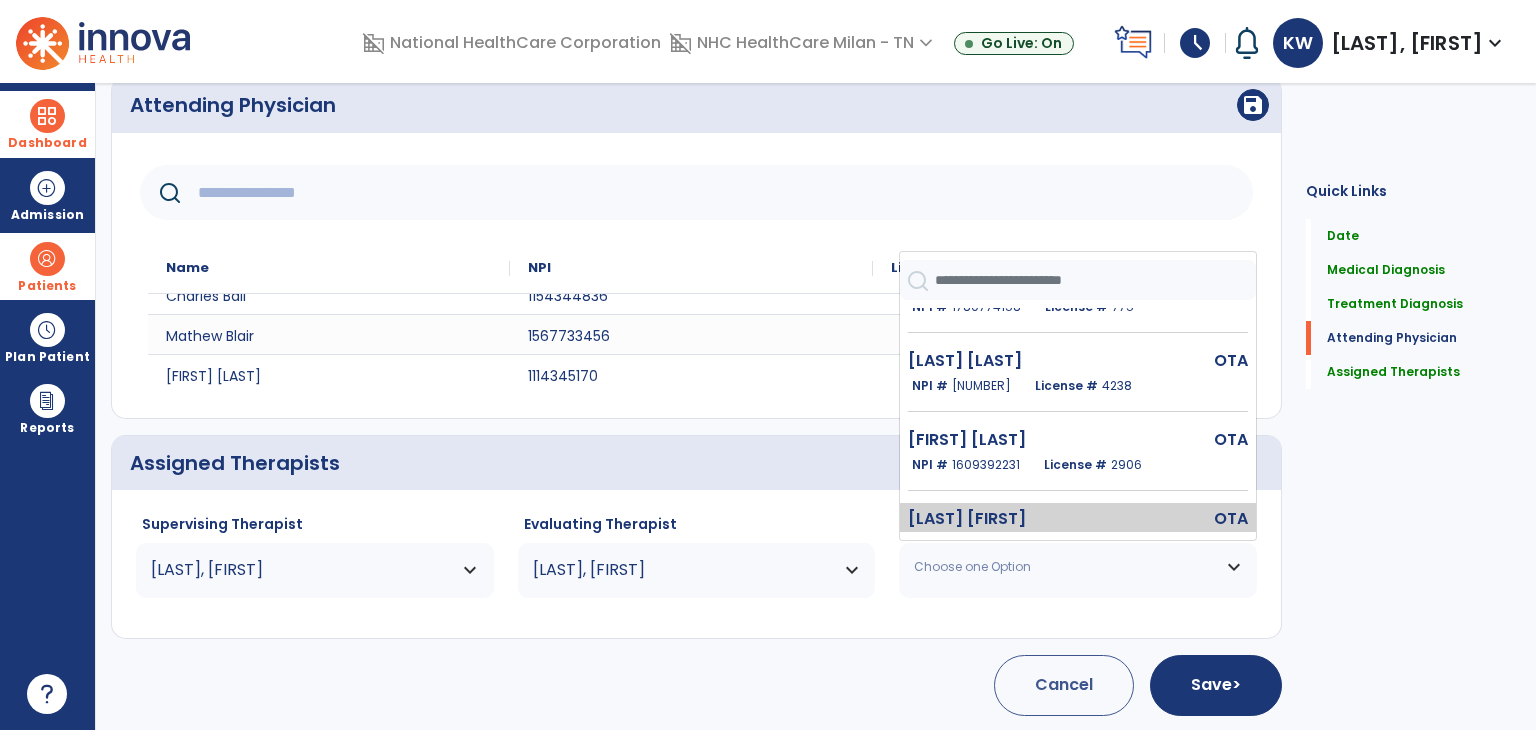 click on "[LAST] [FIRST]" 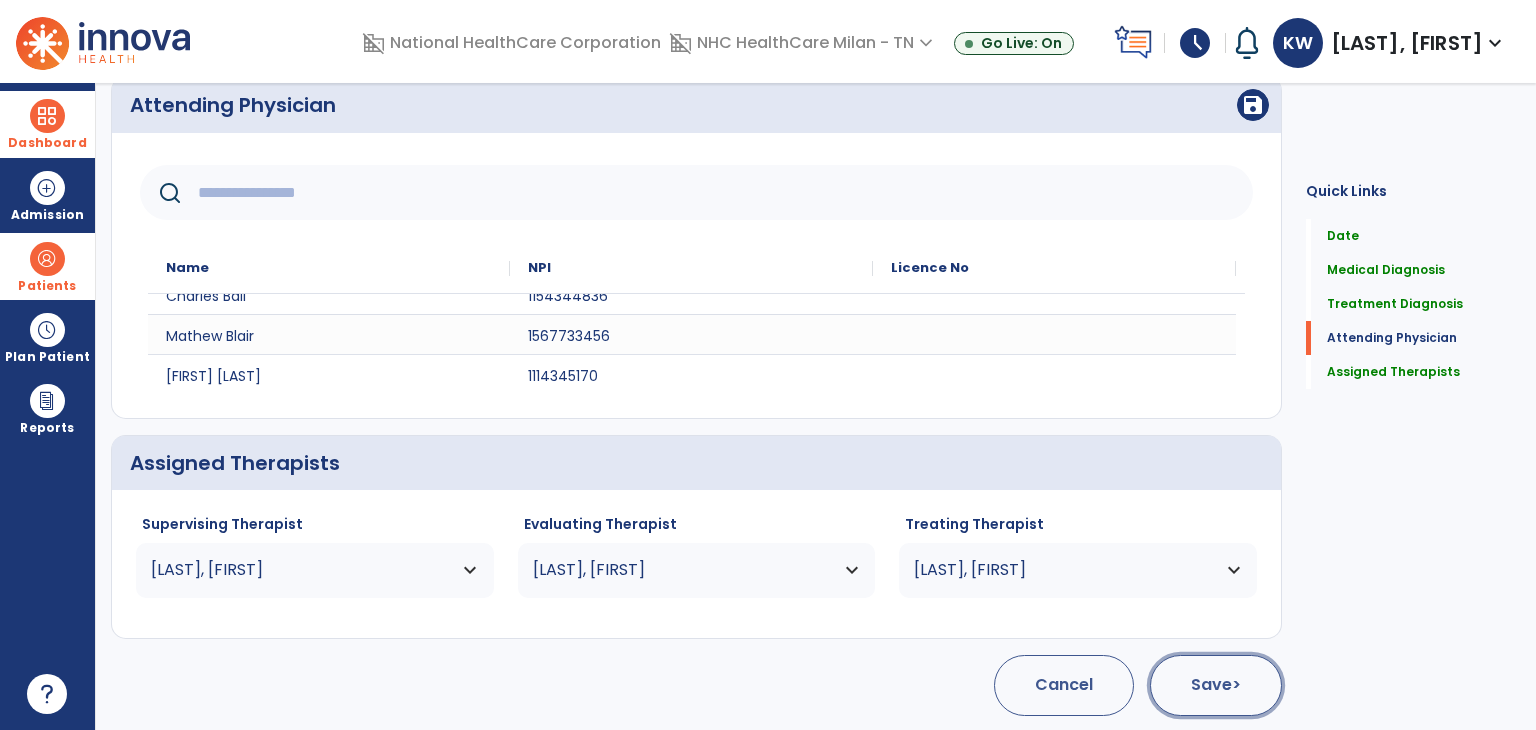 click on "Save  >" 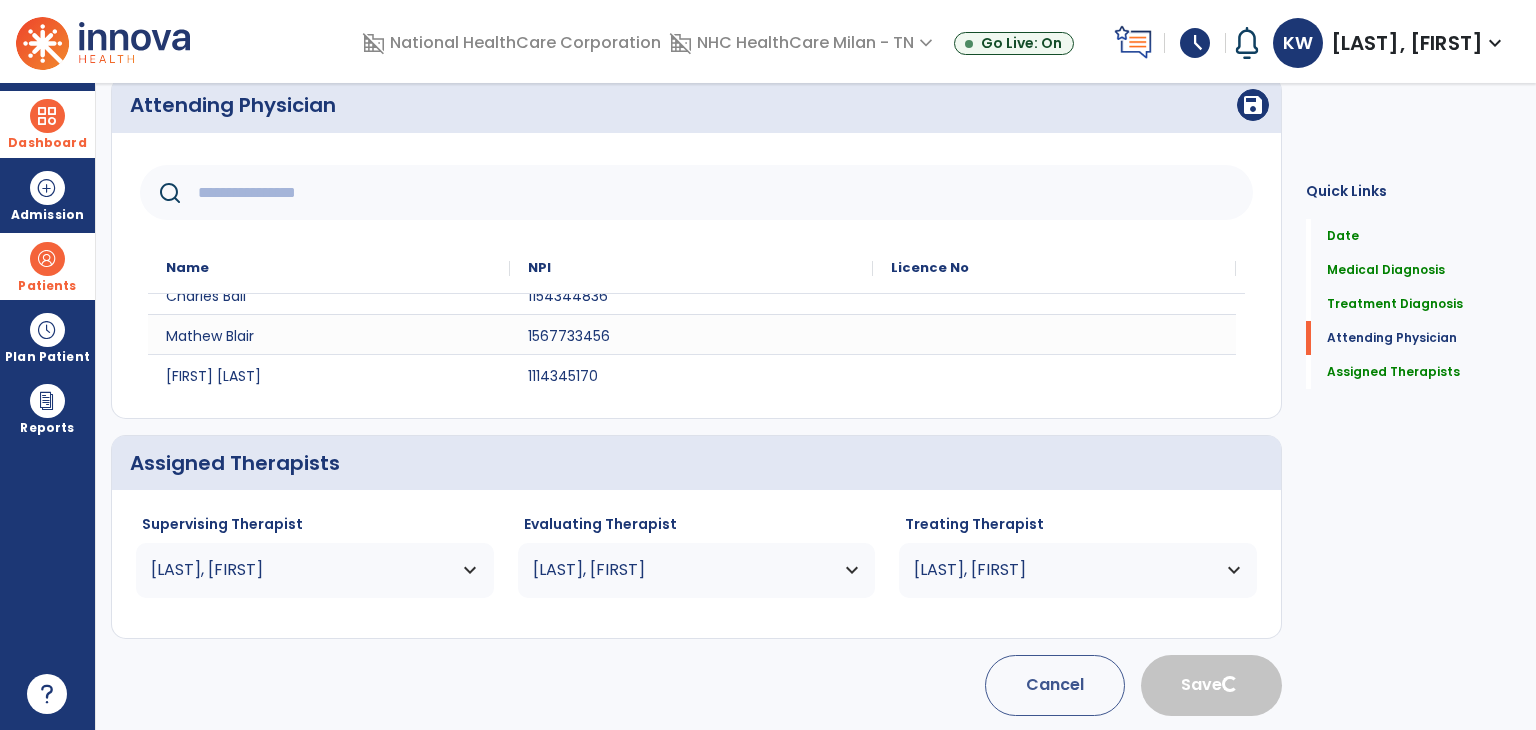 scroll, scrollTop: 44, scrollLeft: 0, axis: vertical 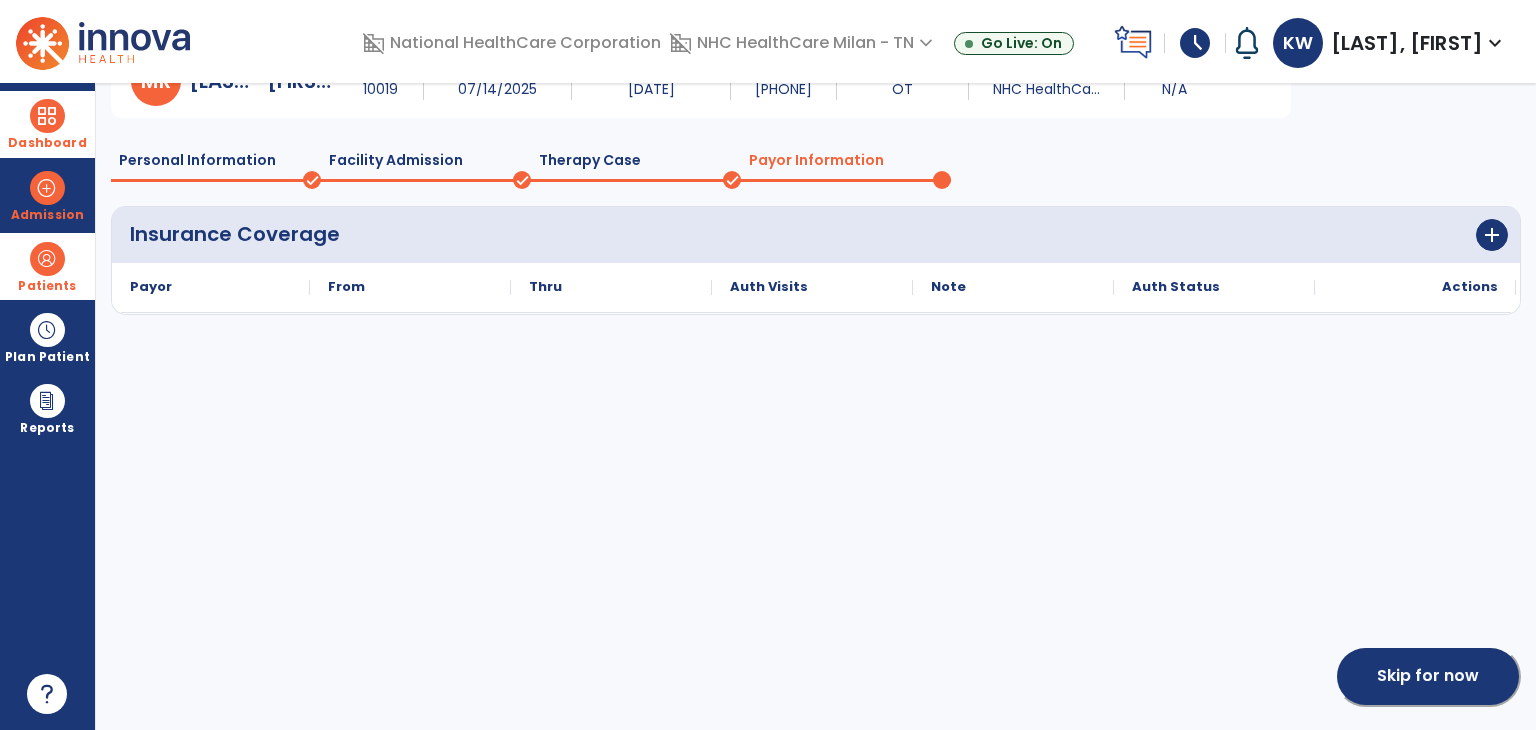click on "Skip for now" 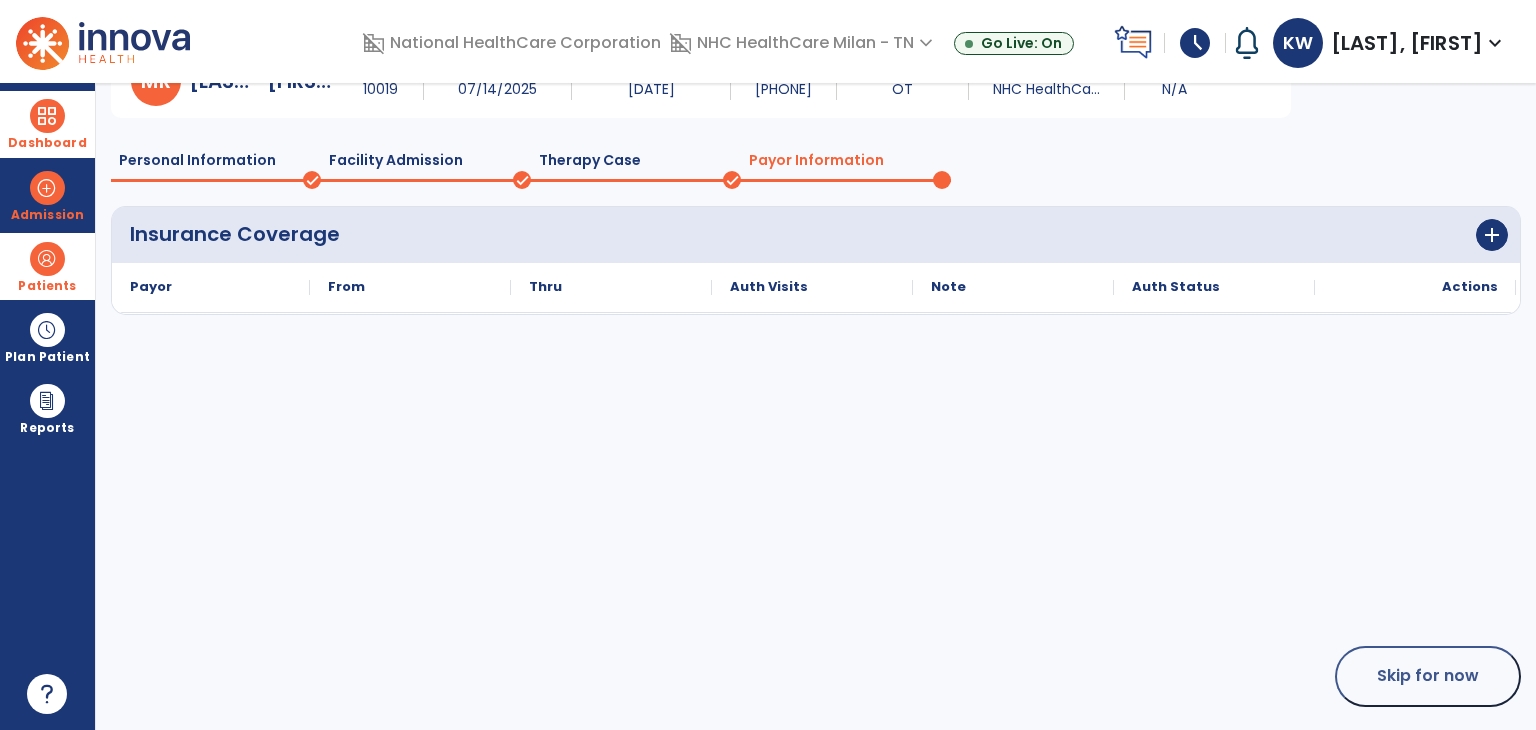 scroll, scrollTop: 72, scrollLeft: 0, axis: vertical 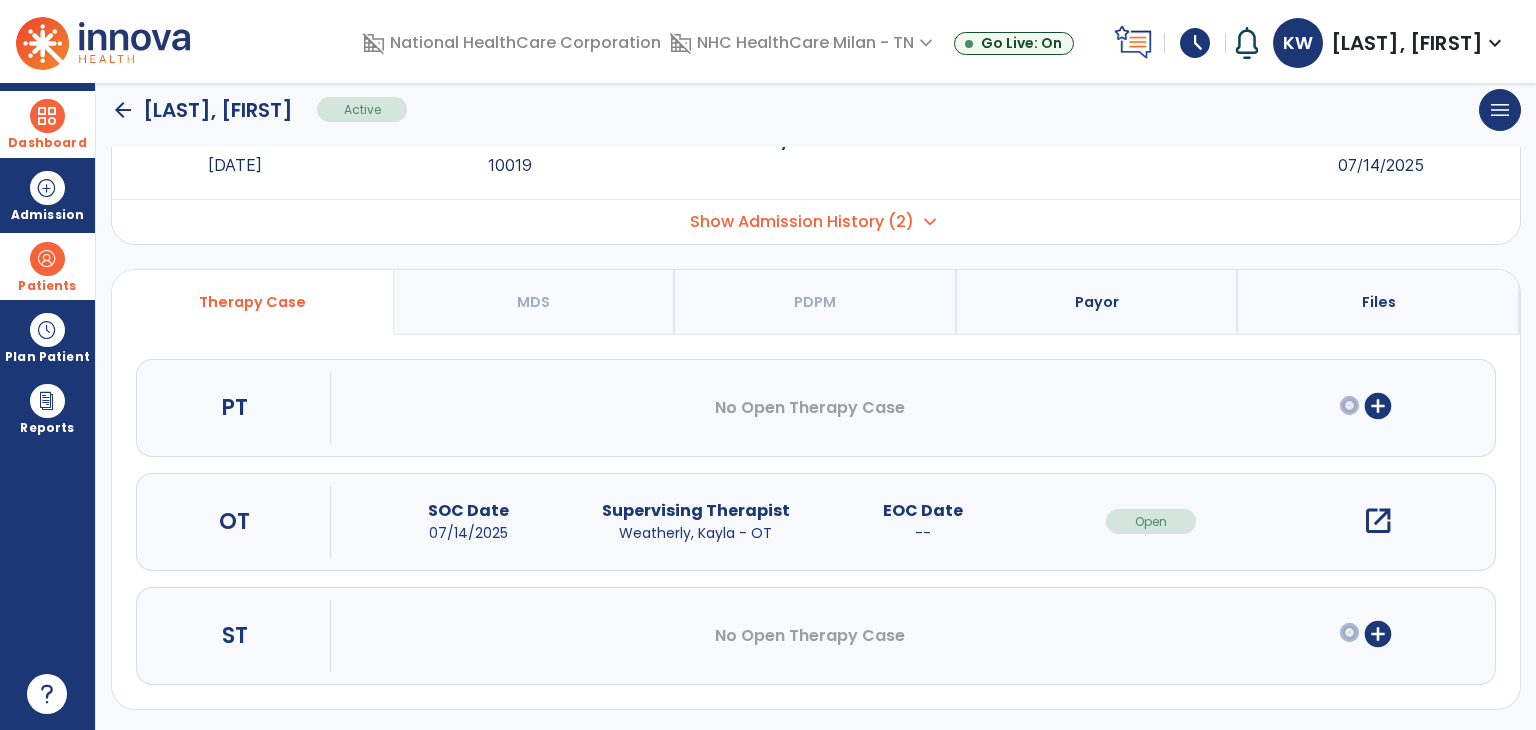 click on "open_in_new" at bounding box center [1378, 521] 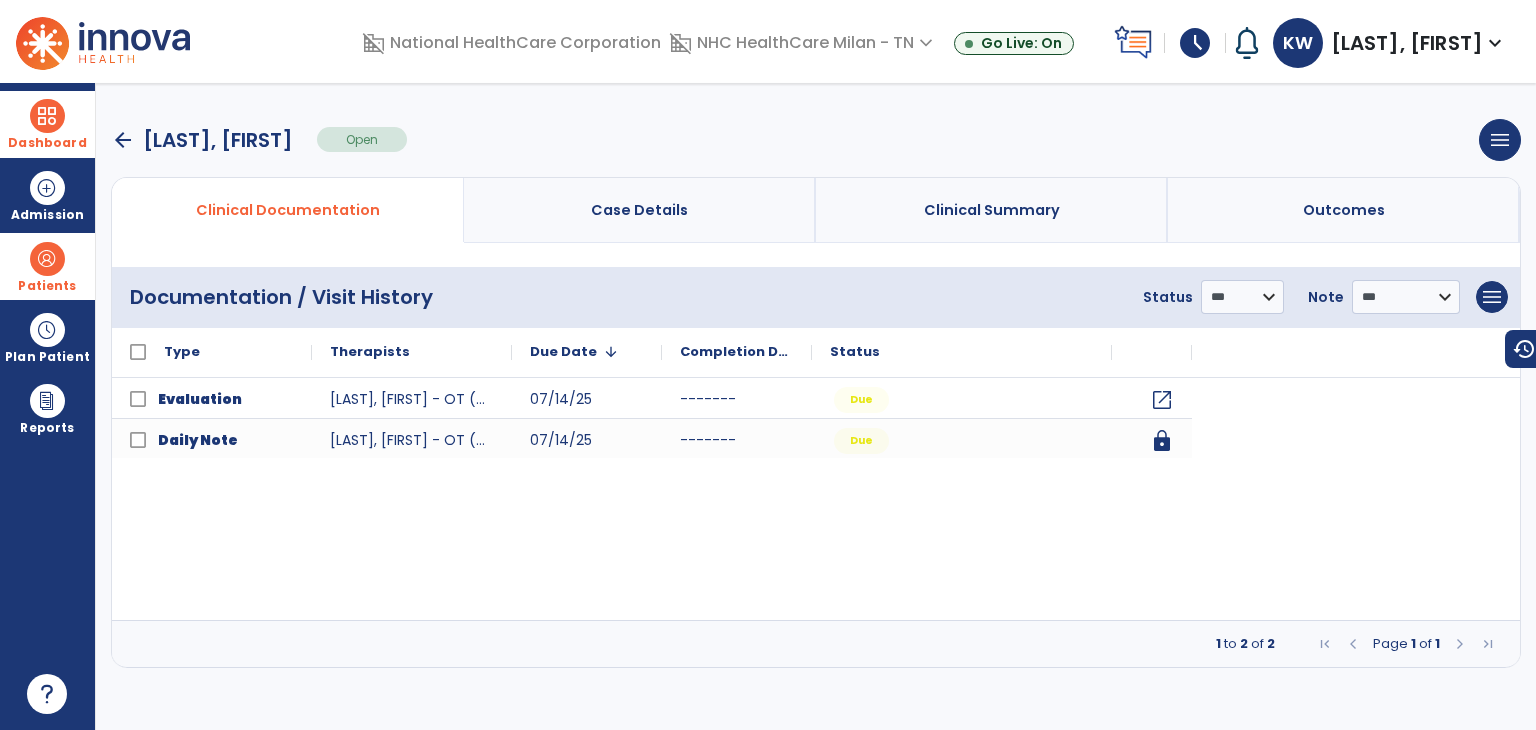 scroll, scrollTop: 0, scrollLeft: 0, axis: both 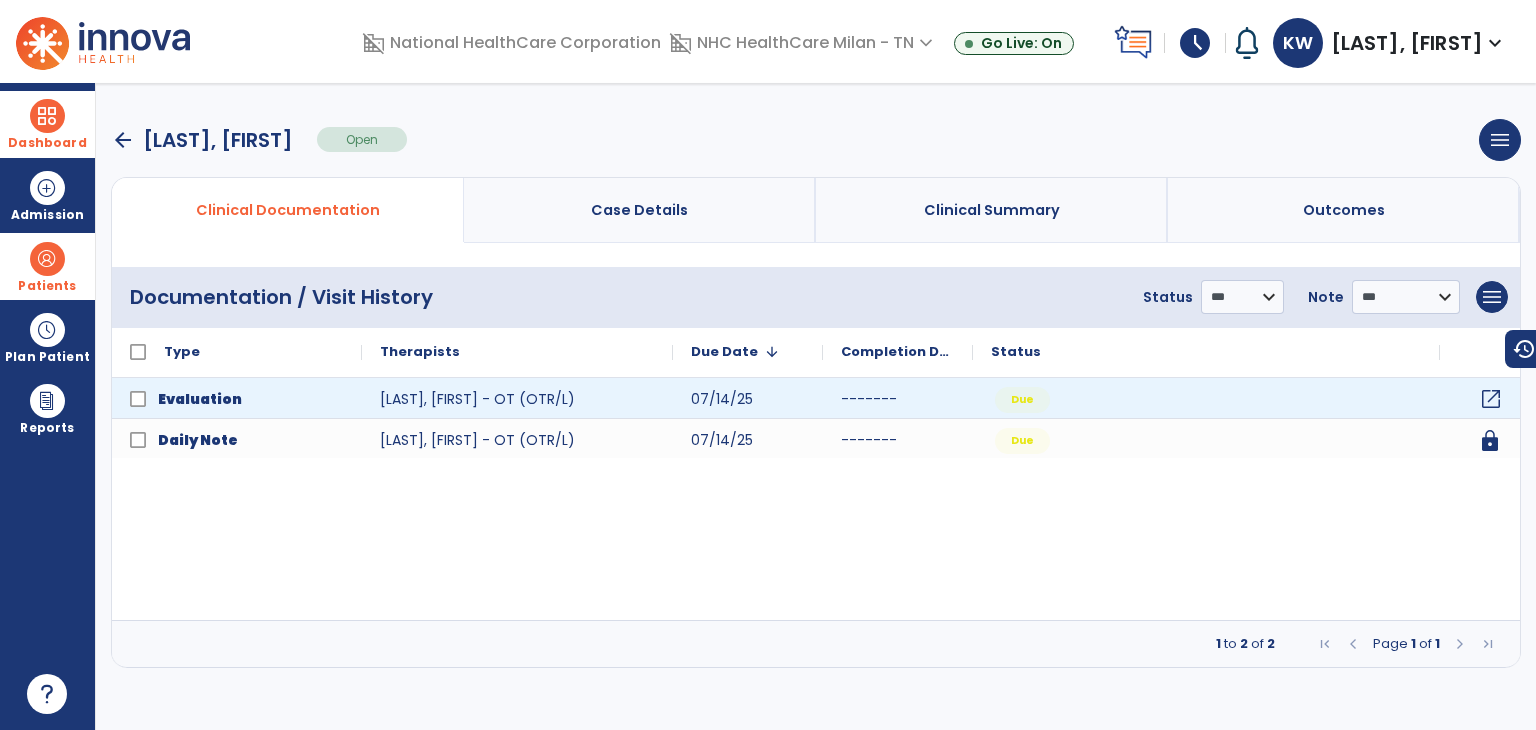click on "open_in_new" 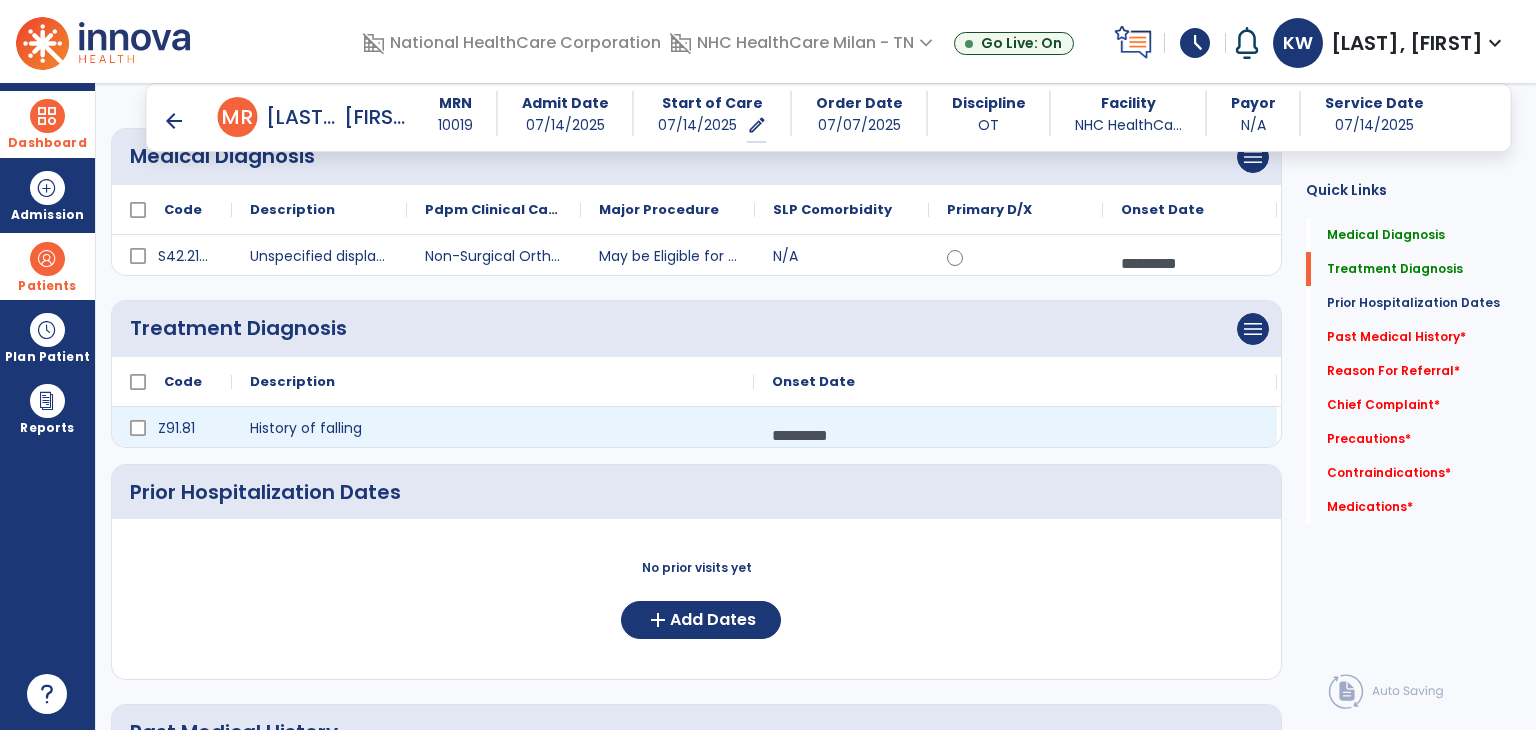 scroll, scrollTop: 400, scrollLeft: 0, axis: vertical 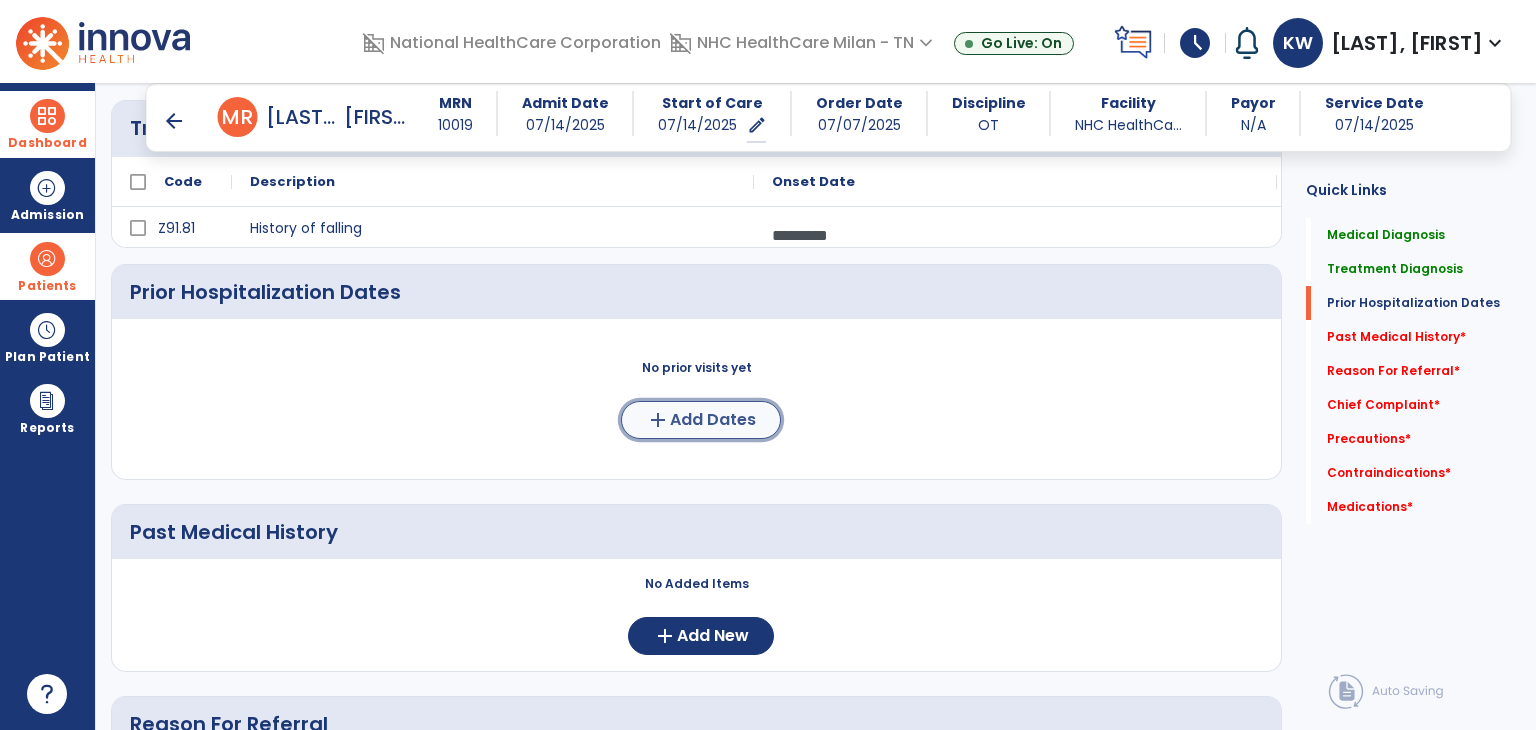 click on "add  Add Dates" 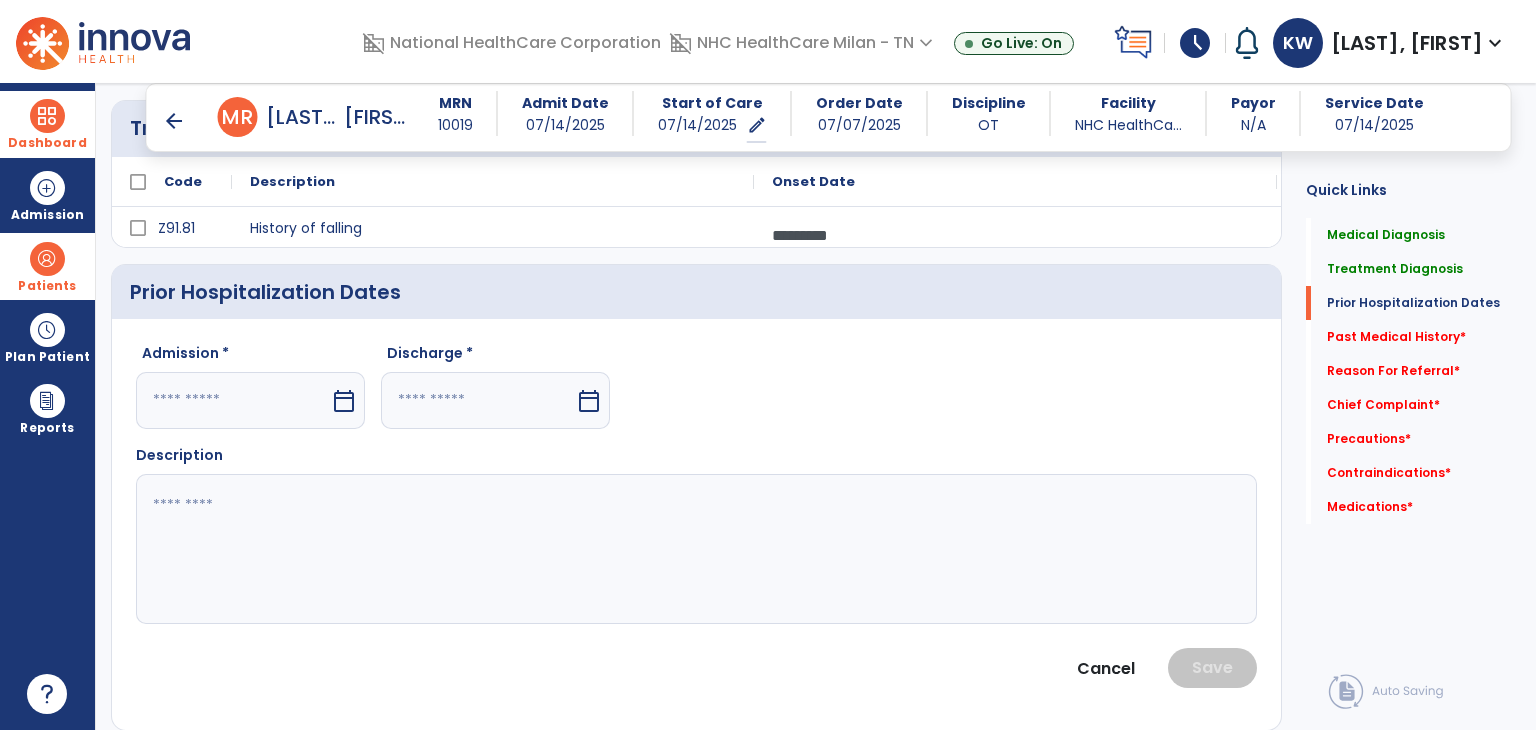 click at bounding box center (233, 400) 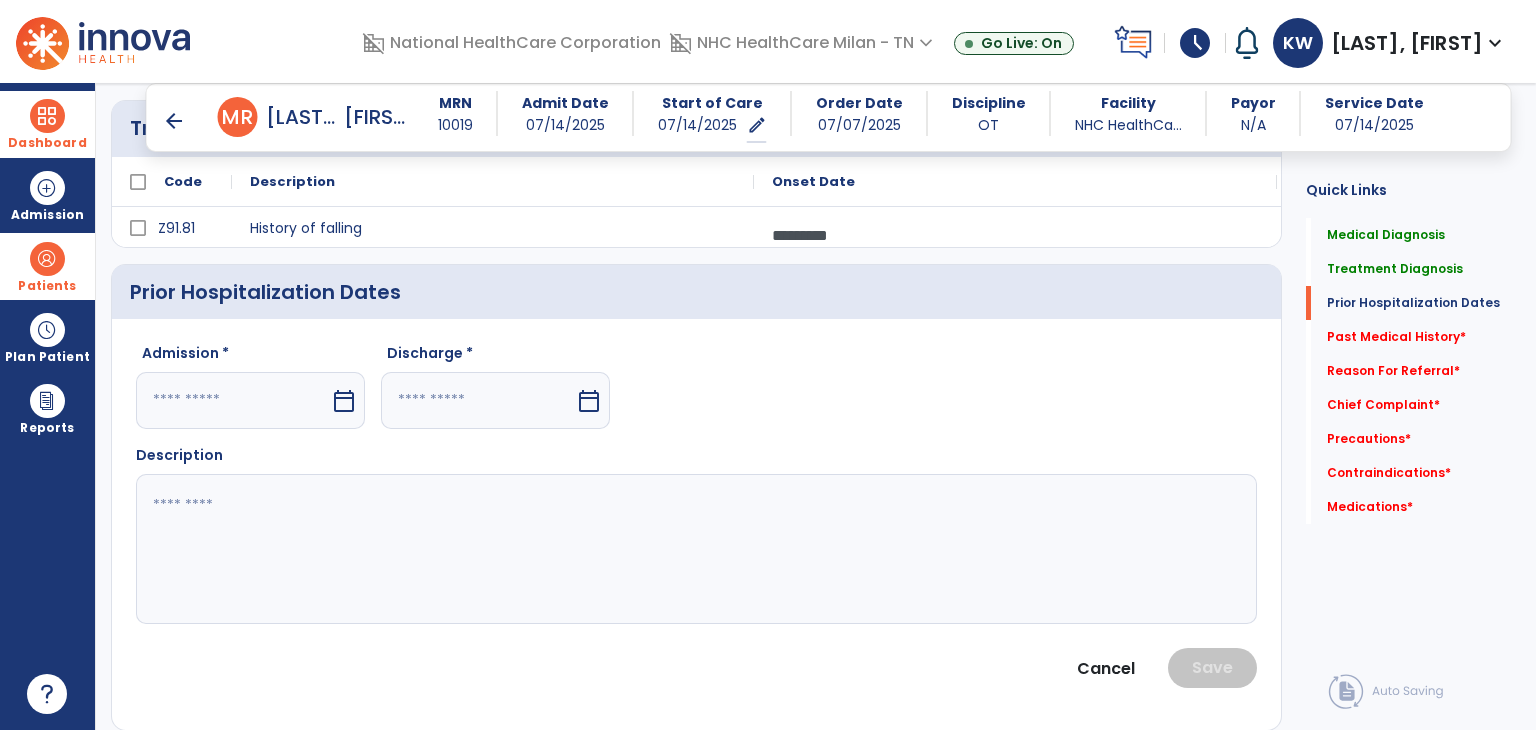 select on "*" 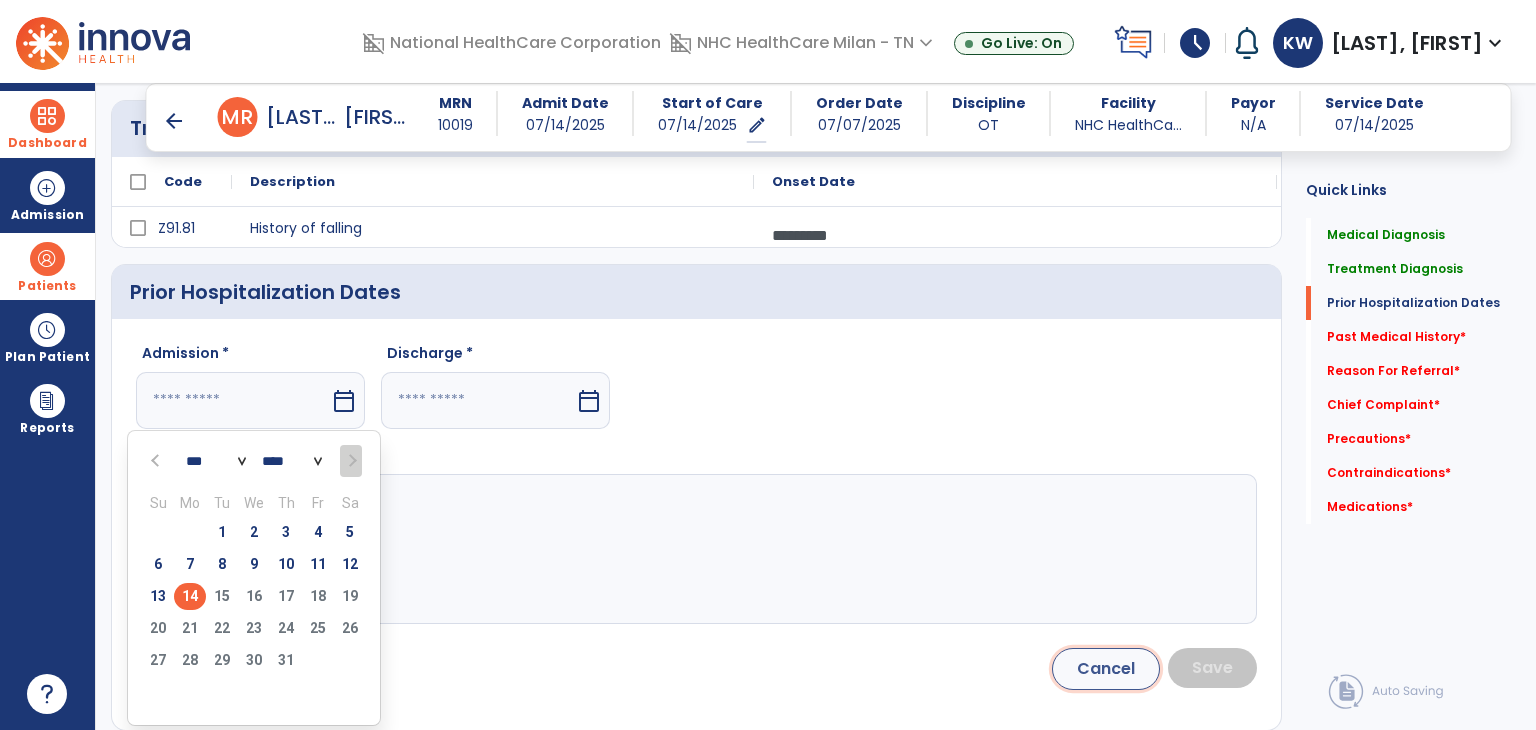 click on "Cancel" 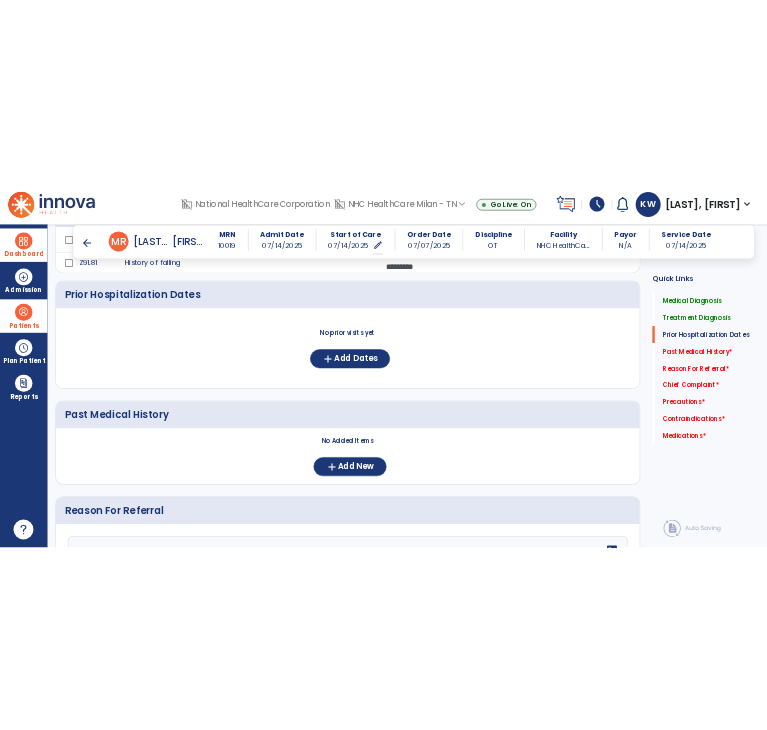 scroll, scrollTop: 600, scrollLeft: 0, axis: vertical 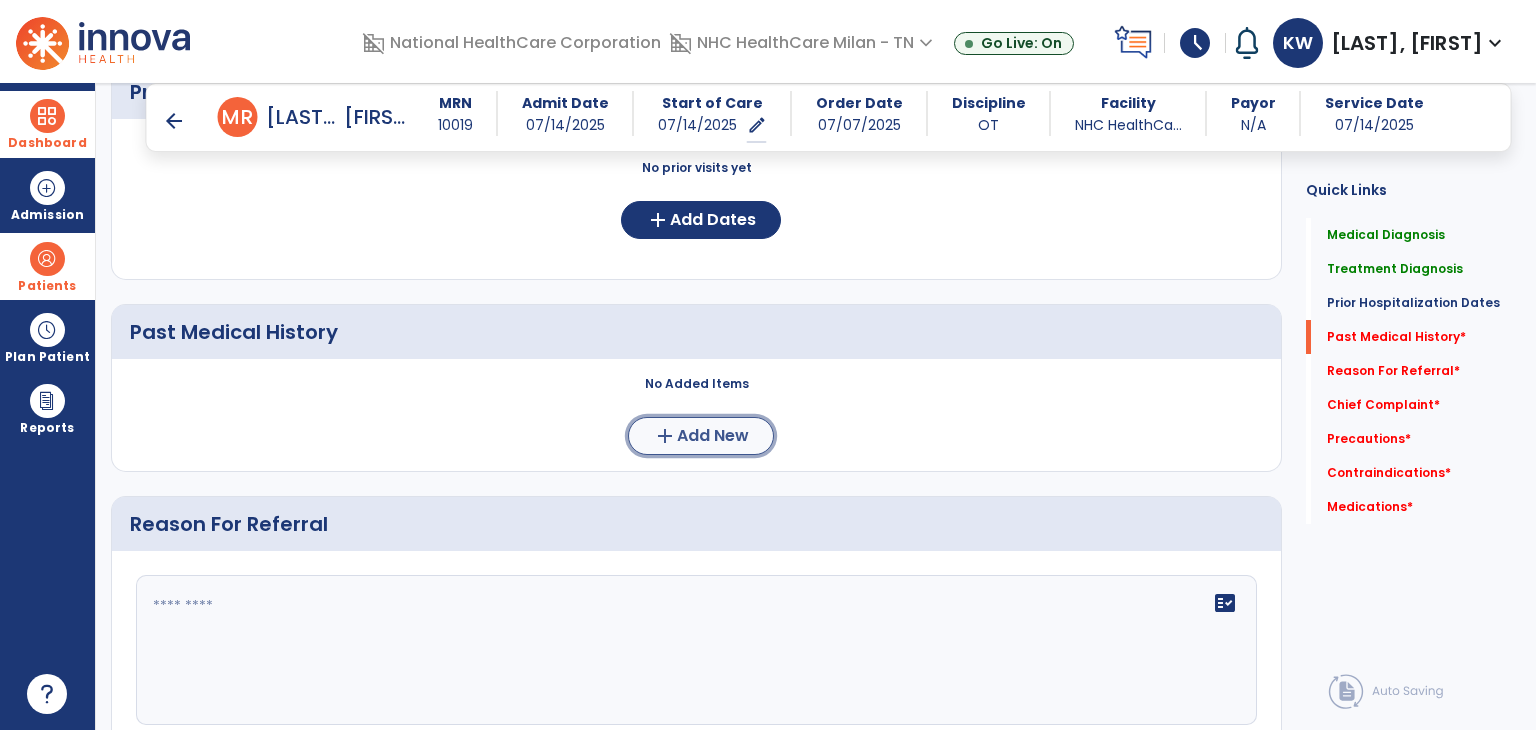 click on "add" 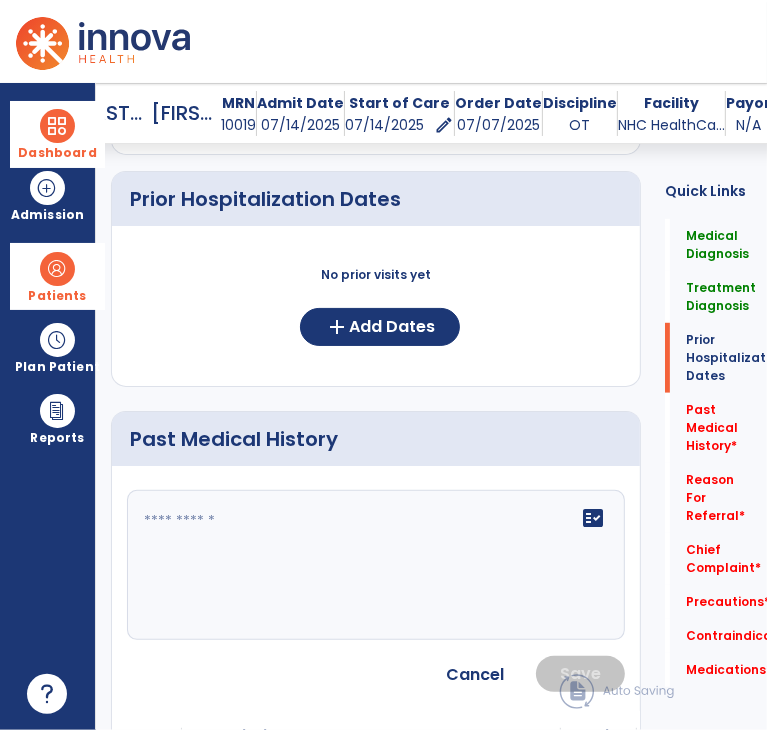 scroll, scrollTop: 600, scrollLeft: 0, axis: vertical 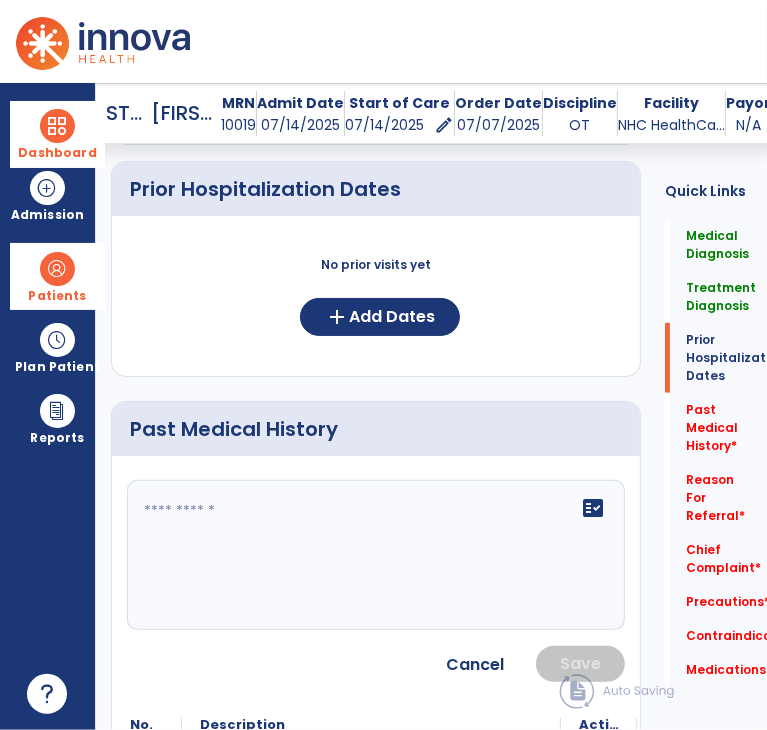 click on "Cancel Save" 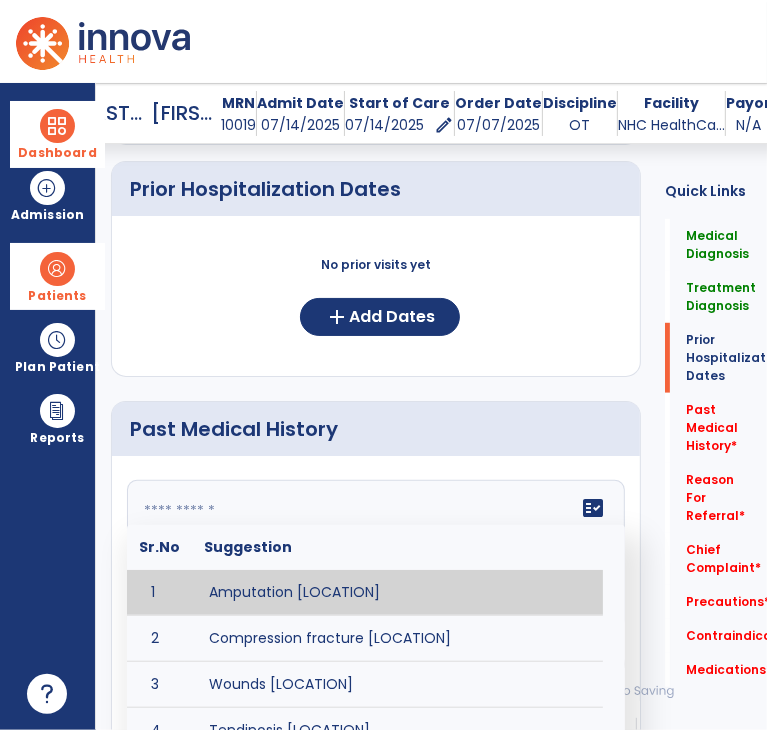 click on "fact_check  Sr.No Suggestion 1 Amputation [LOCATION] 2 Compression fracture [LOCATION] 3 Wounds [LOCATION] 4 Tendinosis [LOCATION] 5 Venous stasis ulcer [LOCATION] 6 Achilles tendon tear [LOCATION] 7 ACL tear surgically repaired [LOCATION] 8 Above knee amputation (AKA) [LOCATION] 9 Below knee amputation (BKE) [LOCATION] 10 Cancer (SITE/TYPE) 11 Surgery (TYPE) 12 AAA (Abdominal Aortic Aneurysm) 13 Achilles tendon tear [LOCATION] 14 Acute Renal Failure 15 AIDS (Acquired Immune Deficiency Syndrome) 16 Alzheimer's Disease 17 Anemia 18 Angina 19 Anxiety 20 ASHD (Arteriosclerotic Heart Disease) 21 Atrial Fibrillation 22 Bipolar Disorder 23 Bowel Obstruction 24 C-Diff 25 Coronary Artery Bypass Graft (CABG) 26 CAD (Coronary Artery Disease) 27 Carpal tunnel syndrome 28 Chronic bronchitis 29 Chronic renal failure 30 Colostomy 31 COPD (Chronic Obstructive Pulmonary Disease) 32 CRPS (Complex Regional Pain Syndrome) 33 CVA (Cerebrovascular Accident) 34 CVI (Chronic Venous Insufficiency) 35 DDD (Degenerative Disc Disease)" 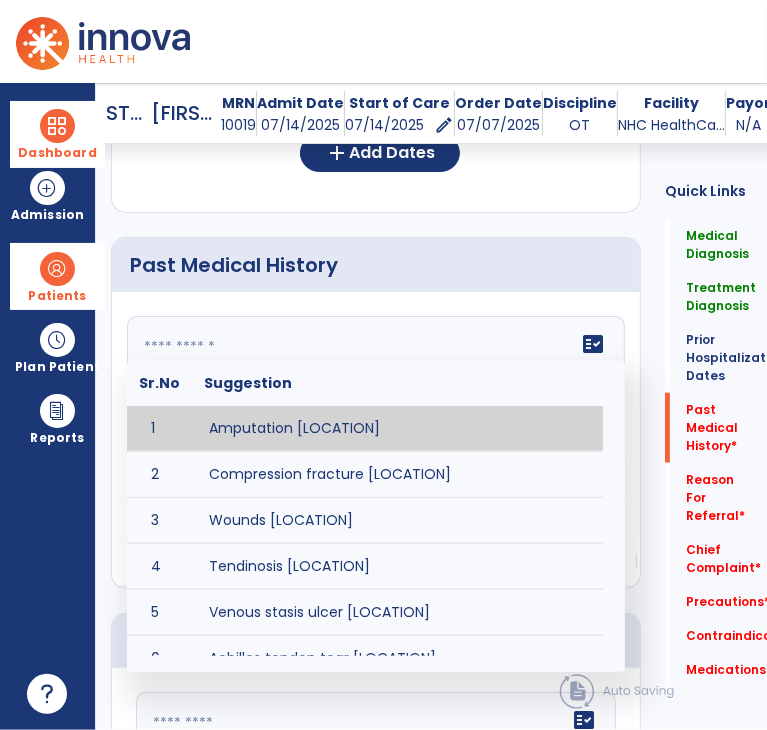 scroll, scrollTop: 800, scrollLeft: 0, axis: vertical 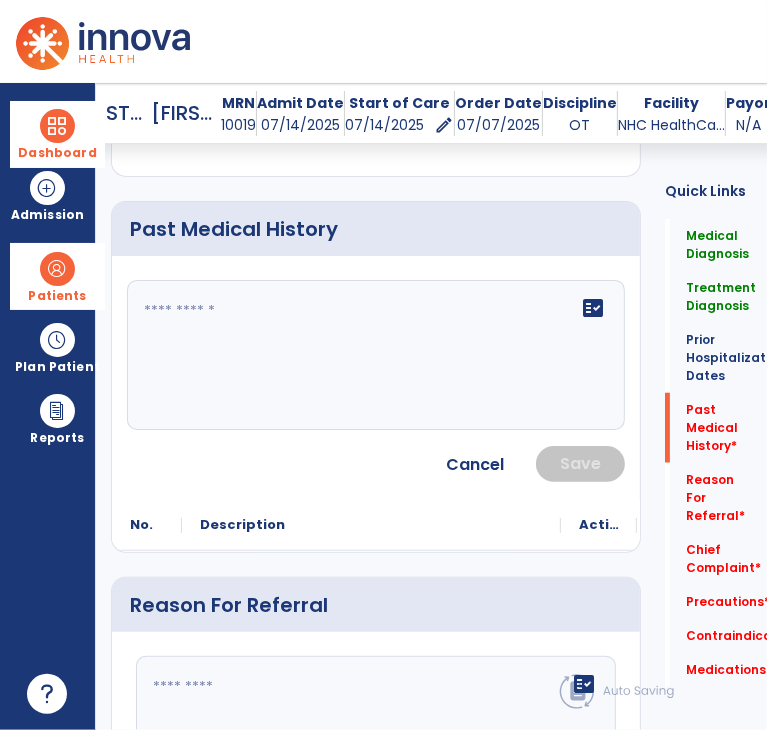 click 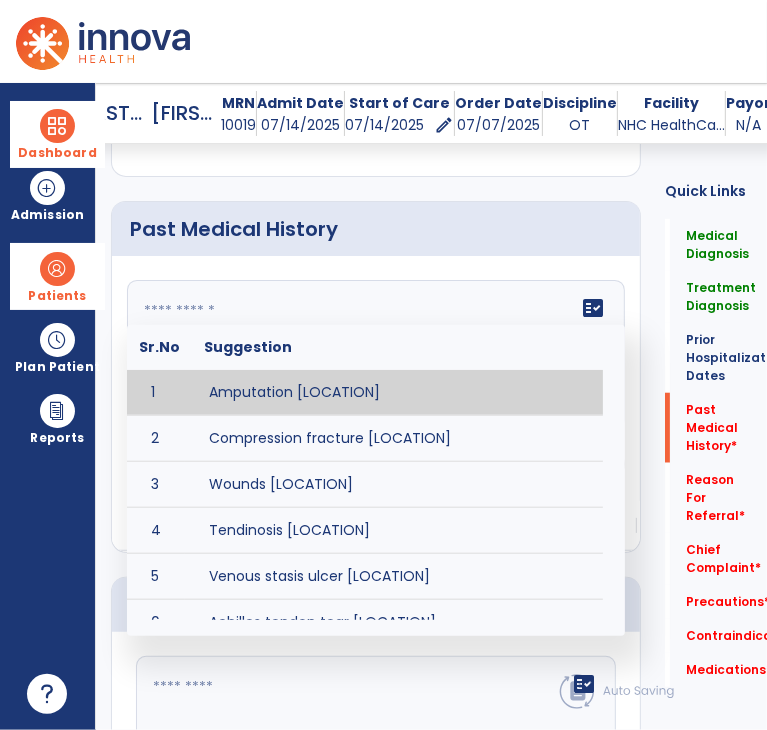 paste on "**********" 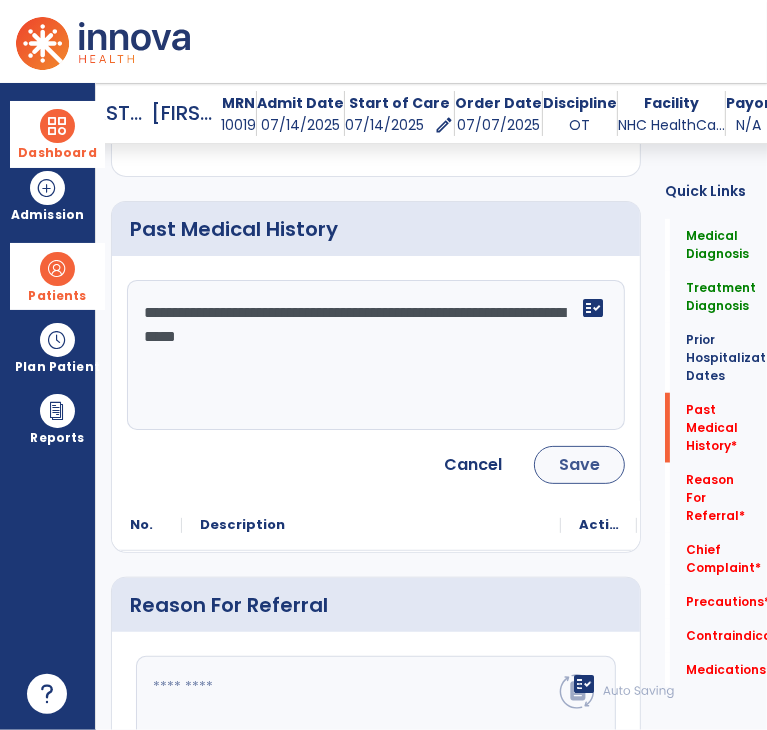 type on "**********" 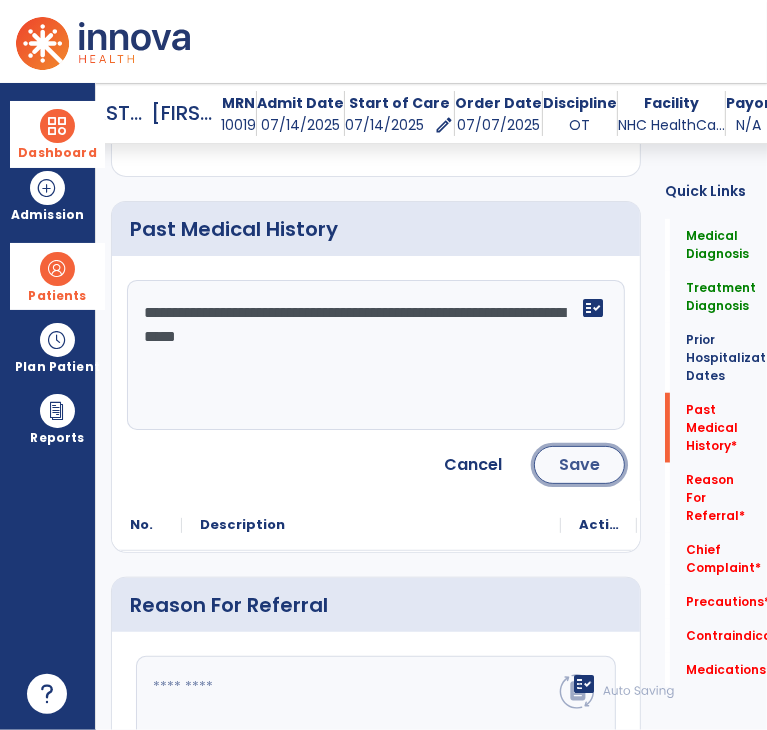 click on "Save" 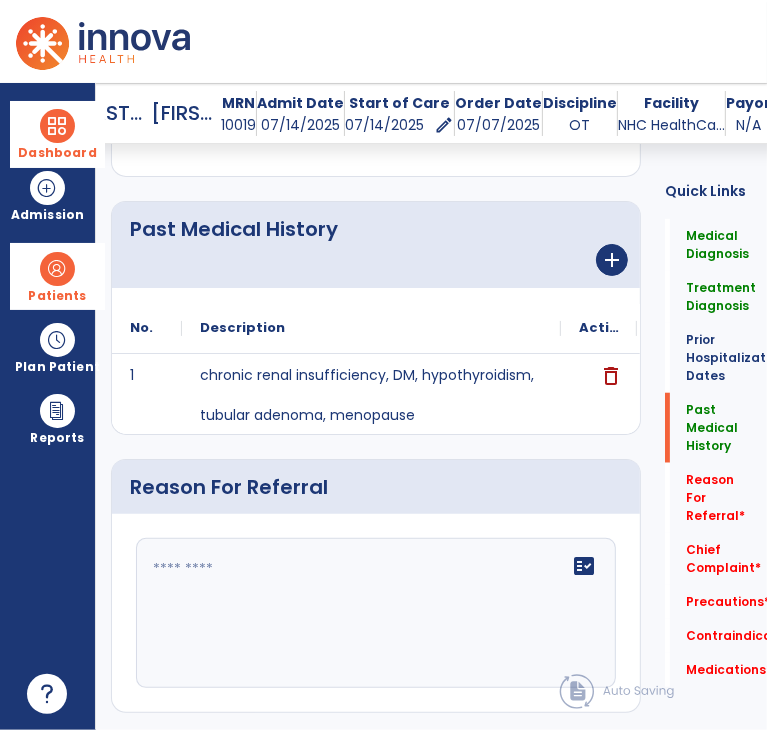 scroll, scrollTop: 1000, scrollLeft: 0, axis: vertical 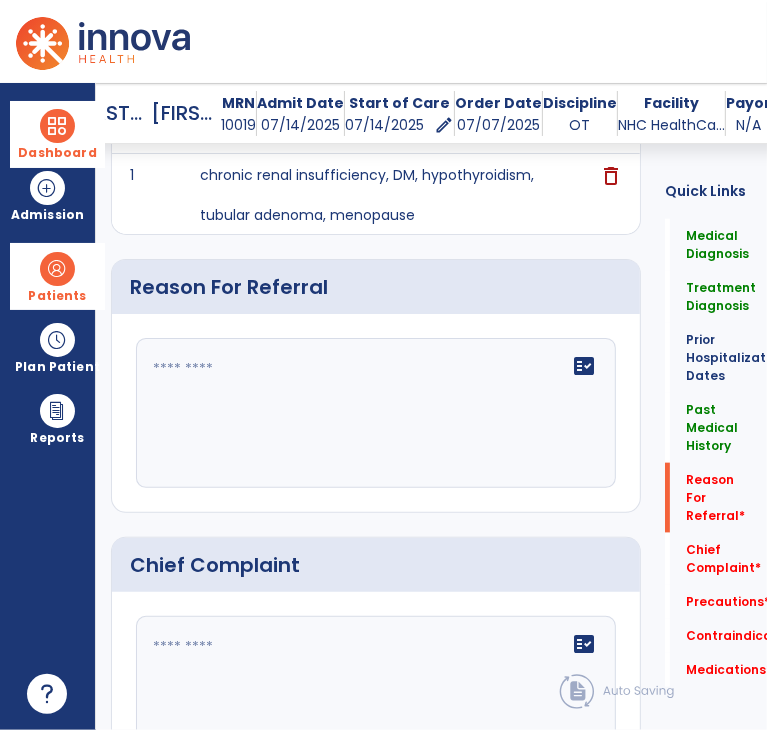 click 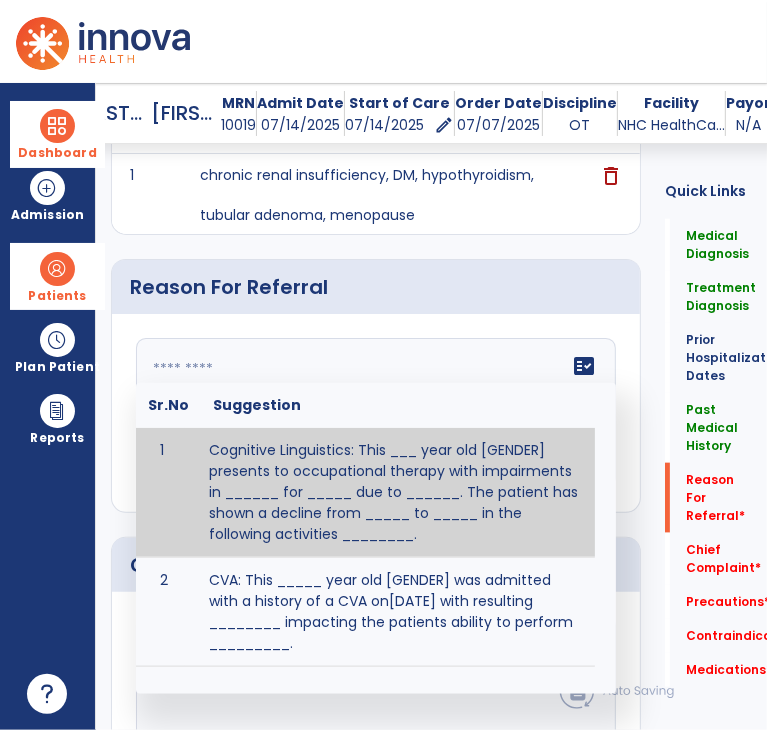 paste on "**********" 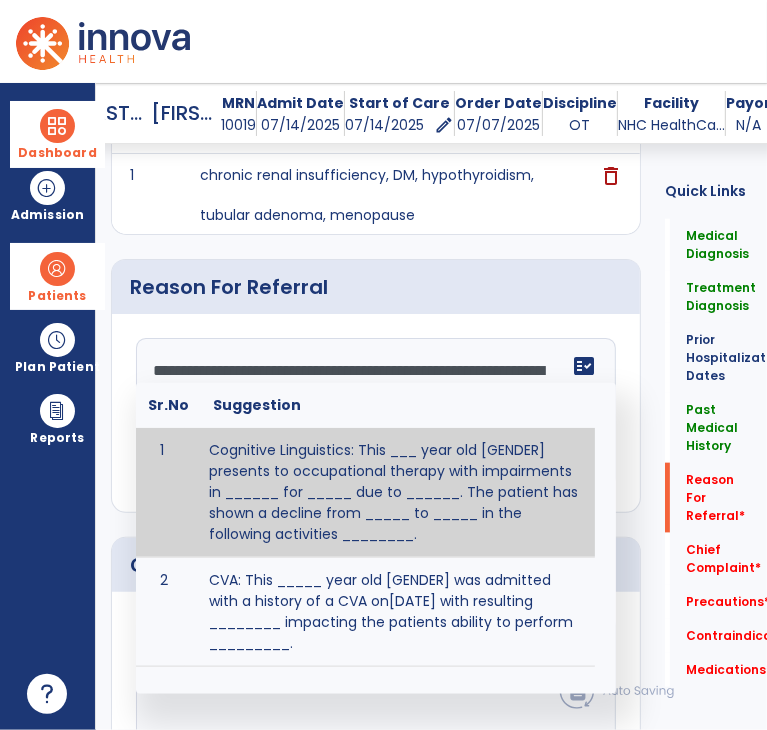 scroll, scrollTop: 112, scrollLeft: 0, axis: vertical 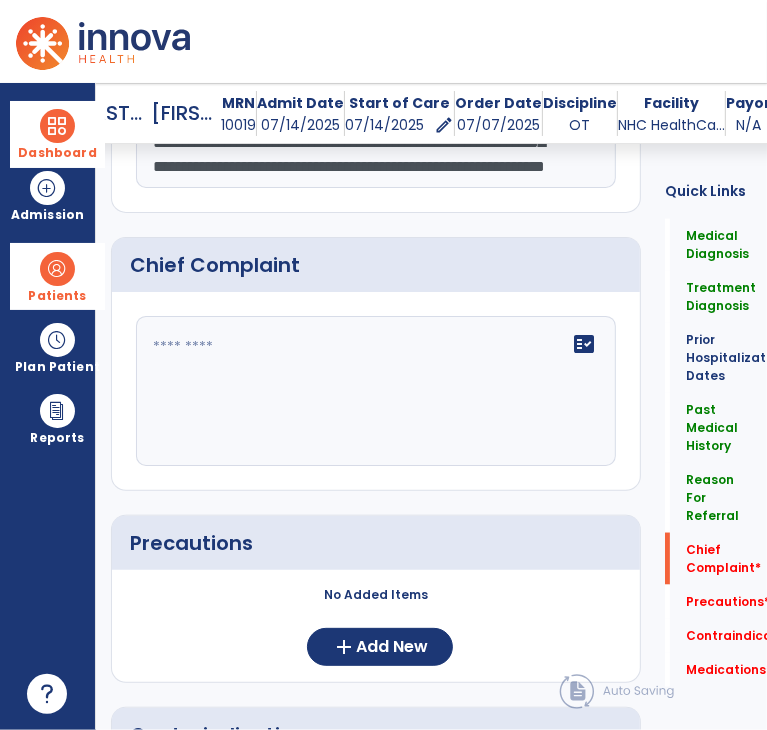 type on "**********" 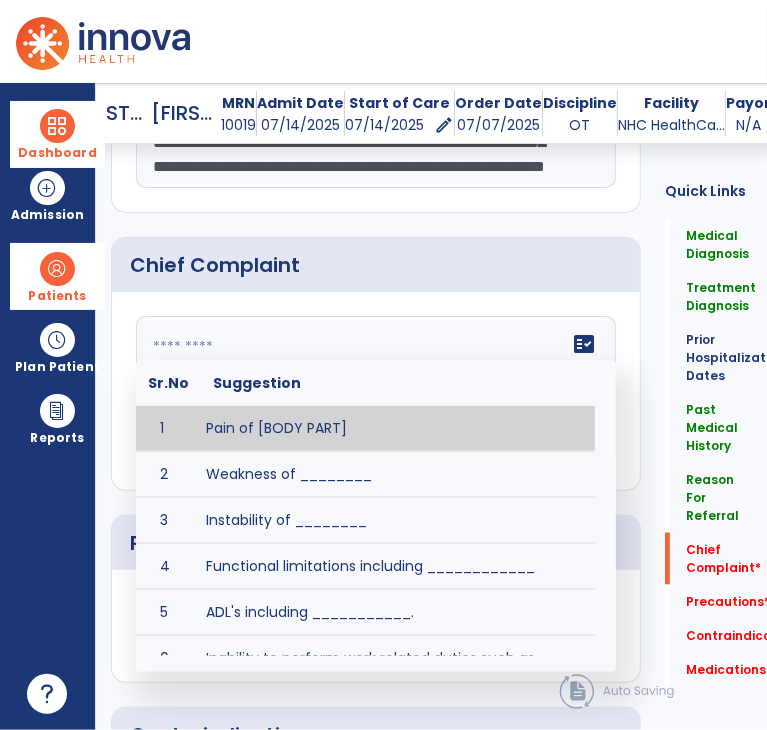 paste on "**********" 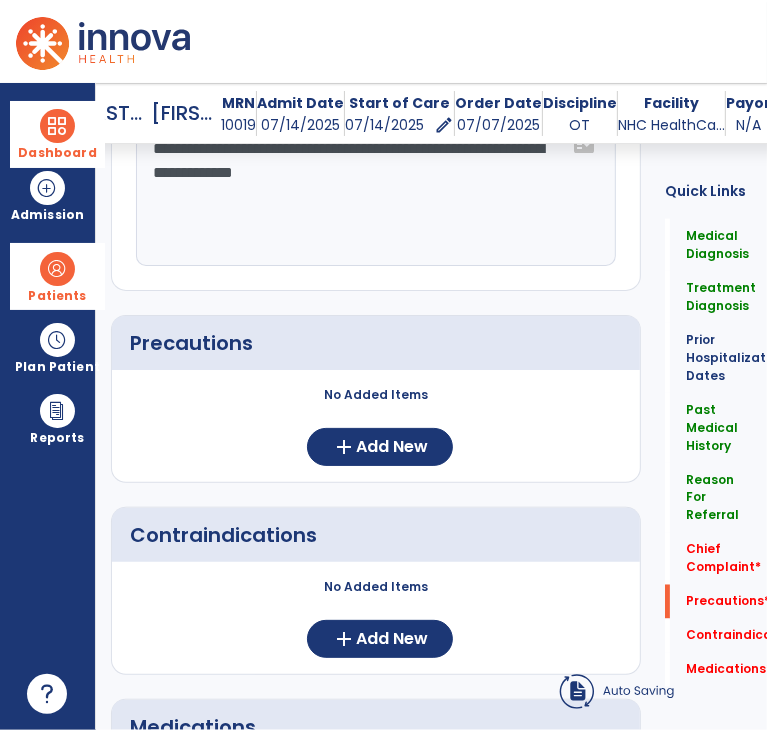 scroll, scrollTop: 1600, scrollLeft: 0, axis: vertical 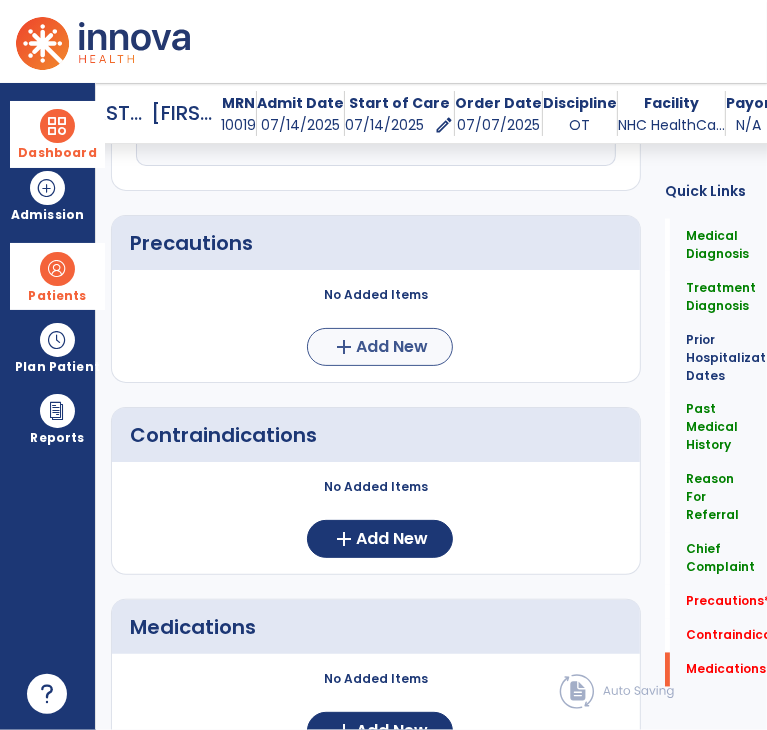 type on "**********" 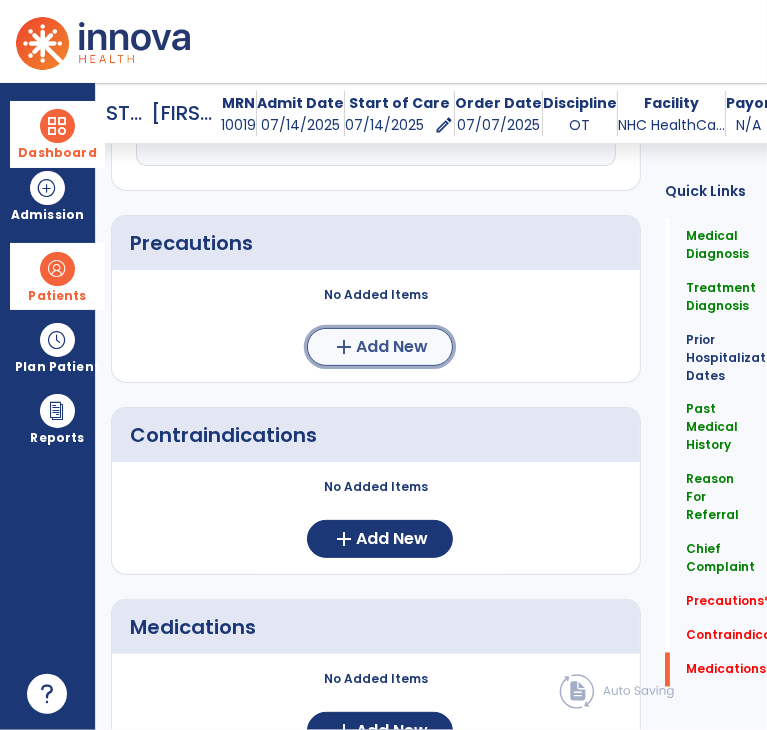 click on "add" 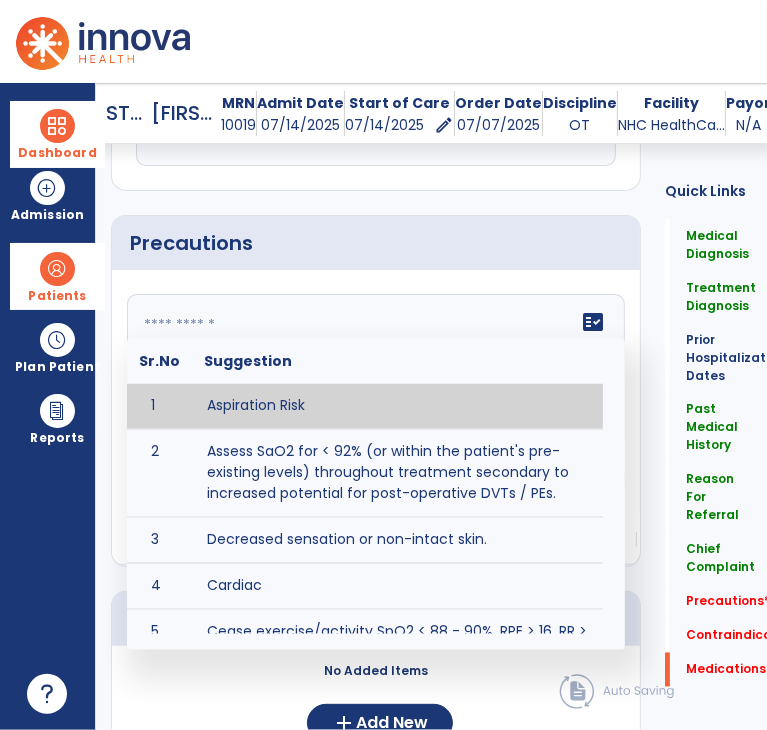 click on "fact_check  Sr.No Suggestion 1 Aspiration Risk 2 Assess SaO2 for < 92% (or within the patient's pre-existing levels) throughout treatment secondary to increased potential for post-operative DVTs / PEs. 3 Decreased sensation or non-intact skin. 4 Cardiac 5 Cease exercise/activity SpO2 < 88 - 90%, RPE > 16, RR > 45 6 Check for modified diet / oral intake restrictions related to swallowing impairments. Consult ST as appropriate. 7 Check INR lab results prior to activity if patient on blood thinners. 8 Closely monitor anxiety or stress due to increased SOB/dyspnea and cease activity/exercise until patient is able to control this response 9 Code Status:  10 Confirm surgical approach and discoloration or other precautions. 11 Confirm surgical procedure and specific precautions based on procedure (e.g., no twisting/bending/lifting, need for post-op brace, limiting time in sitting, etc.). 12 Confirm weight bearing status as defined by the surgeon. 13 14 Precautions for exercise include:  15 Depression 16 17 18 19 20" 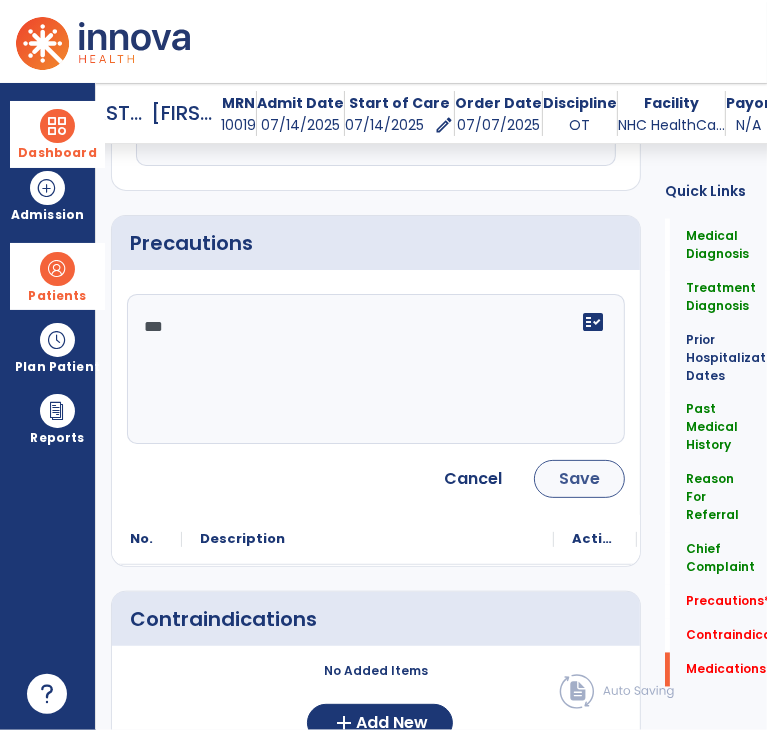 type on "***" 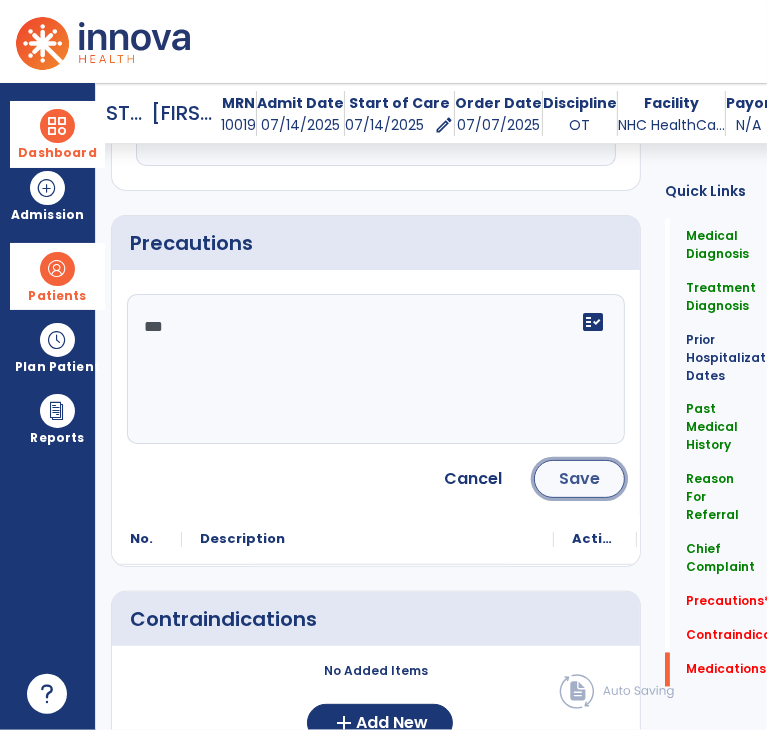 click on "Save" 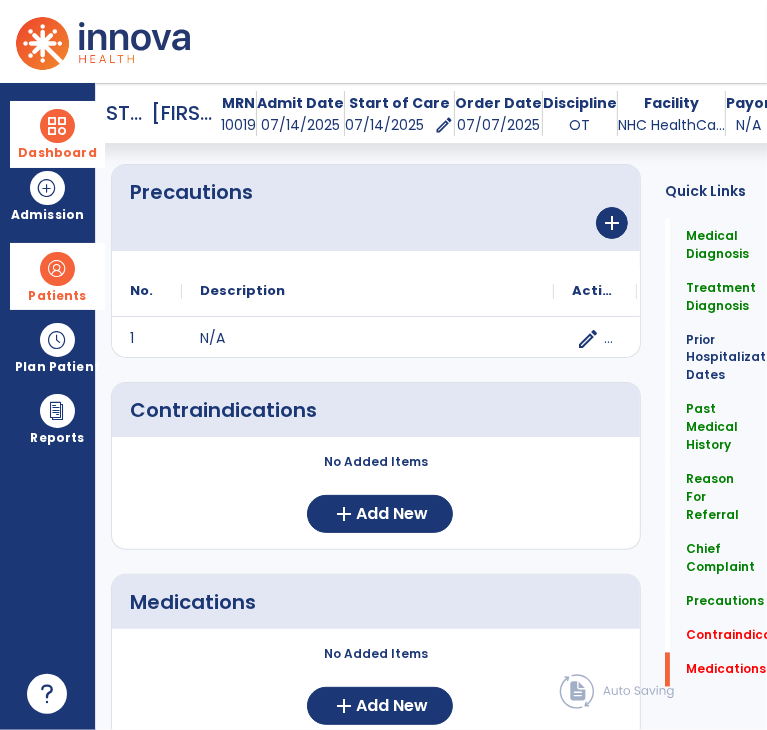 scroll, scrollTop: 1727, scrollLeft: 0, axis: vertical 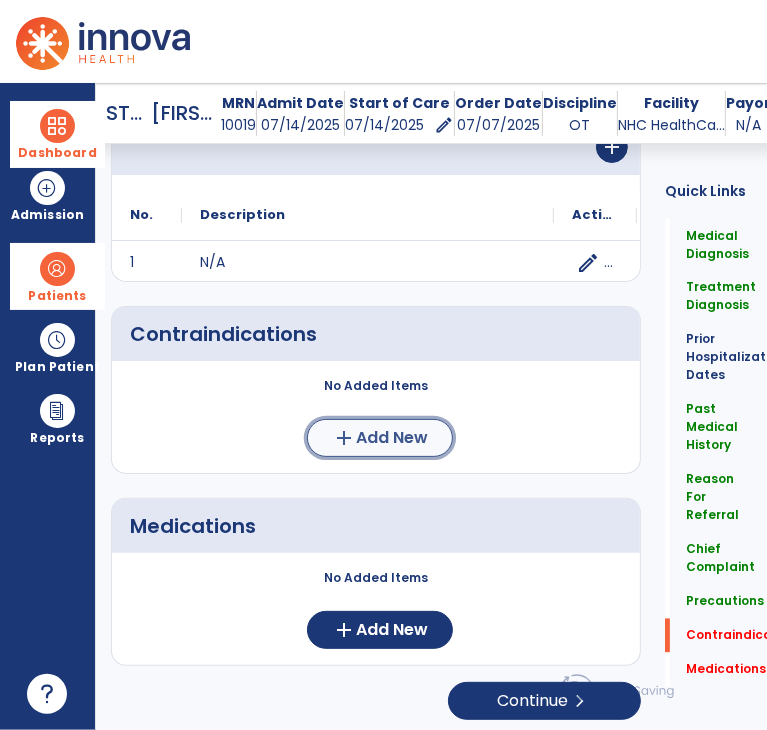 click on "add" 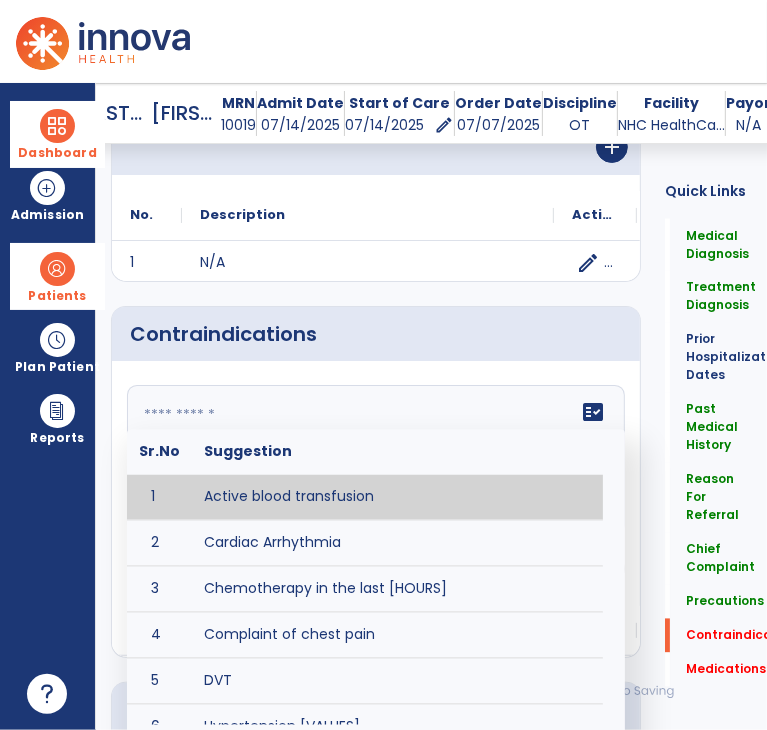 click on "fact_check  Sr.No Suggestion 1 Active blood transfusion 2 Cardiac Arrhythmia 3 Chemotherapy in the last [HOURS] 4 Complaint of chest pain 5 DVT 6 Hypertension [VALUES] 7 Inflammation or infection in the heart. 8 Oxygen saturation lower than [VALUE] 9 Pacemaker 10 Pulmonary infarction 11 Recent changes in EKG 12 Severe aortic stenosis 13 Severe dehydration 14 Severe diaphoresis 15 Severe orthostatic hypotension 16 Severe shortness of breath/dyspnea 17 Significantly elevated potassium levels 18 Significantly low potassium levels 19 Suspected or known dissecting aneurysm 20 Systemic infection 21 Uncontrolled diabetes with blood sugar levels greater than [VALUE] or less than [Value]  22 Unstable angina 23 Untreated blood clots" 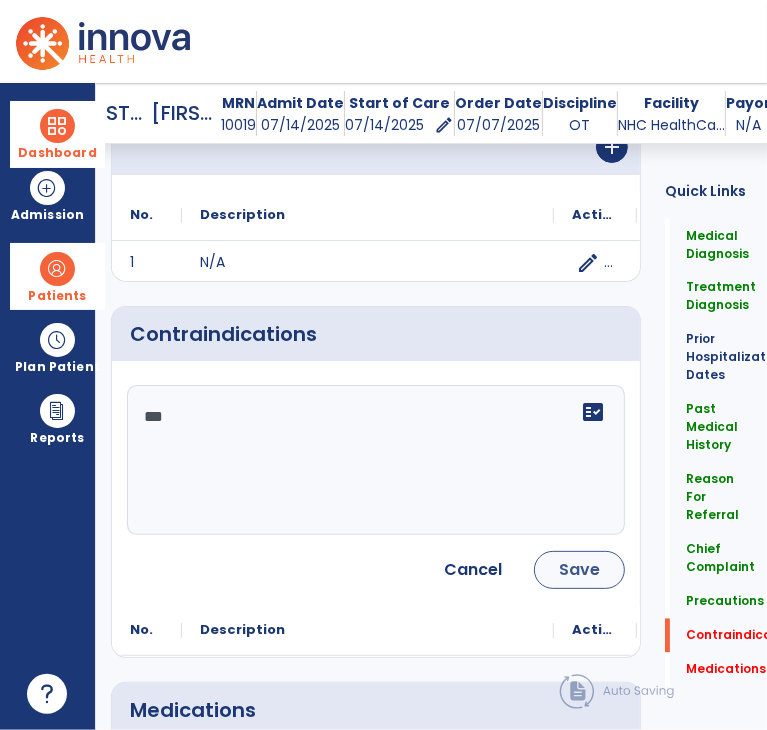 type on "***" 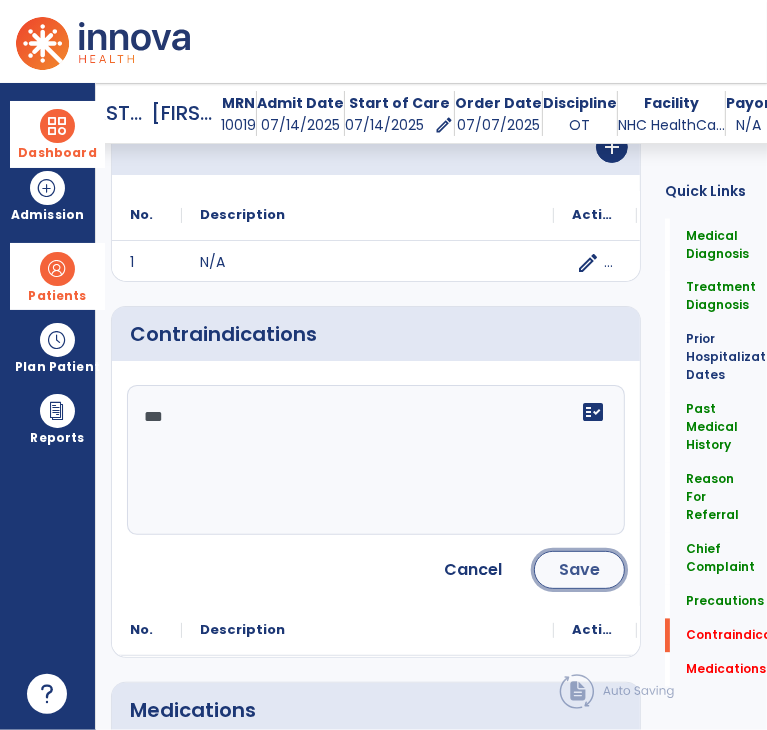 click on "Save" 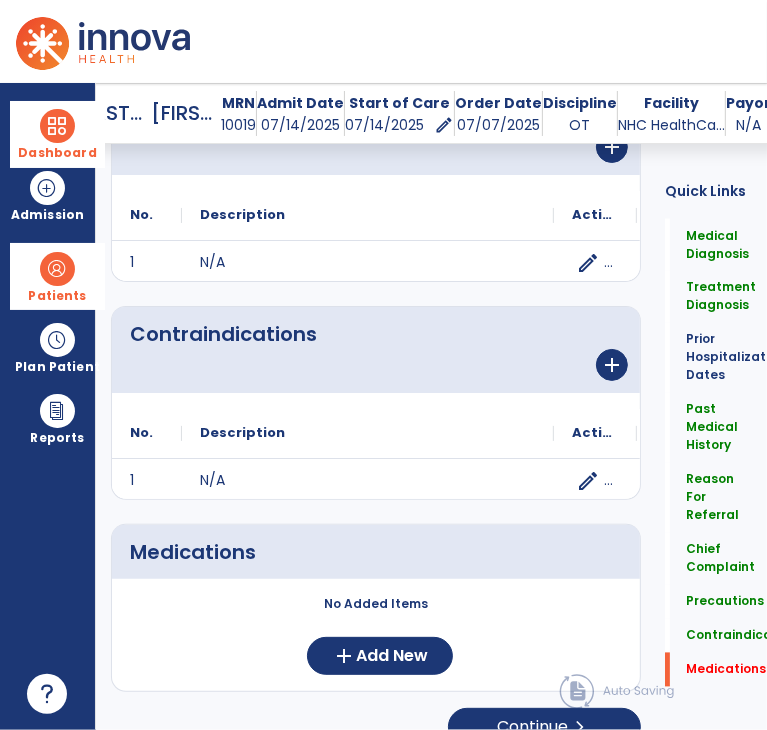 scroll, scrollTop: 1753, scrollLeft: 0, axis: vertical 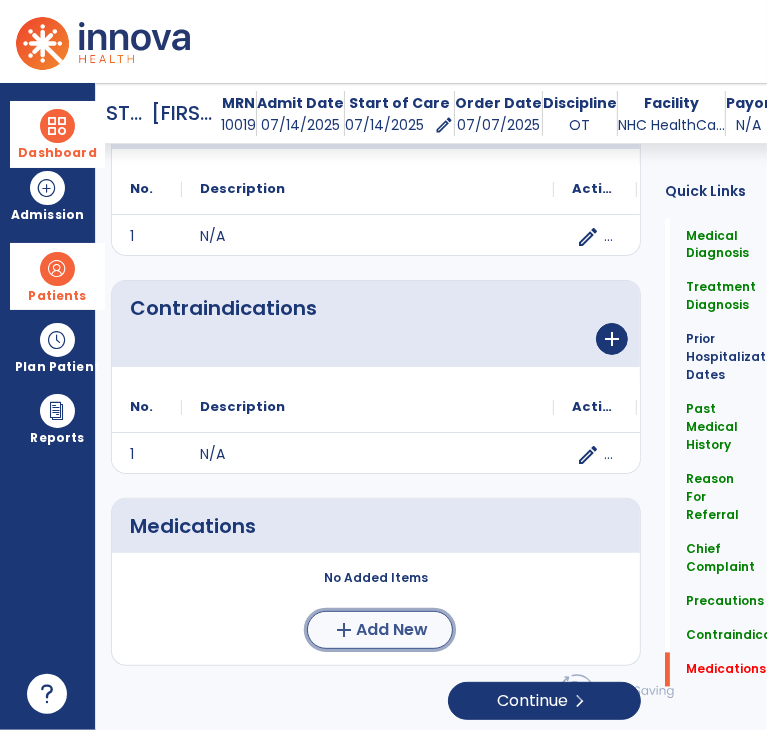 click on "add  Add New" 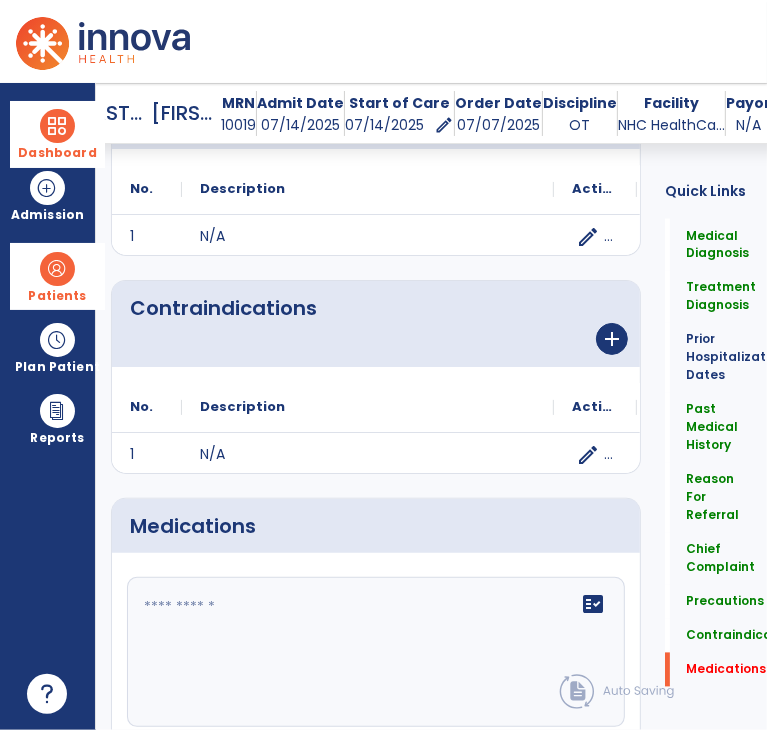 click 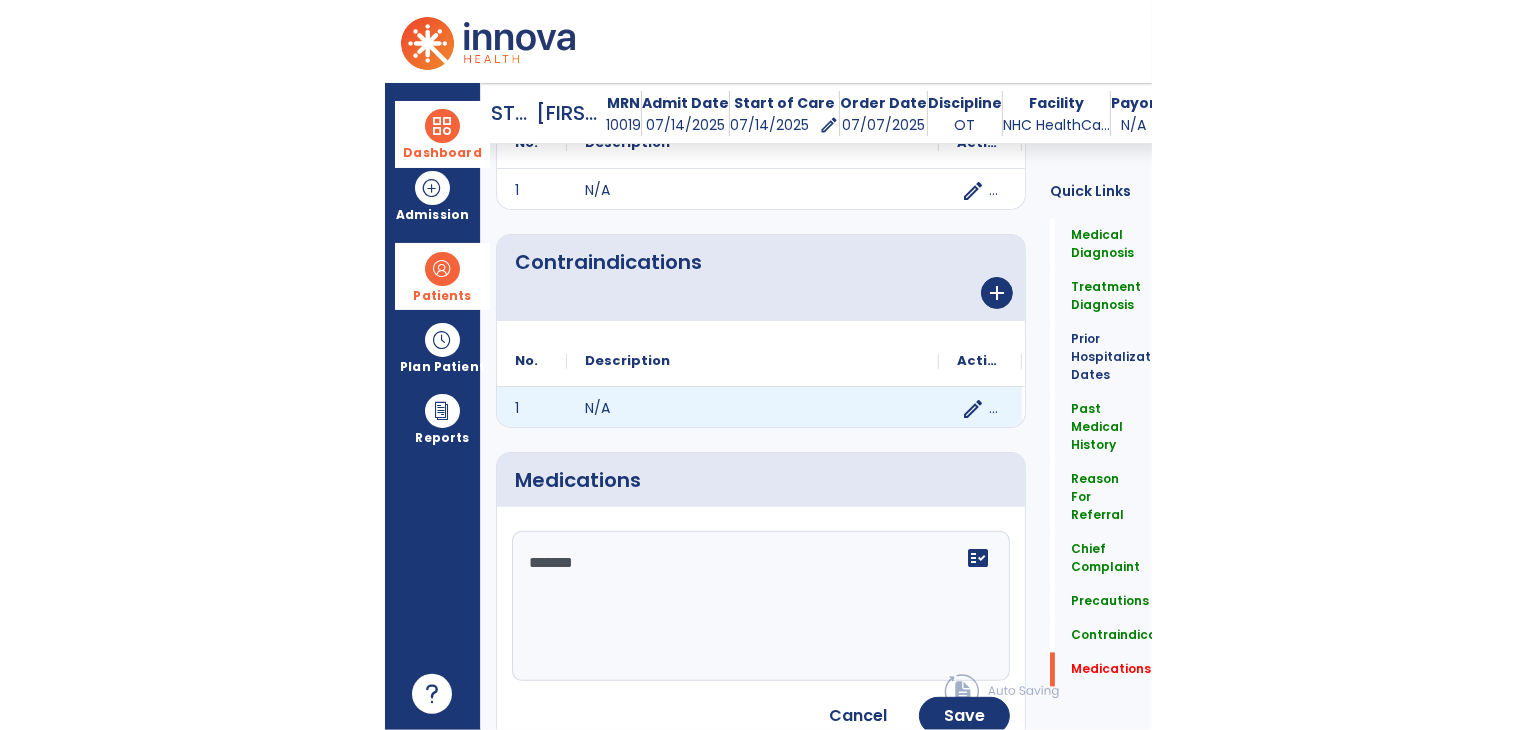scroll, scrollTop: 1937, scrollLeft: 0, axis: vertical 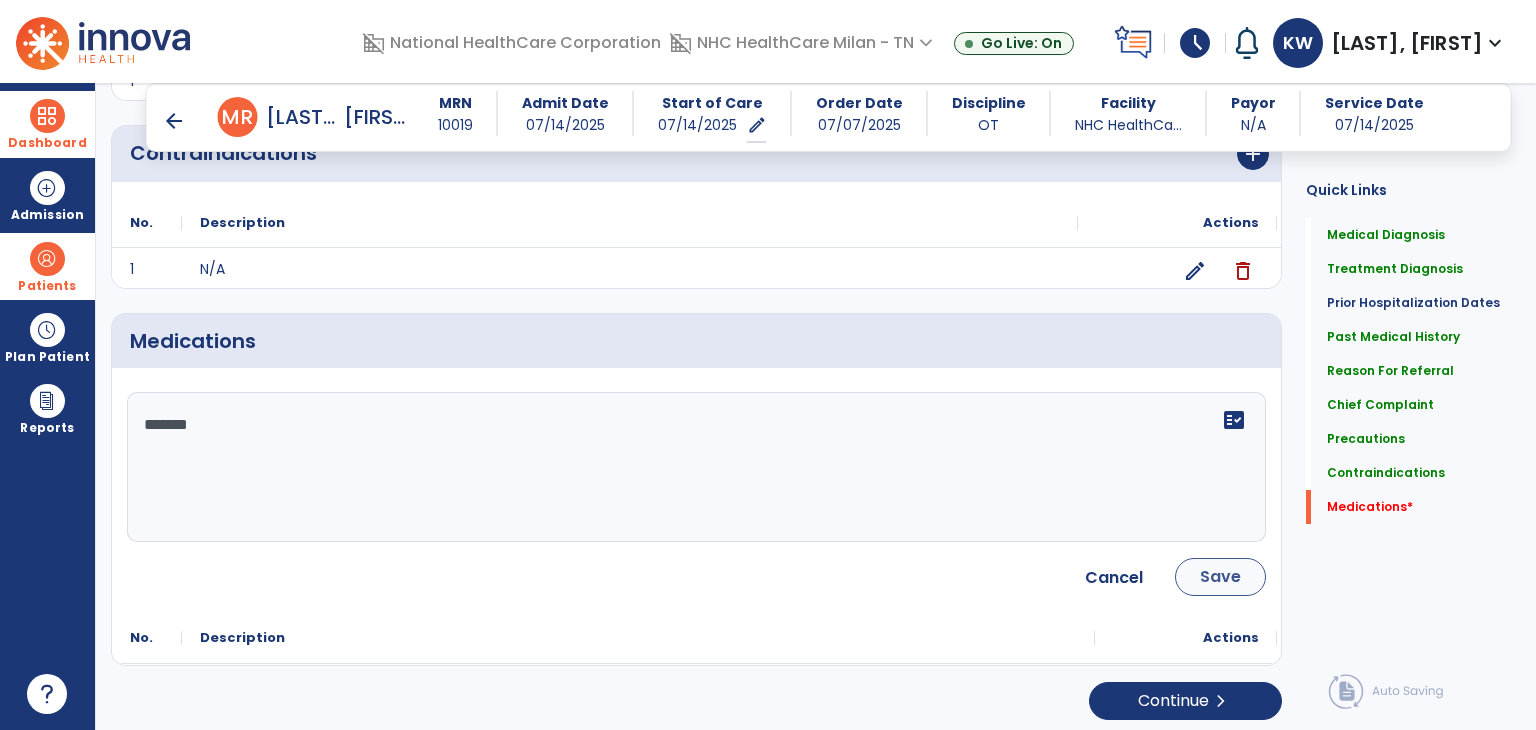 type on "*******" 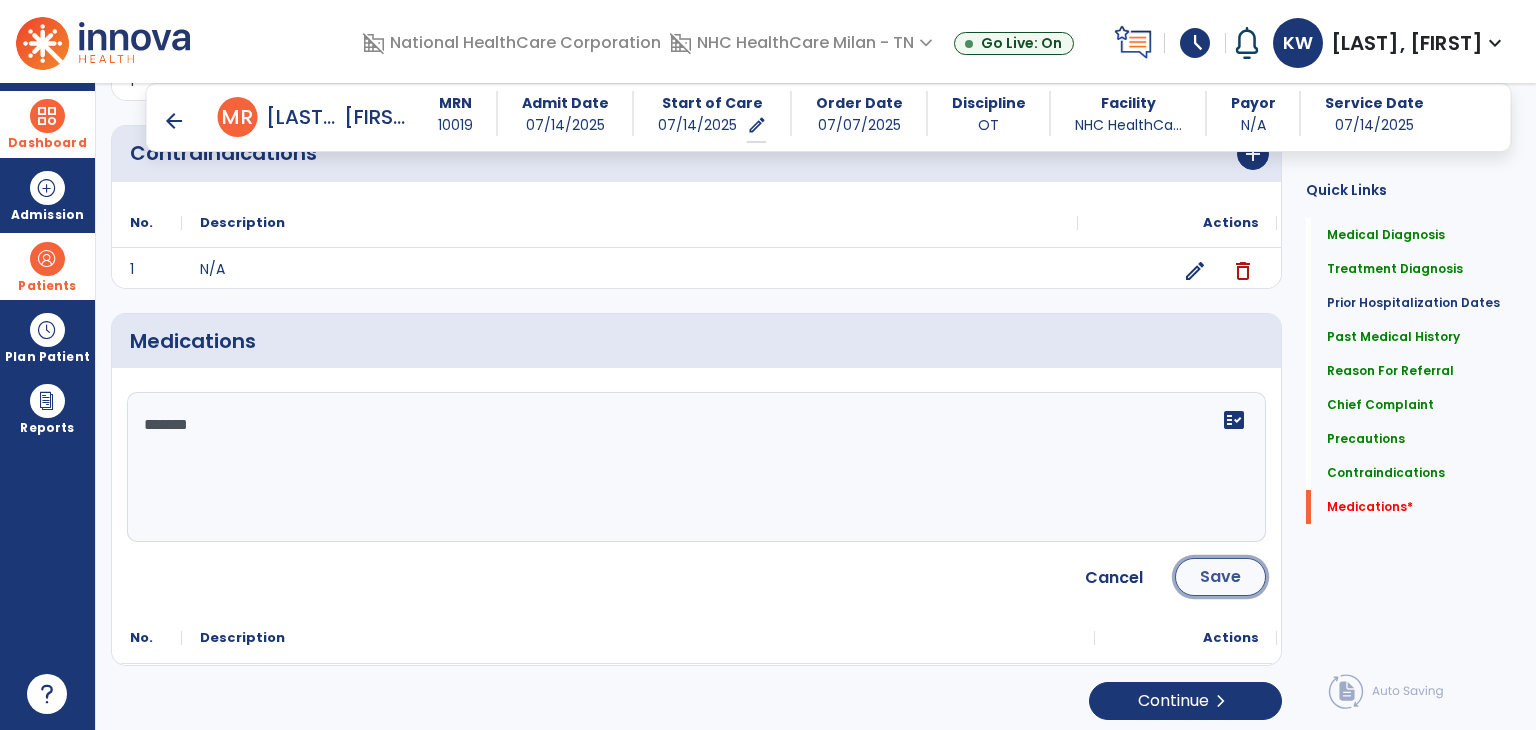click on "Save" 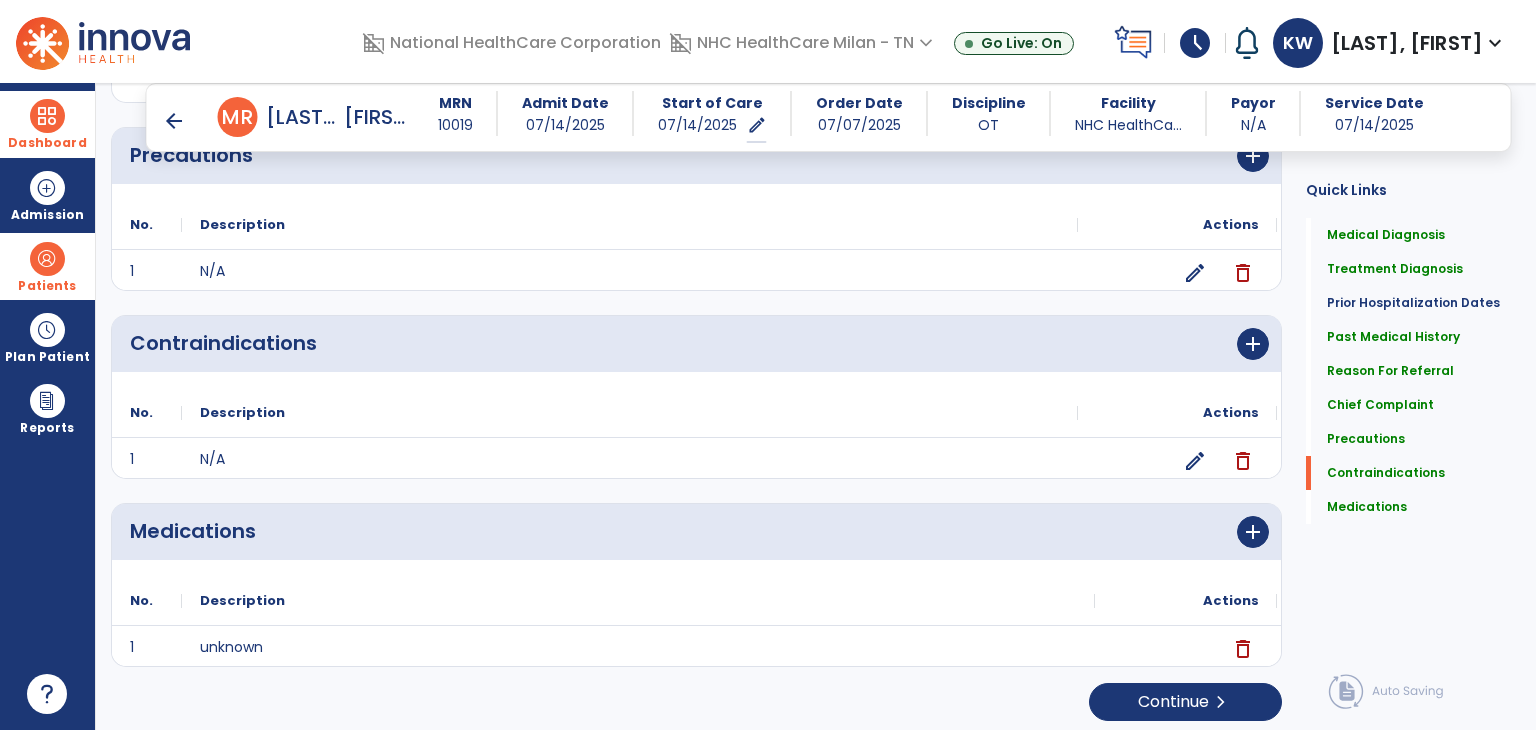 scroll, scrollTop: 1523, scrollLeft: 0, axis: vertical 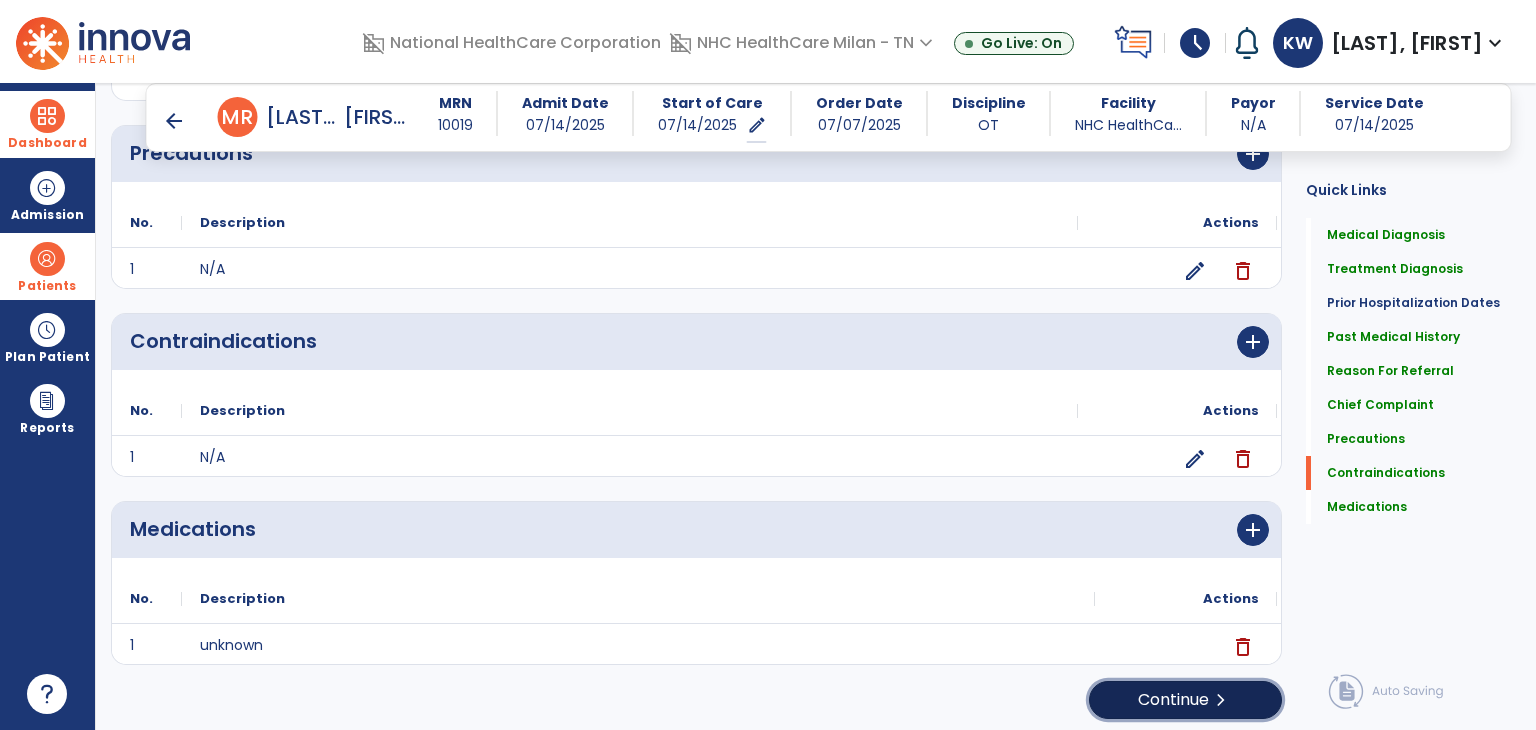 click on "Continue  chevron_right" 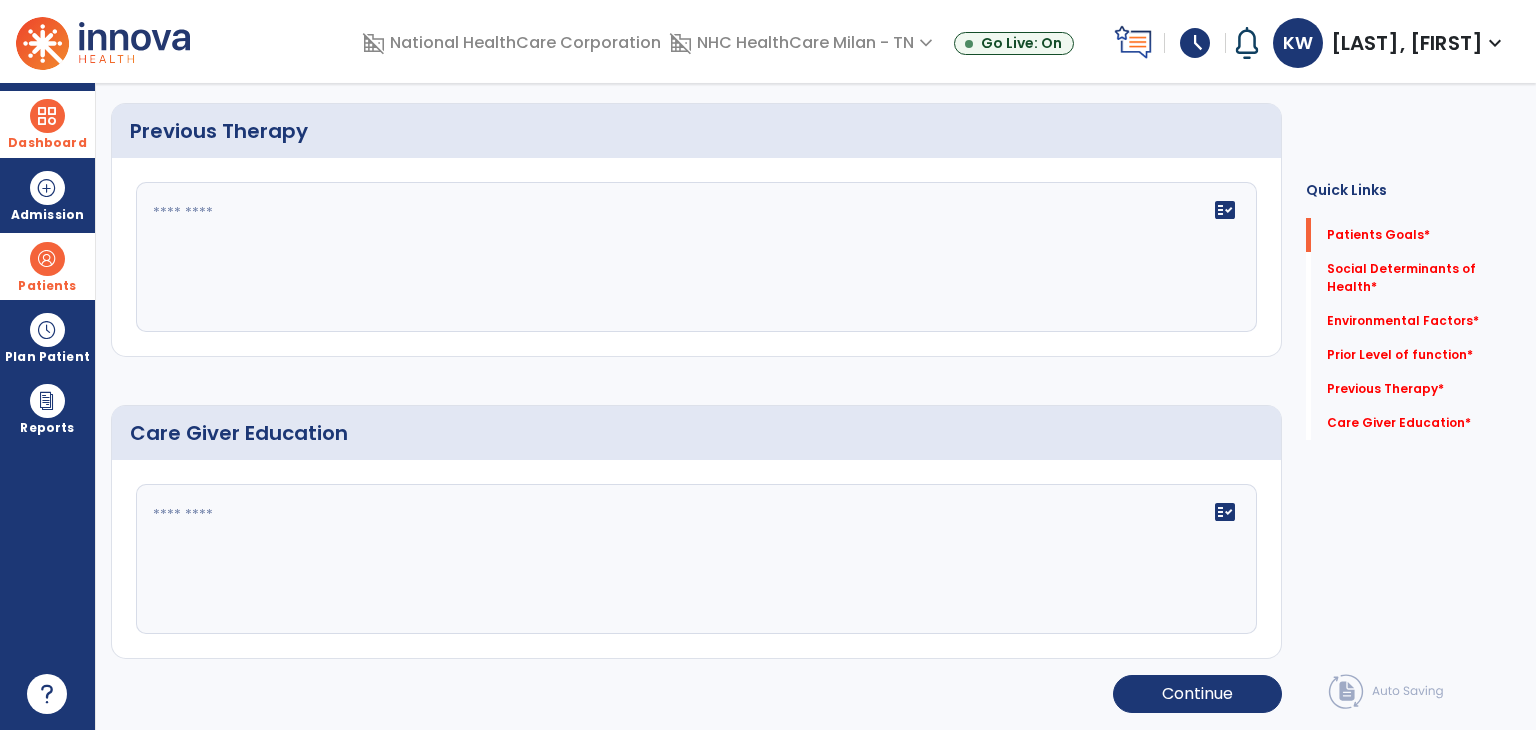scroll, scrollTop: 0, scrollLeft: 0, axis: both 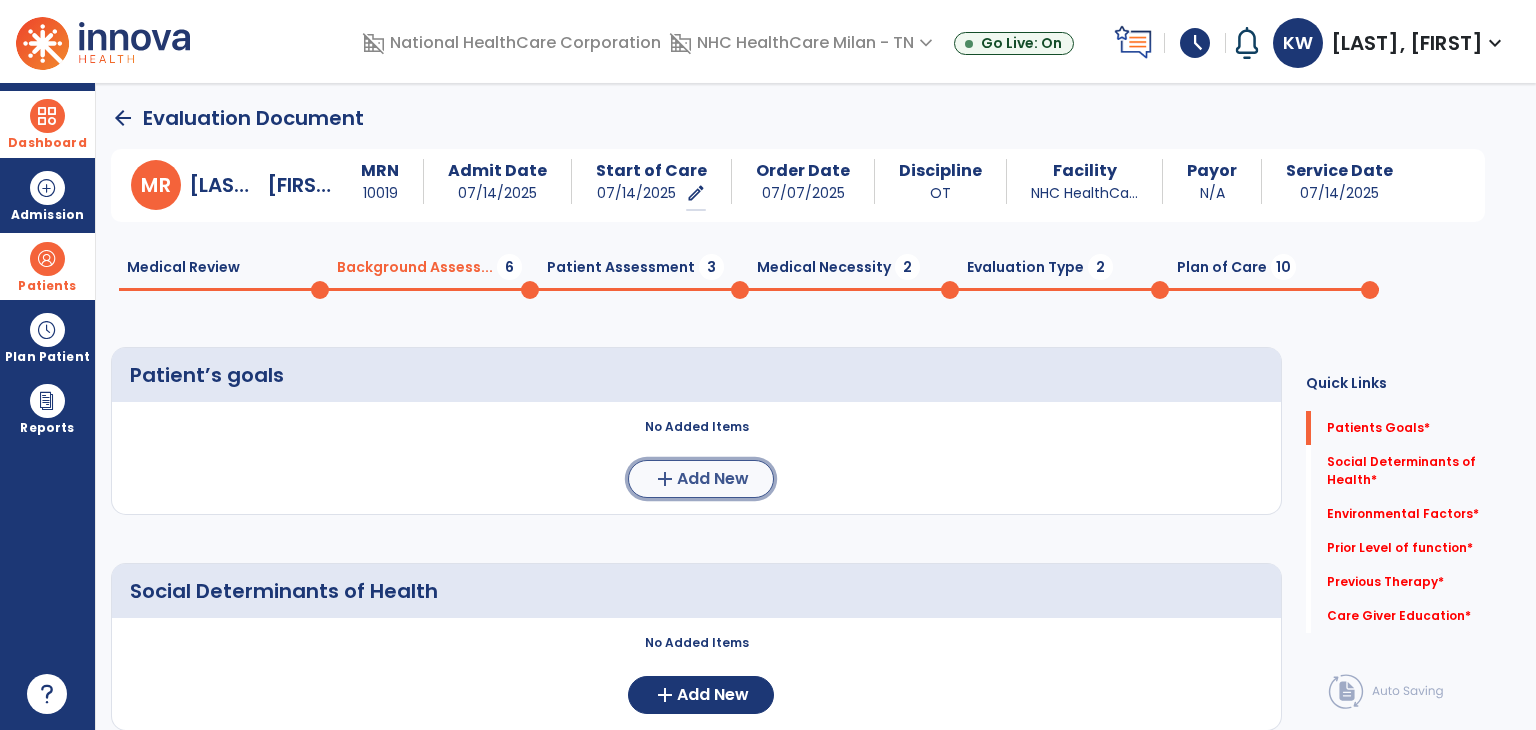 click on "Add New" 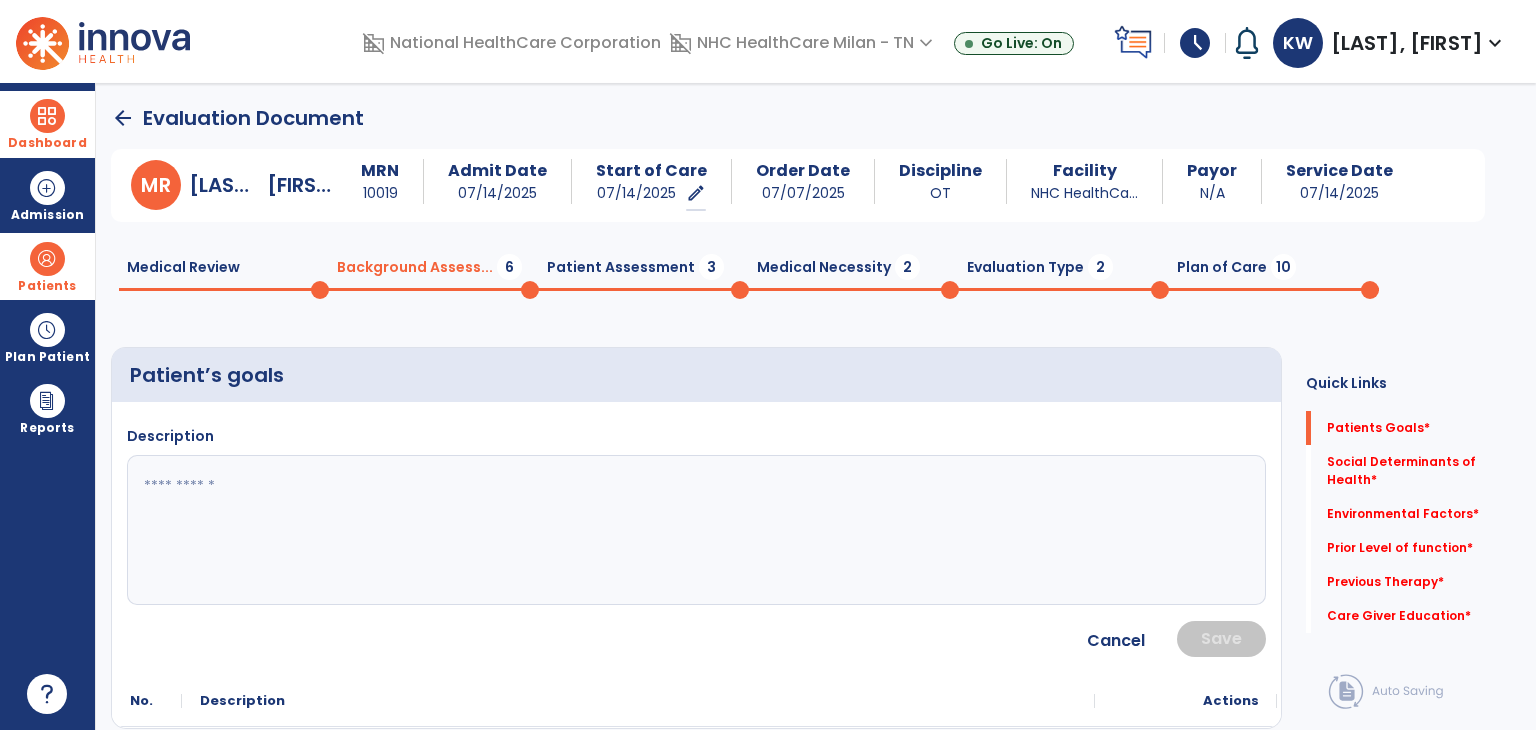 click 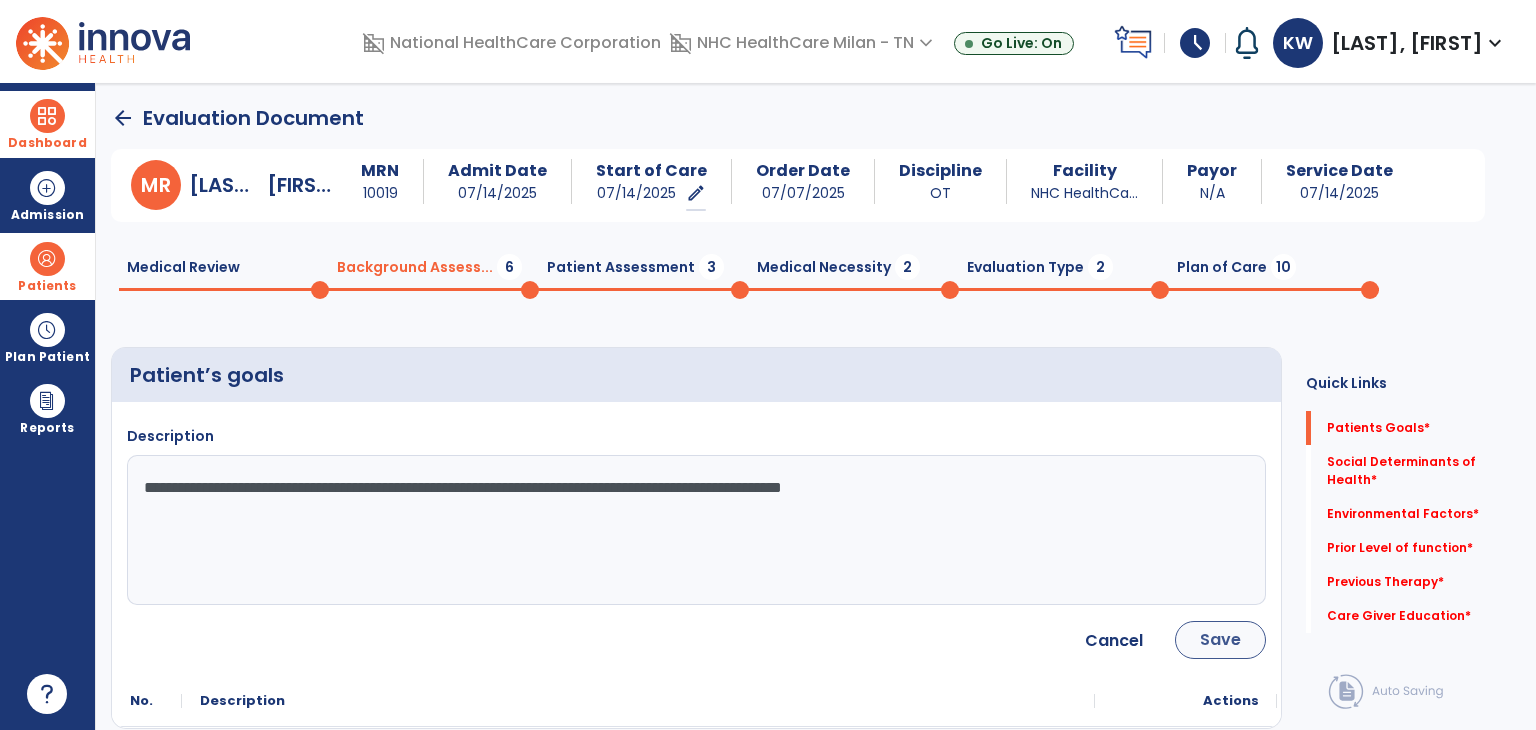 type on "**********" 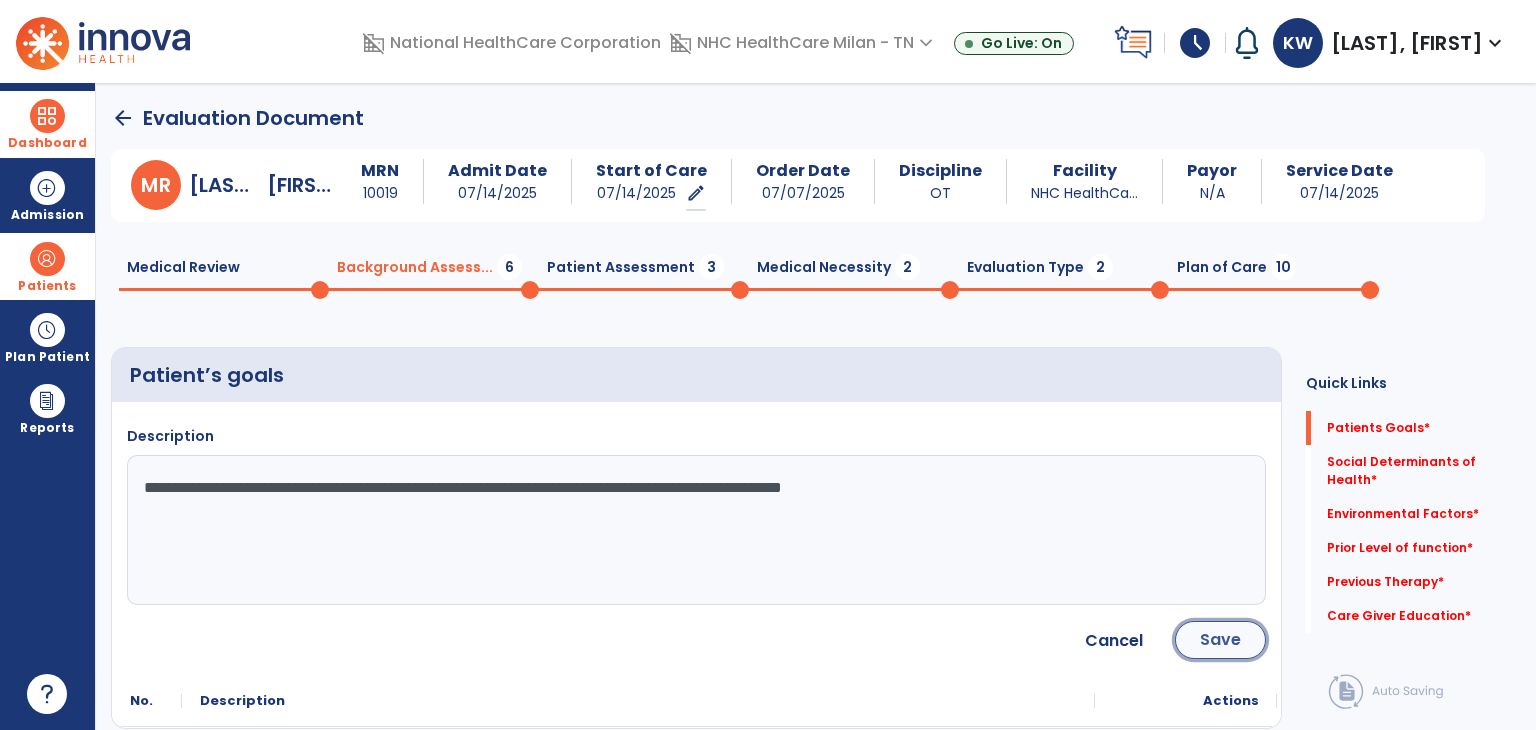 click on "Save" 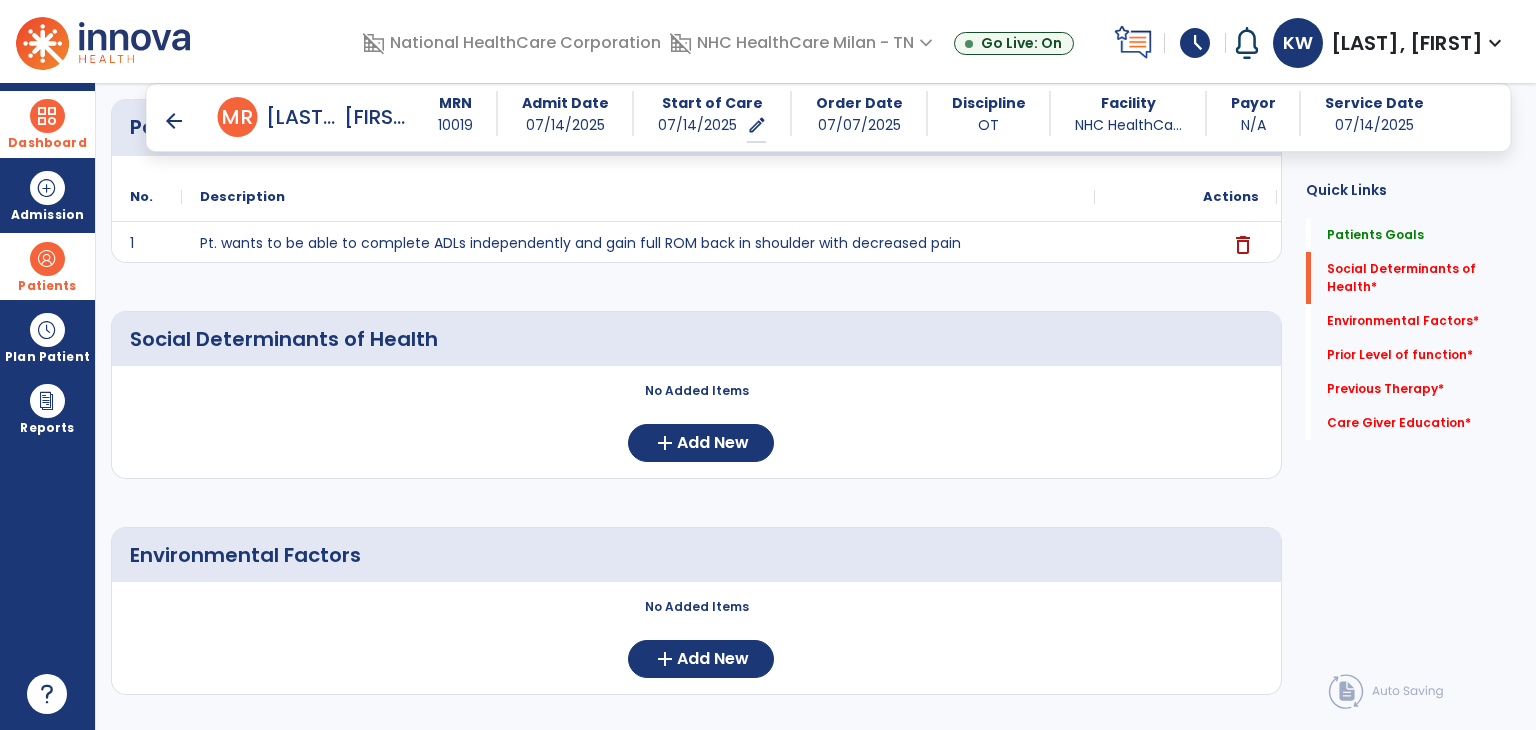 scroll, scrollTop: 200, scrollLeft: 0, axis: vertical 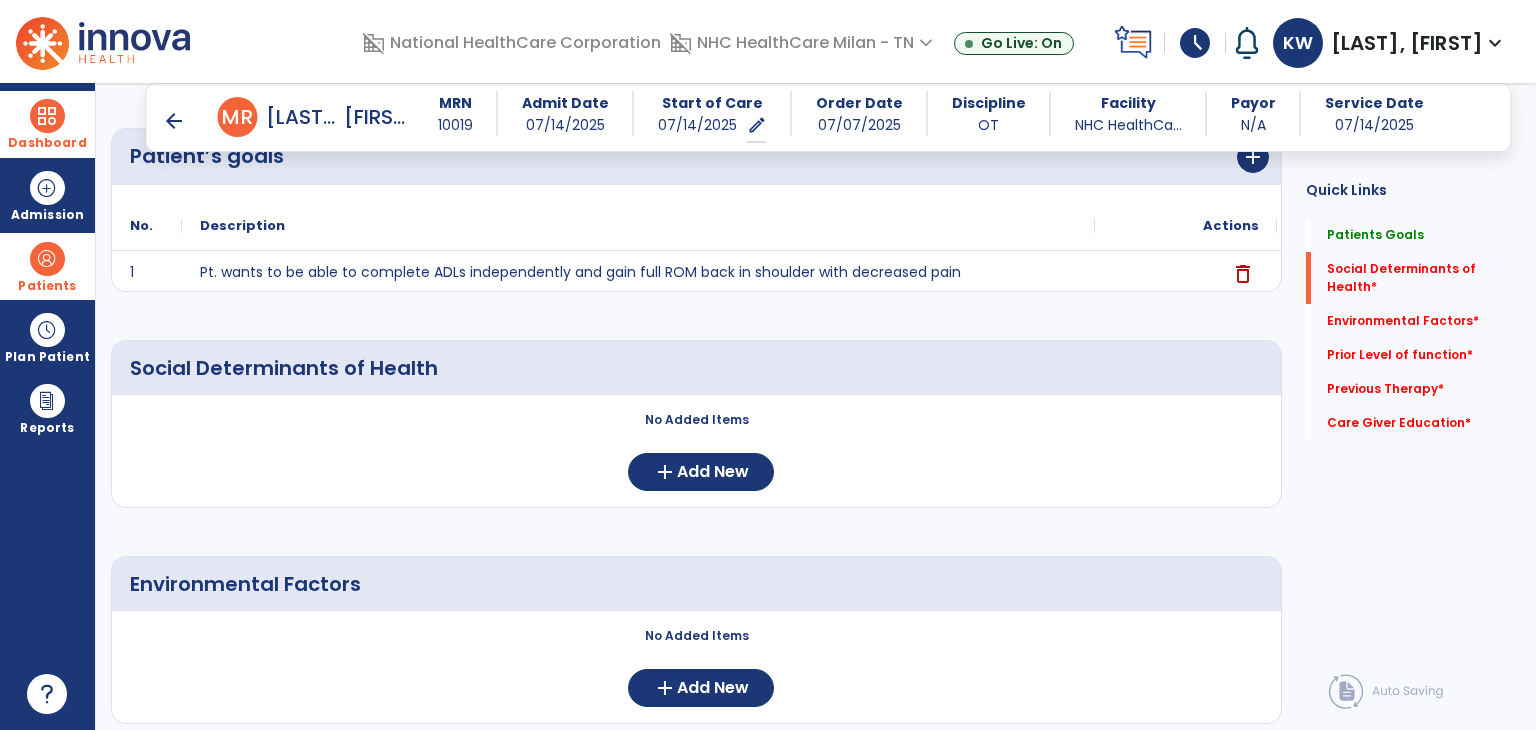 click on "arrow_back" at bounding box center [174, 121] 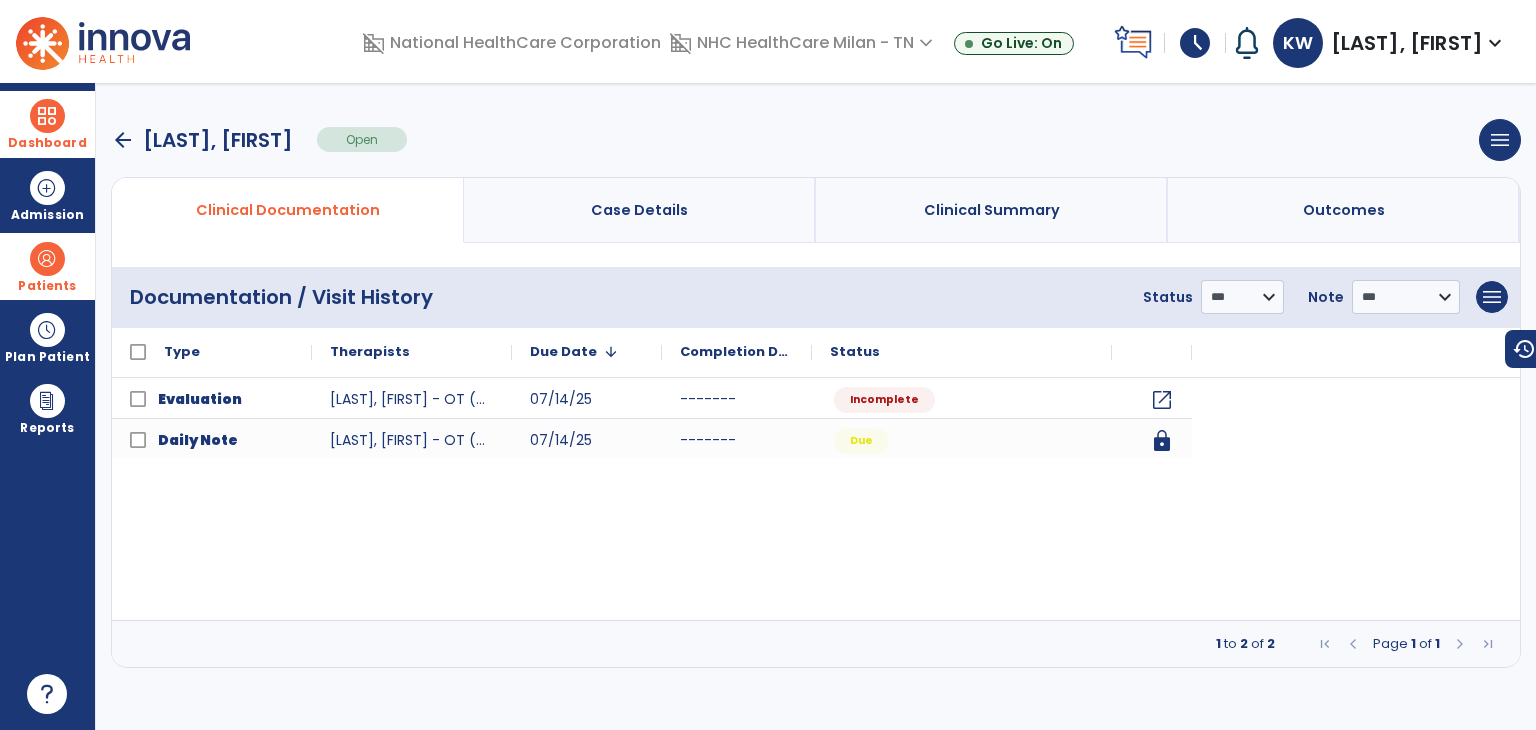 scroll, scrollTop: 0, scrollLeft: 0, axis: both 